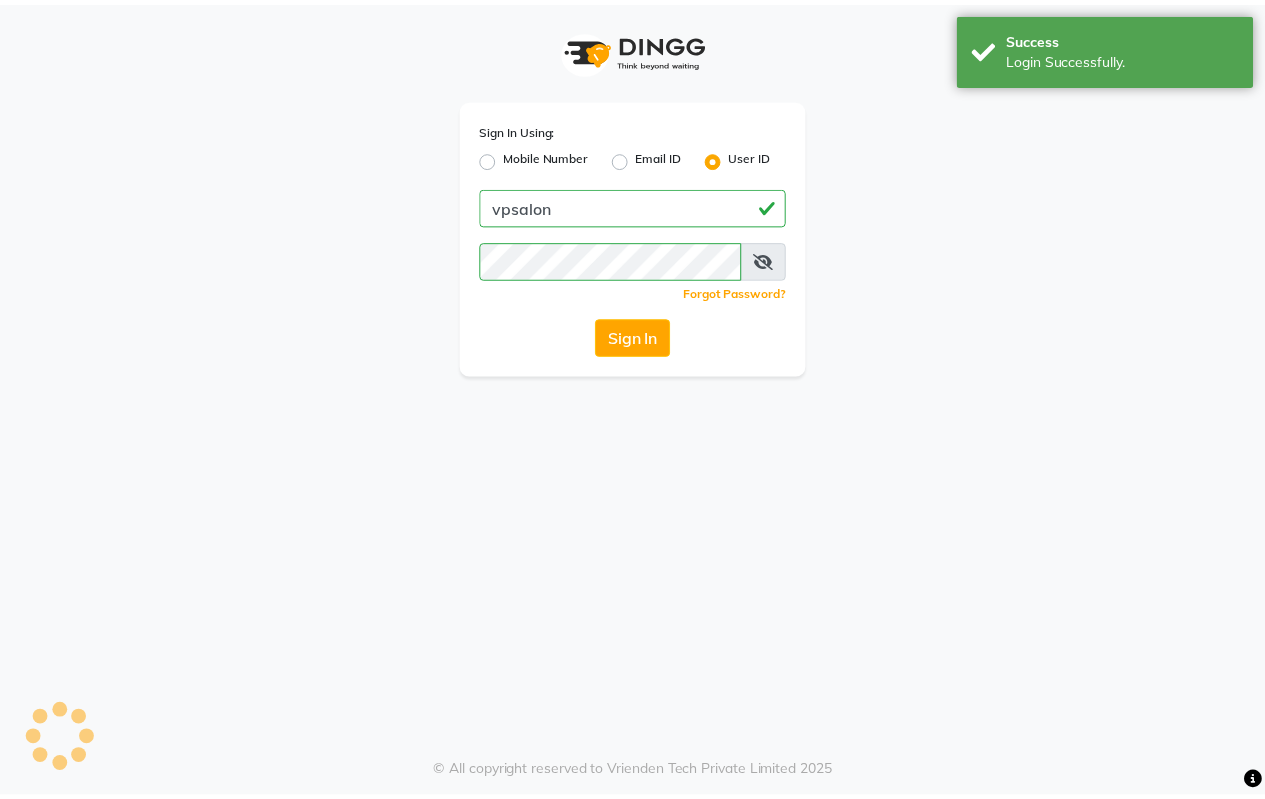 scroll, scrollTop: 0, scrollLeft: 0, axis: both 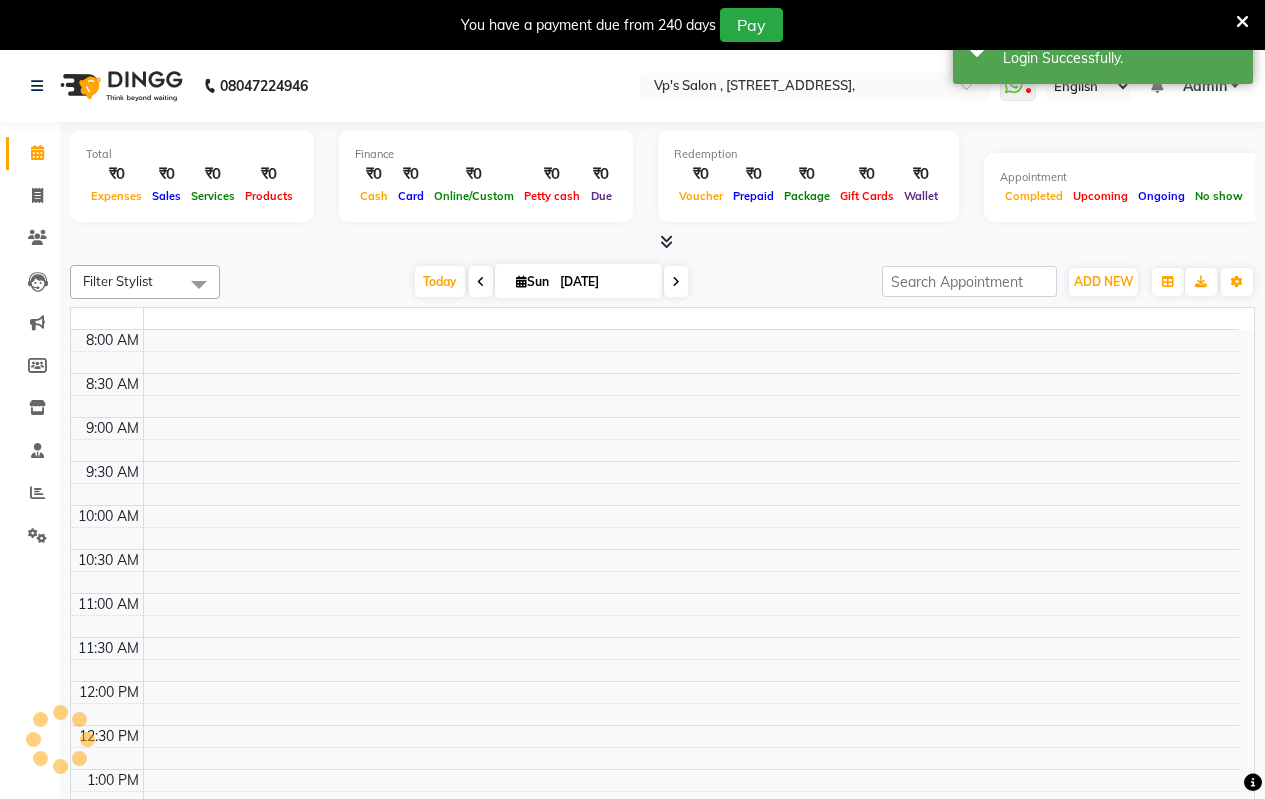 select on "en" 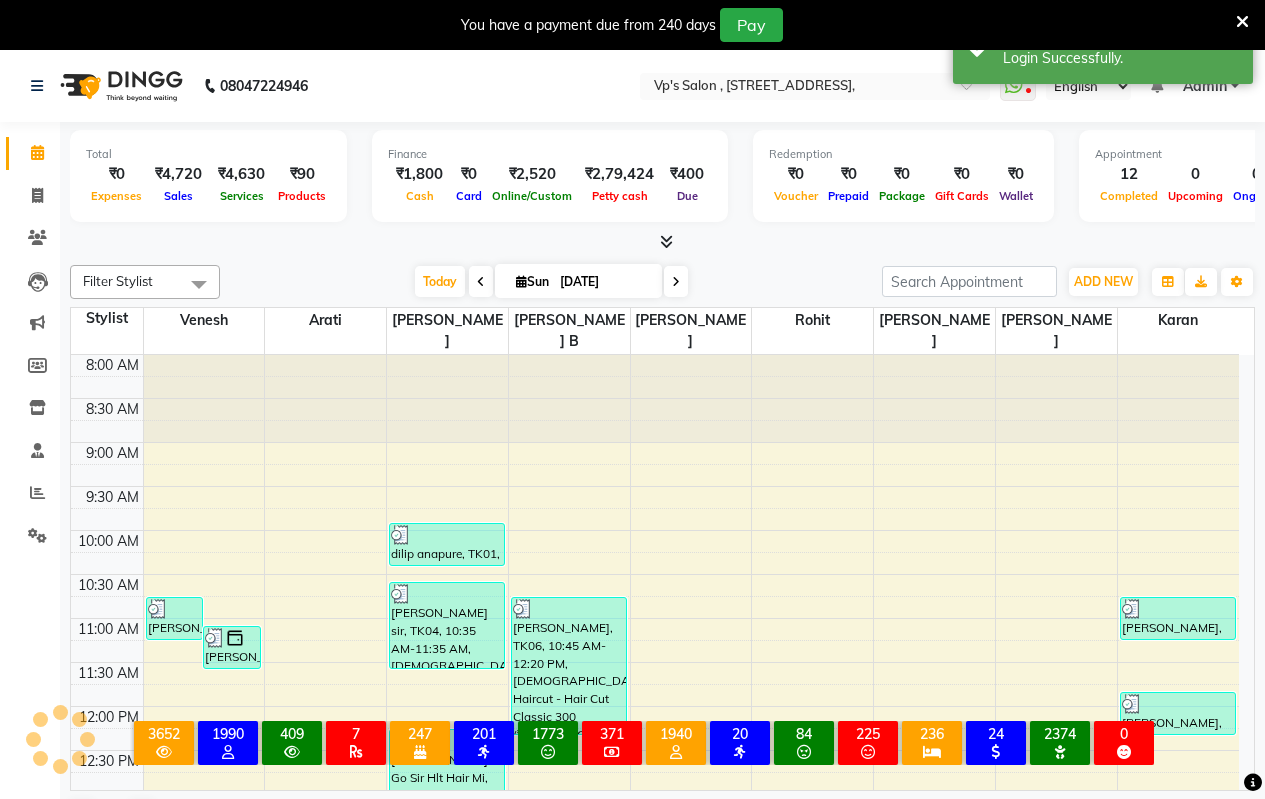 scroll, scrollTop: 0, scrollLeft: 0, axis: both 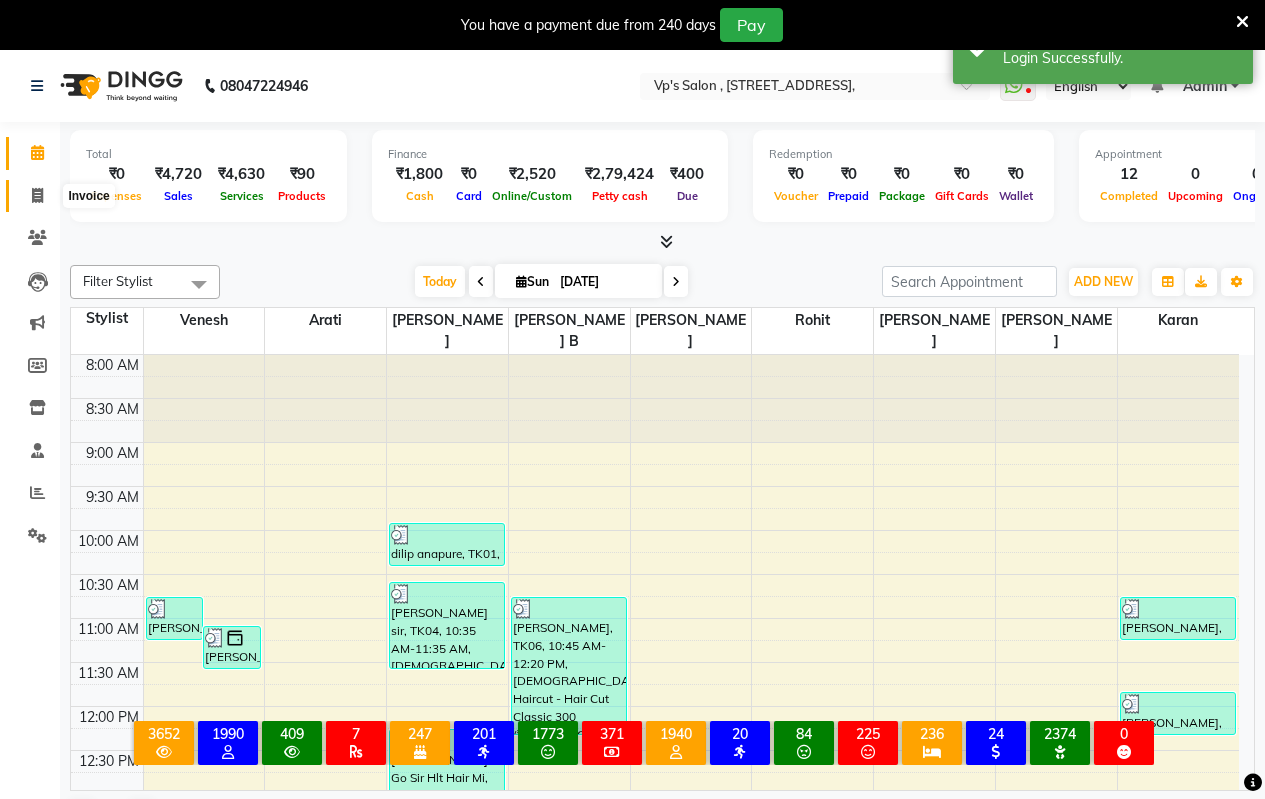 click 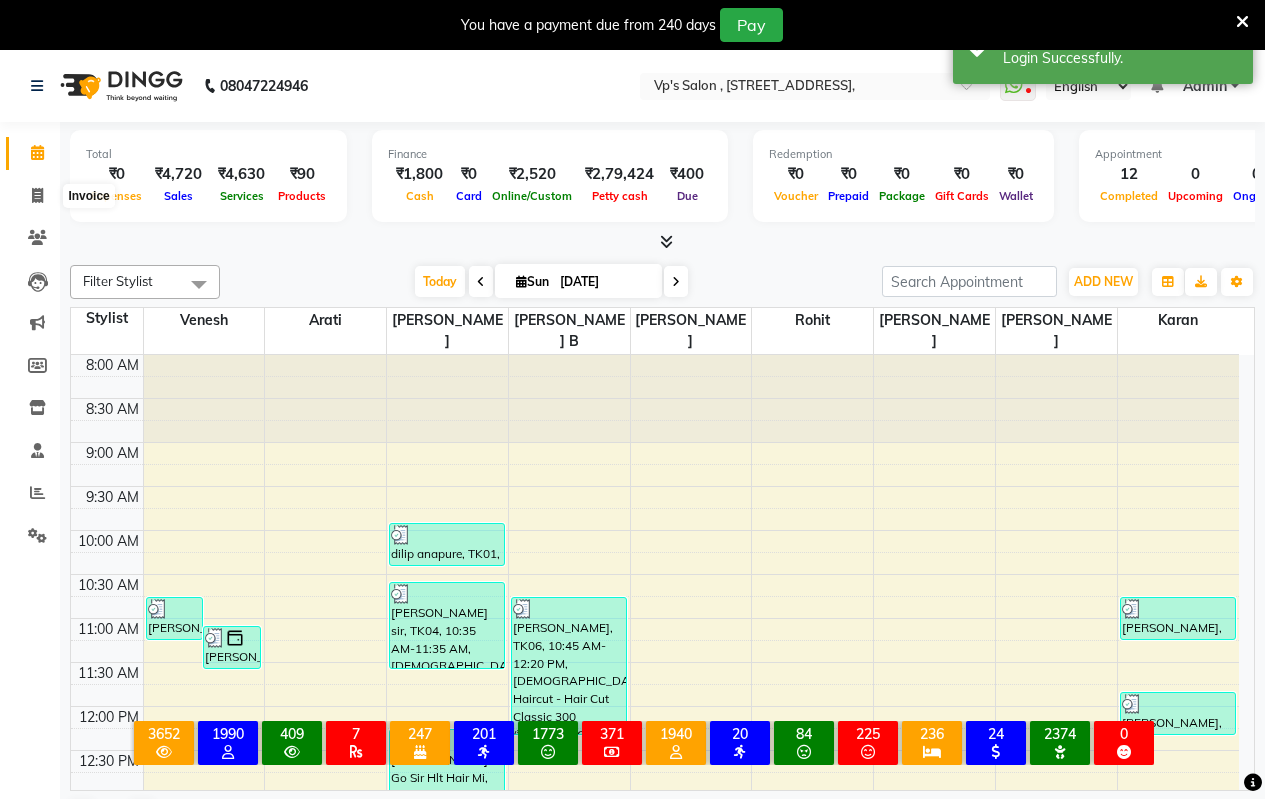 select on "service" 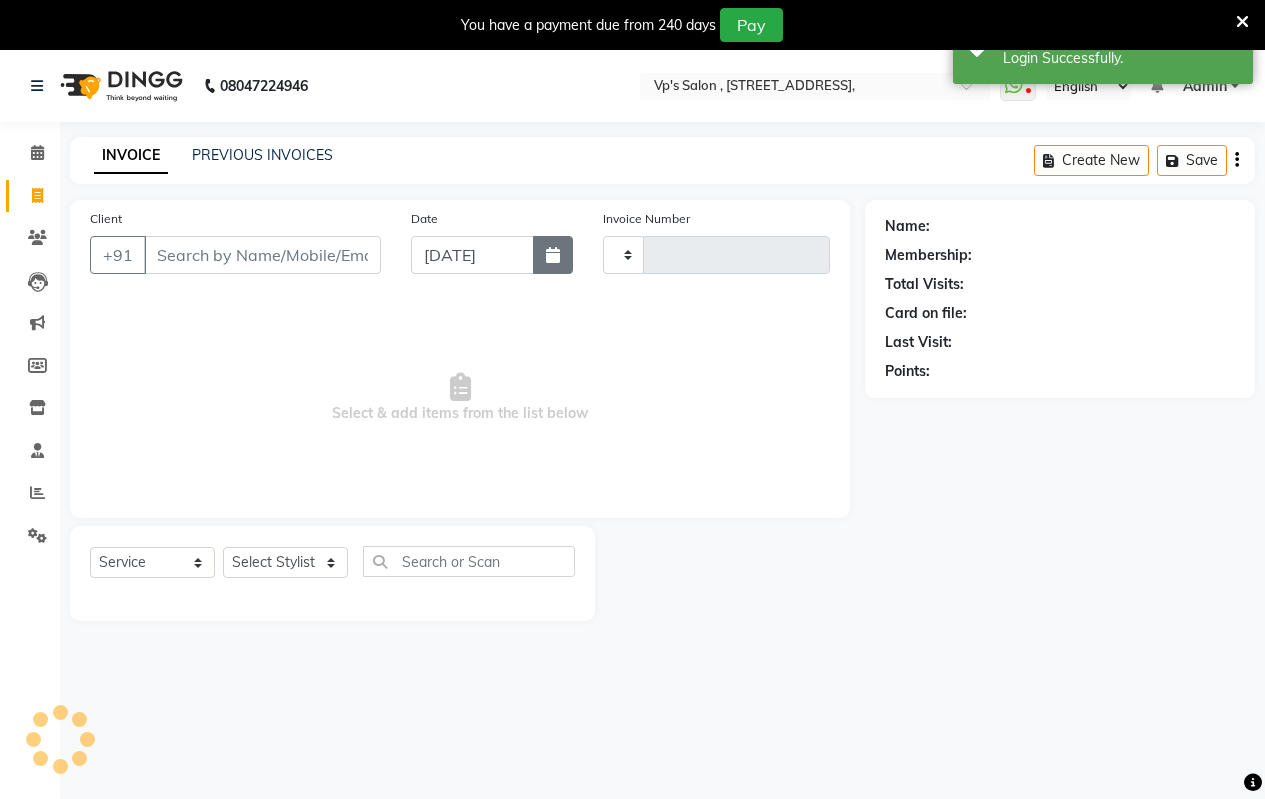 type on "1314" 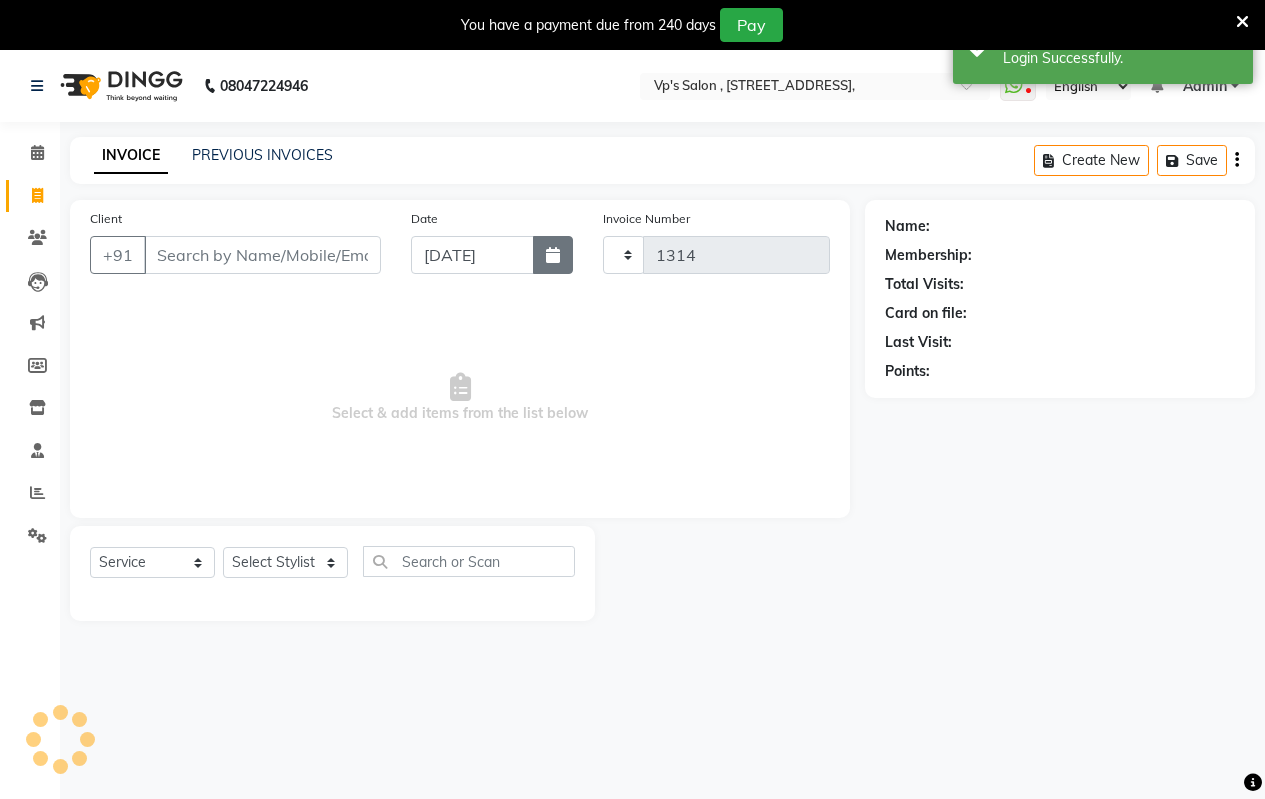 select on "4917" 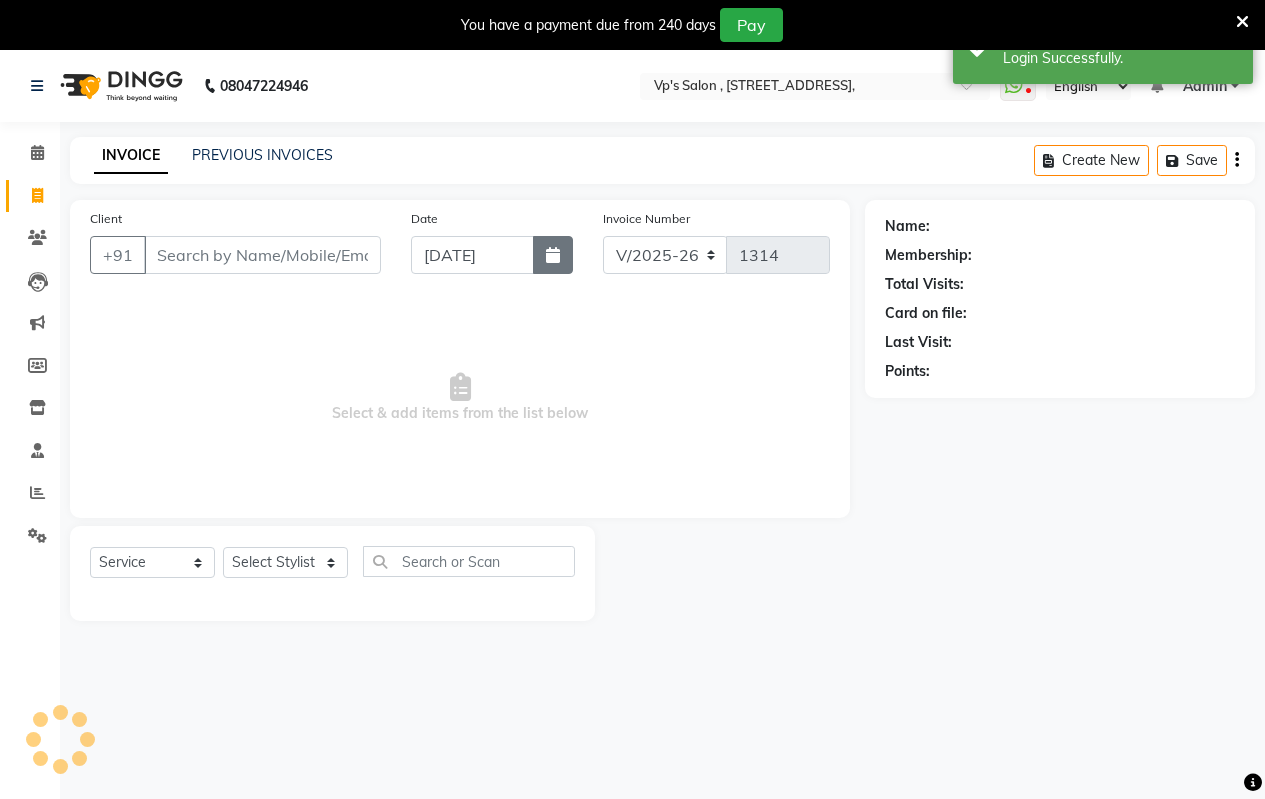 click 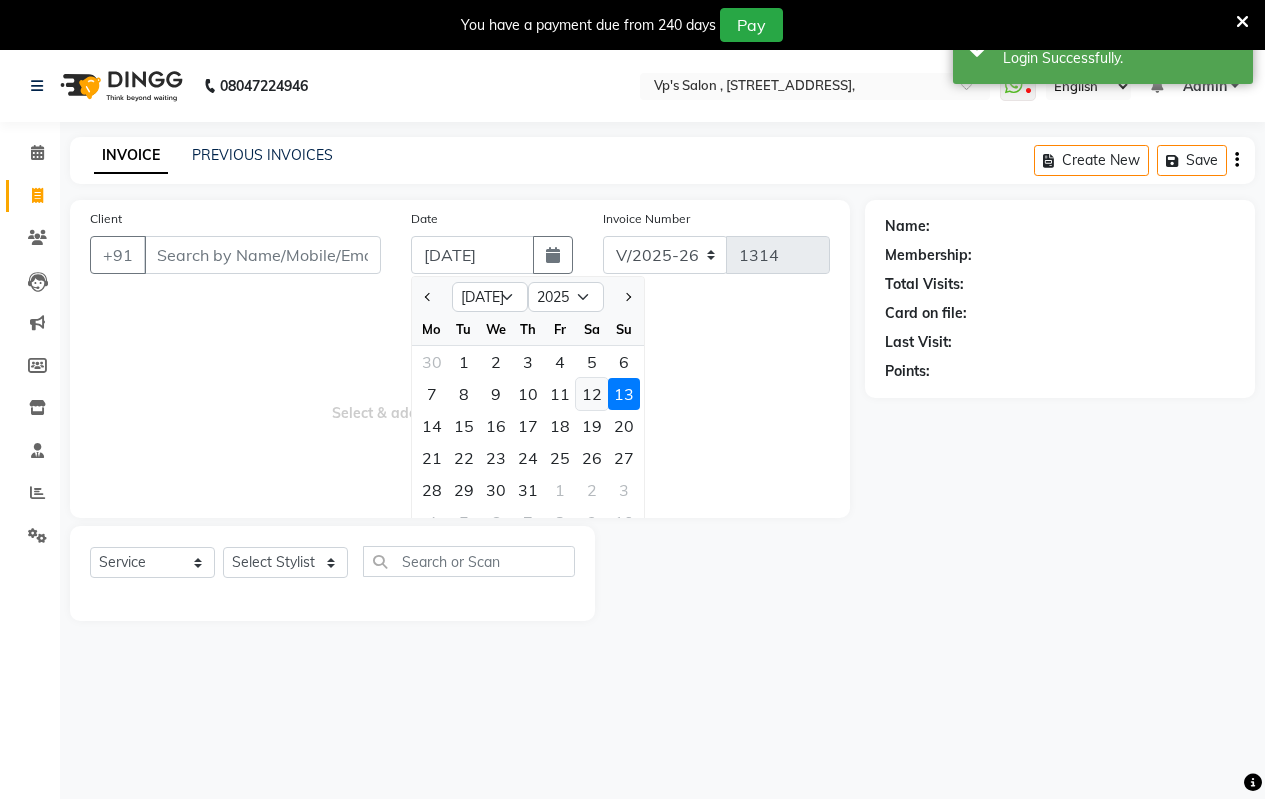 click on "12" 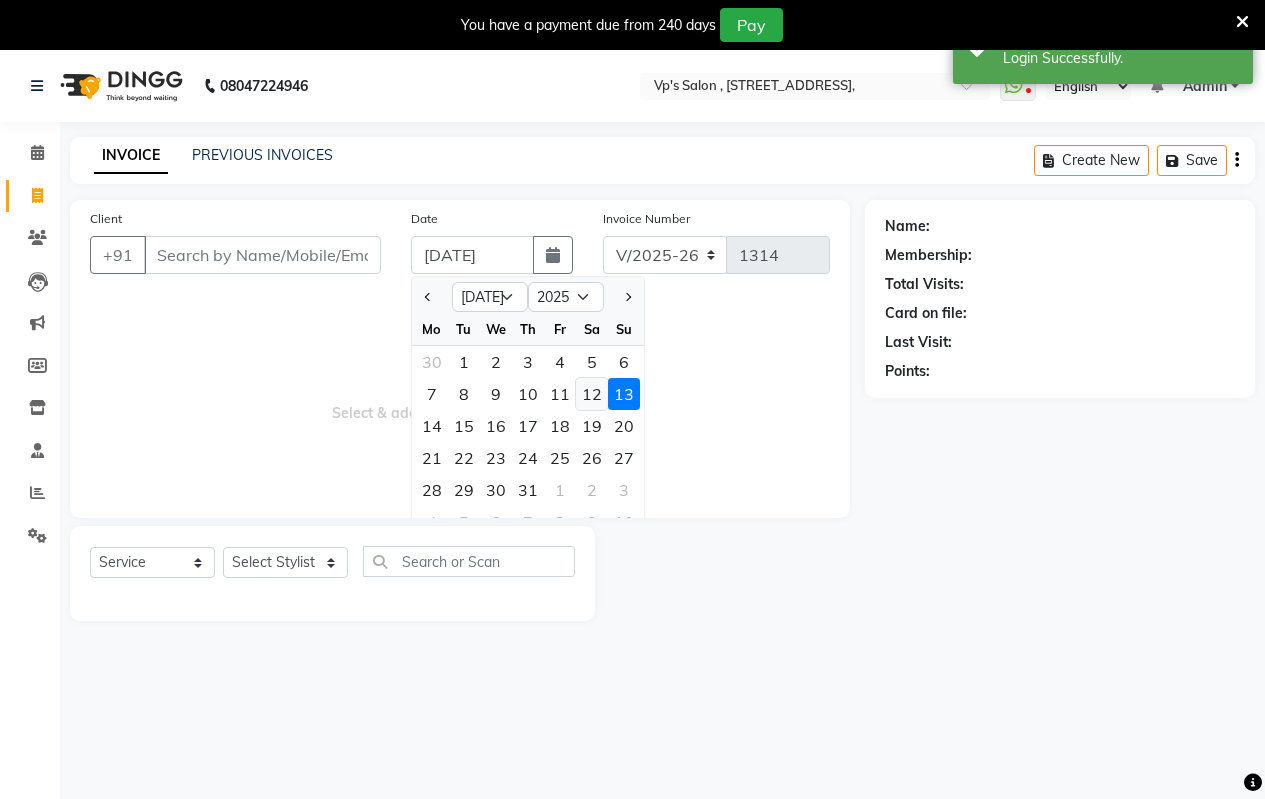 type on "12-07-2025" 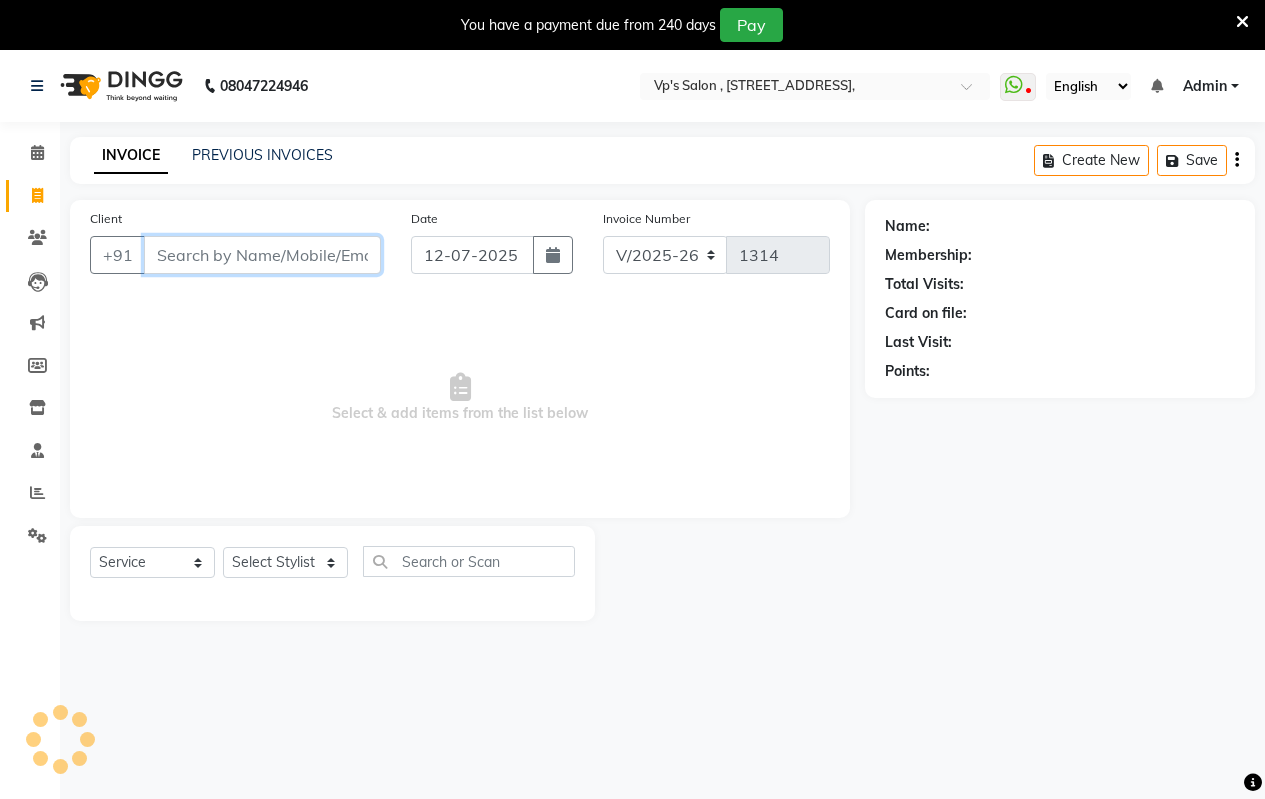 click on "Client" at bounding box center [262, 255] 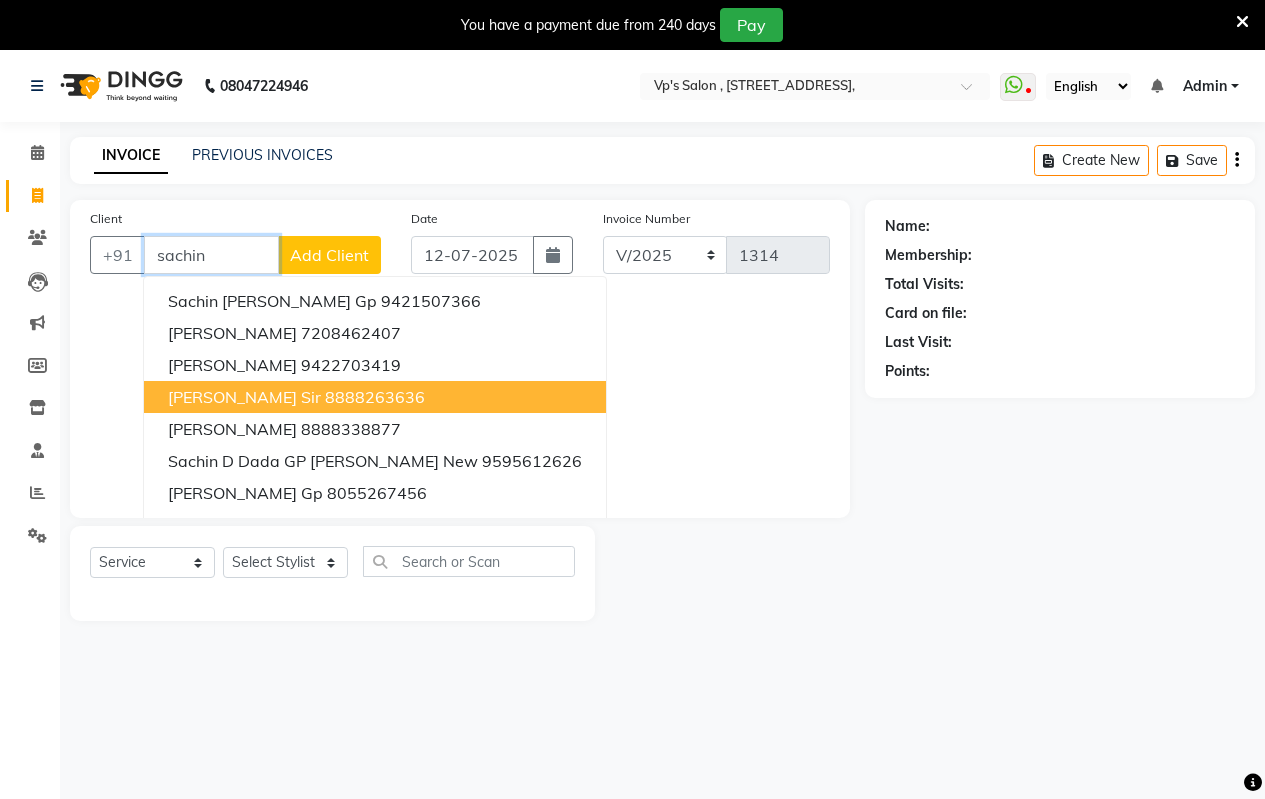 click on "[PERSON_NAME] sir" at bounding box center [244, 397] 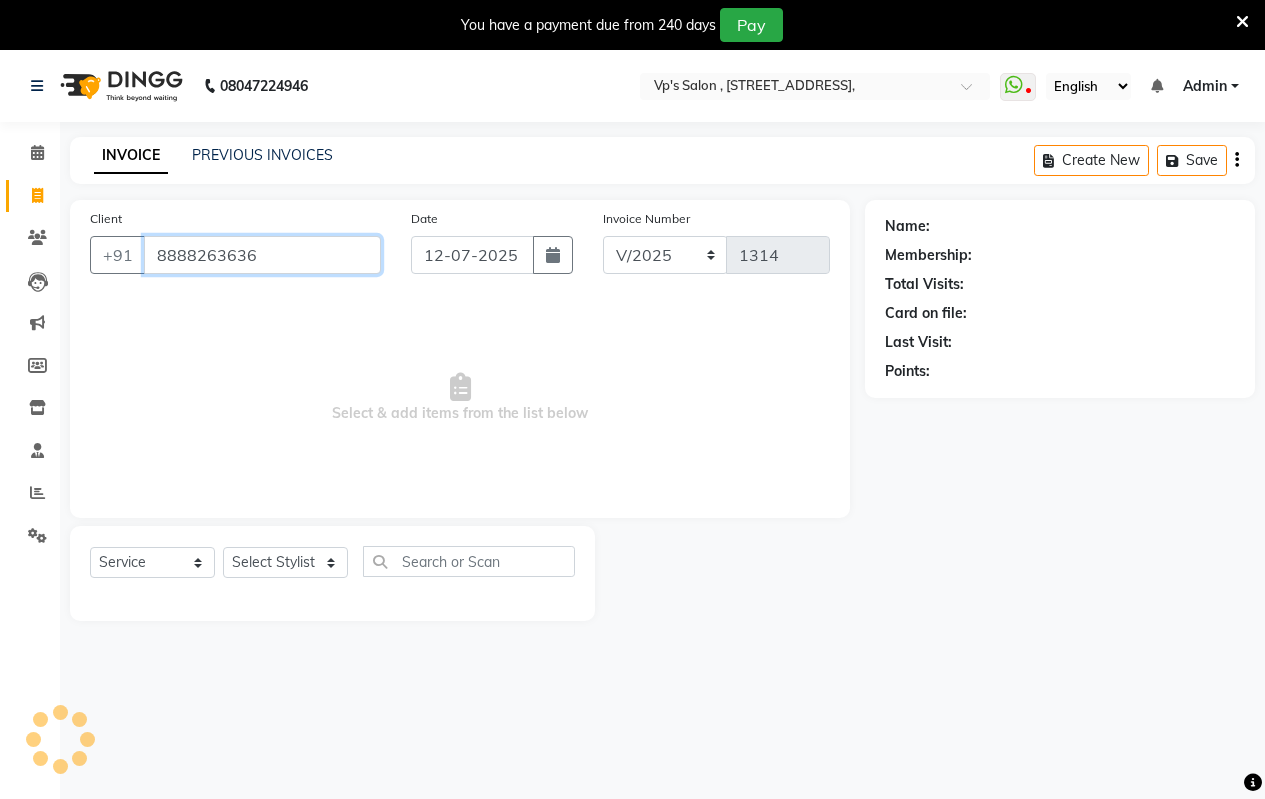 type on "8888263636" 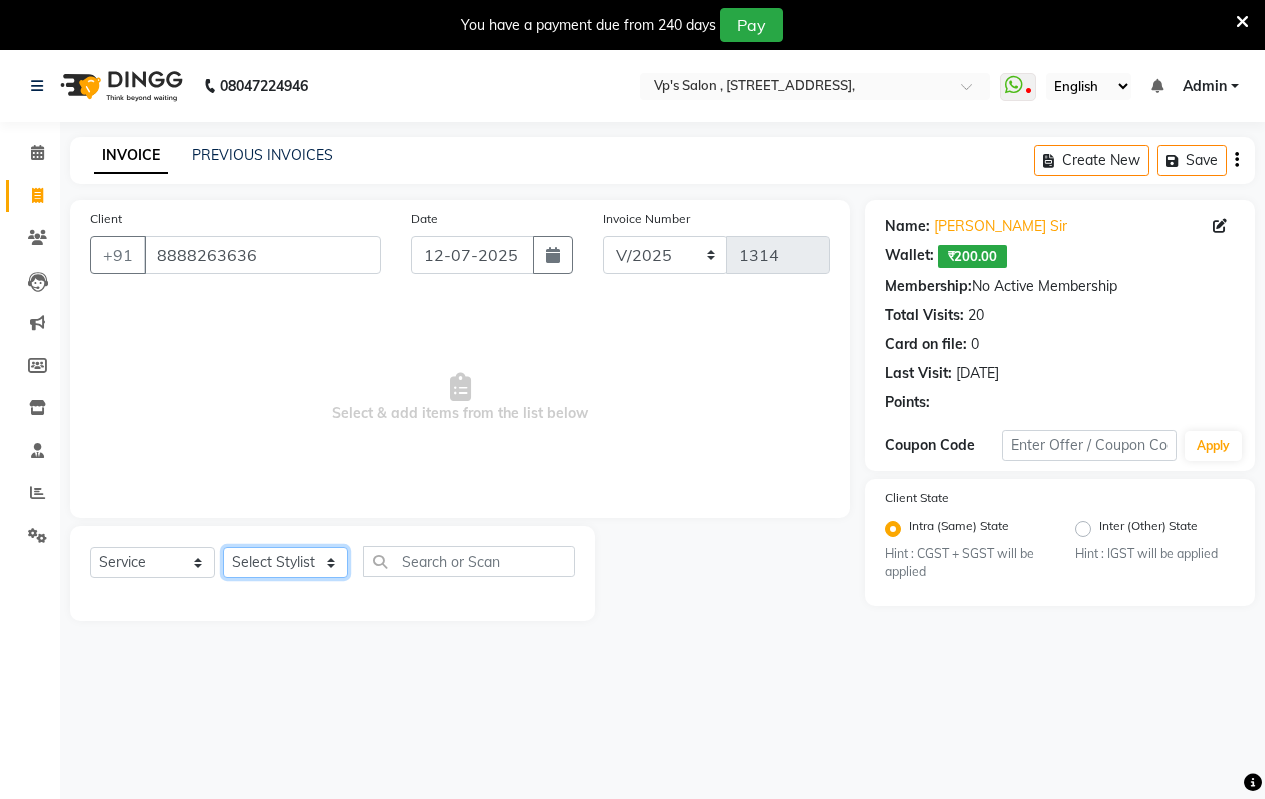 click on "Select Stylist [PERSON_NAME] [PERSON_NAME] b  [PERSON_NAME] [PERSON_NAME] priyanka [PERSON_NAME]  [PERSON_NAME]  Venesh" 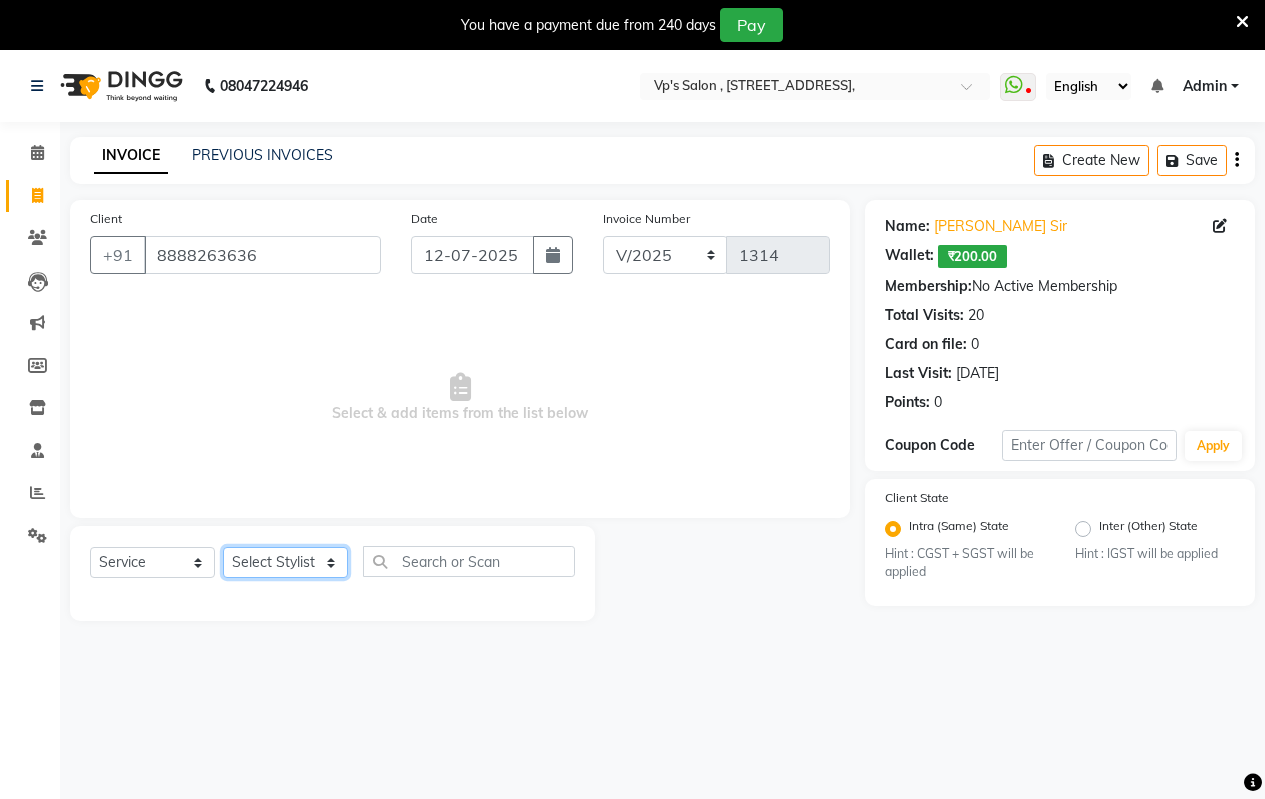 select on "30153" 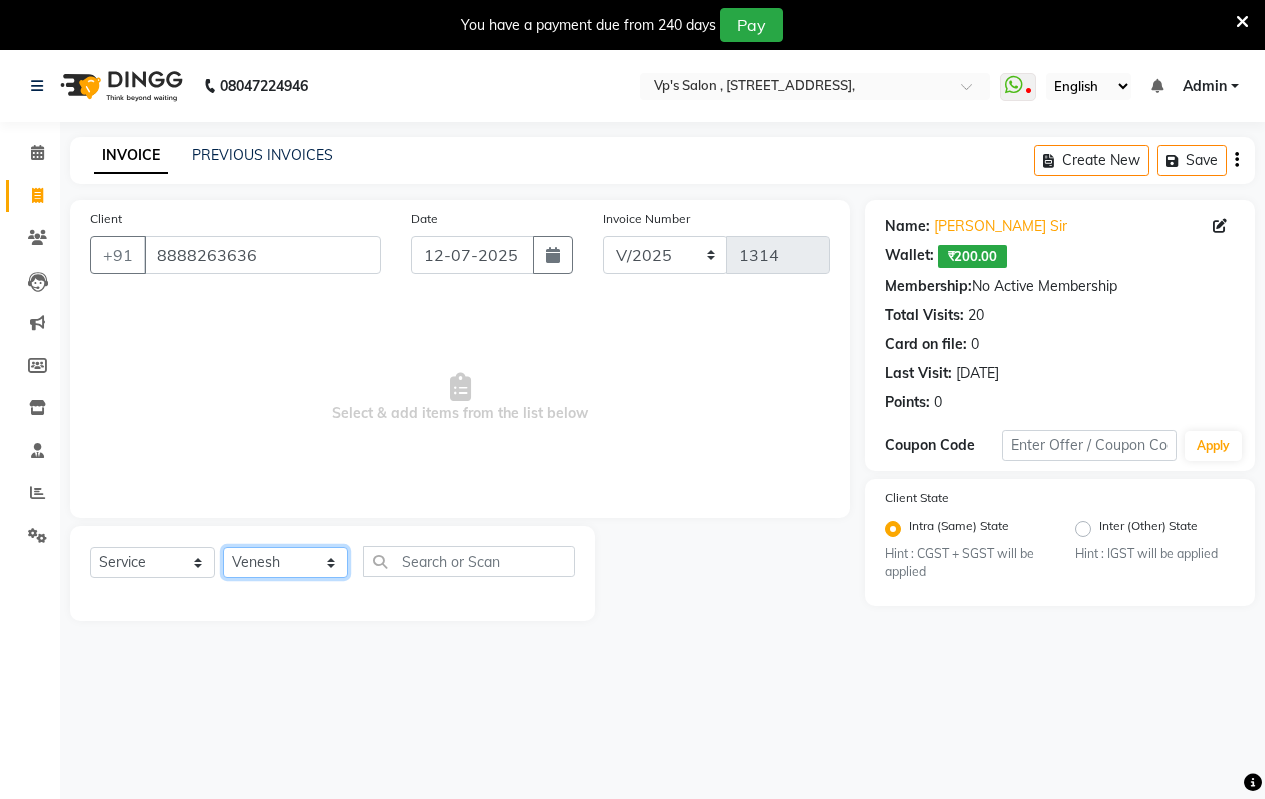 click on "Select Stylist [PERSON_NAME] [PERSON_NAME] b  [PERSON_NAME] [PERSON_NAME] priyanka [PERSON_NAME]  [PERSON_NAME]  Venesh" 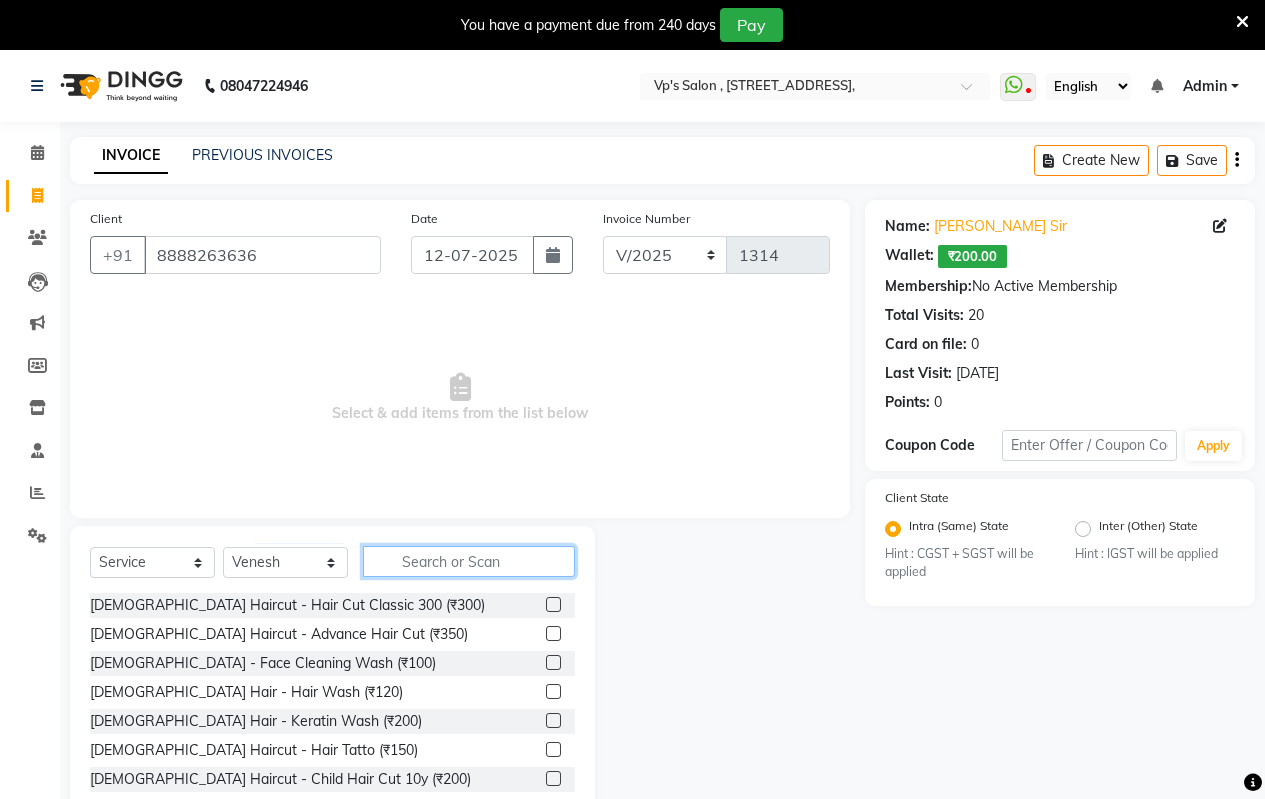 click 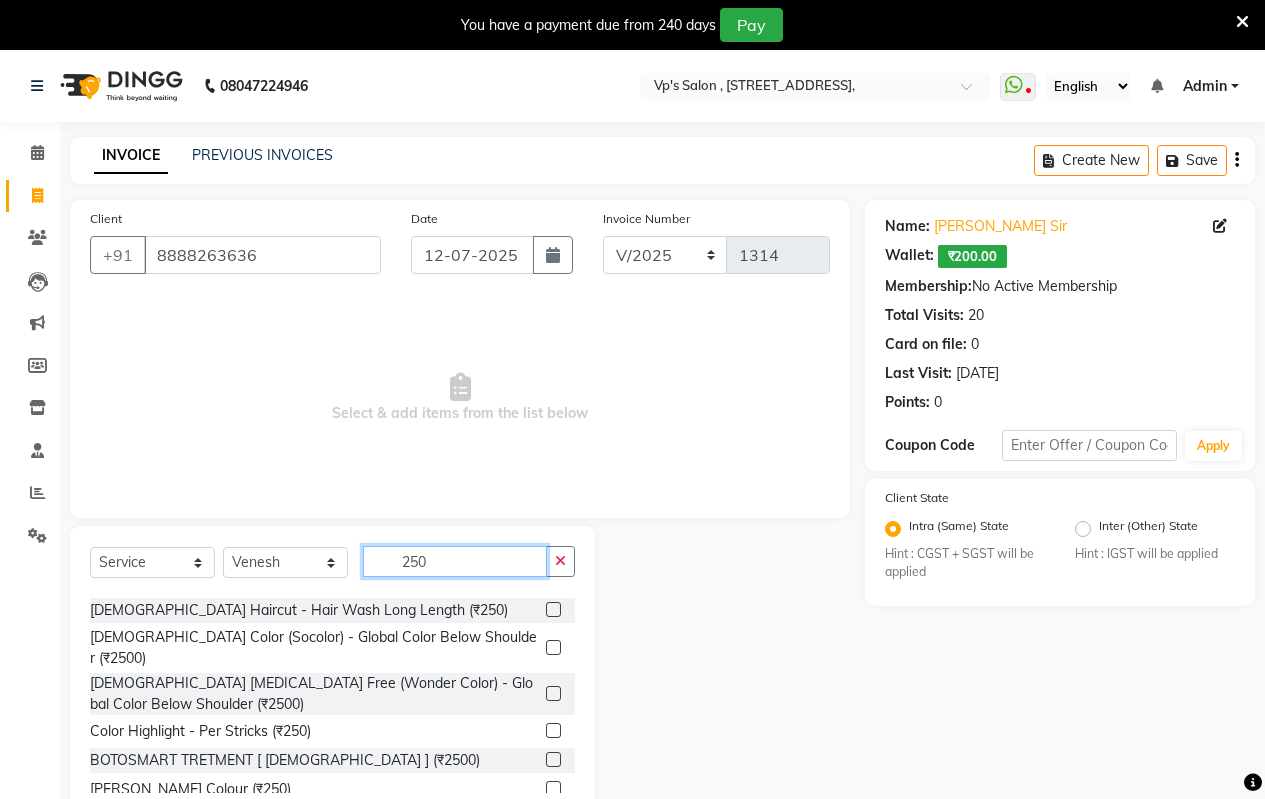 scroll, scrollTop: 100, scrollLeft: 0, axis: vertical 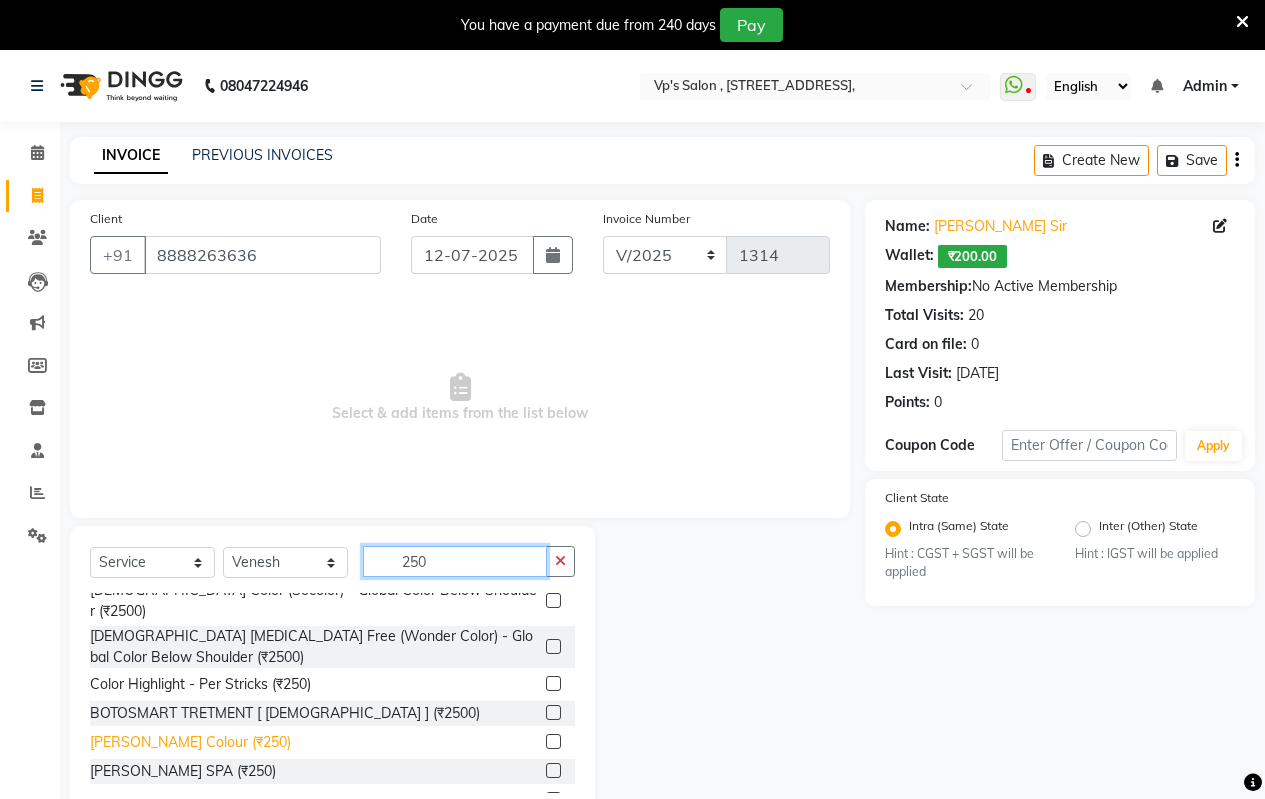 type on "250" 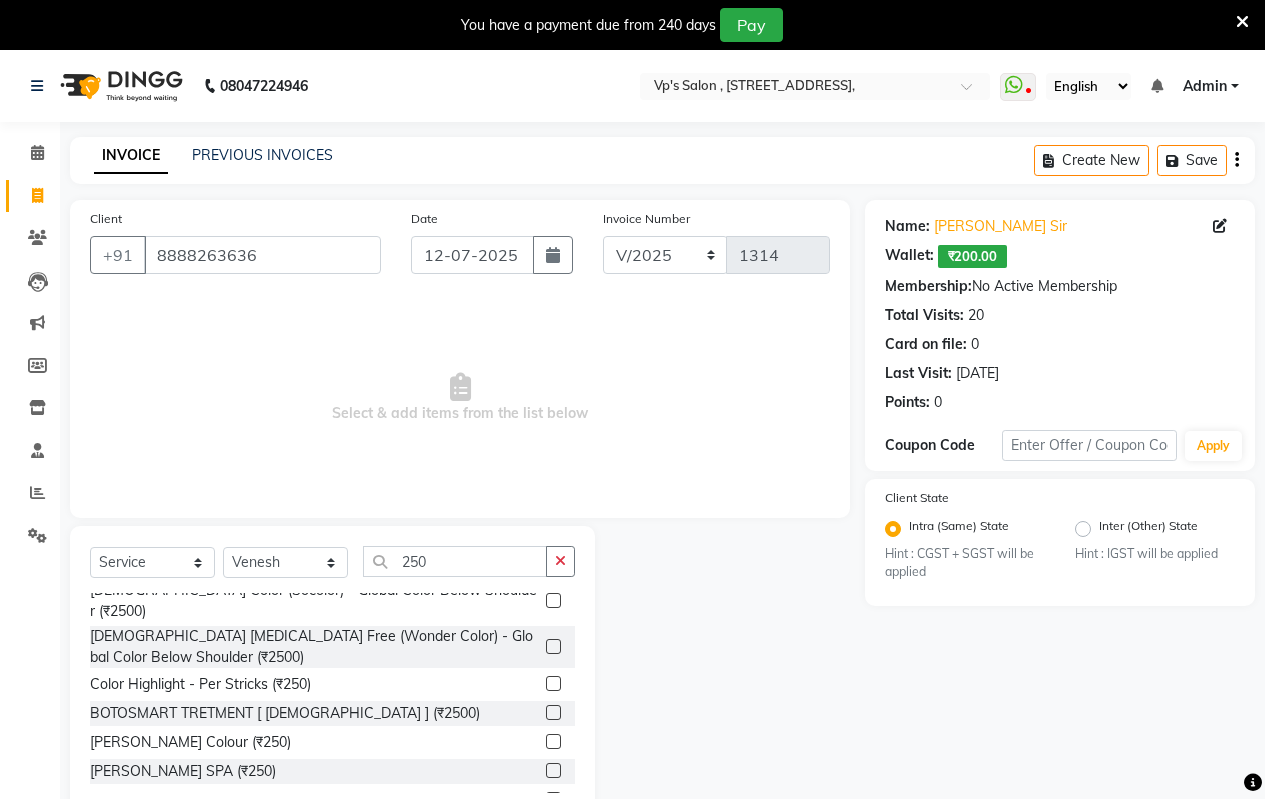 drag, startPoint x: 236, startPoint y: 722, endPoint x: 255, endPoint y: 712, distance: 21.470911 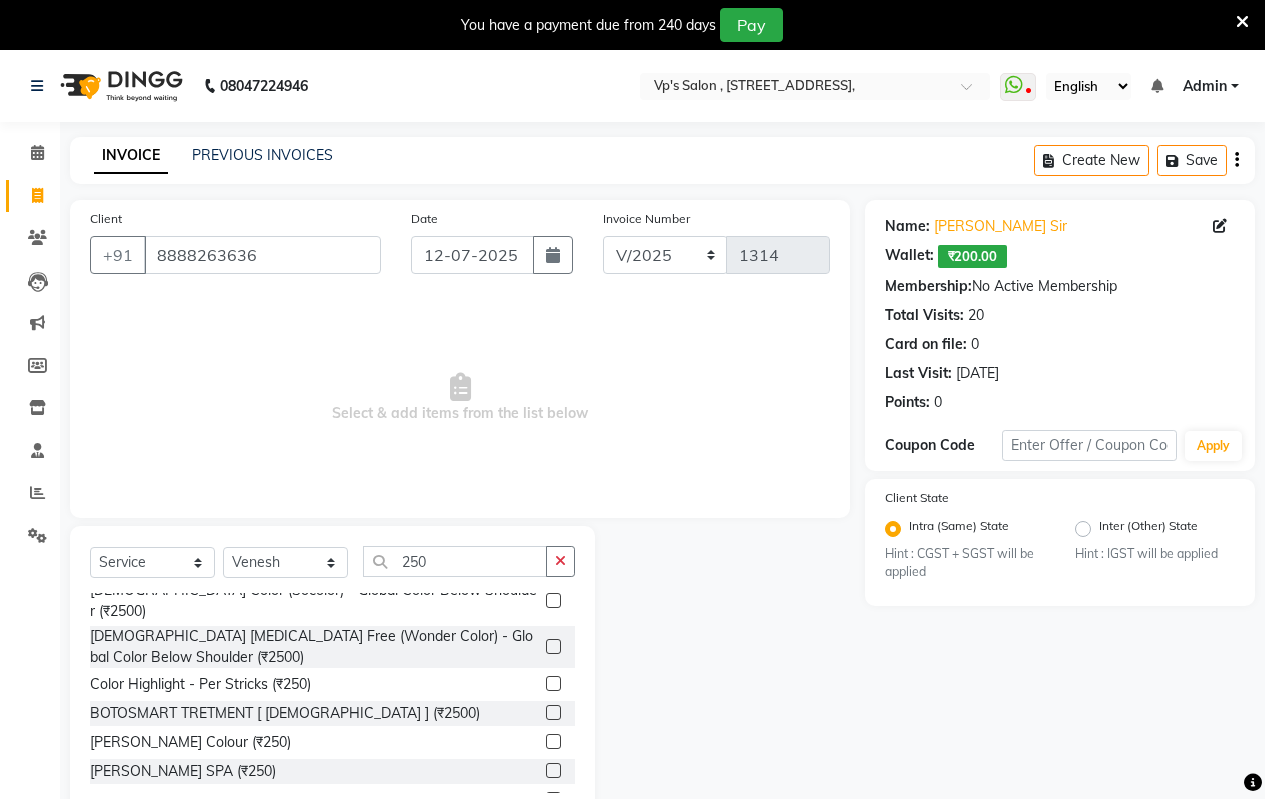 click on "[PERSON_NAME] Colour (₹250)" 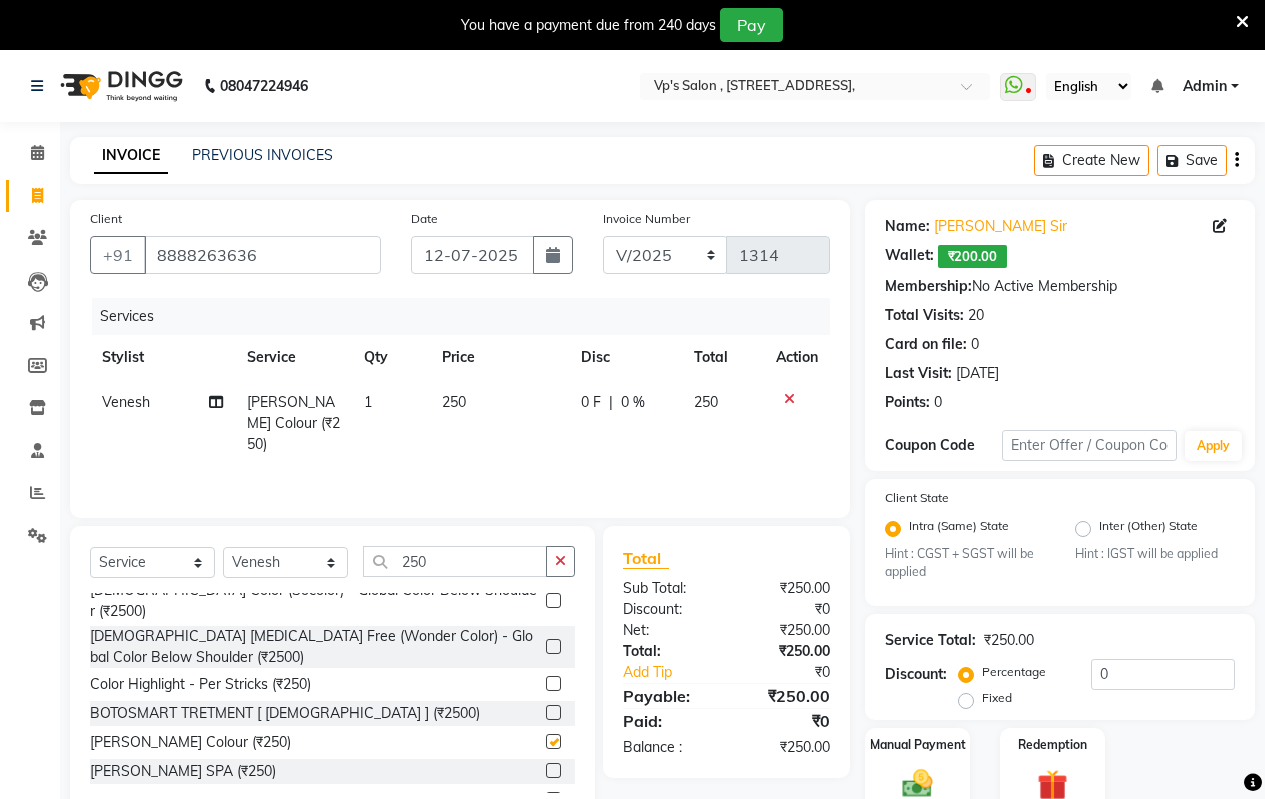 checkbox on "false" 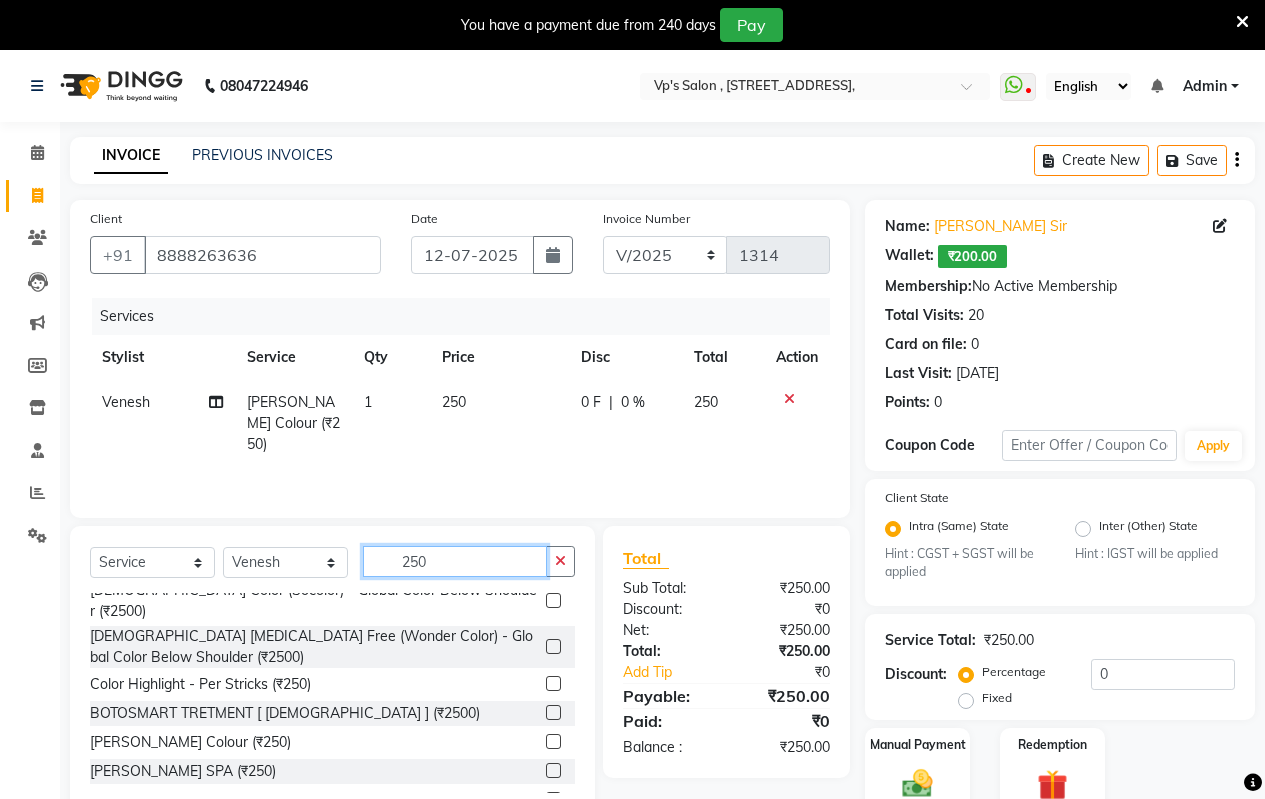 click on "250" 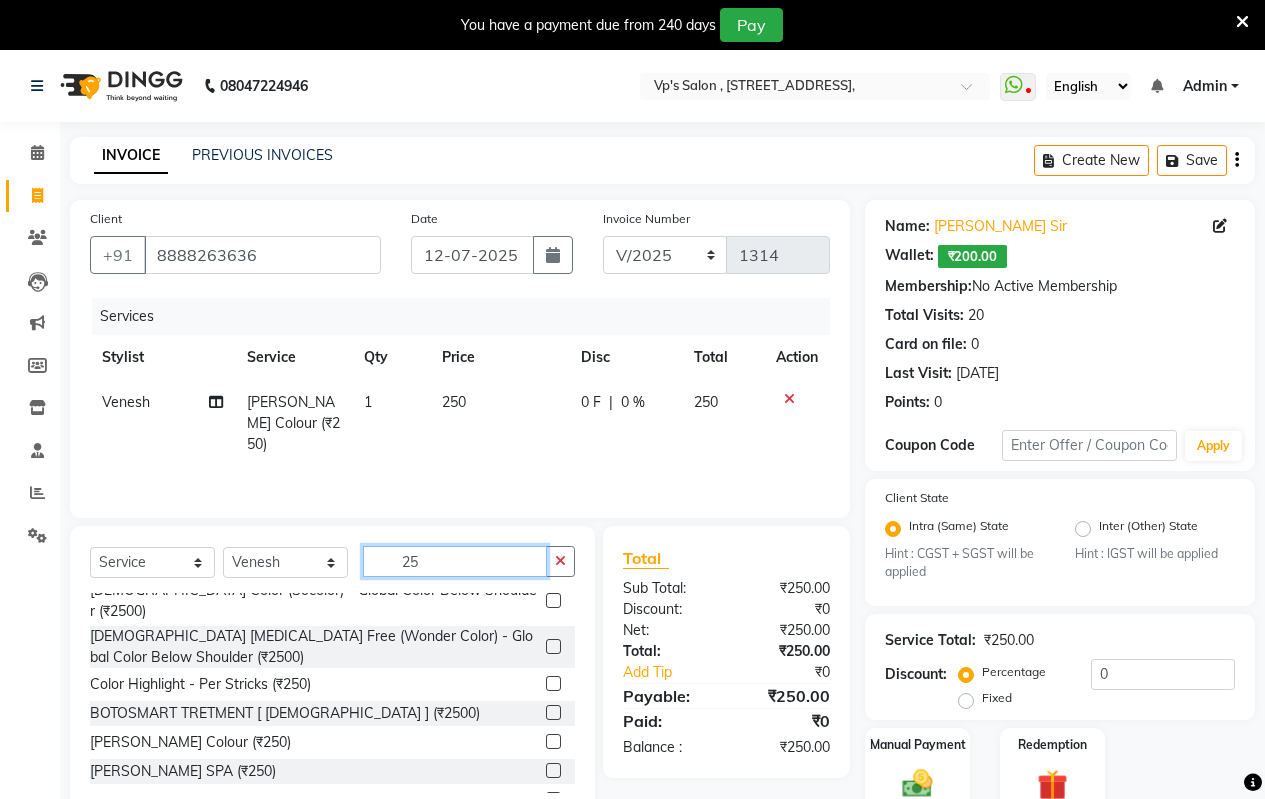 type on "2" 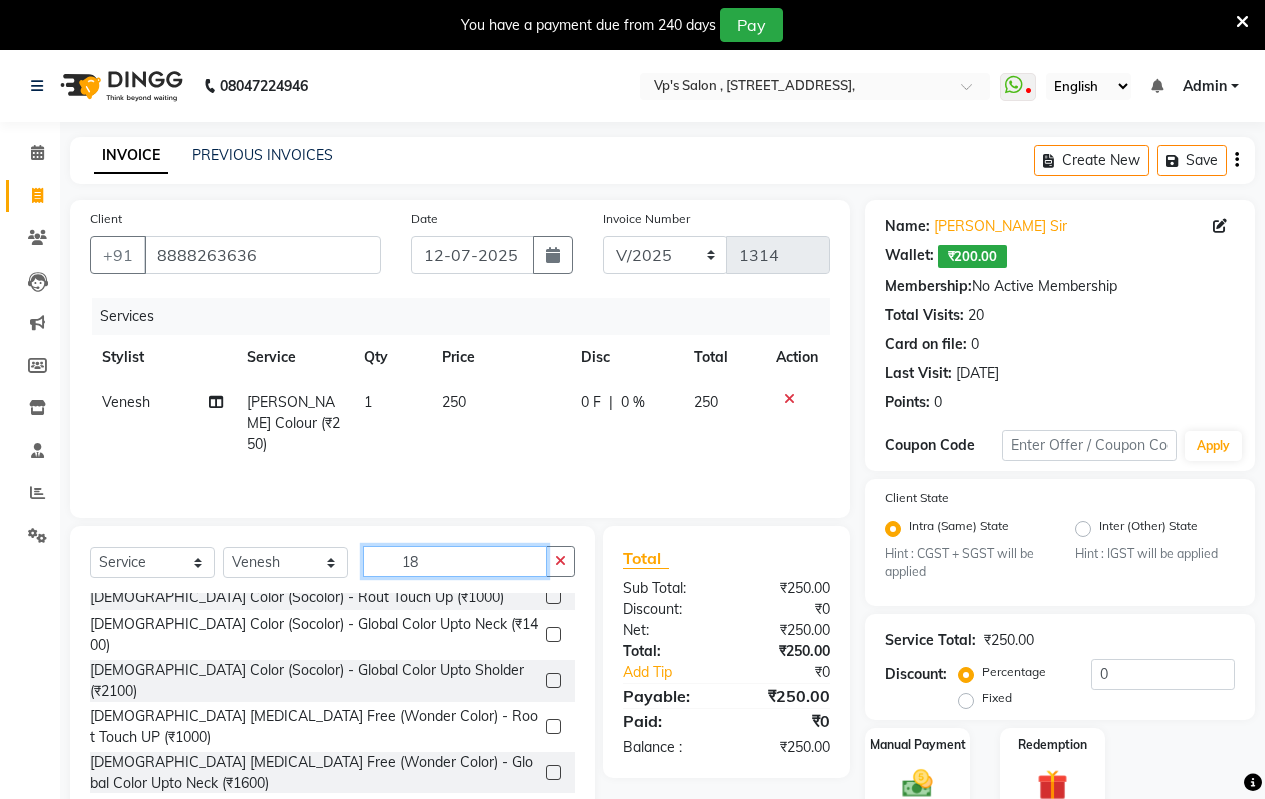 scroll, scrollTop: 0, scrollLeft: 0, axis: both 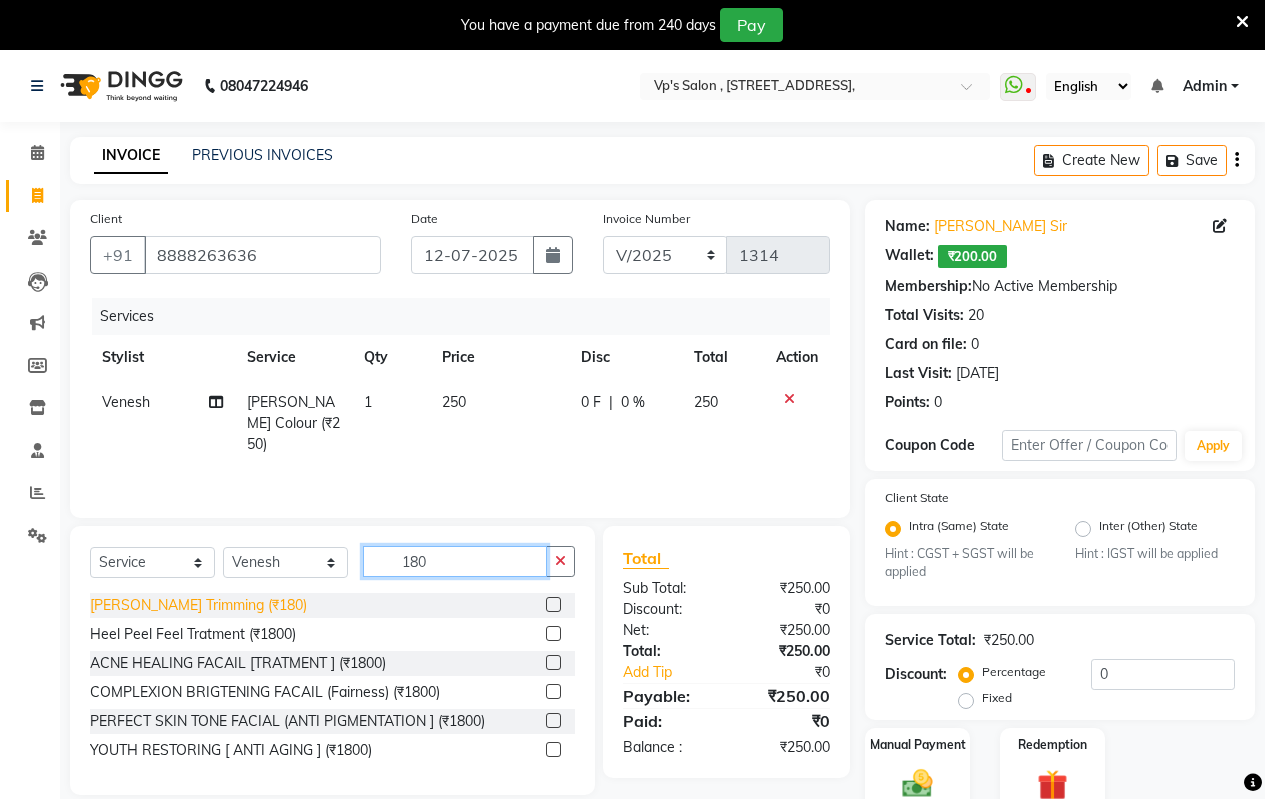 type on "180" 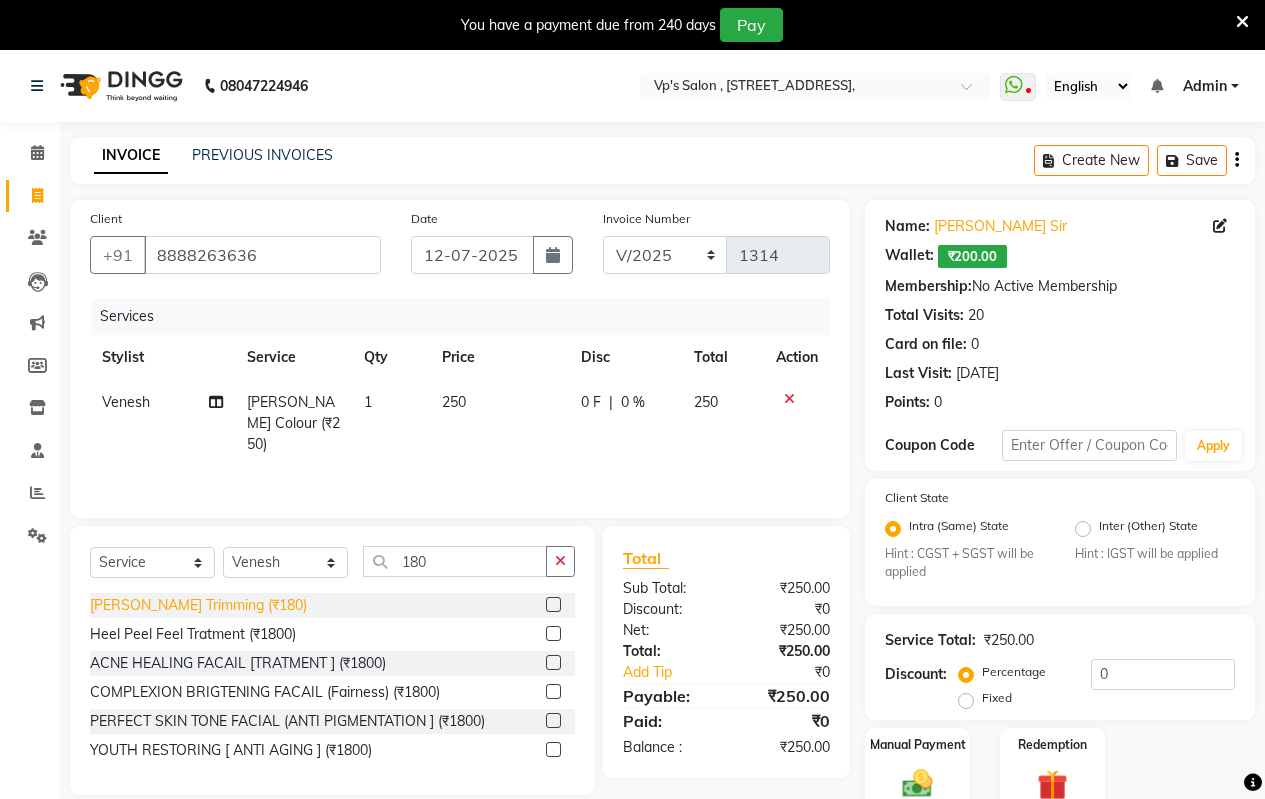 click on "[PERSON_NAME] Trimming (₹180)" 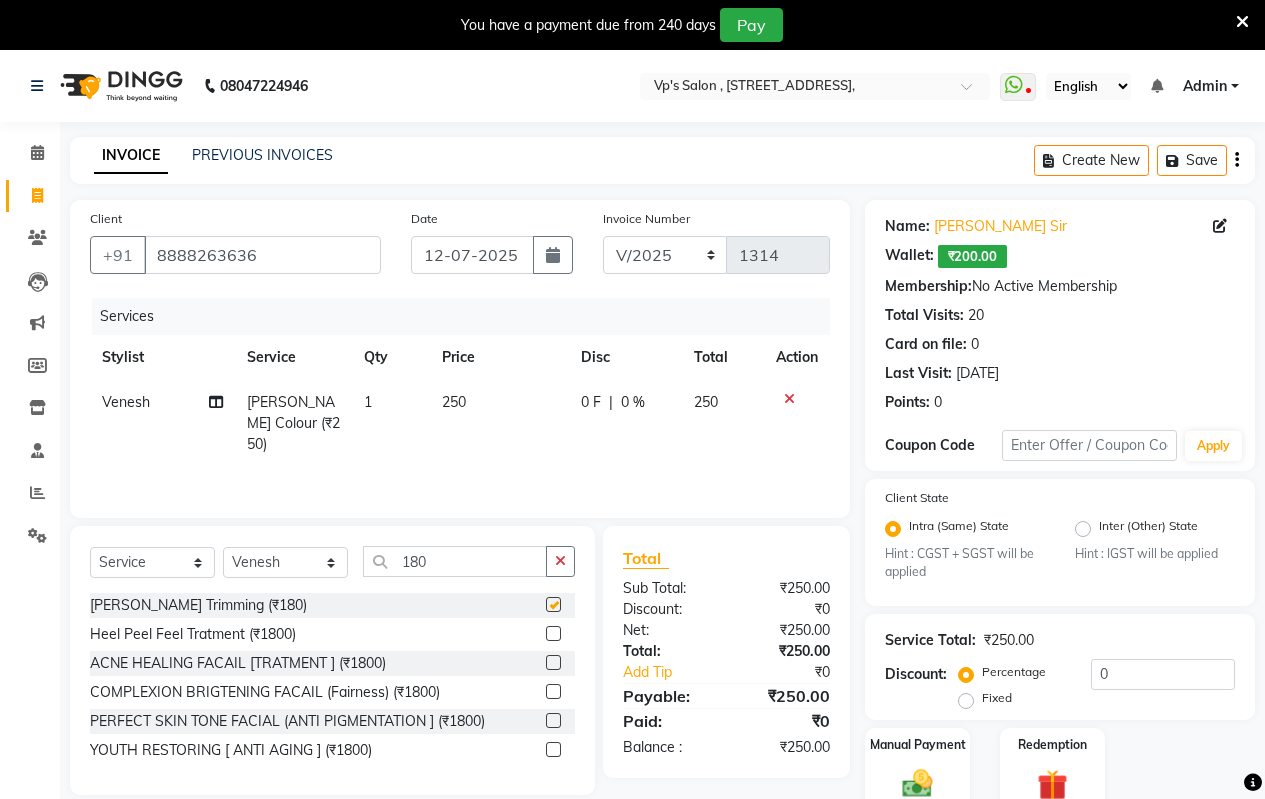 checkbox on "false" 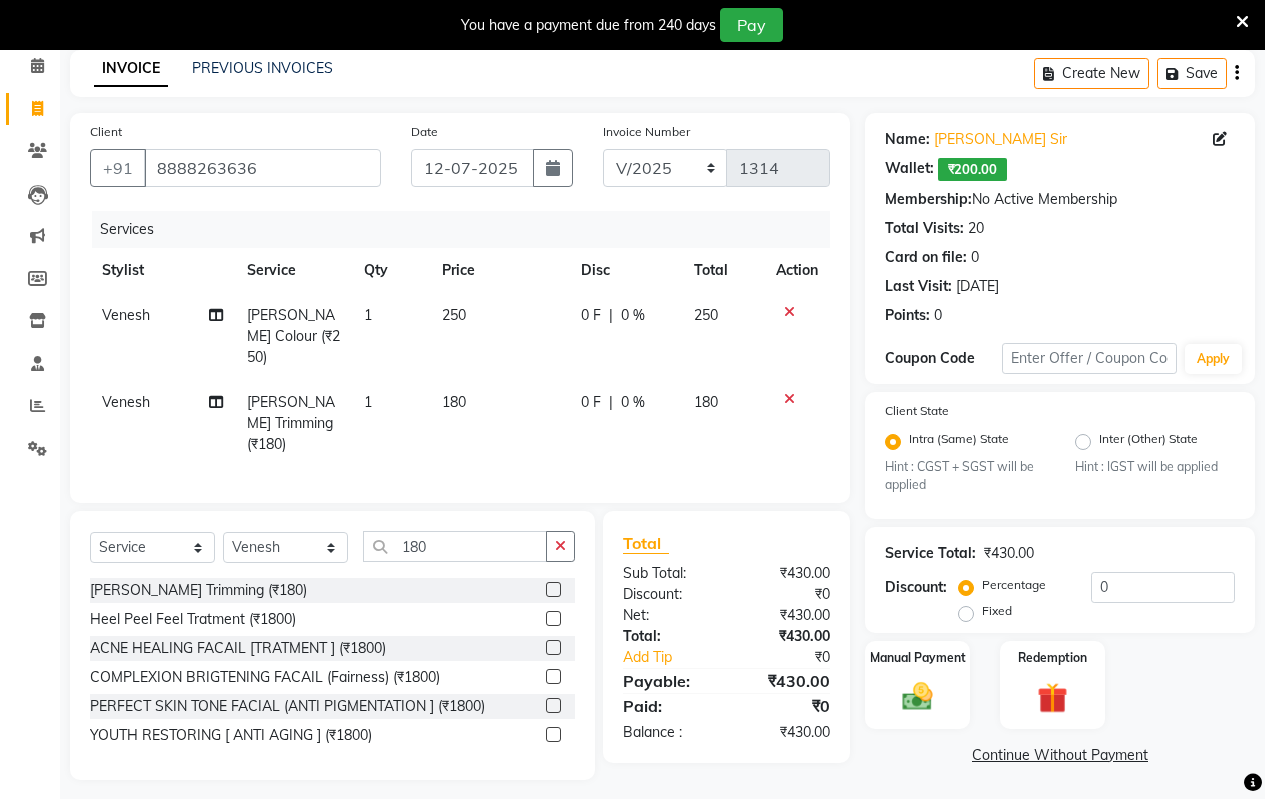 scroll, scrollTop: 92, scrollLeft: 0, axis: vertical 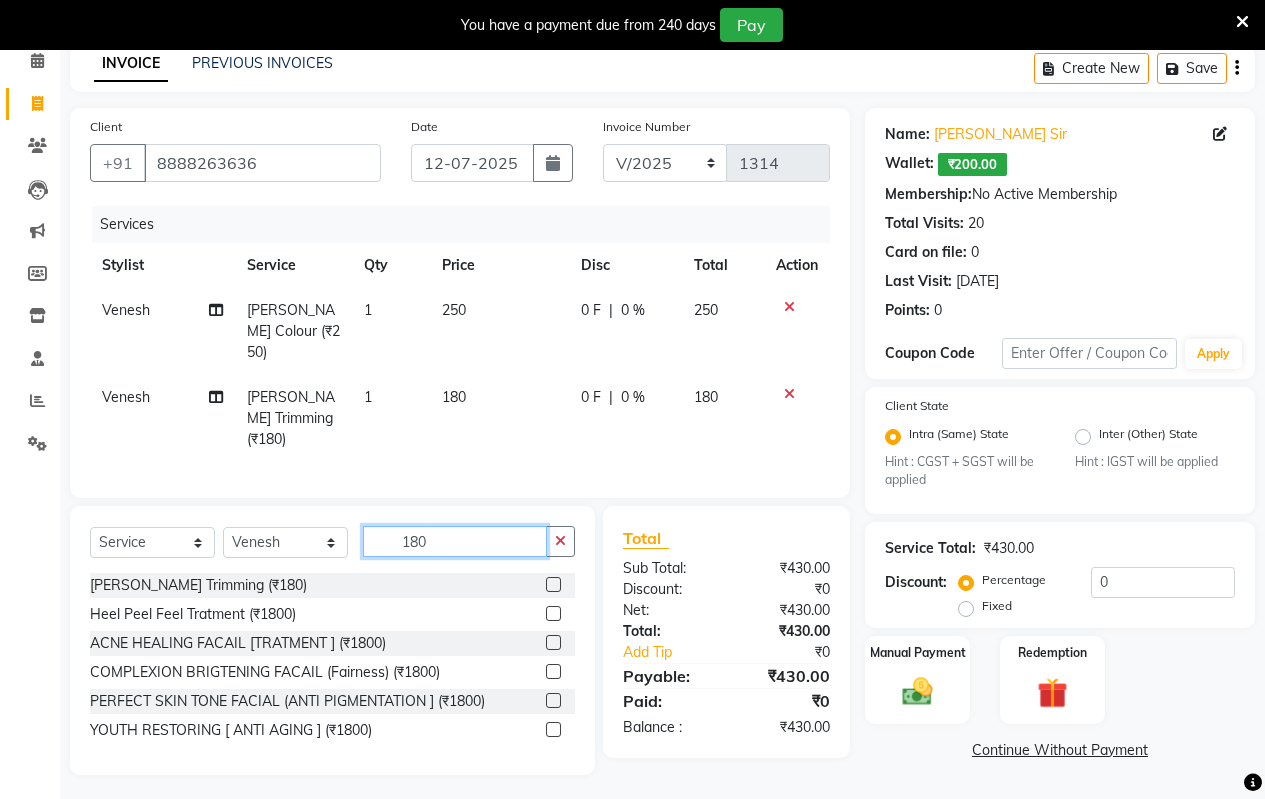 click on "180" 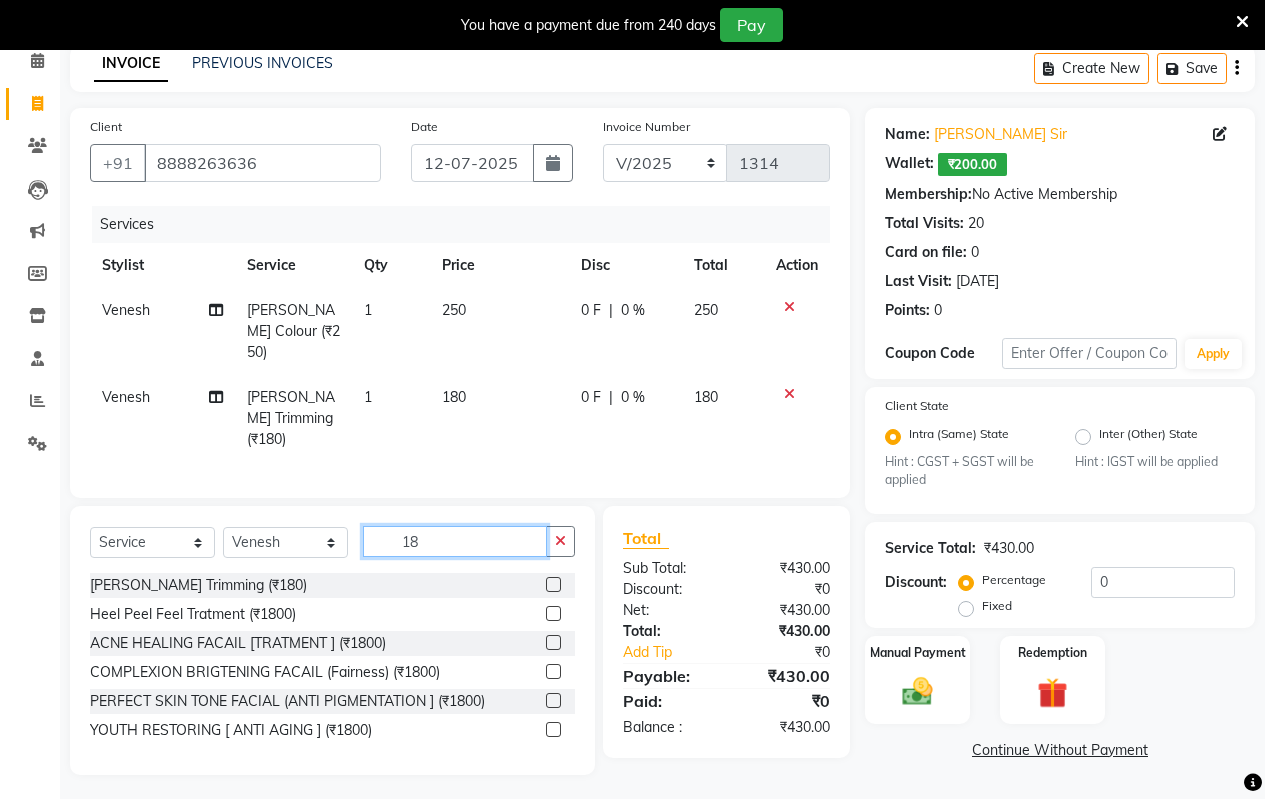 type on "1" 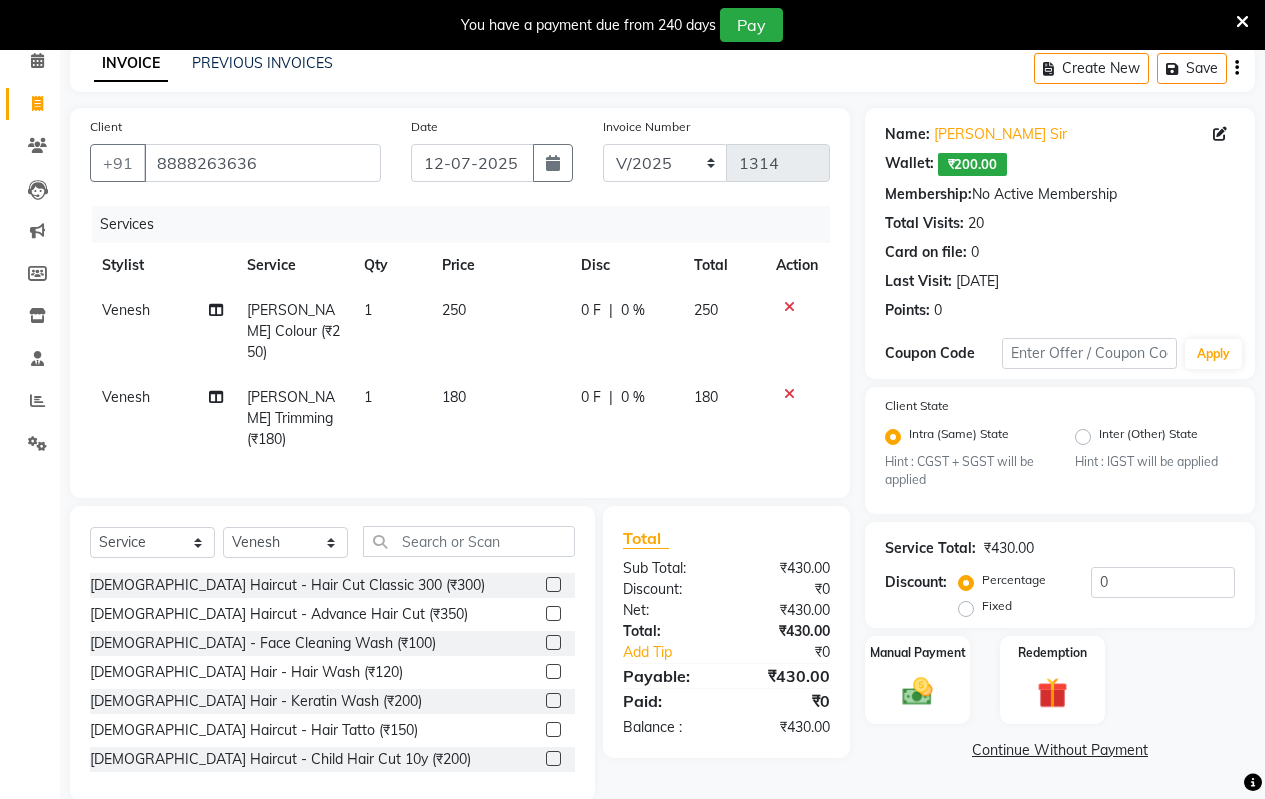click 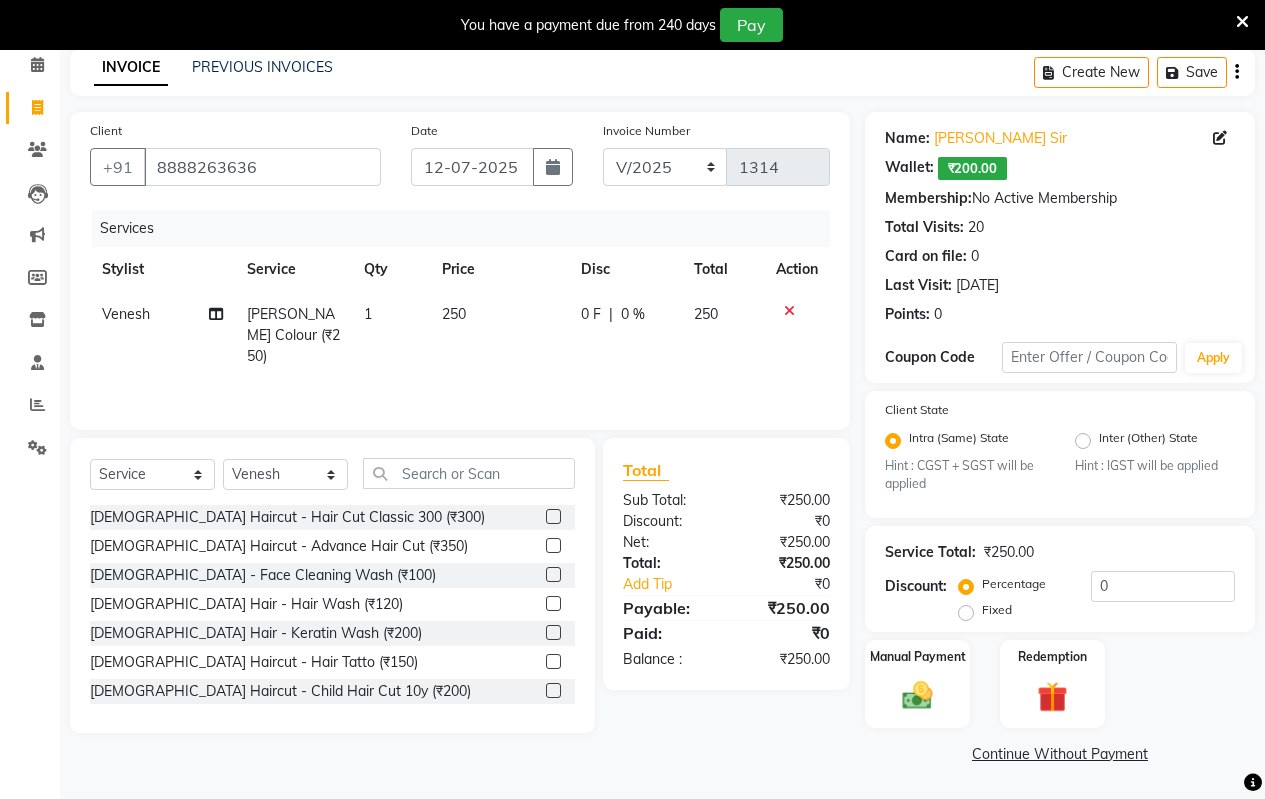 click 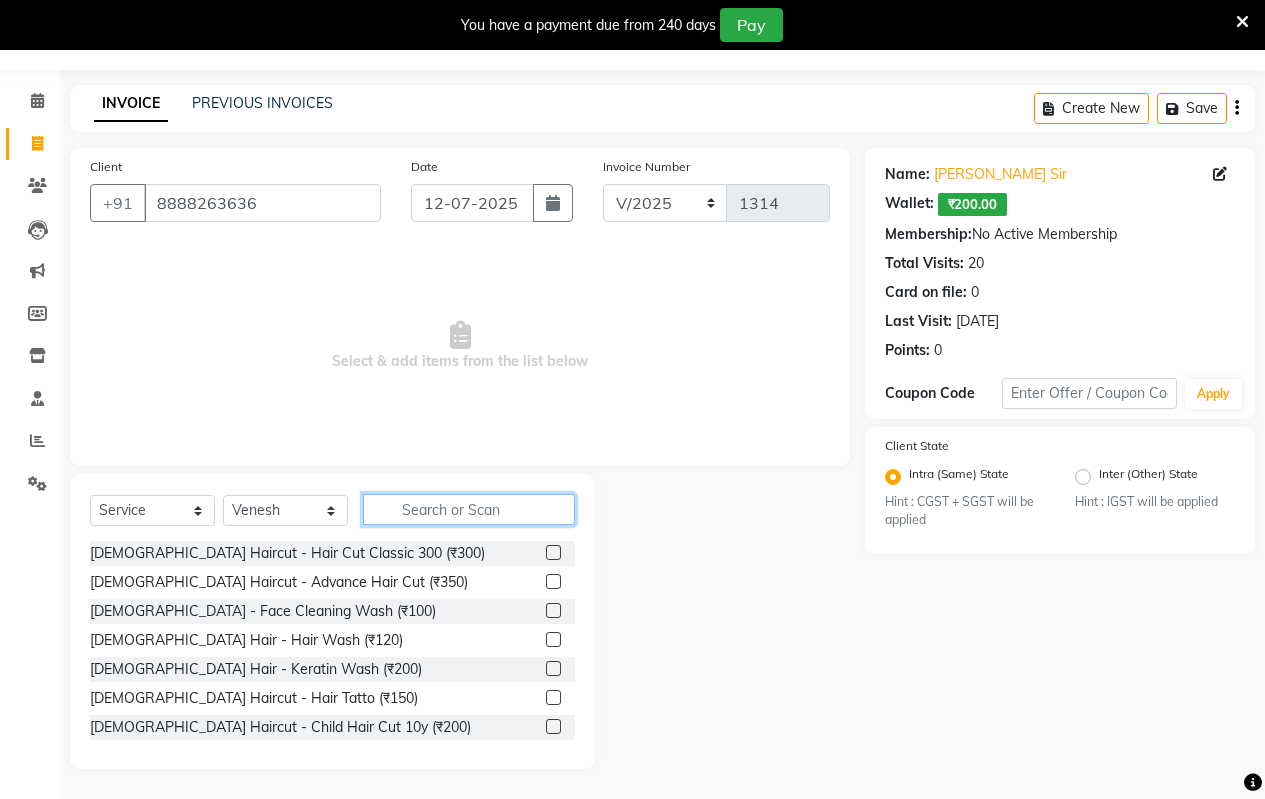 click 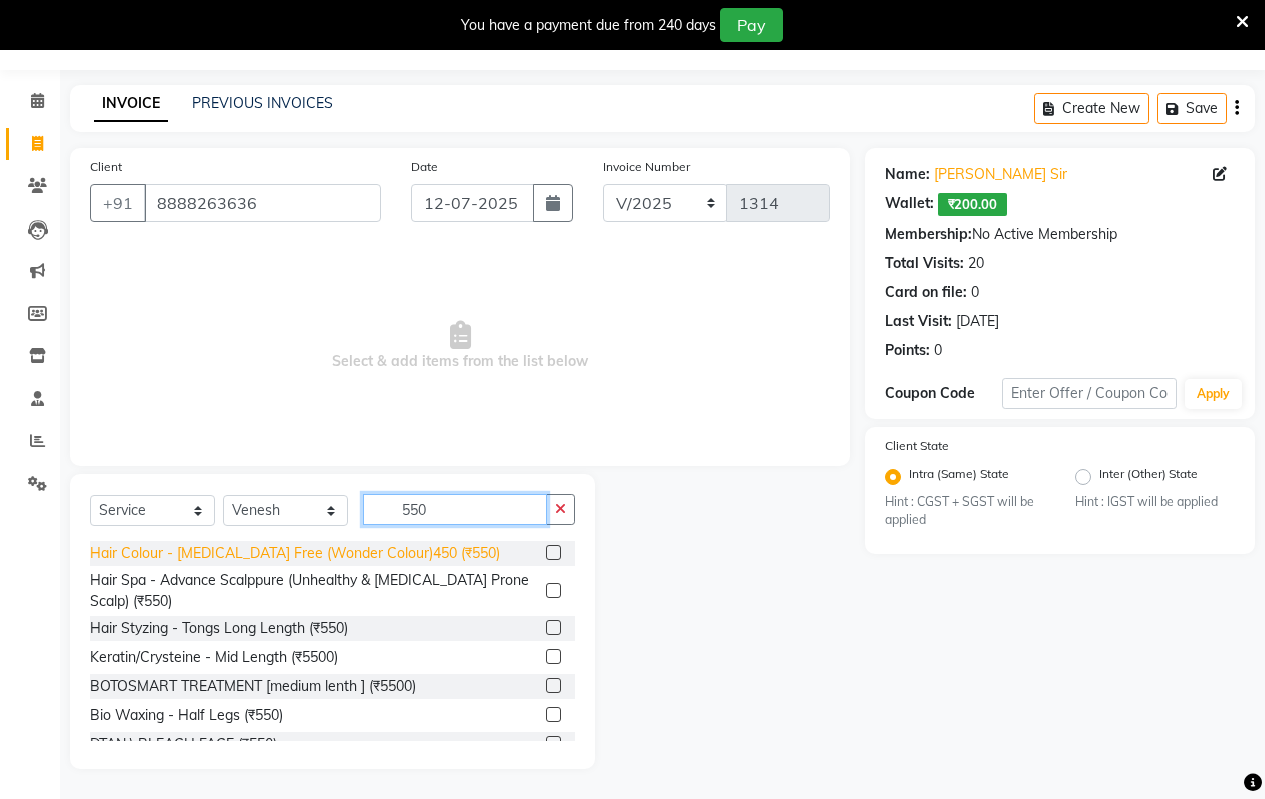 type on "550" 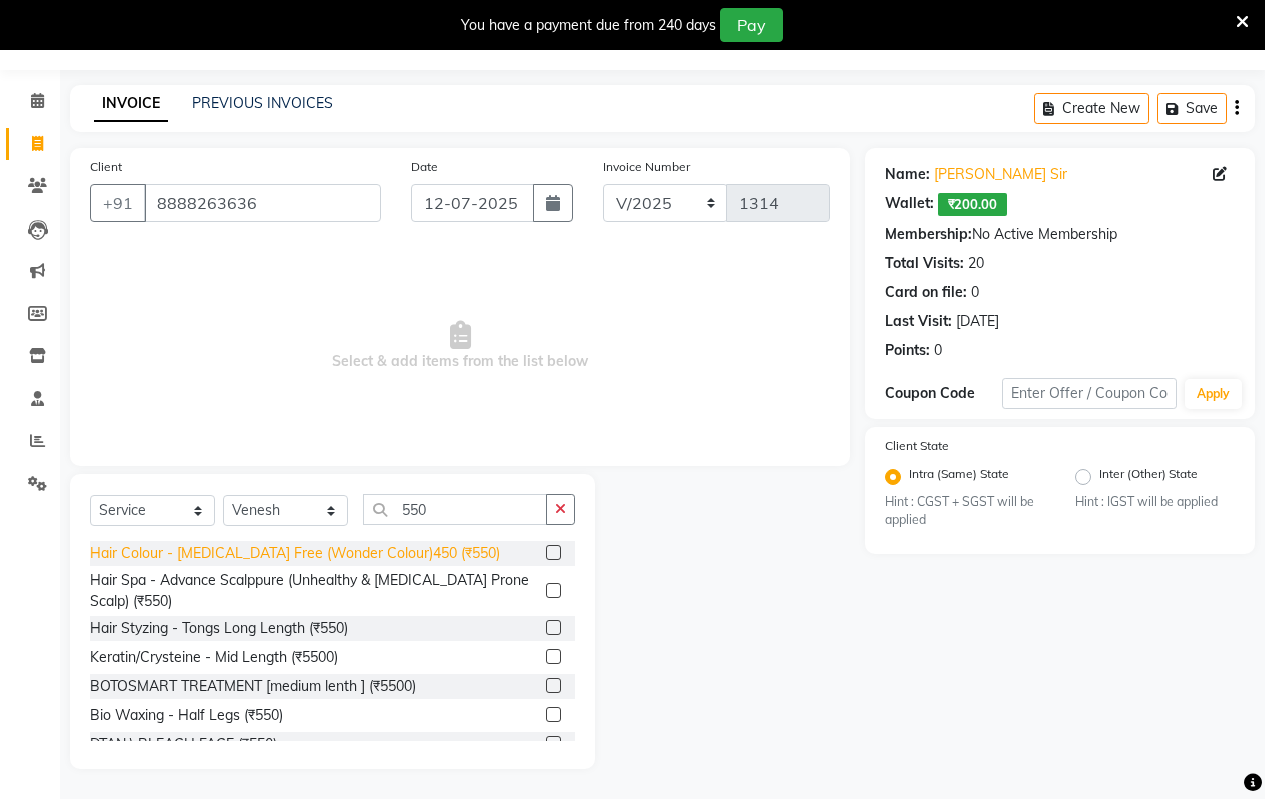 click on "Hair Colour - [MEDICAL_DATA] Free (Wonder    Colour)450 (₹550)" 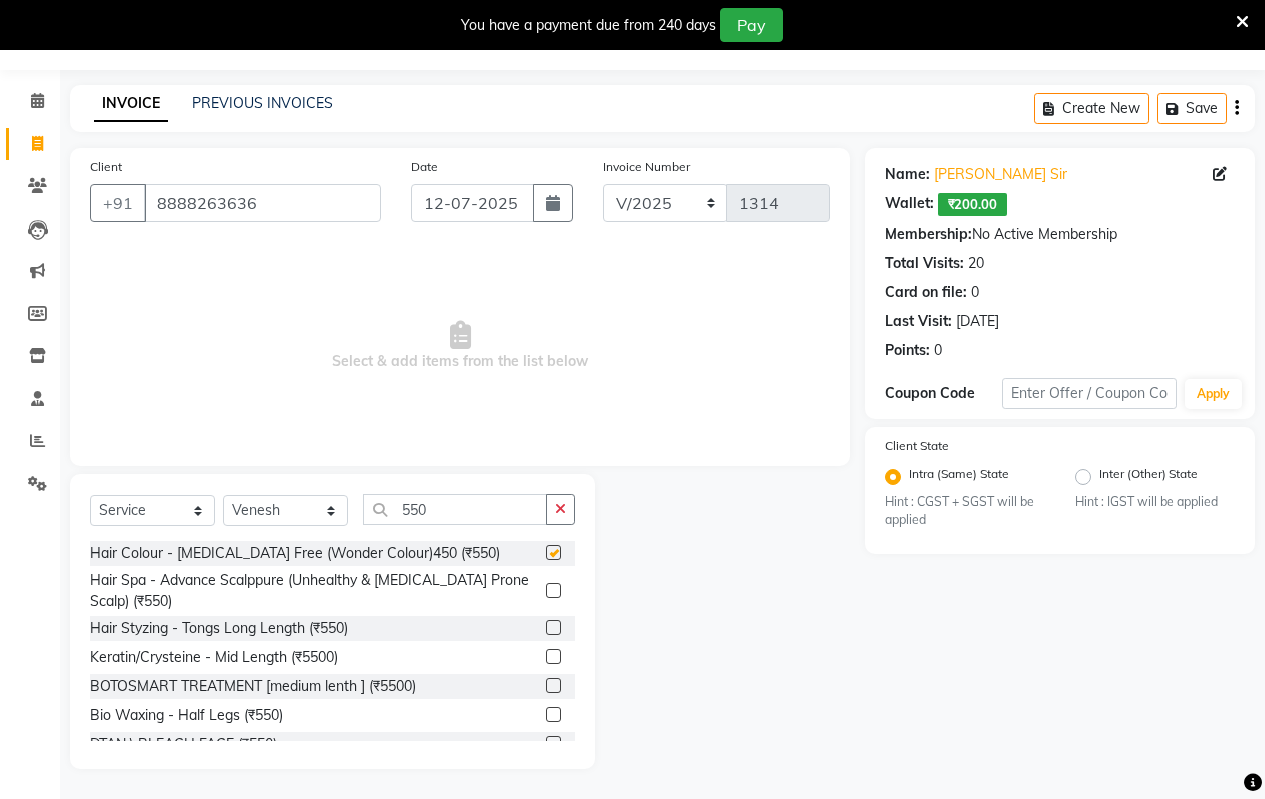 checkbox on "false" 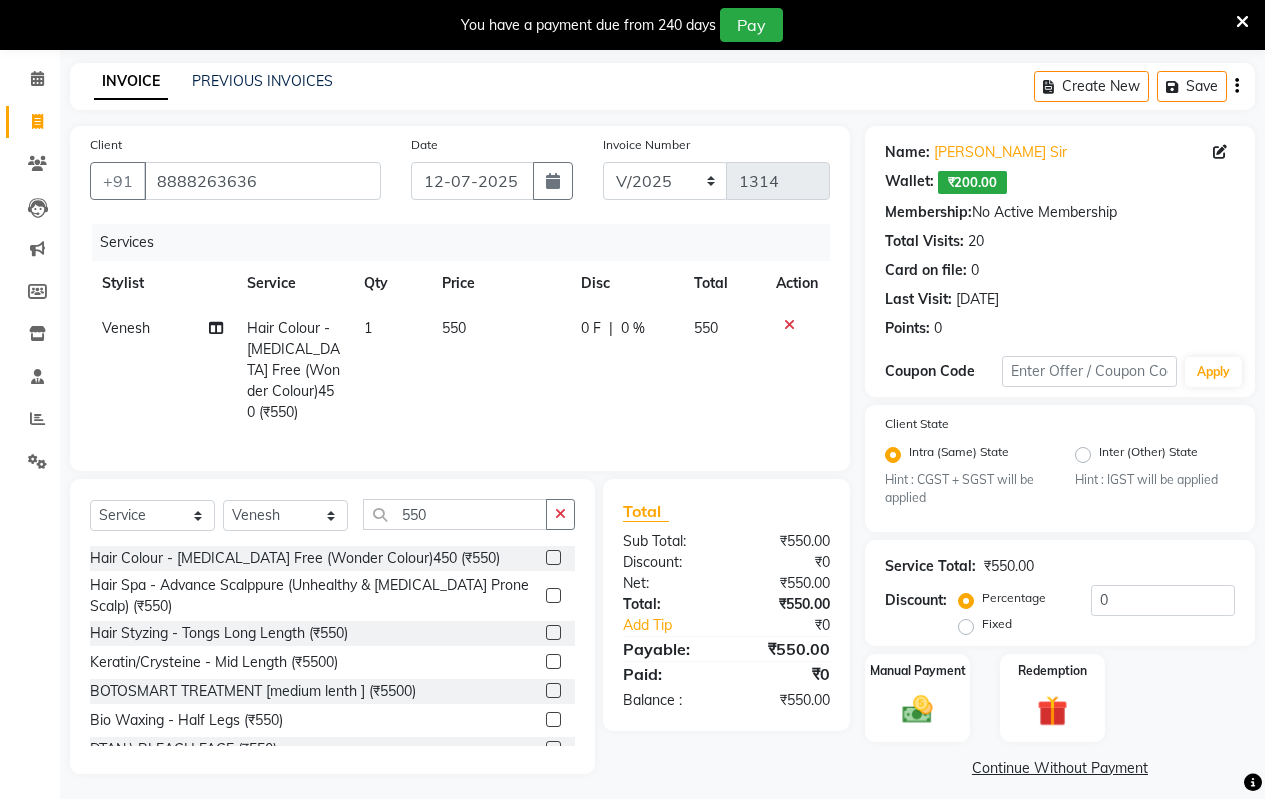 scroll, scrollTop: 94, scrollLeft: 0, axis: vertical 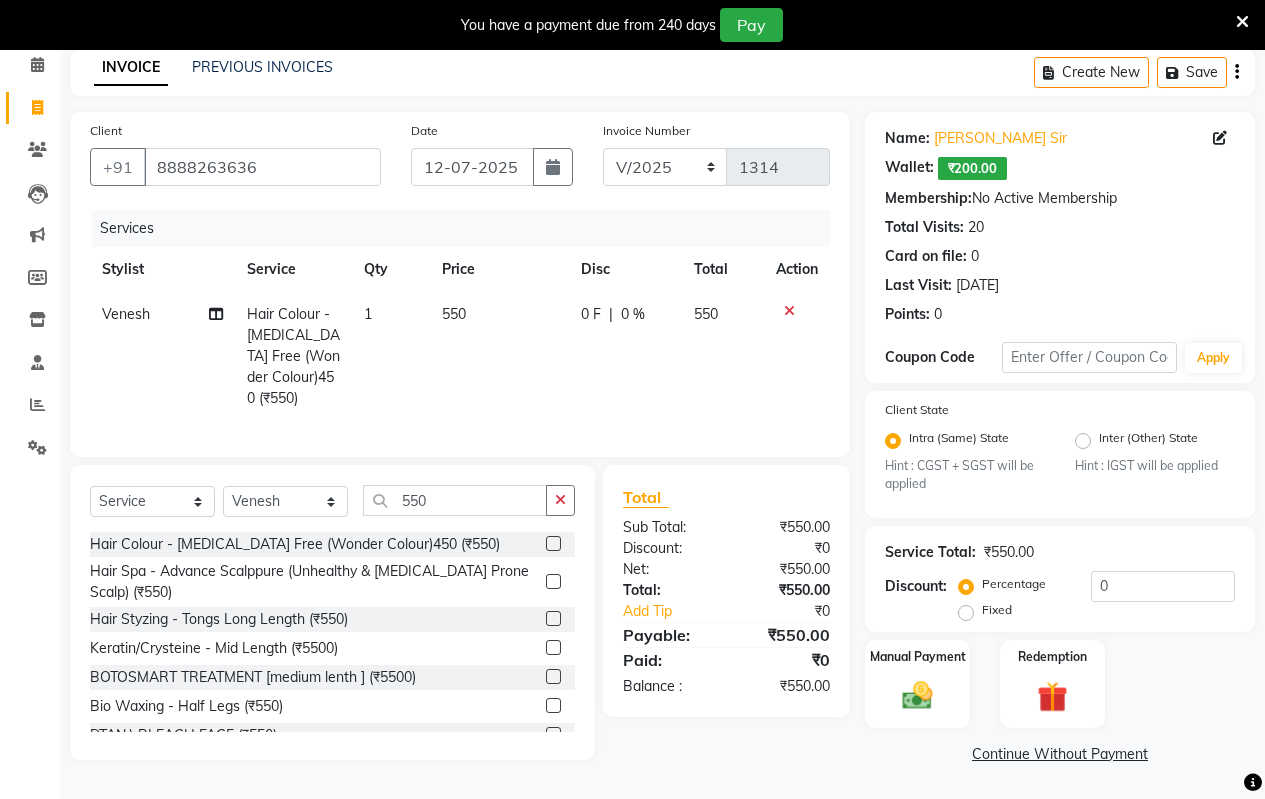 click on "Fixed" 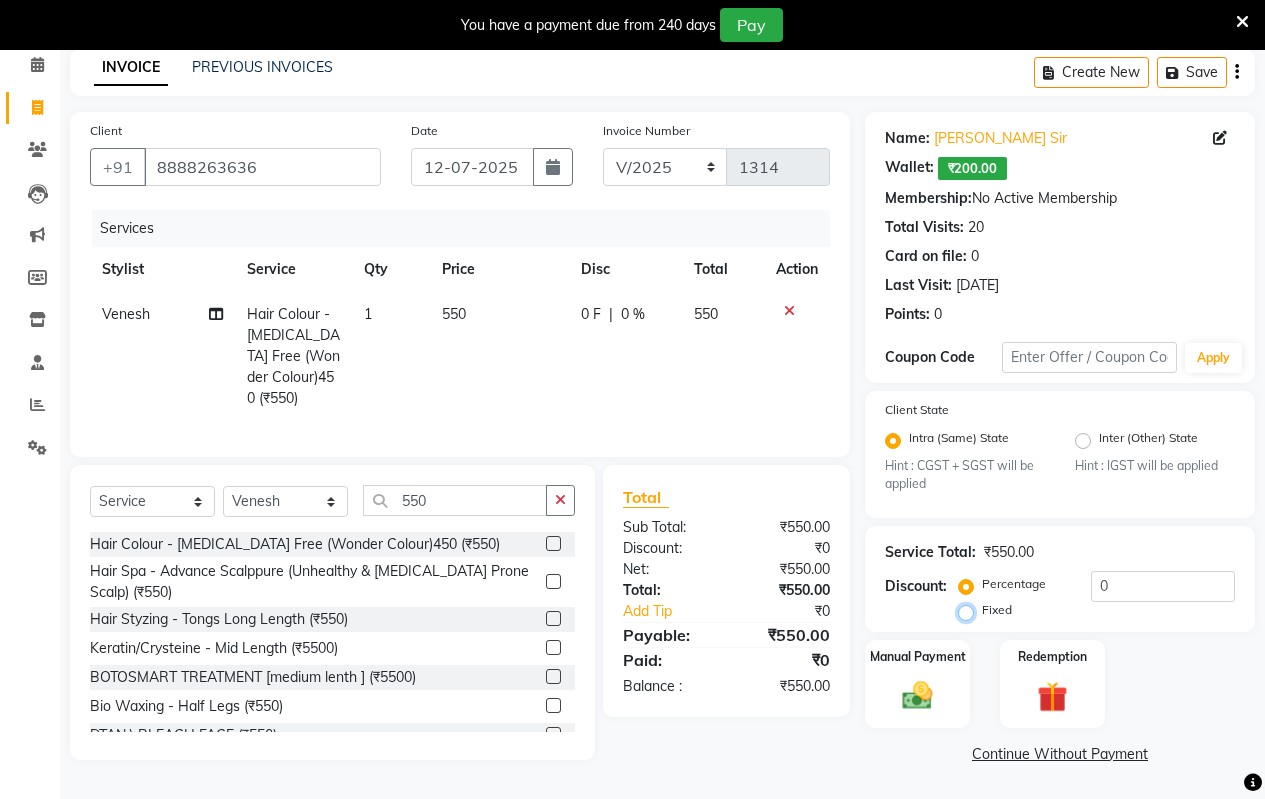 click on "Fixed" at bounding box center [970, 610] 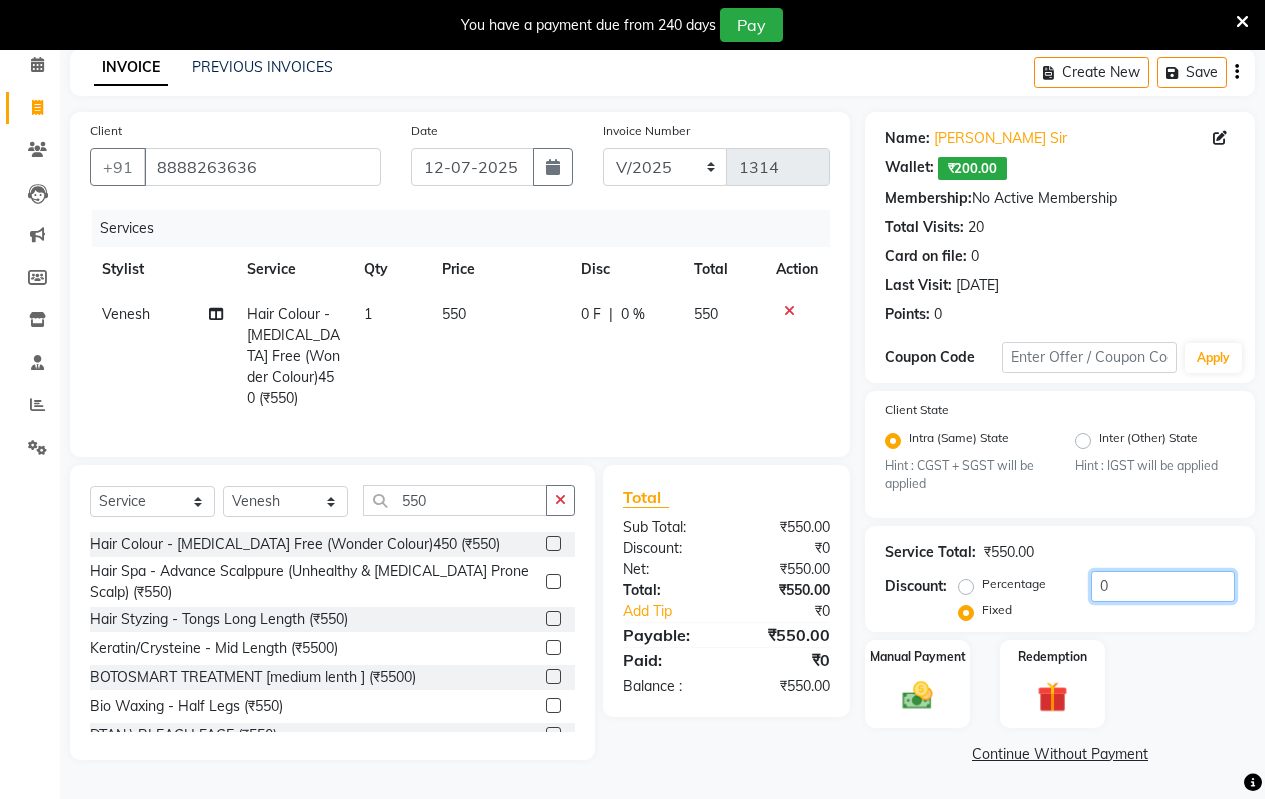 click on "0" 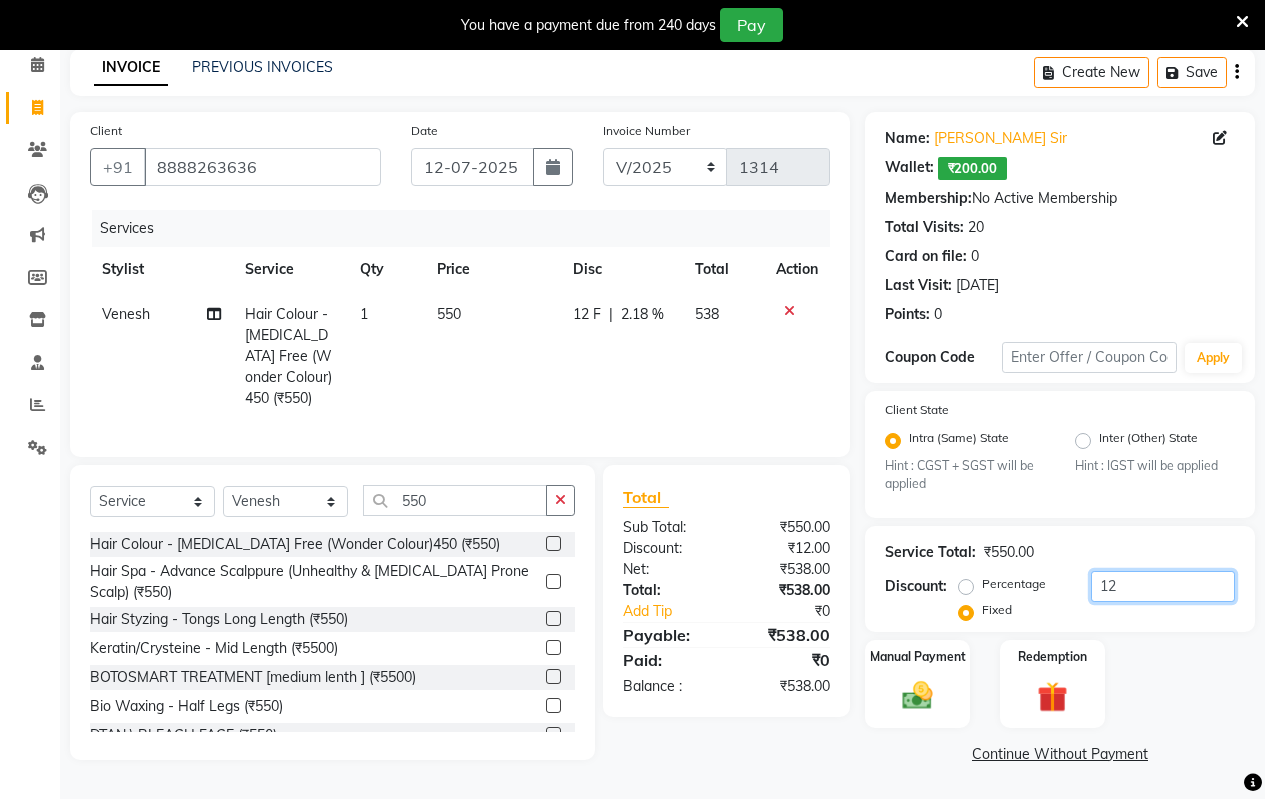 type on "1" 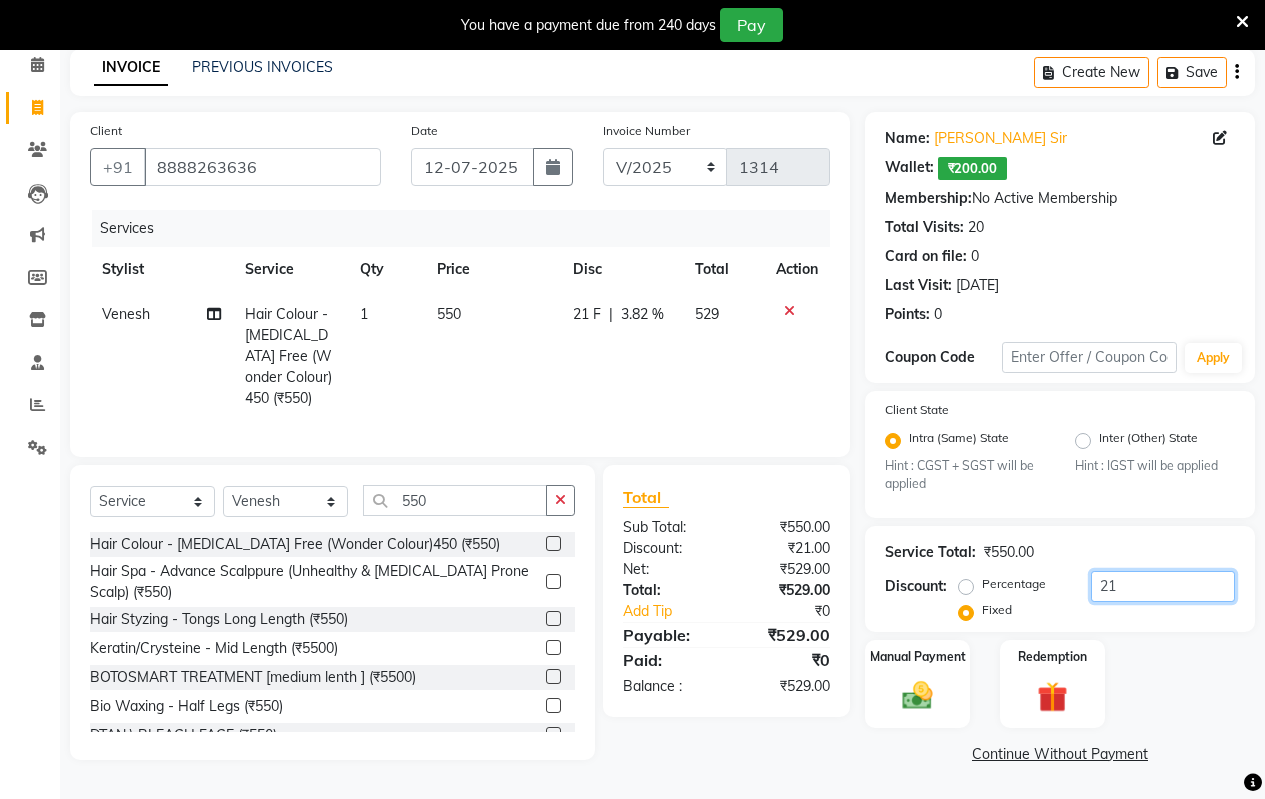 click on "21" 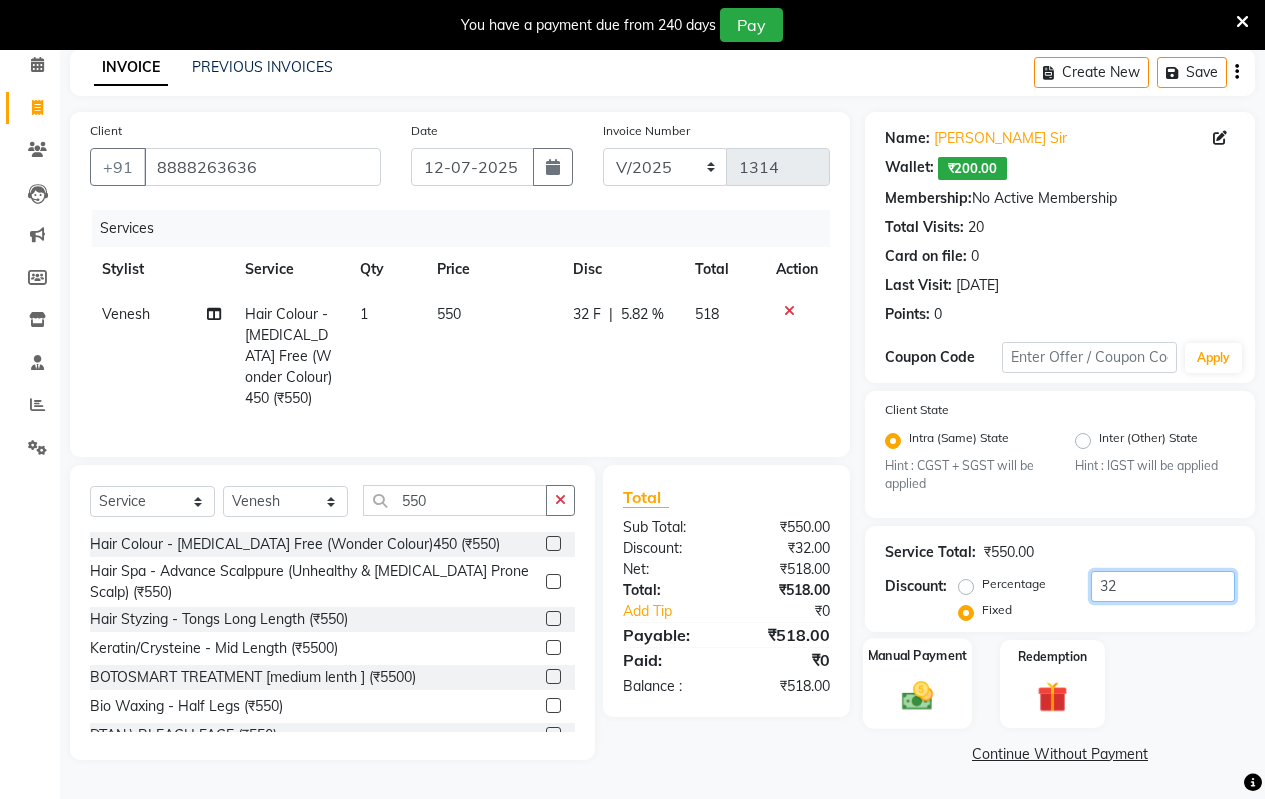 type on "32" 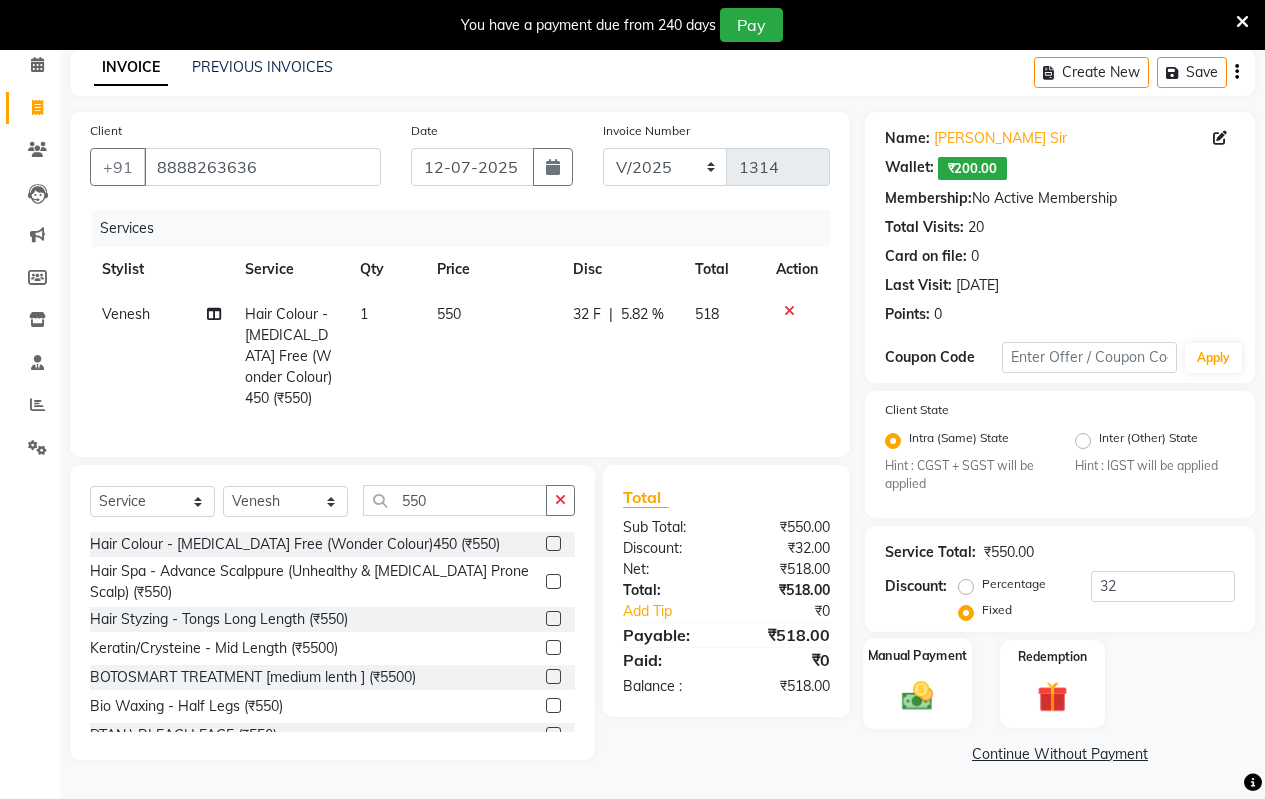 click 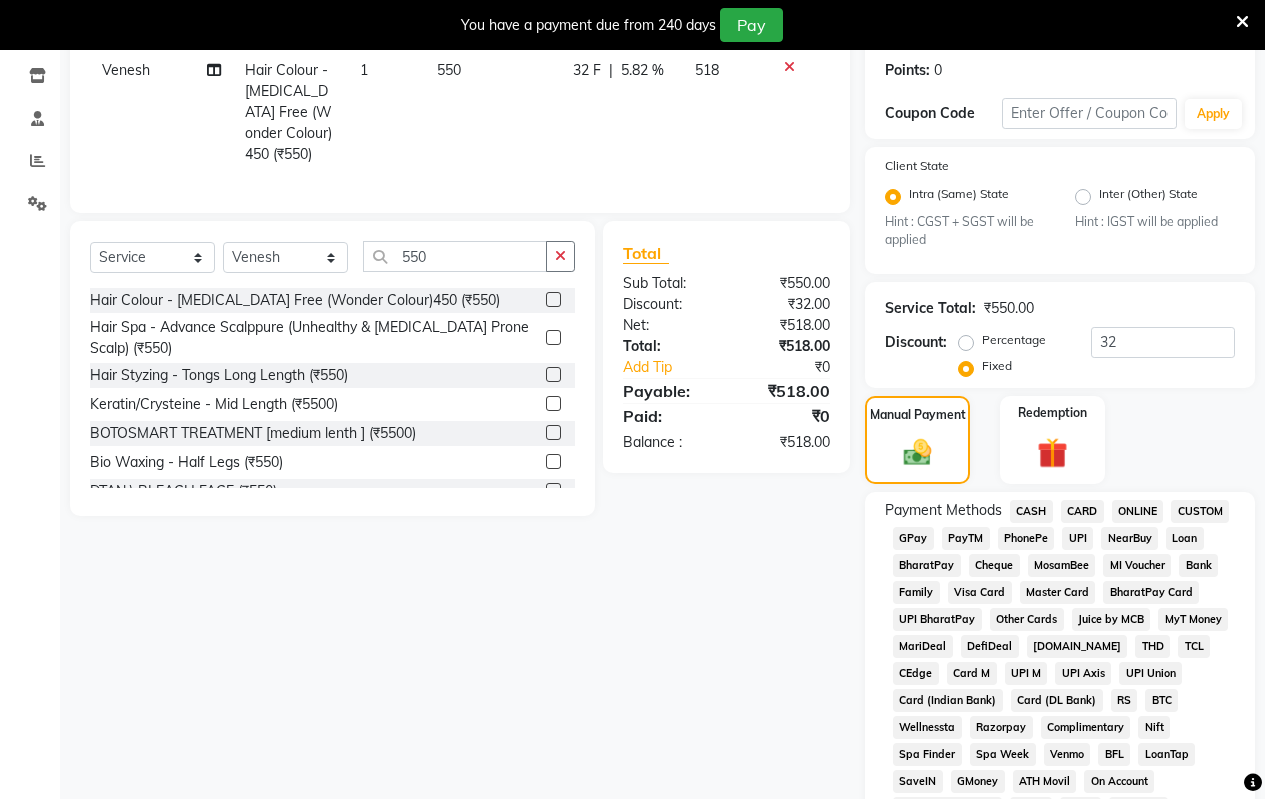 scroll, scrollTop: 394, scrollLeft: 0, axis: vertical 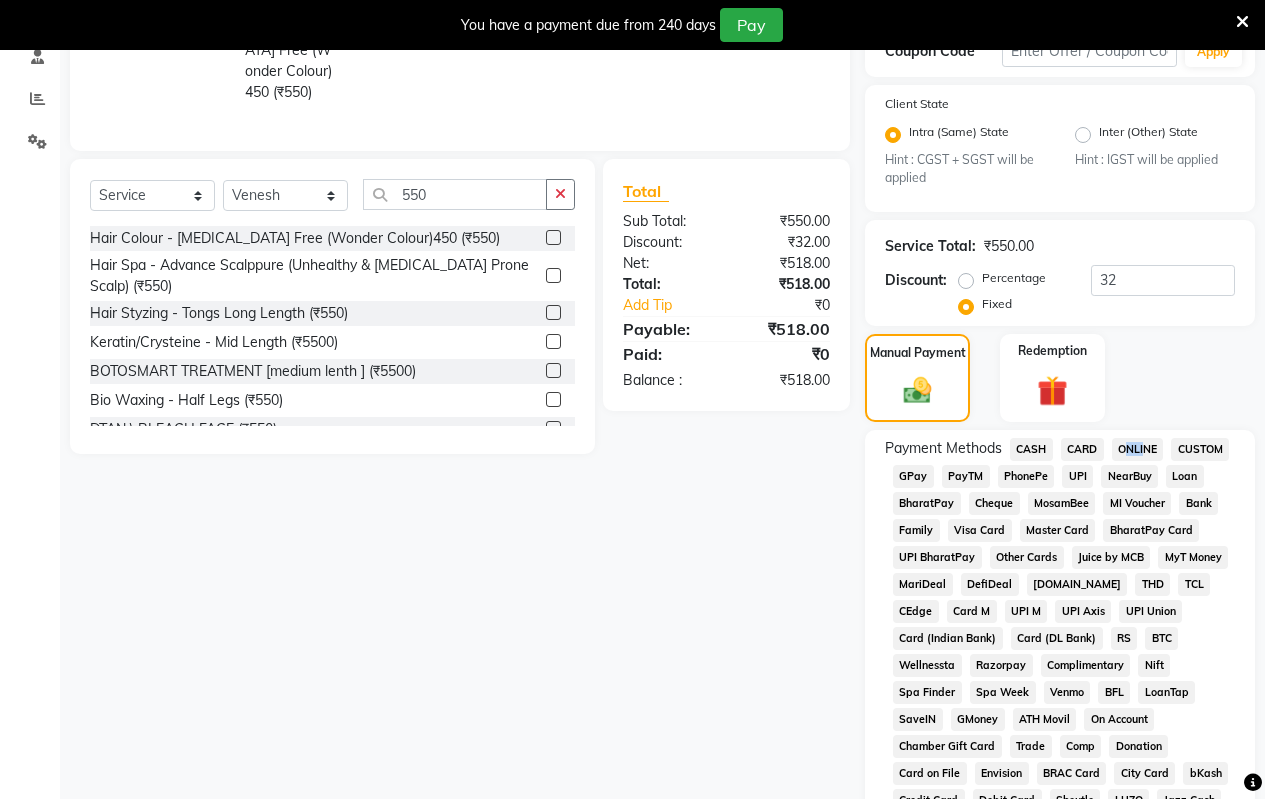 click on "ONLINE" 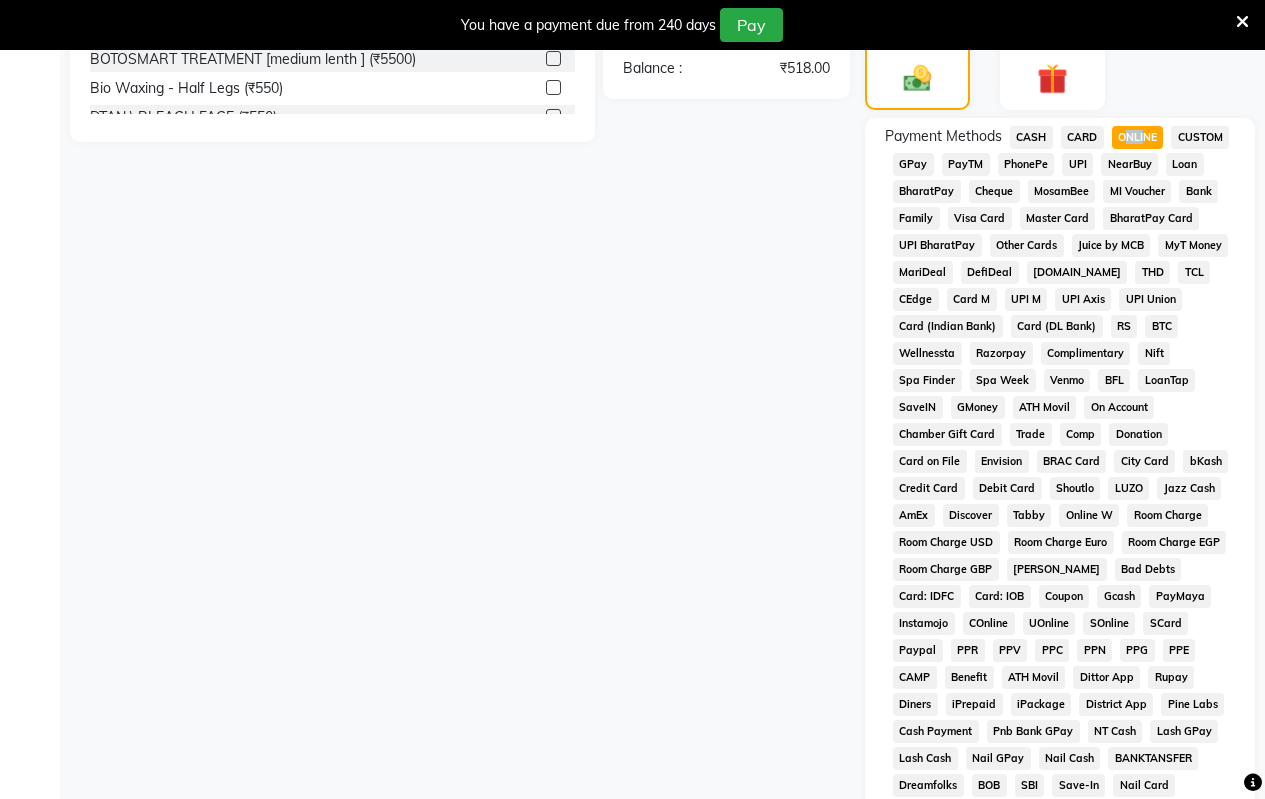 scroll, scrollTop: 969, scrollLeft: 0, axis: vertical 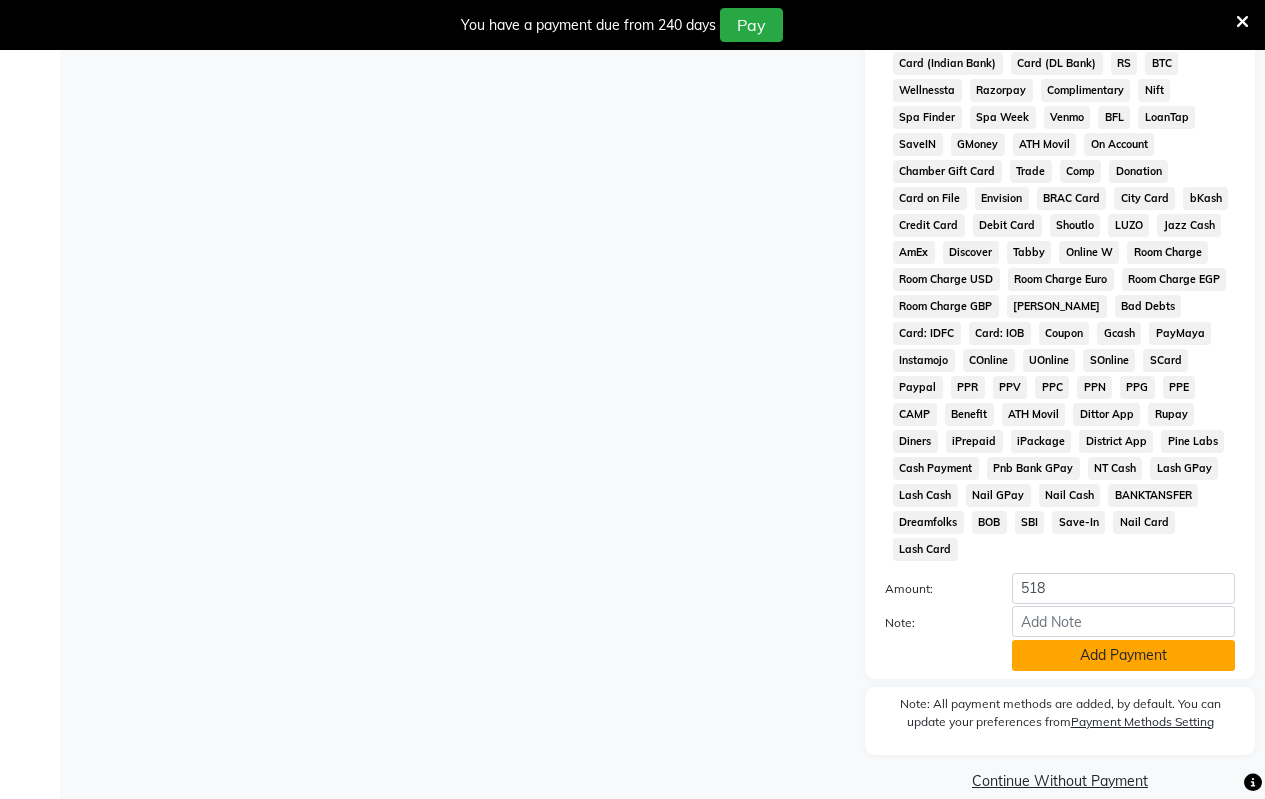 click on "Add Payment" 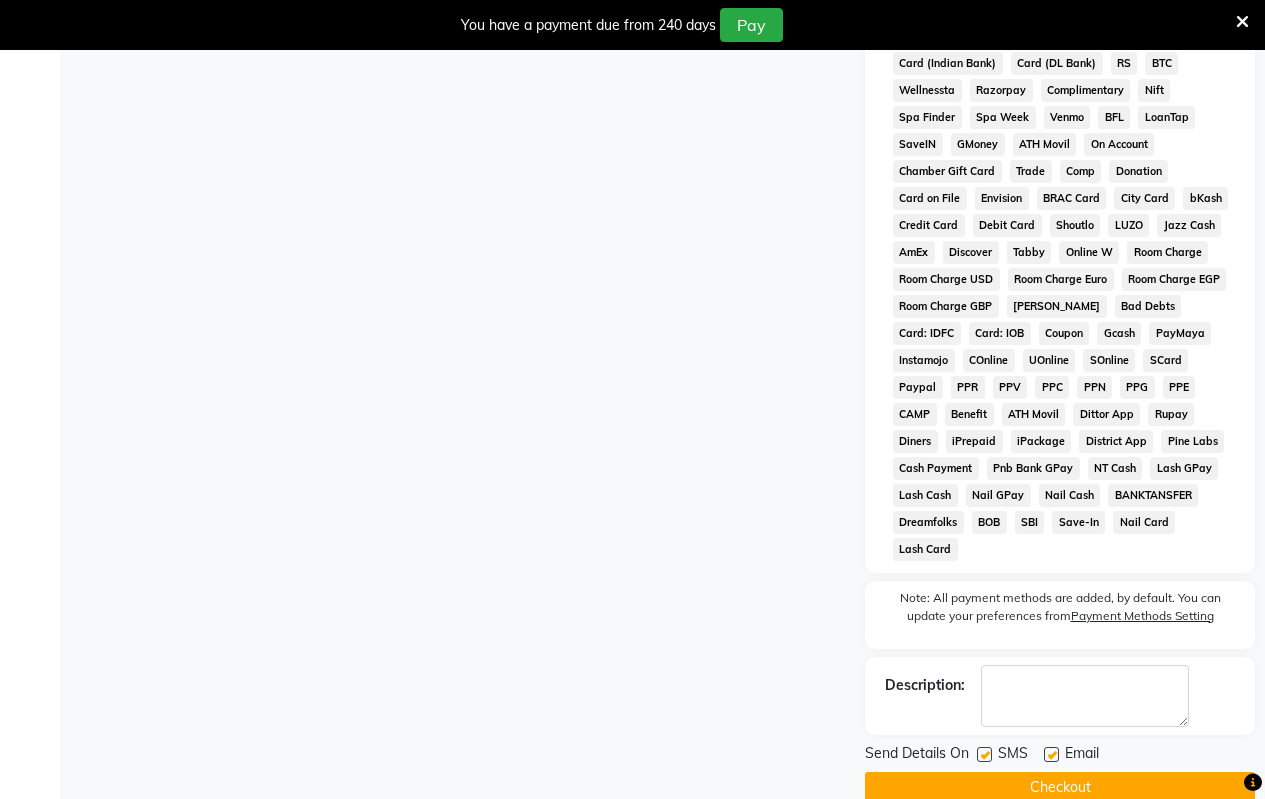click on "Checkout" 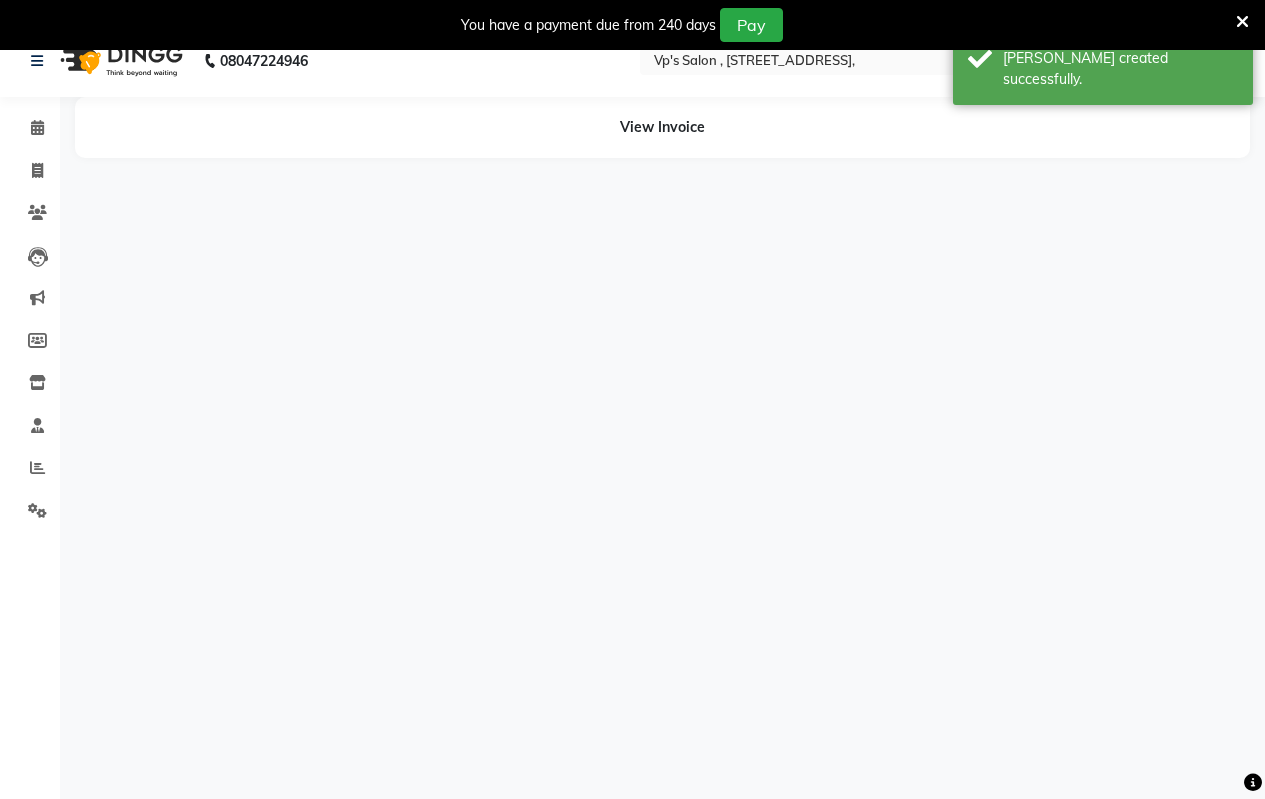 scroll, scrollTop: 0, scrollLeft: 0, axis: both 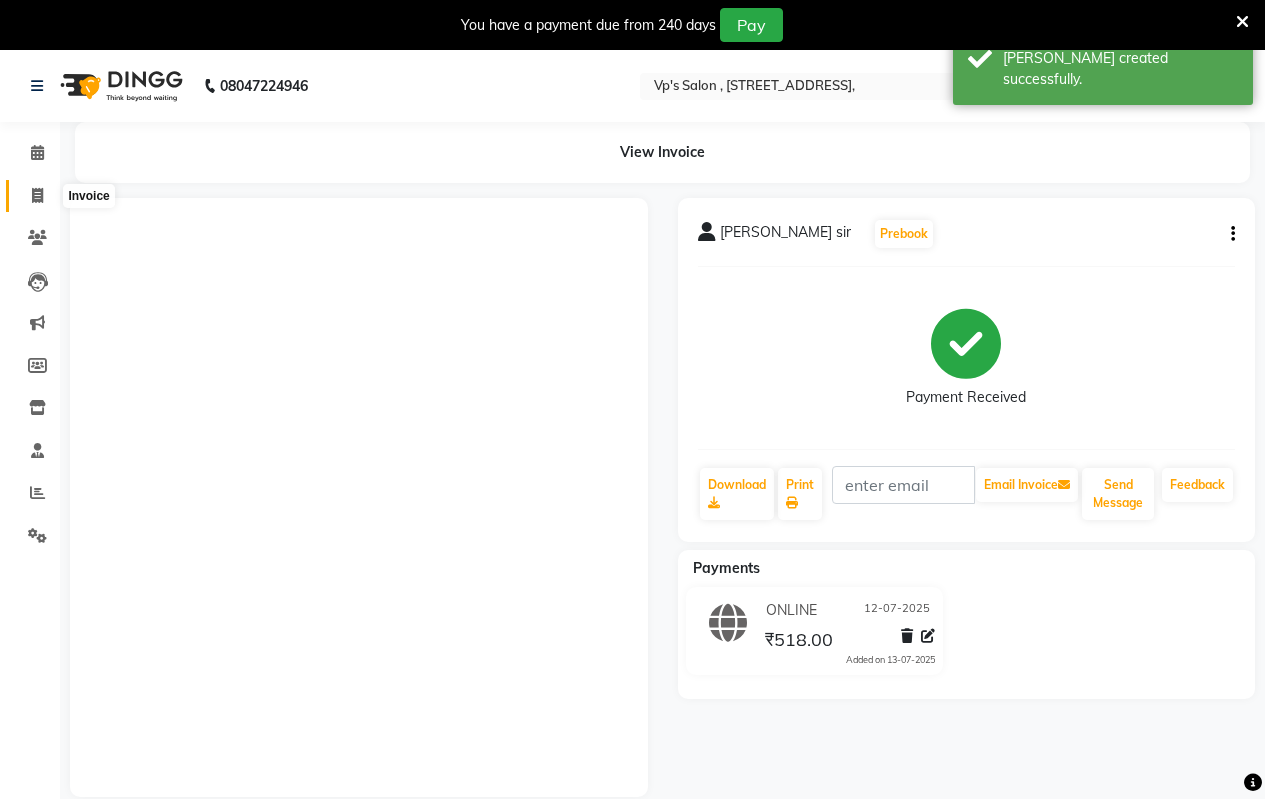 click 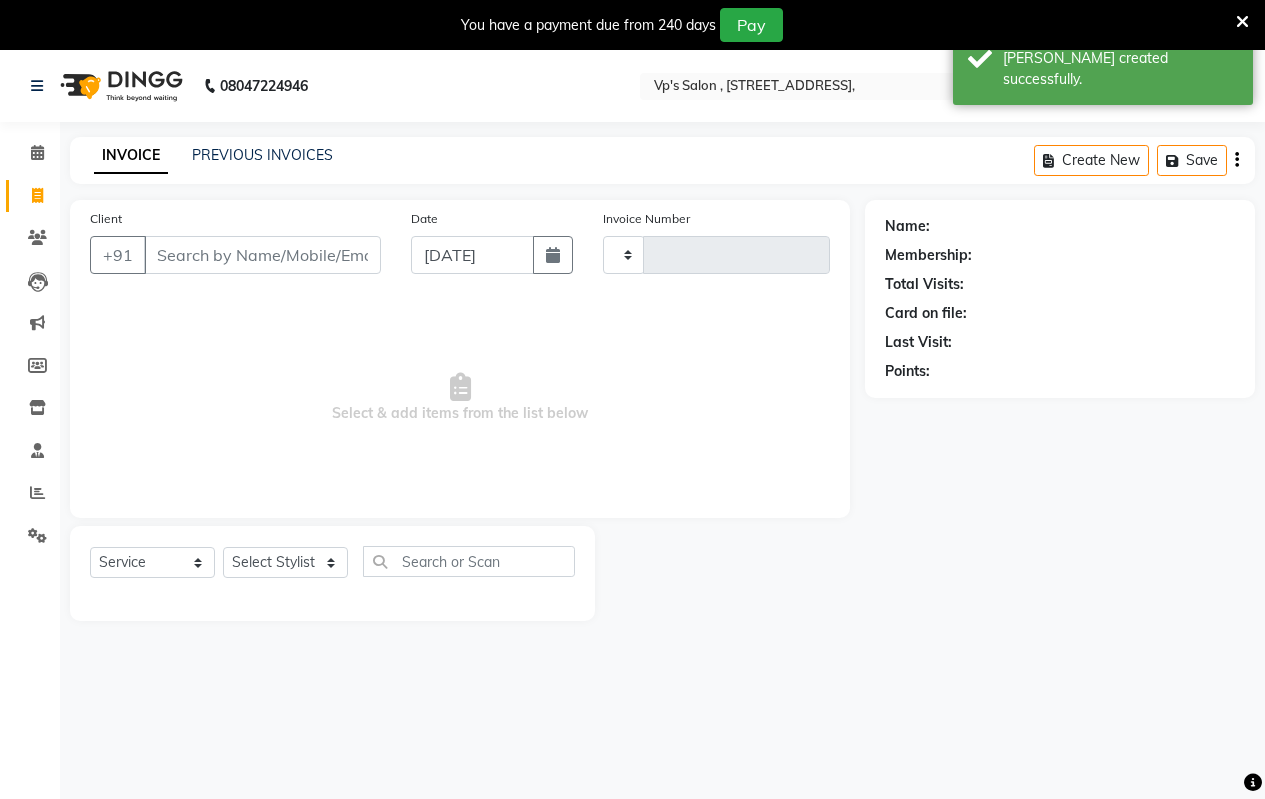 scroll, scrollTop: 50, scrollLeft: 0, axis: vertical 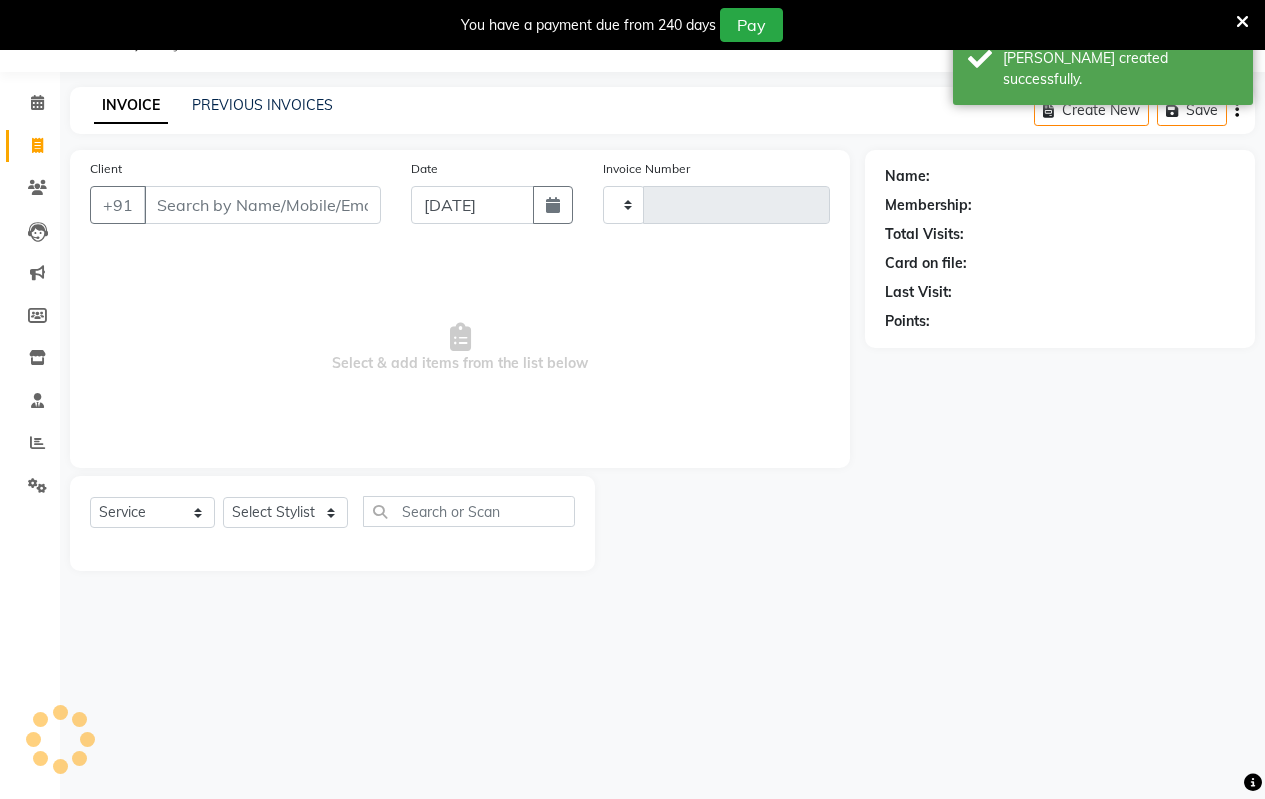 type on "1315" 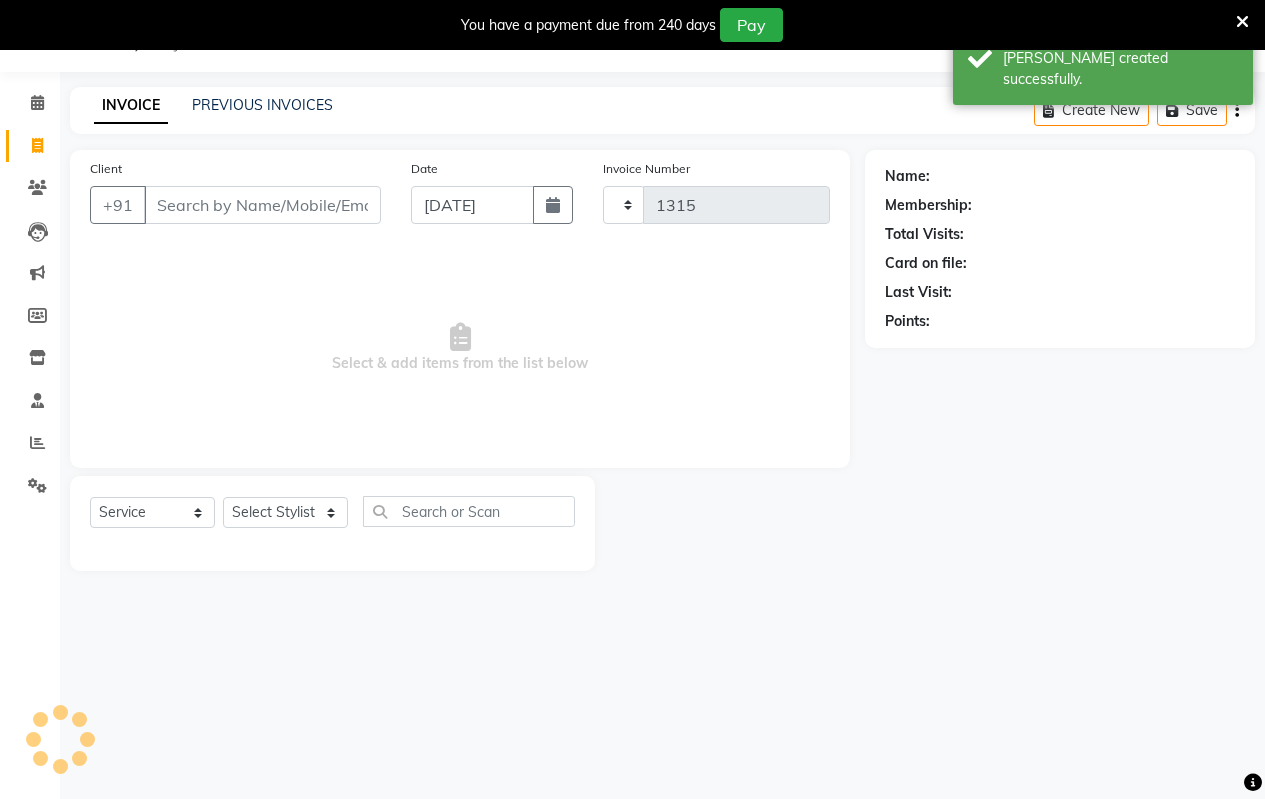 select on "4917" 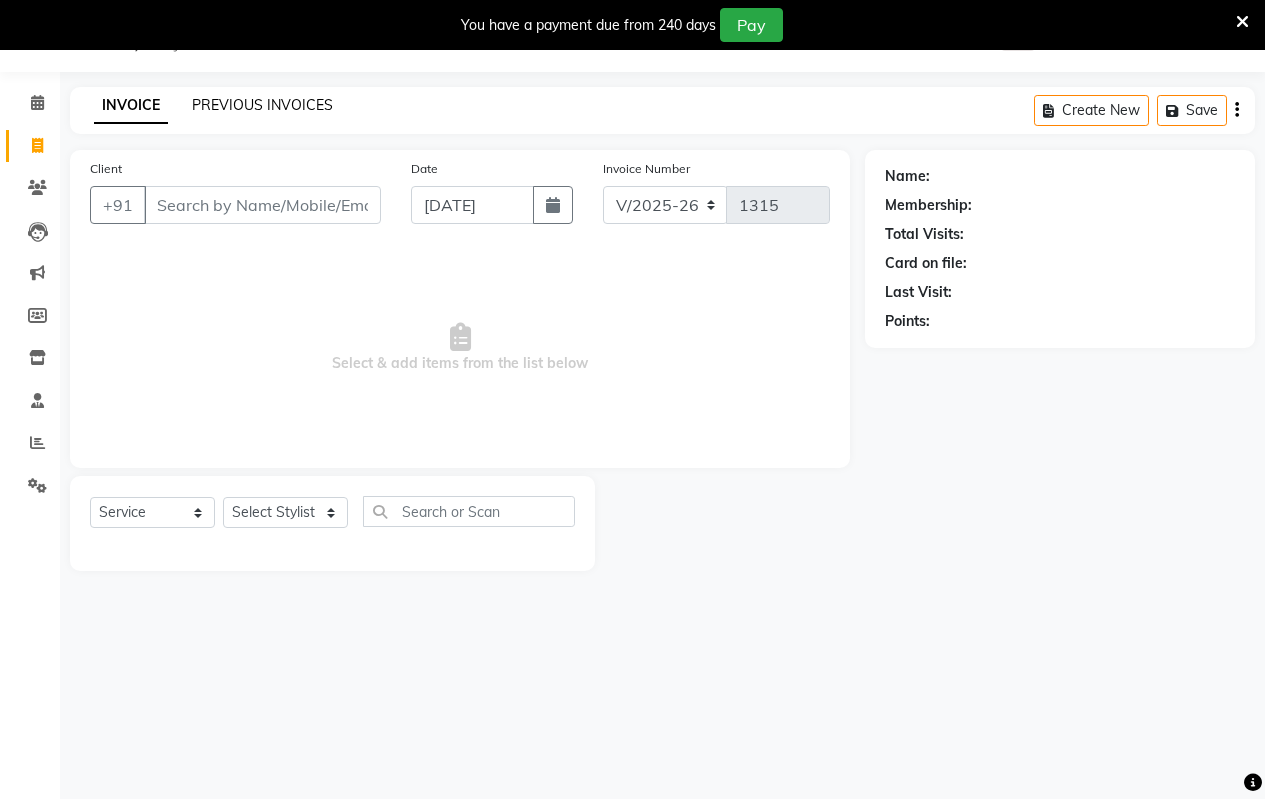 click on "PREVIOUS INVOICES" 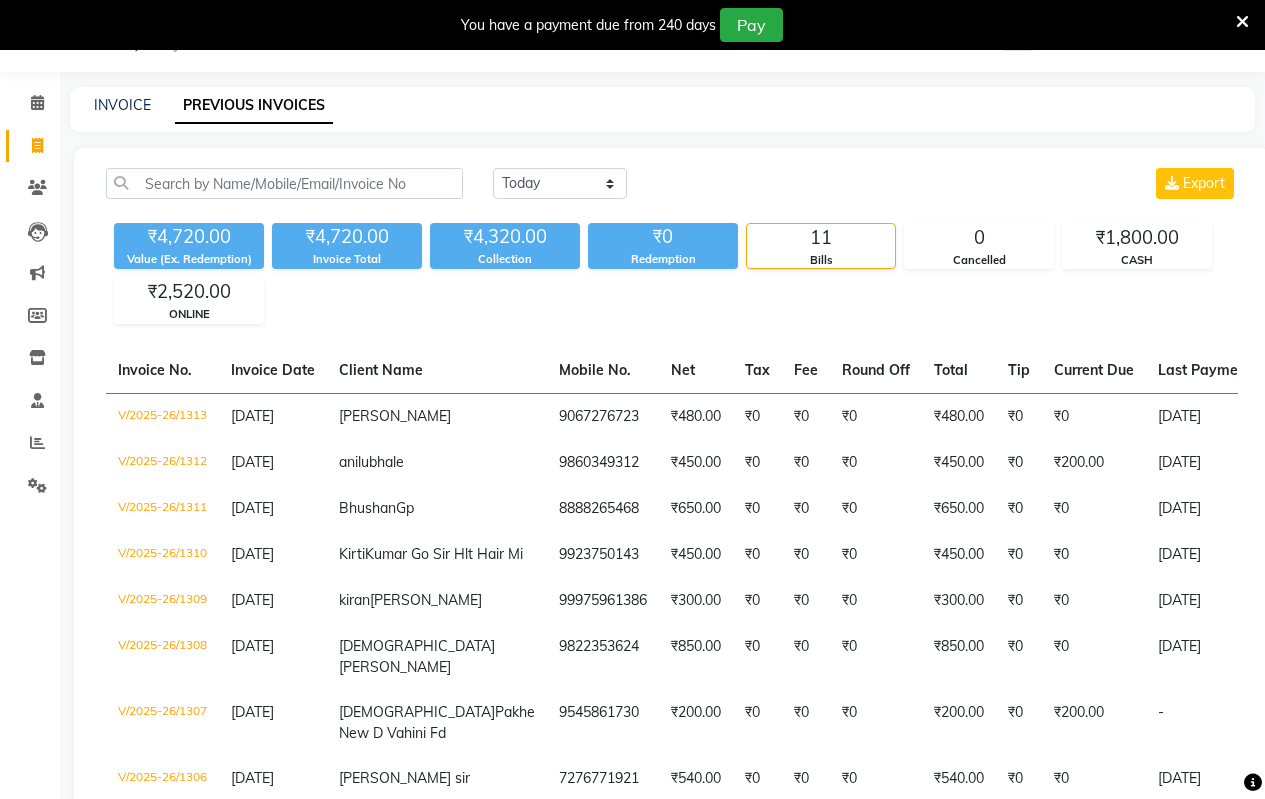 click on "PREVIOUS INVOICES" 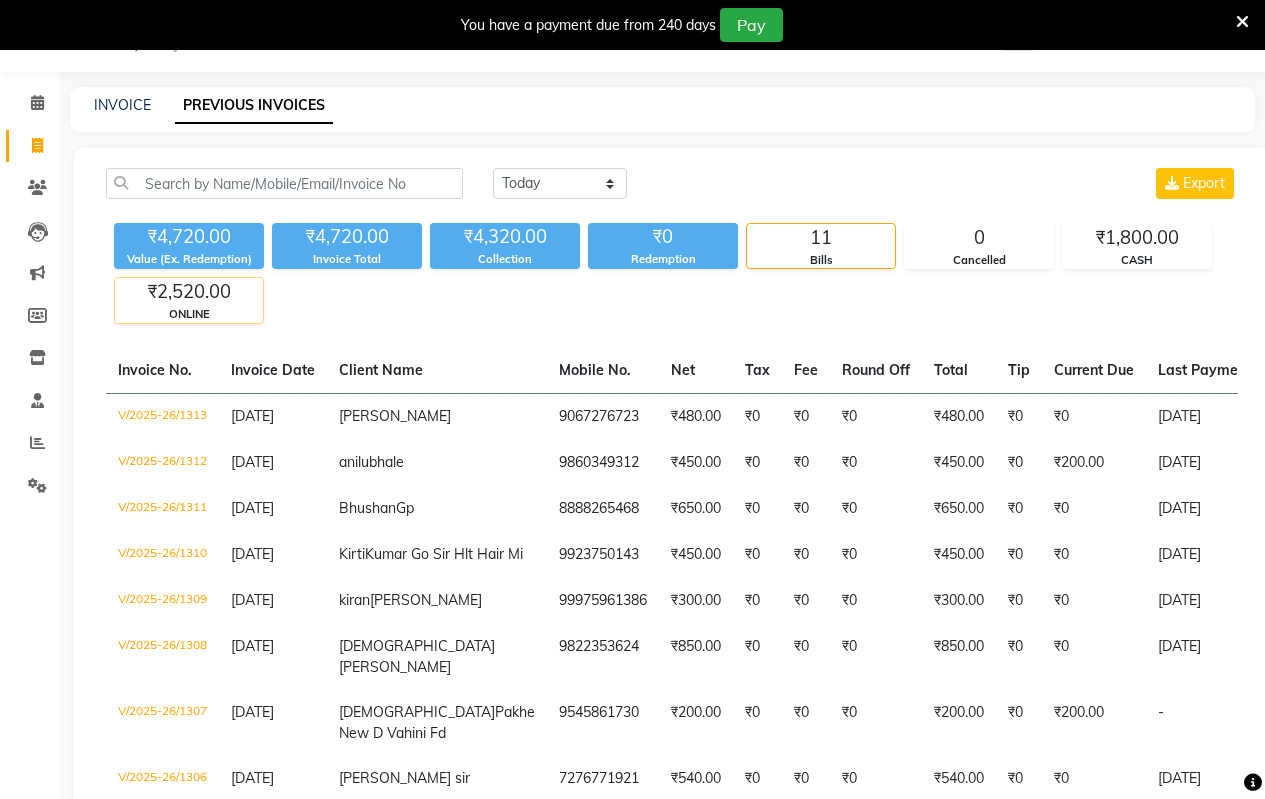click on "₹2,520.00" 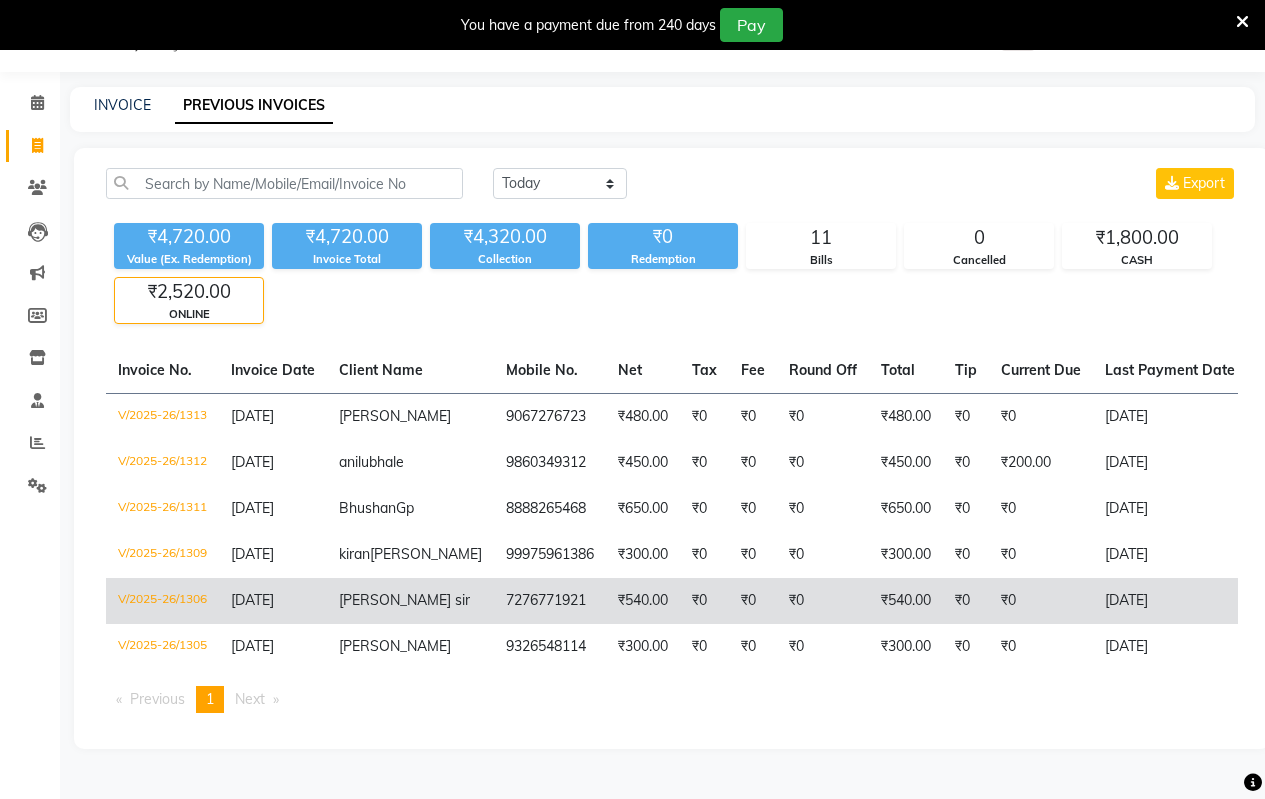 scroll, scrollTop: 105, scrollLeft: 0, axis: vertical 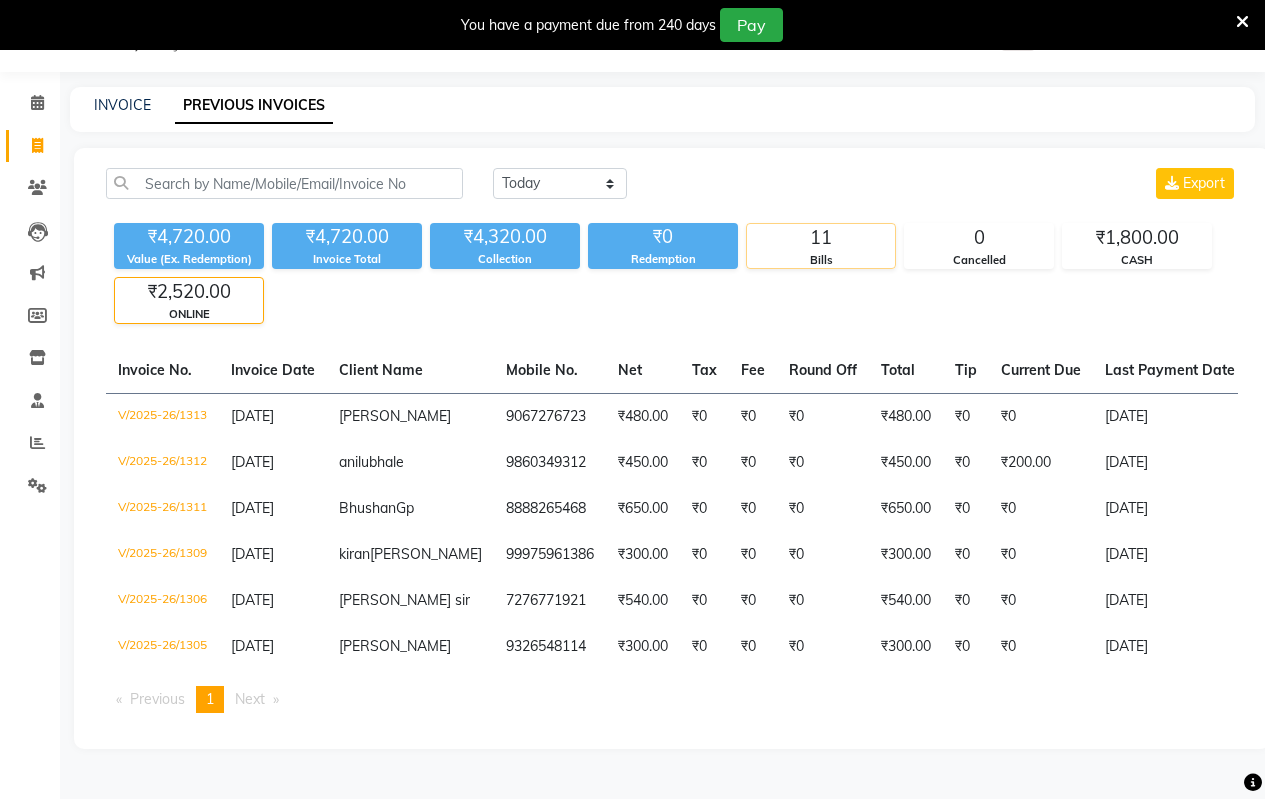 click on "Bills" 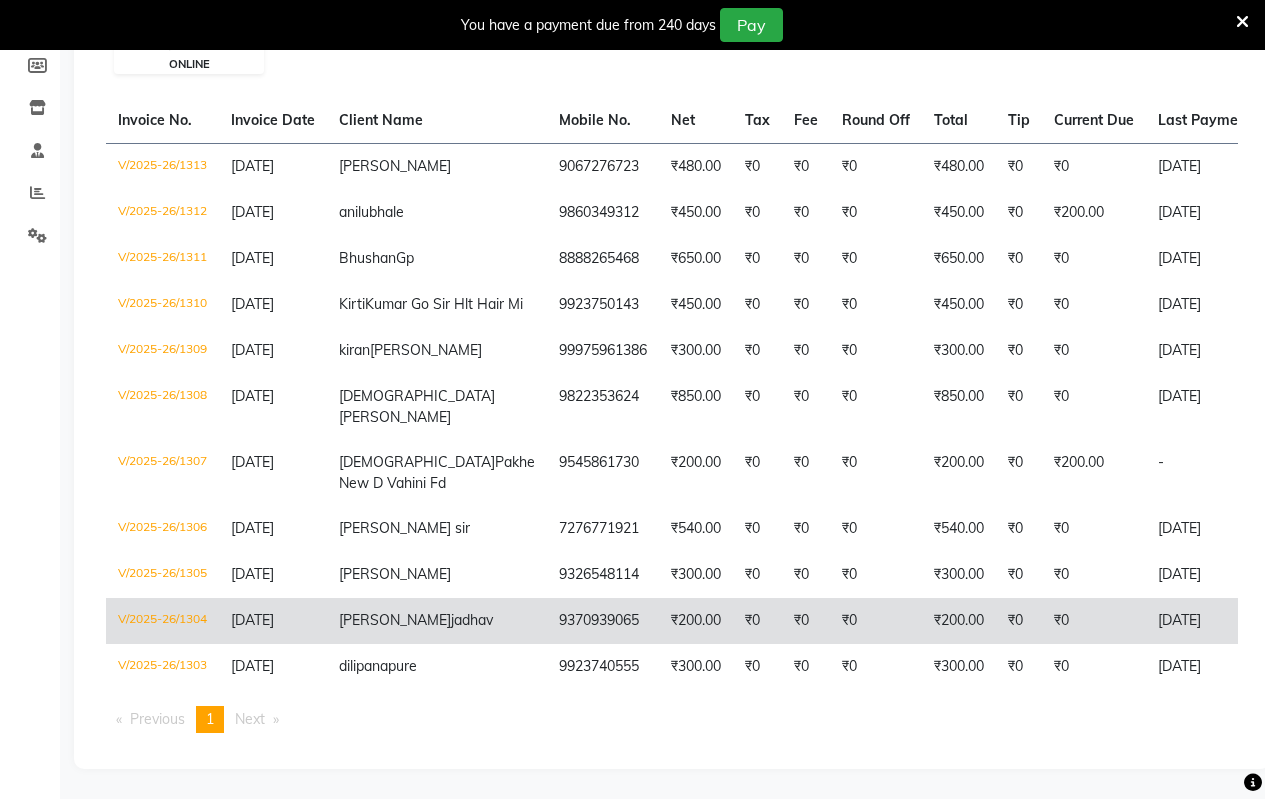scroll, scrollTop: 0, scrollLeft: 0, axis: both 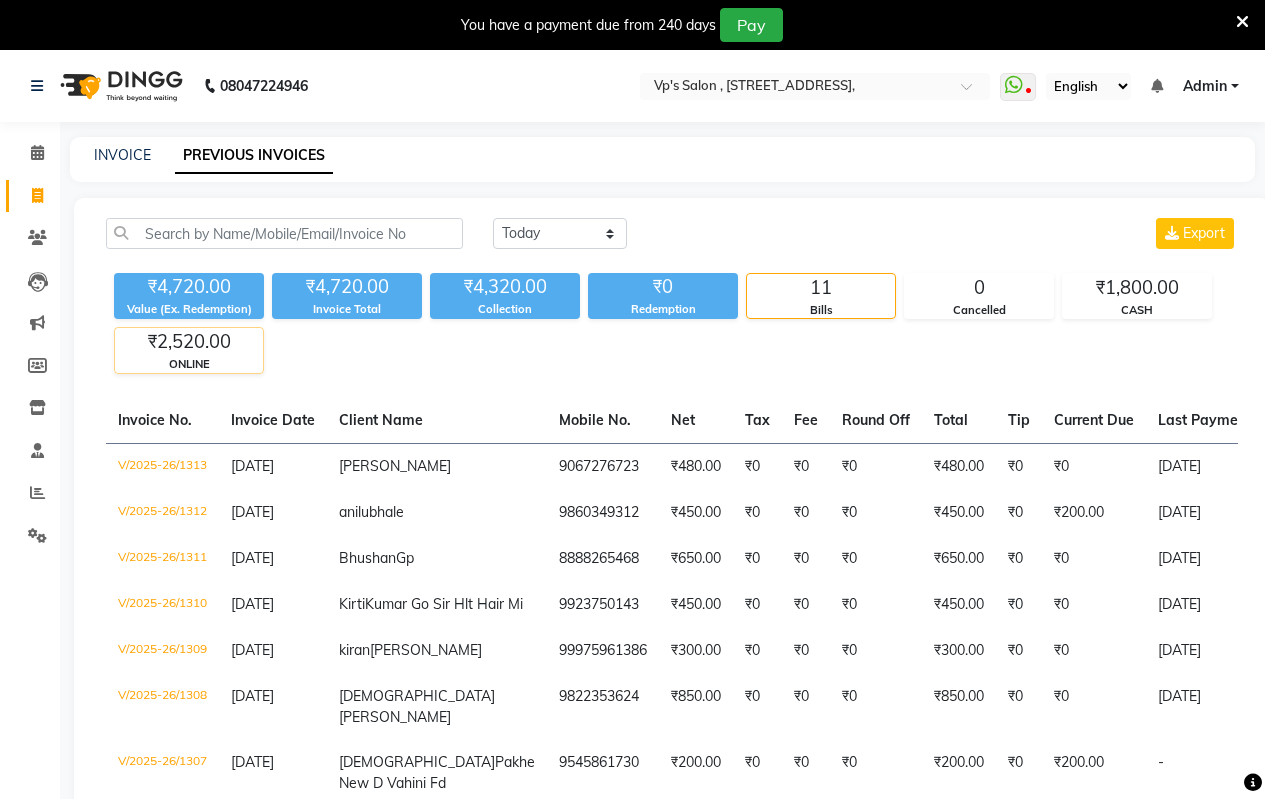 click on "₹2,520.00" 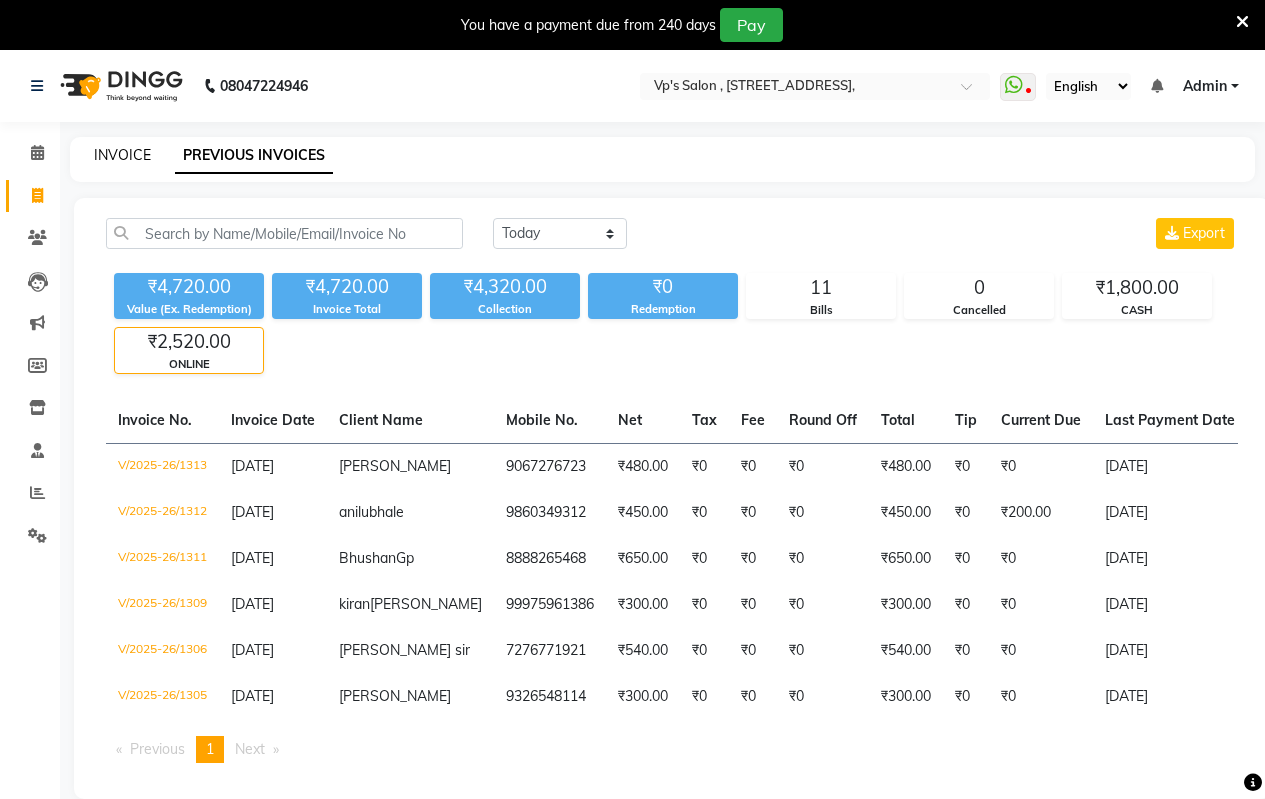 click on "INVOICE" 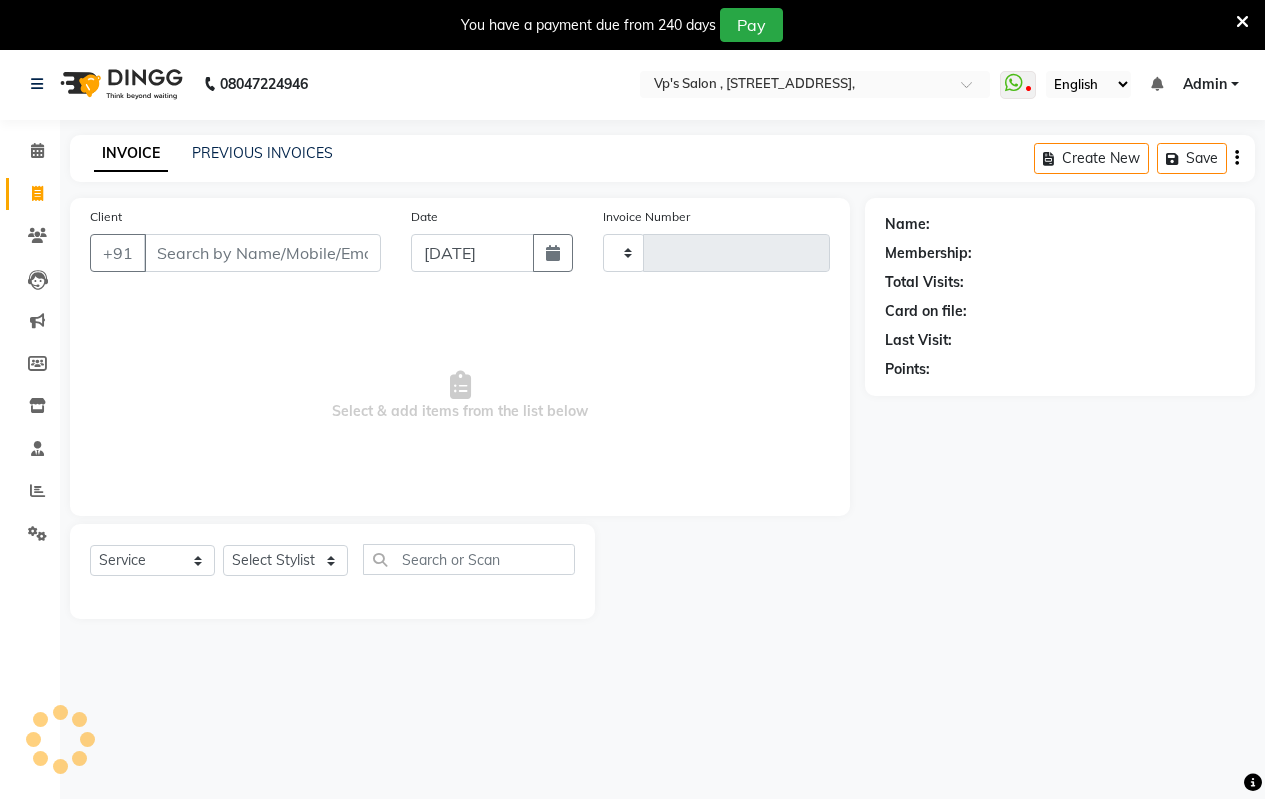scroll, scrollTop: 50, scrollLeft: 0, axis: vertical 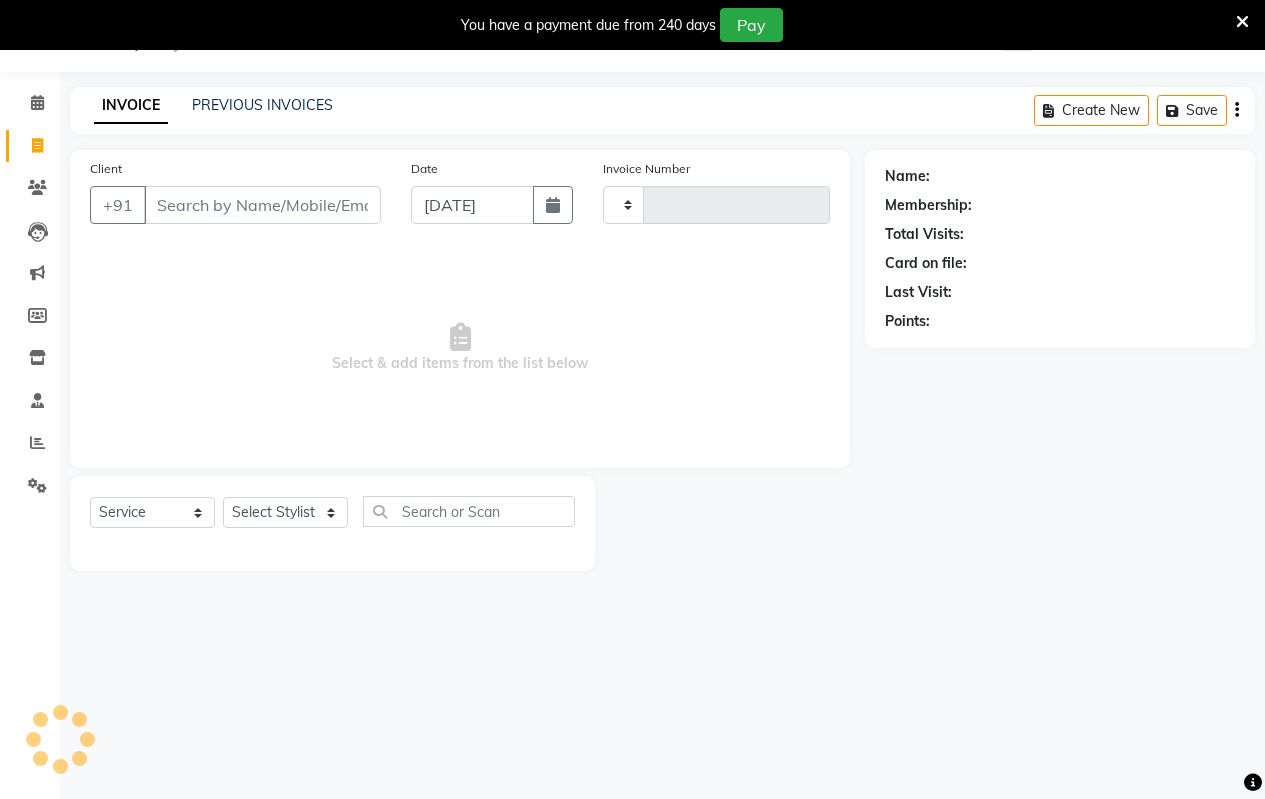 type on "1315" 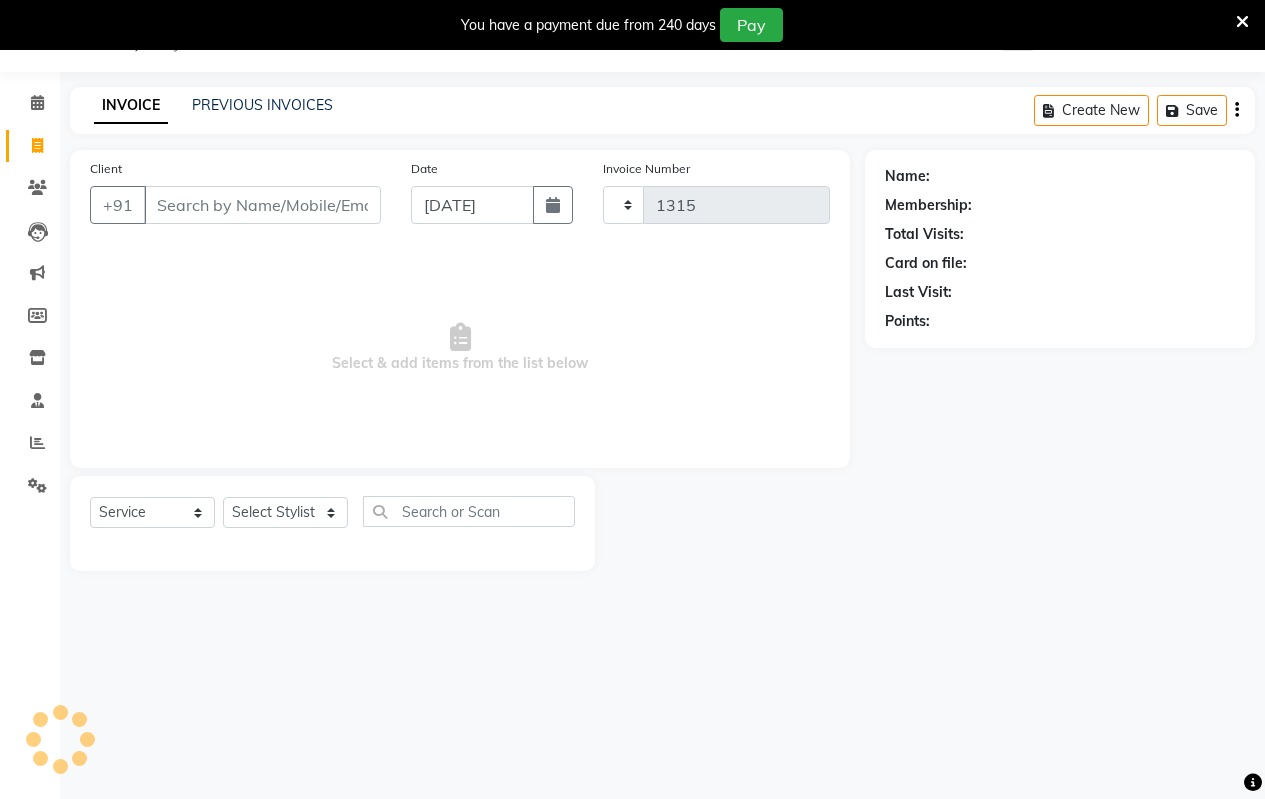 select on "4917" 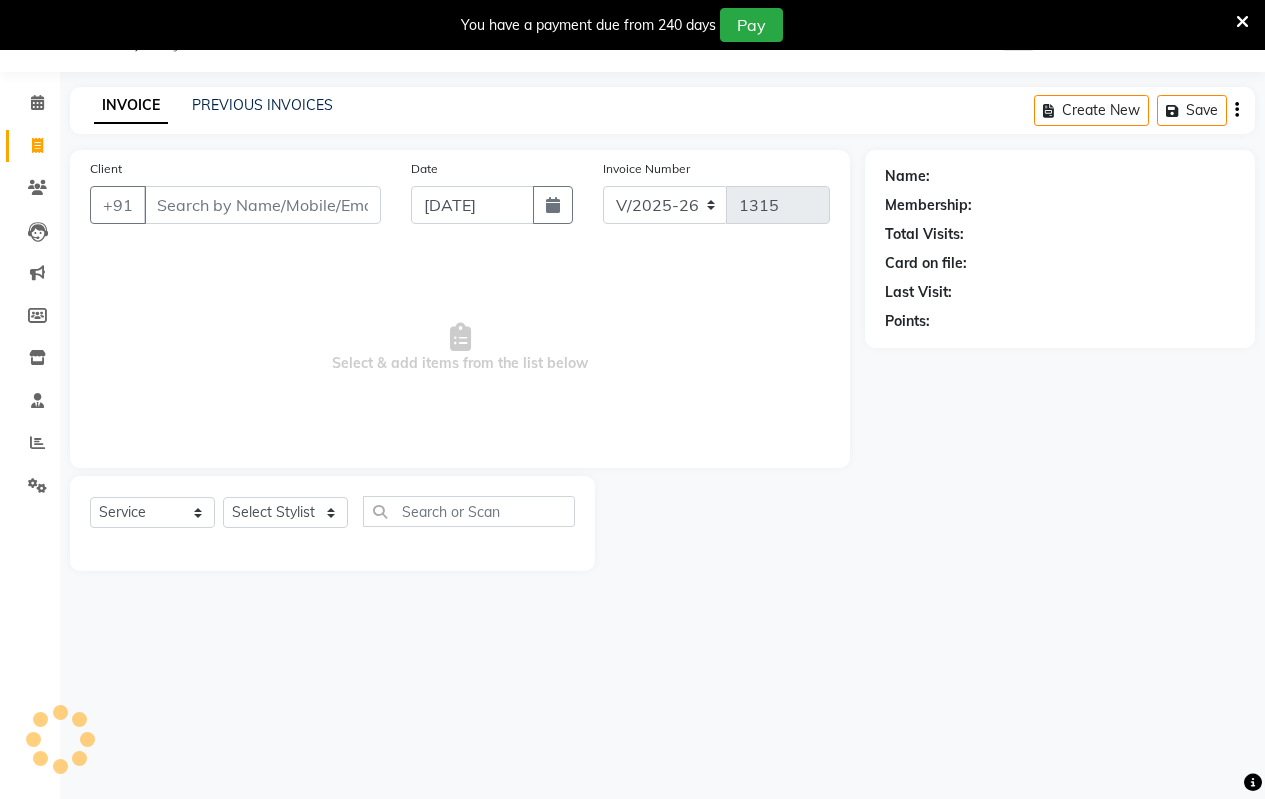click on "Client" at bounding box center [262, 205] 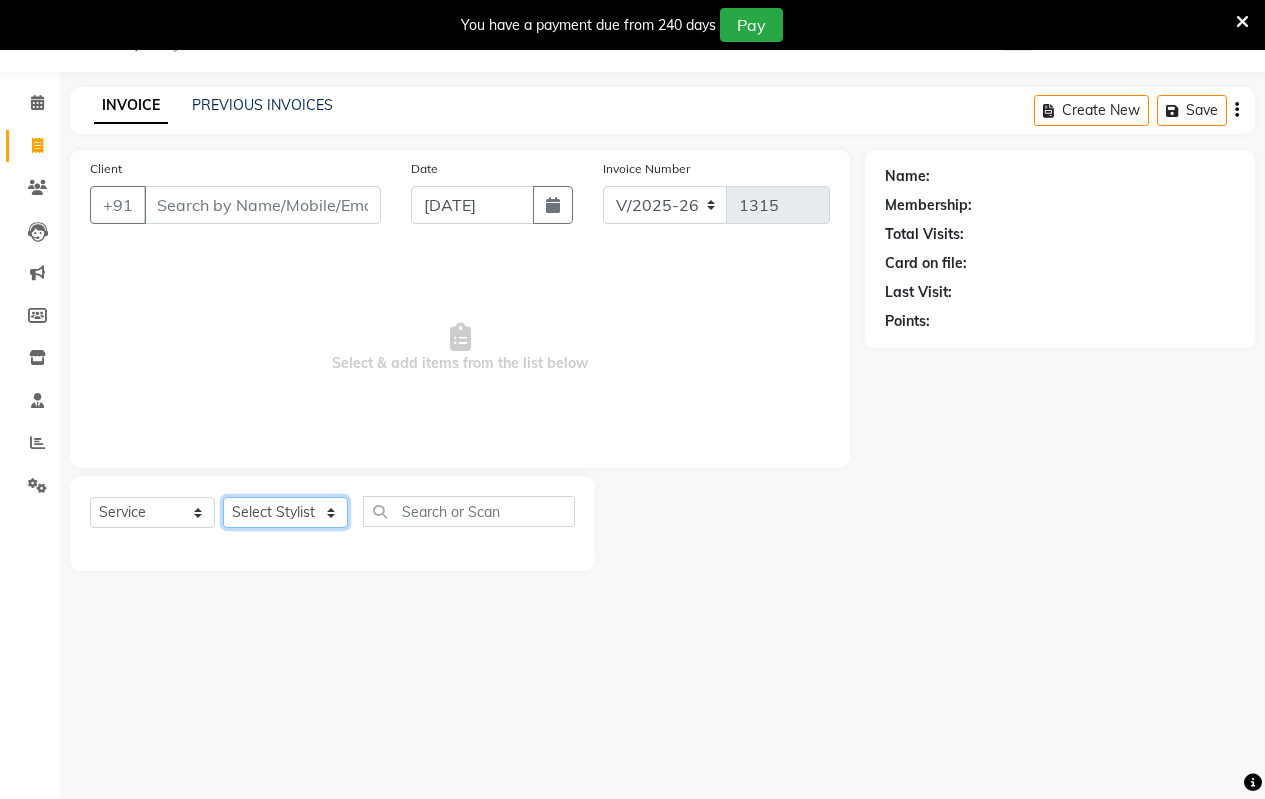 click on "Select Stylist [PERSON_NAME] [PERSON_NAME] b  [PERSON_NAME] [PERSON_NAME] priyanka [PERSON_NAME]  [PERSON_NAME]  Venesh" 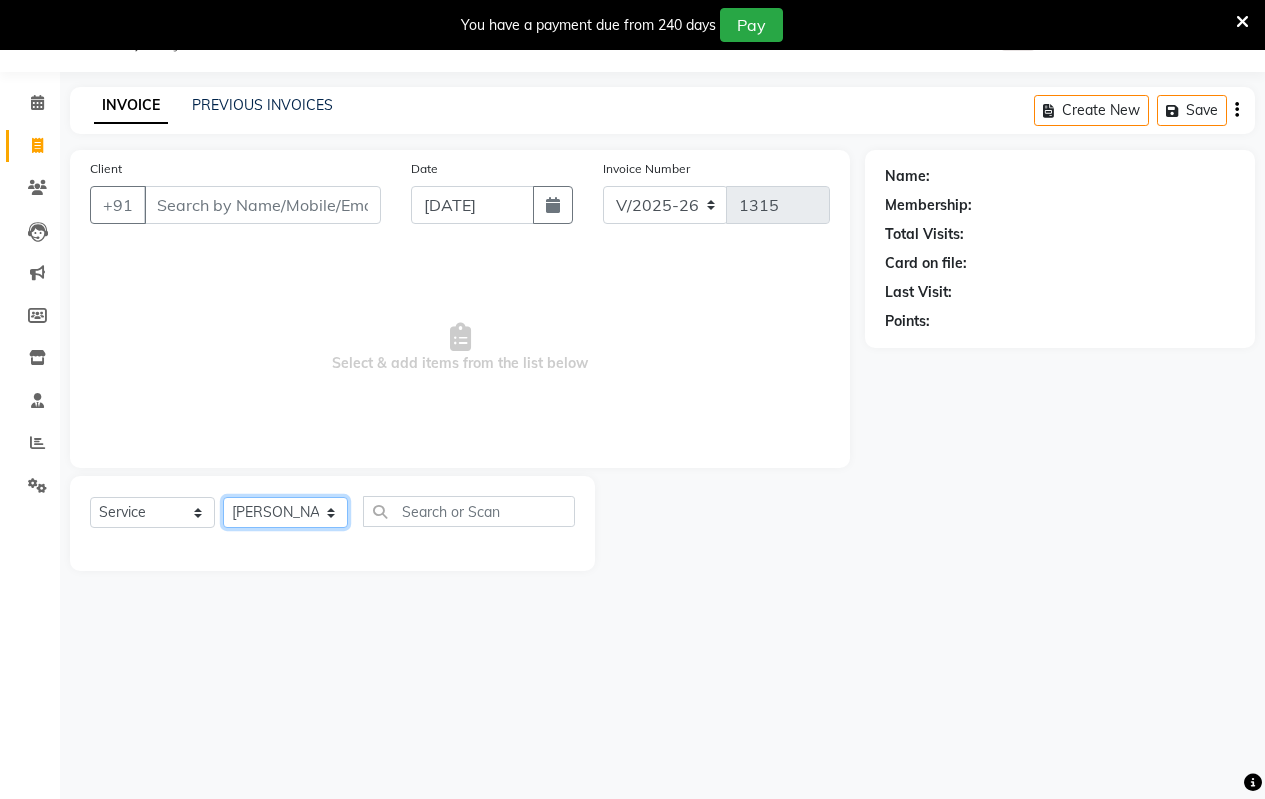 click on "Select Stylist [PERSON_NAME] [PERSON_NAME] b  [PERSON_NAME] [PERSON_NAME] priyanka [PERSON_NAME]  [PERSON_NAME]  Venesh" 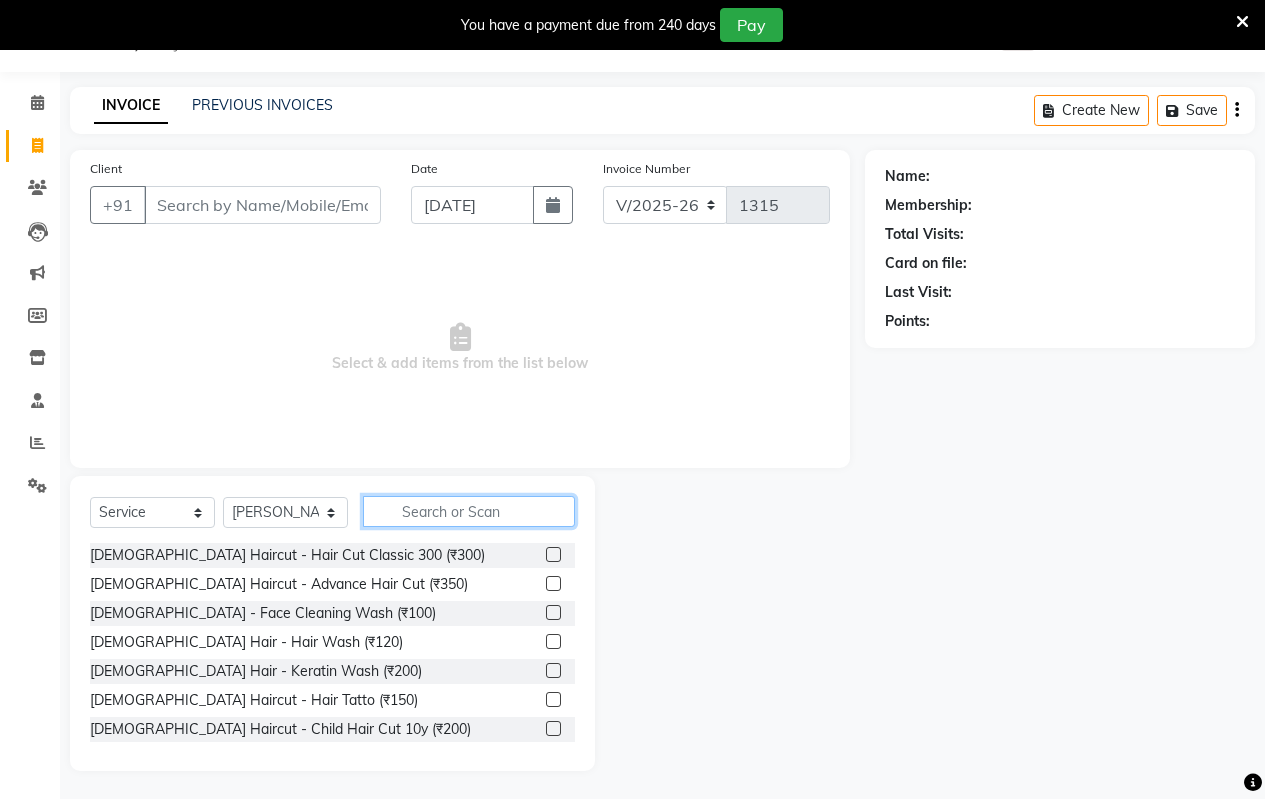 click 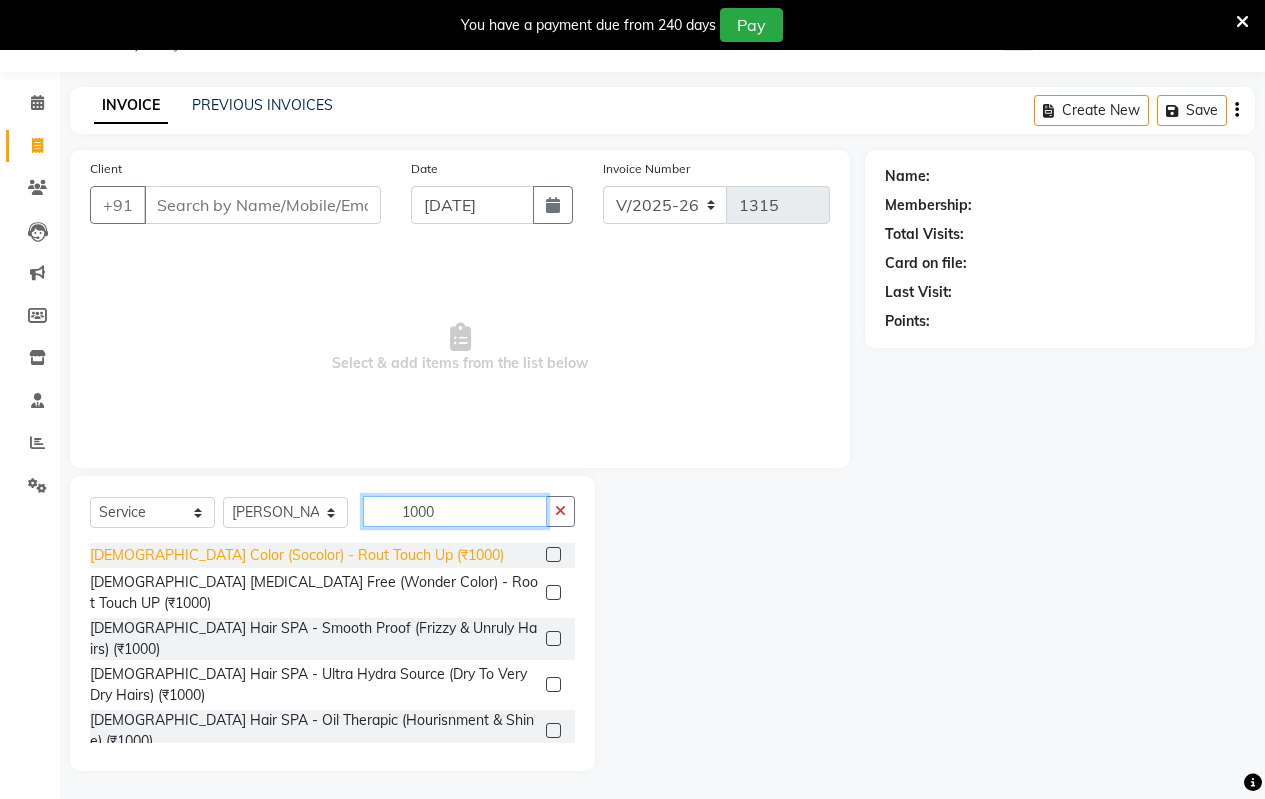 type on "1000" 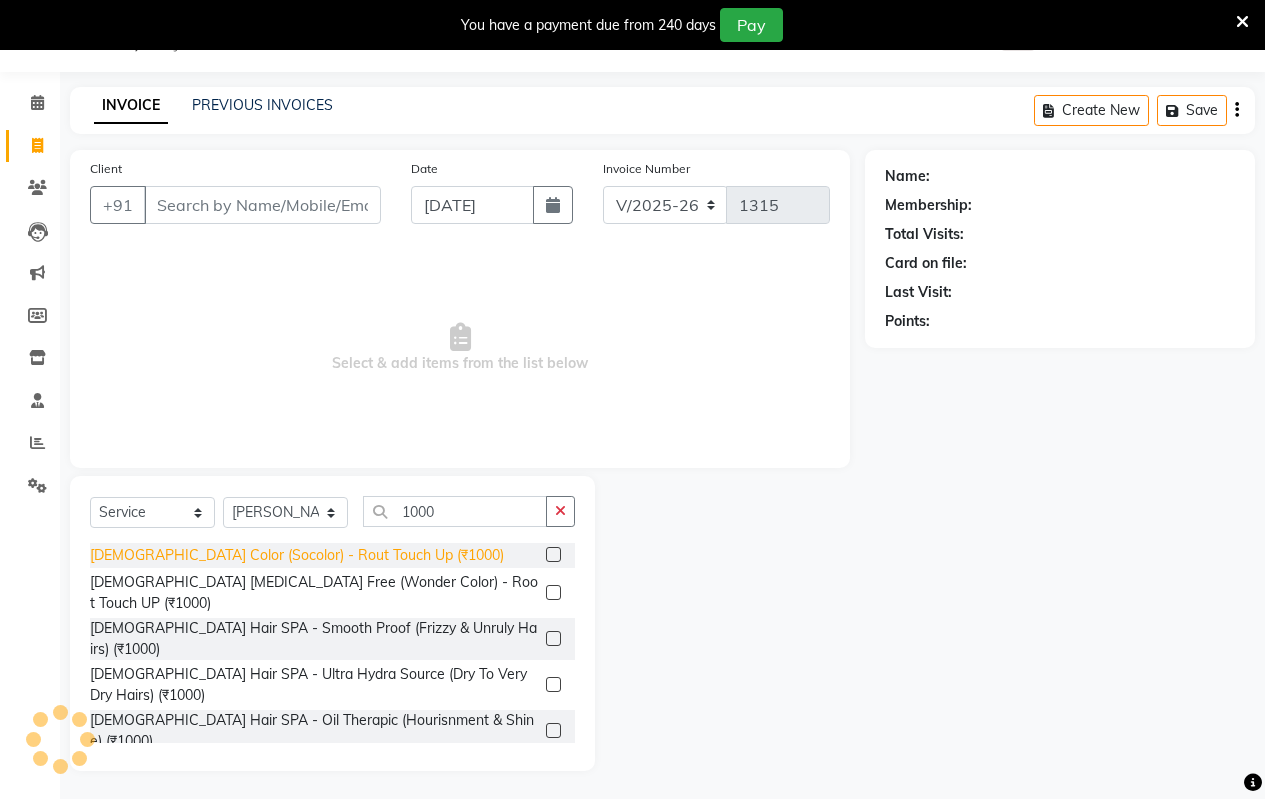 click on "[DEMOGRAPHIC_DATA] Color (Socolor) - Rout Touch Up (₹1000)" 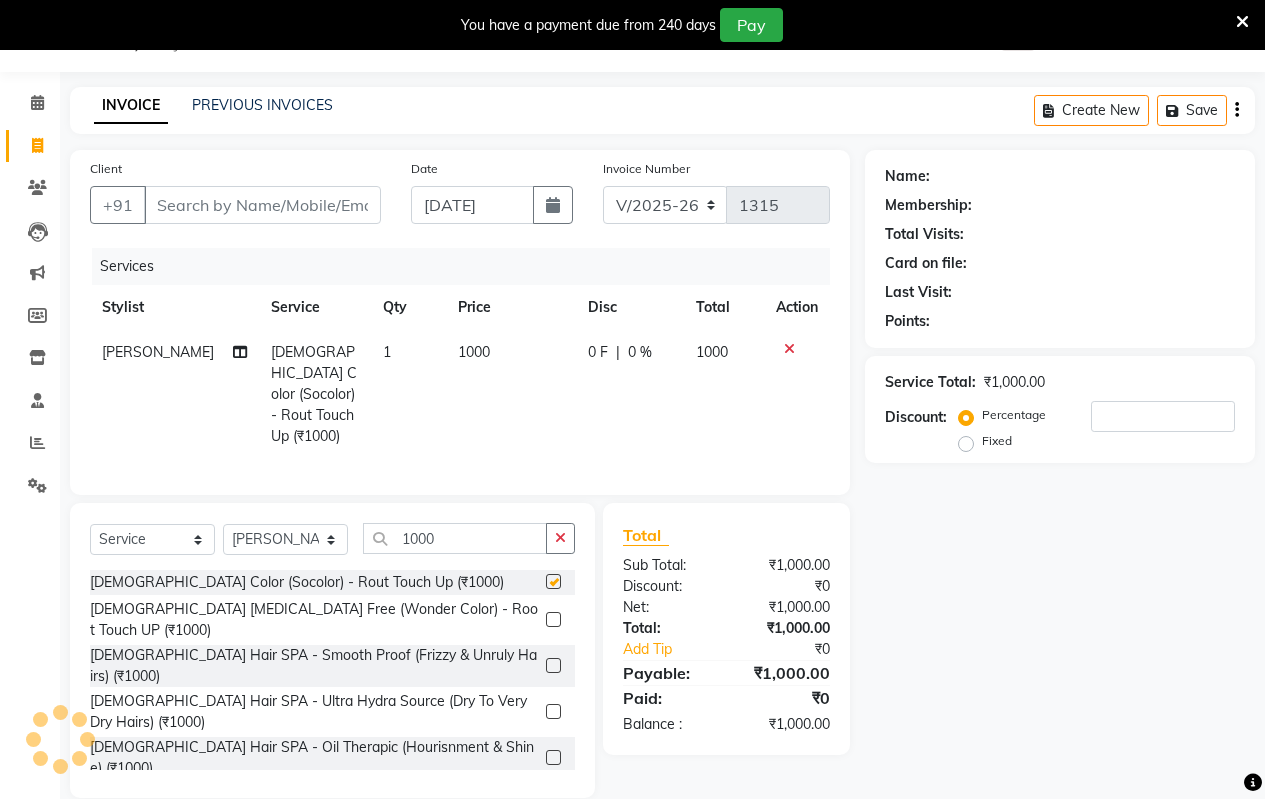 checkbox on "false" 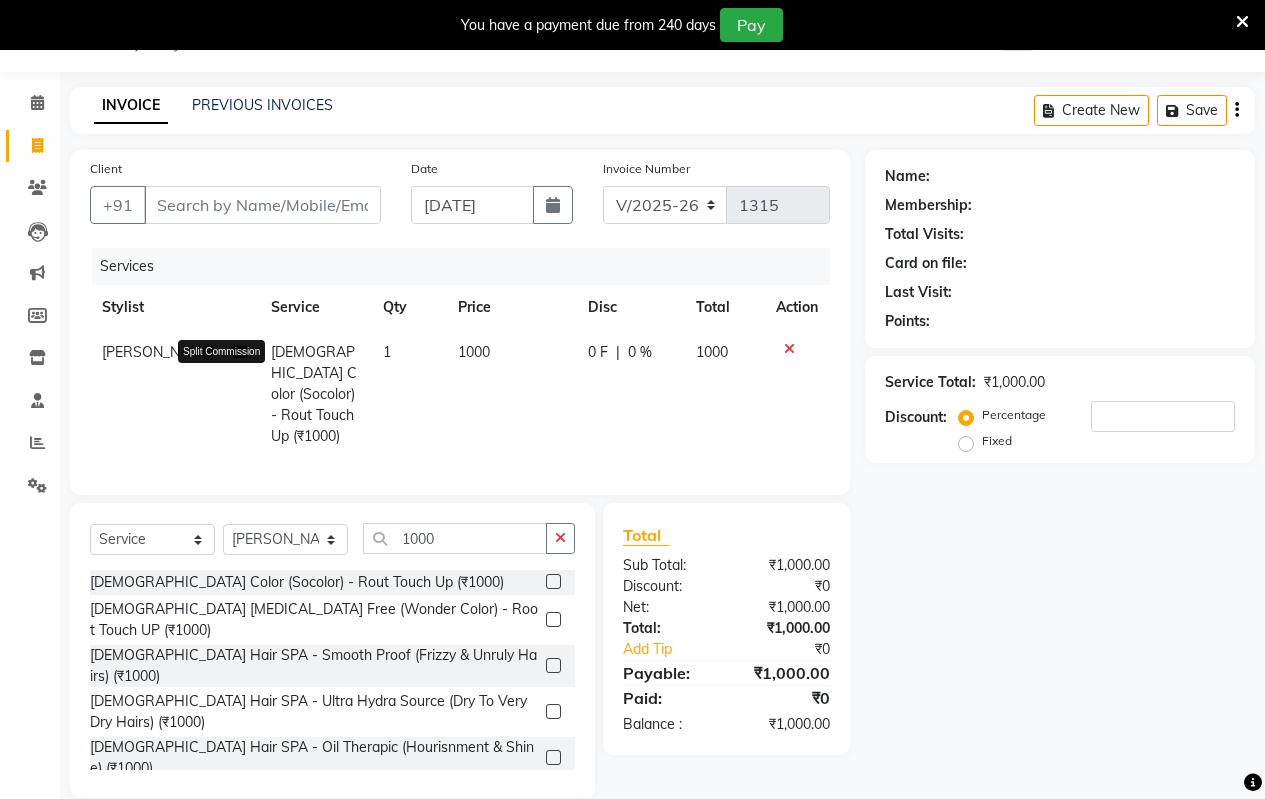 click 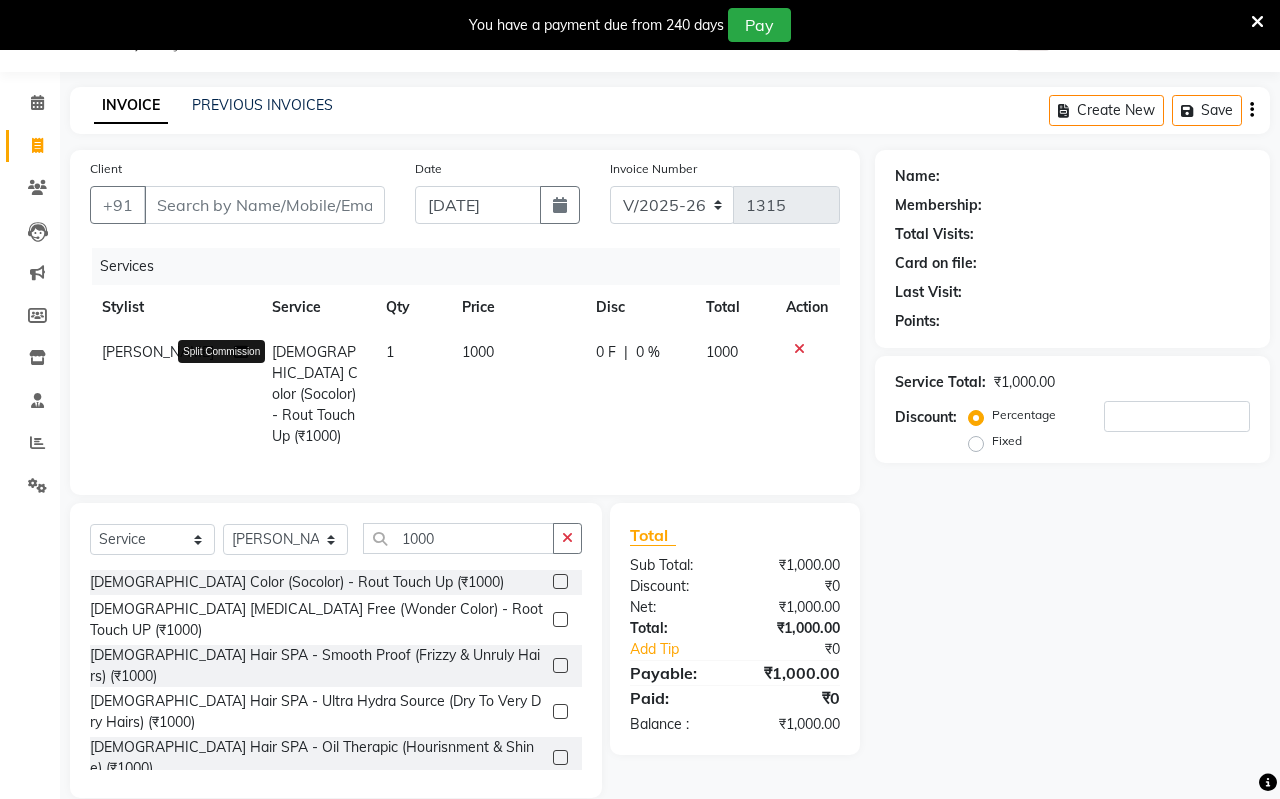 select on "80905" 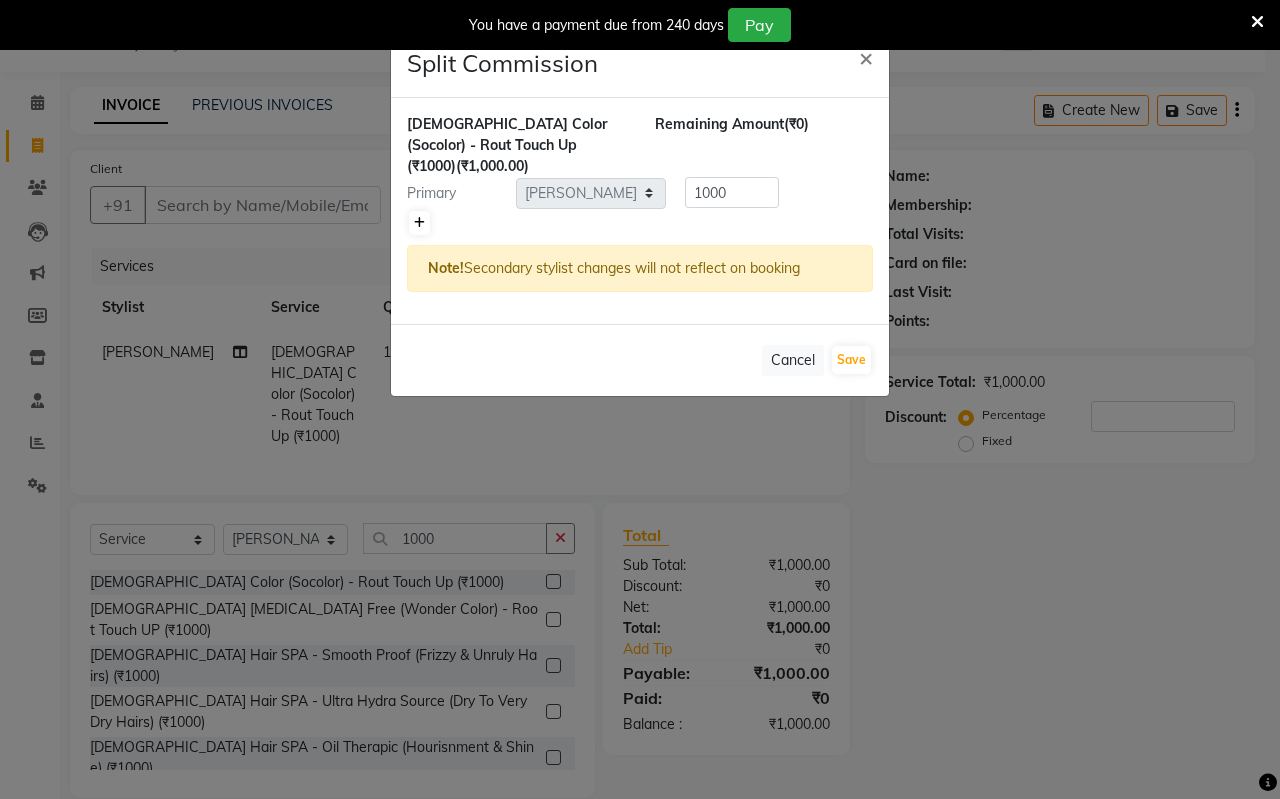 click 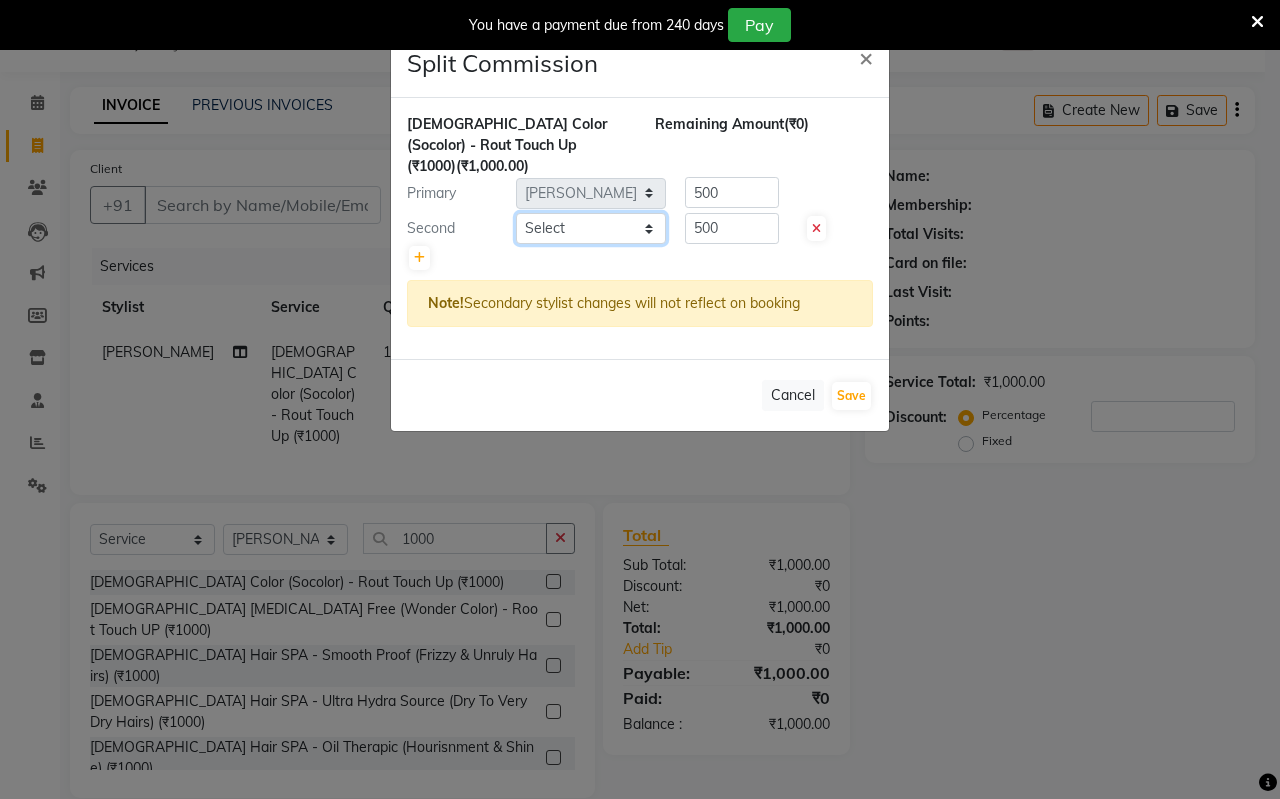 click on "Select  [PERSON_NAME]   [PERSON_NAME] b    [PERSON_NAME]   [PERSON_NAME]   priyanka [PERSON_NAME]    [PERSON_NAME]    Venesh" 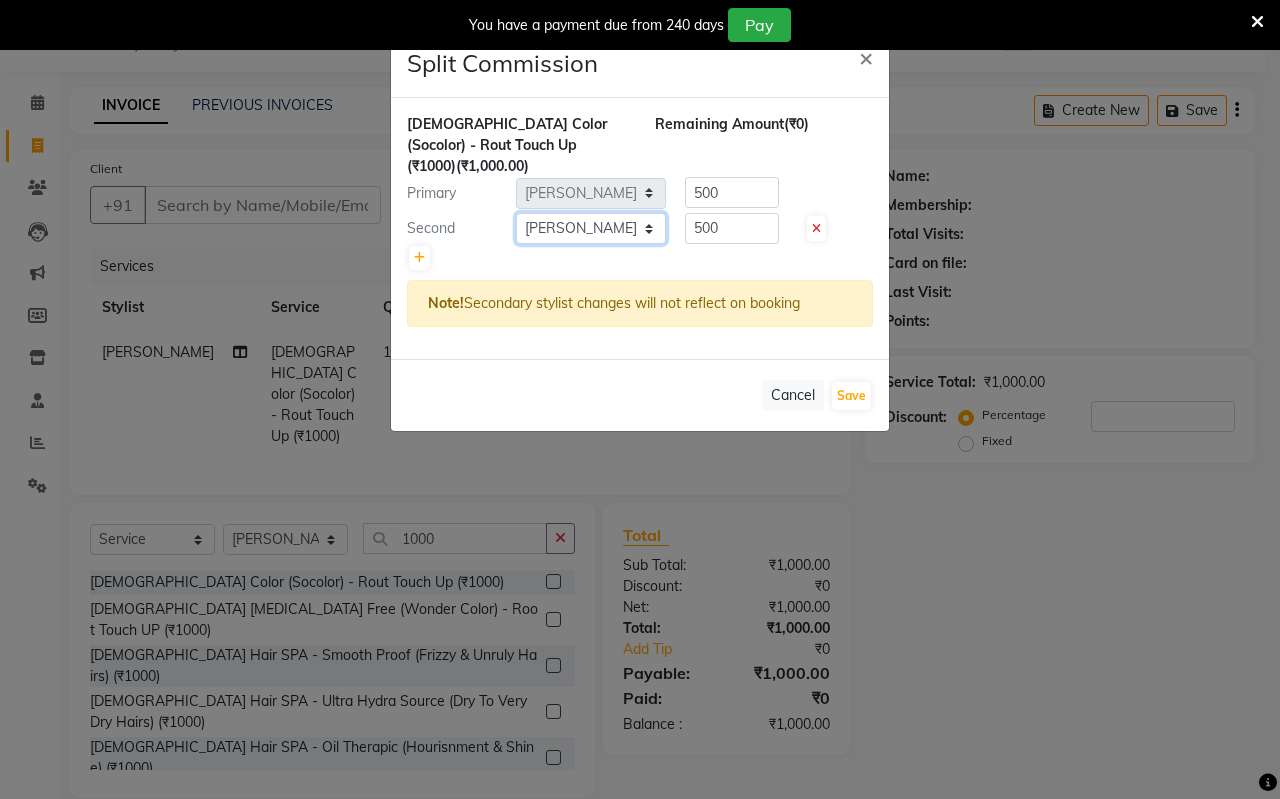 click on "Select  [PERSON_NAME]   [PERSON_NAME] b    [PERSON_NAME]   [PERSON_NAME]   priyanka [PERSON_NAME]    [PERSON_NAME]    Venesh" 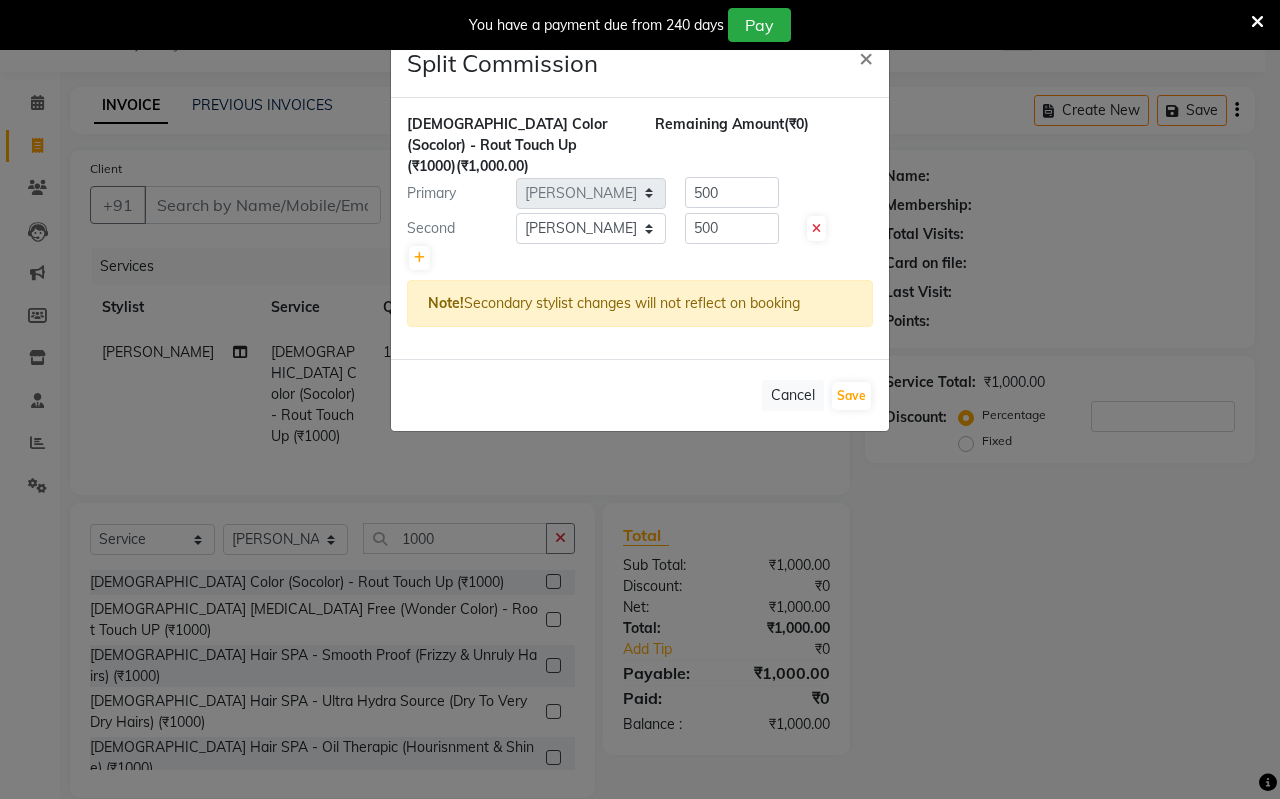click 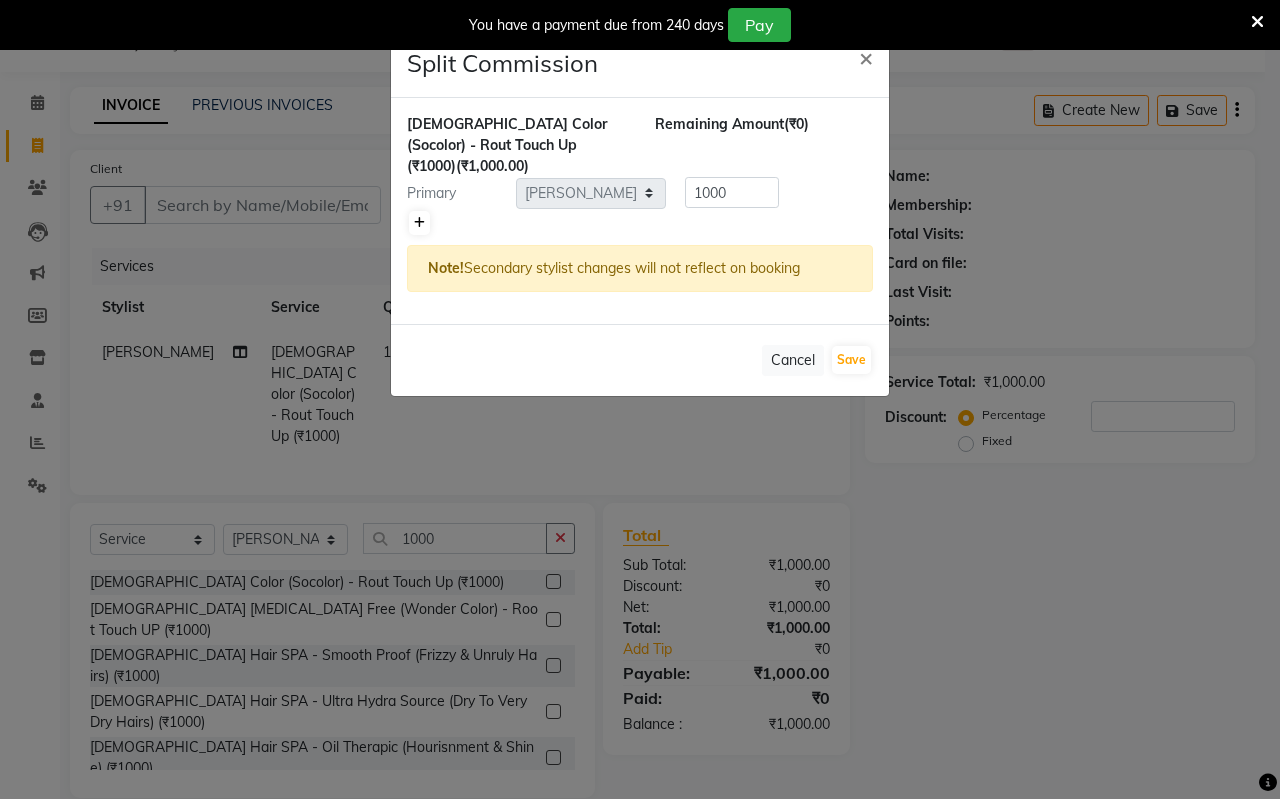 click 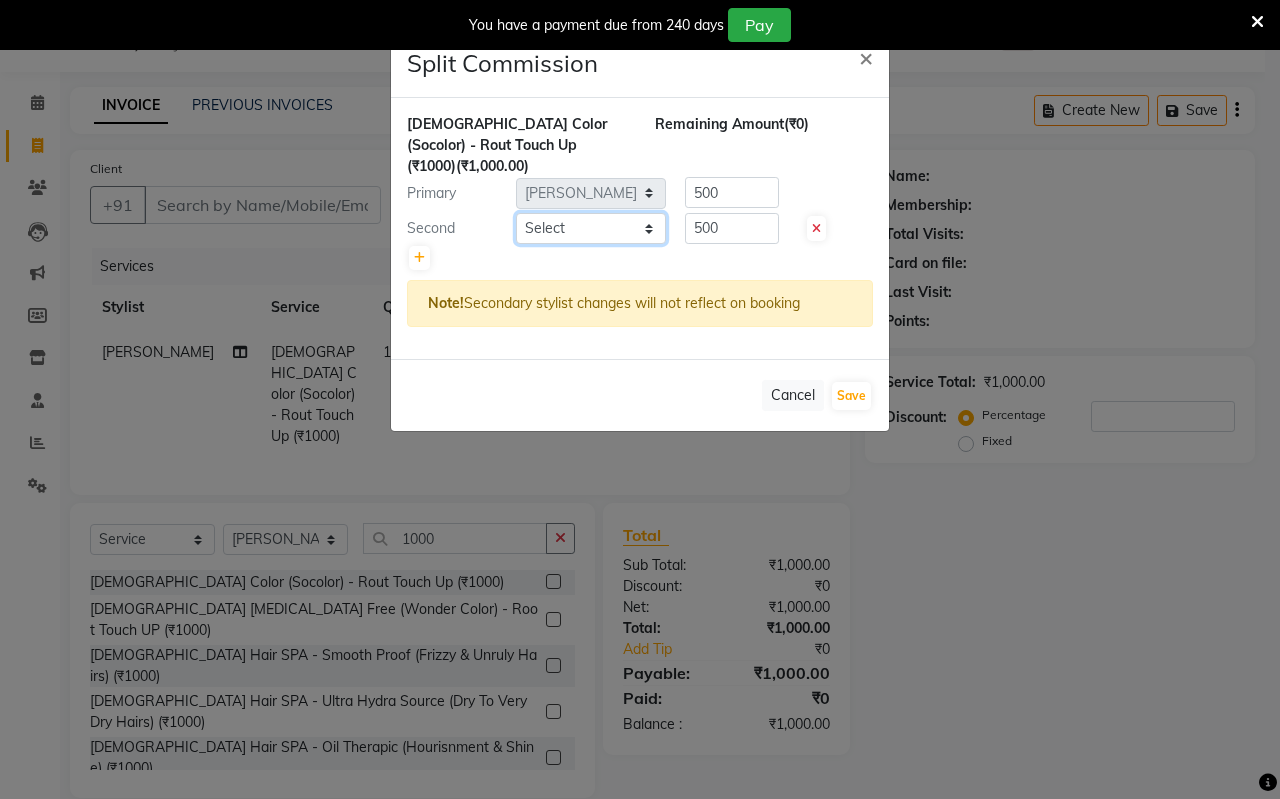 click on "Select  [PERSON_NAME]   [PERSON_NAME] b    [PERSON_NAME]   [PERSON_NAME]   priyanka [PERSON_NAME]    [PERSON_NAME]    Venesh" 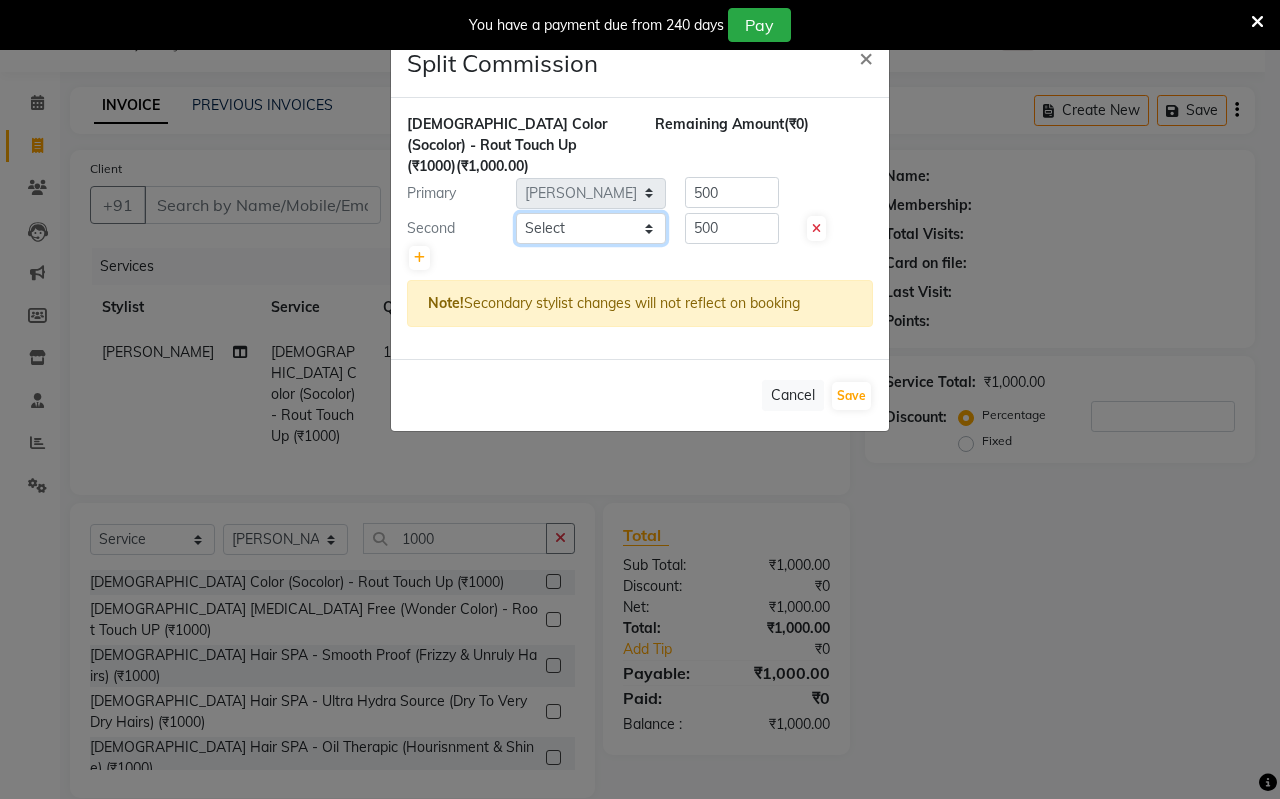 select on "62675" 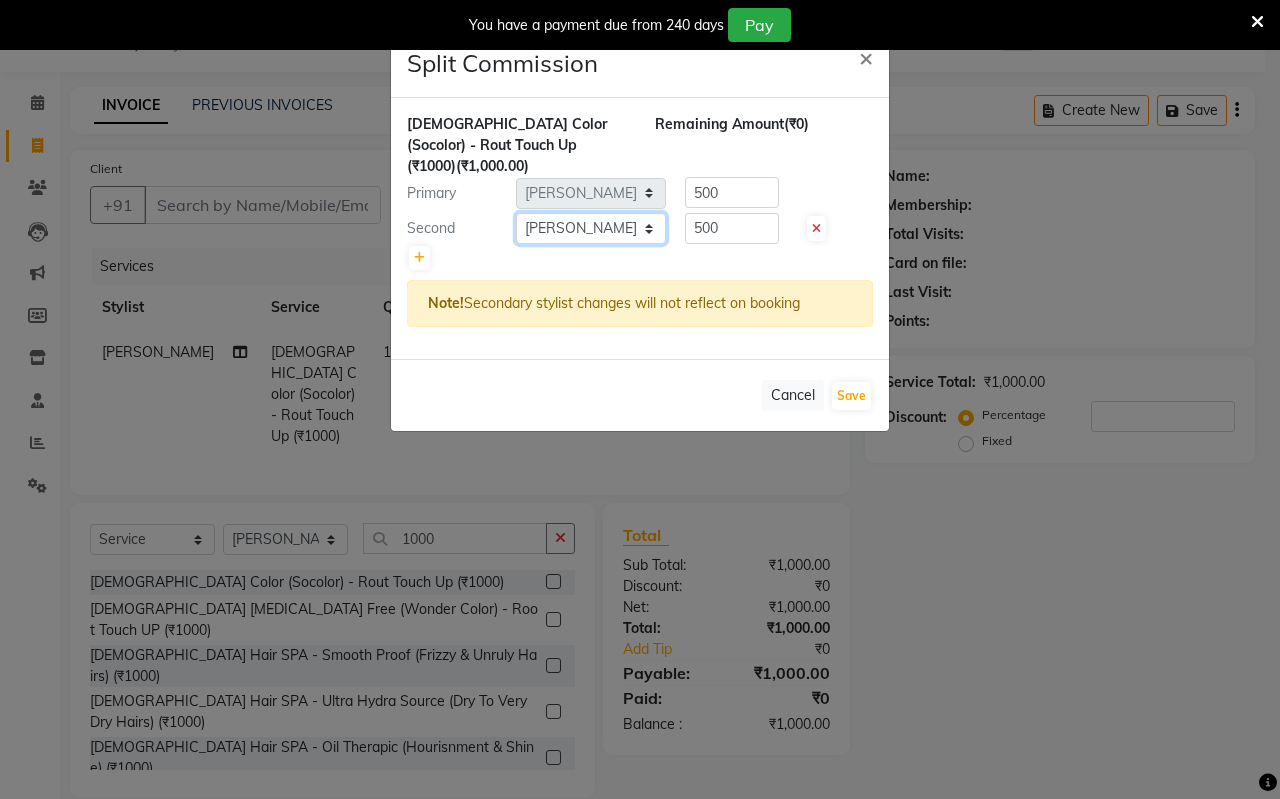 click on "Select  [PERSON_NAME]   [PERSON_NAME] b    [PERSON_NAME]   [PERSON_NAME]   priyanka [PERSON_NAME]    [PERSON_NAME]    Venesh" 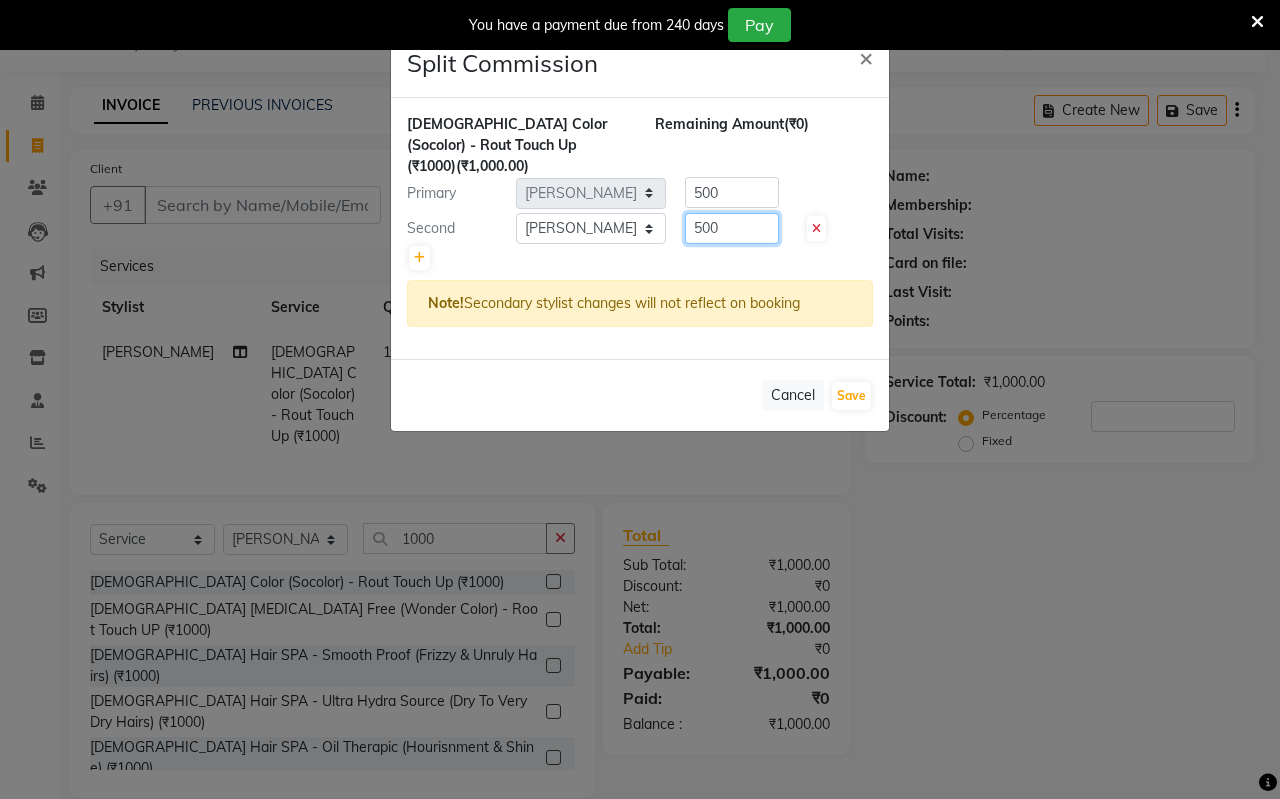 click on "500" 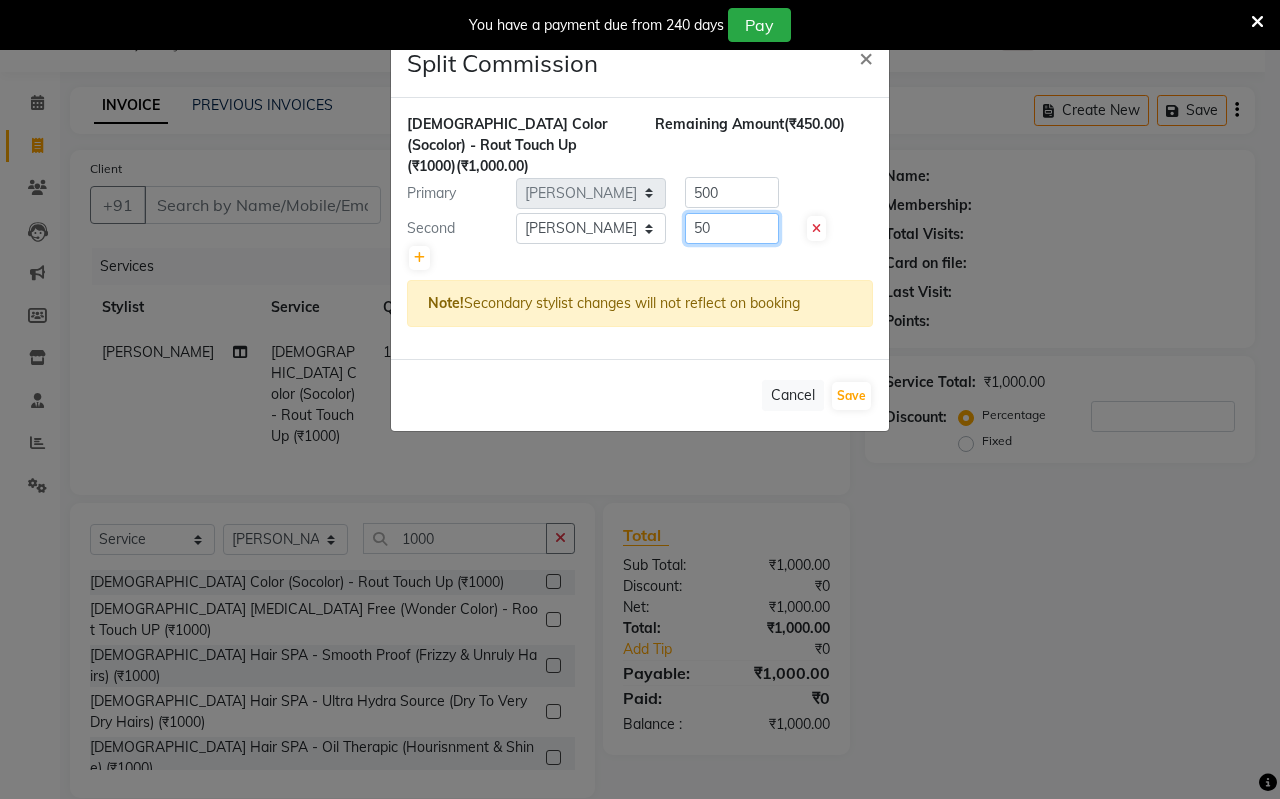 type on "5" 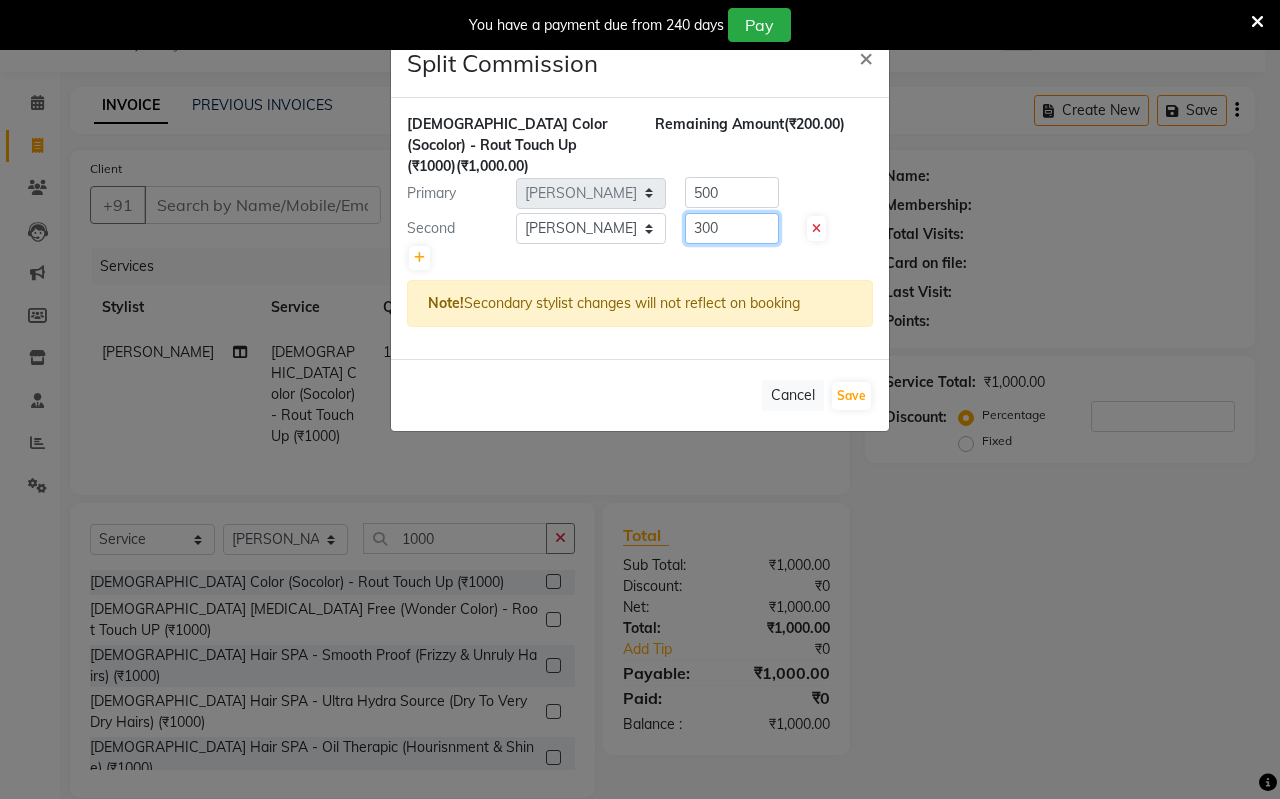 type on "300" 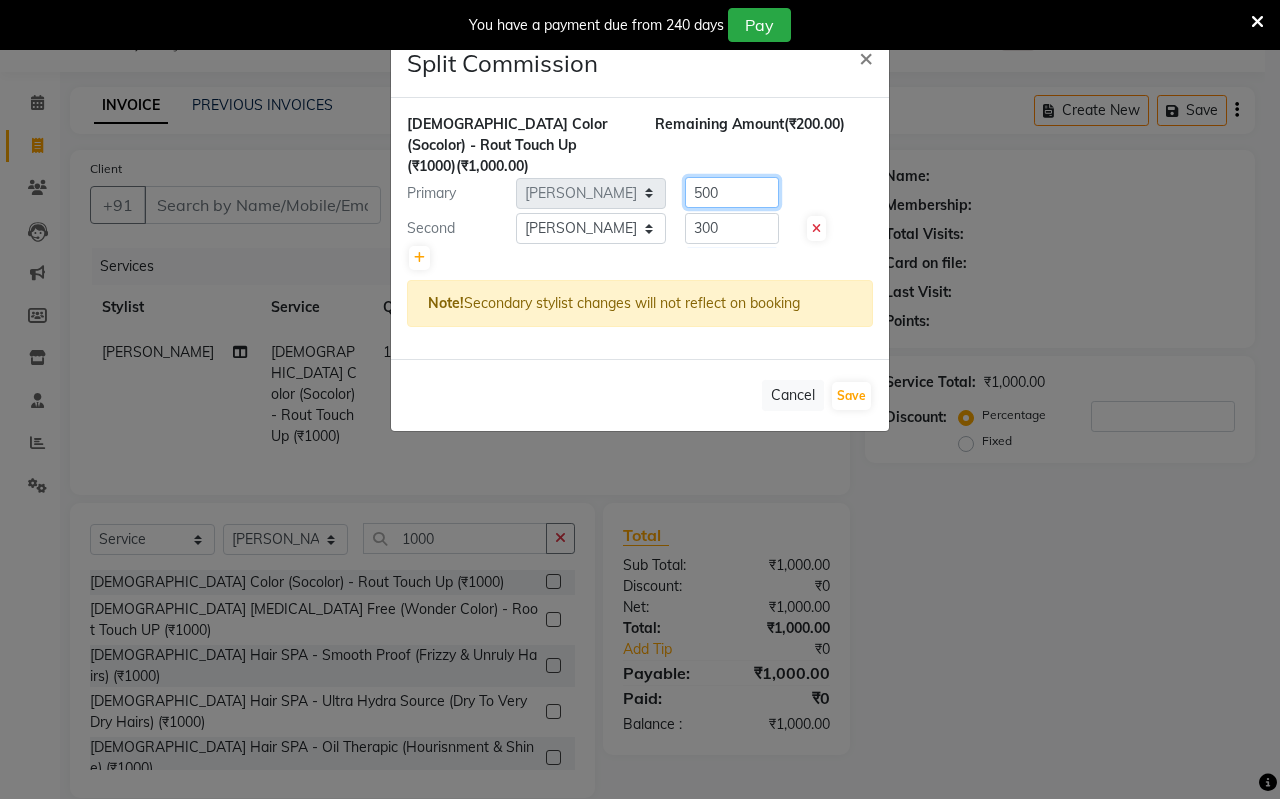 click on "500" 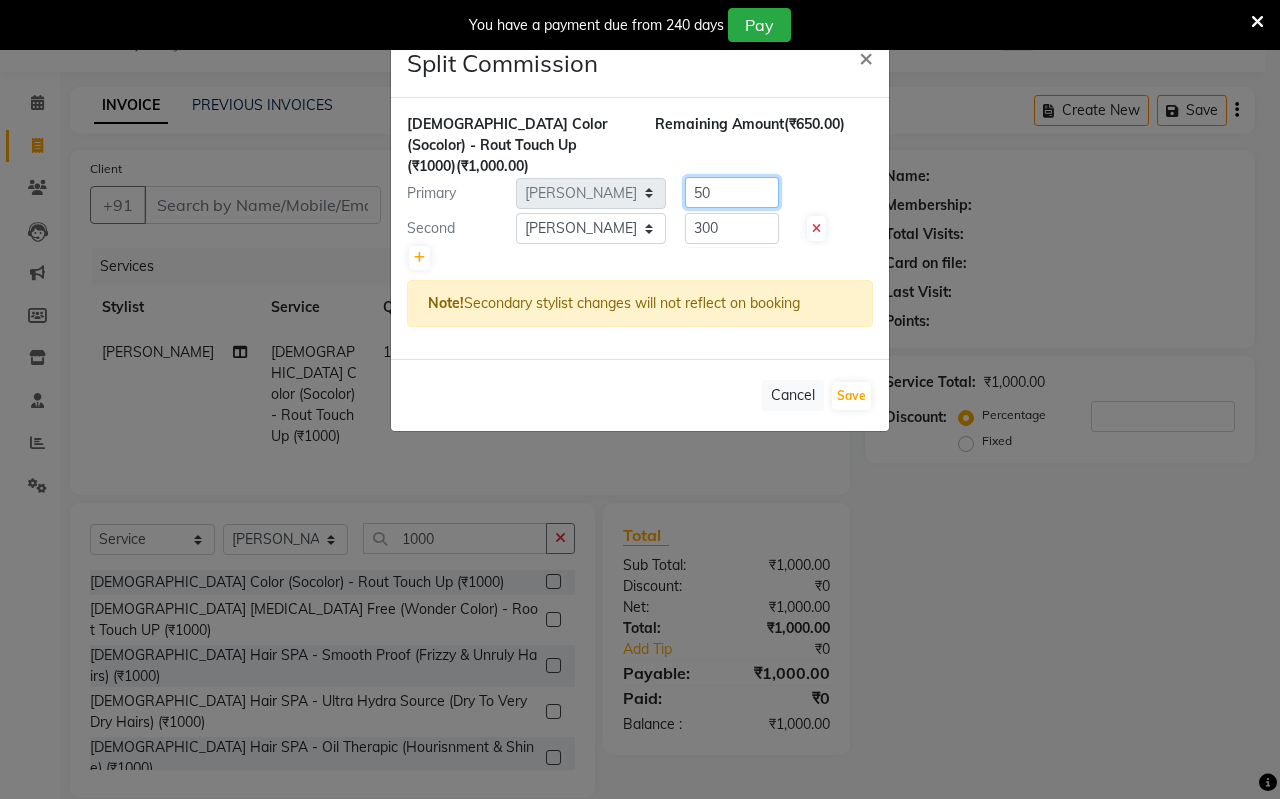 type on "5" 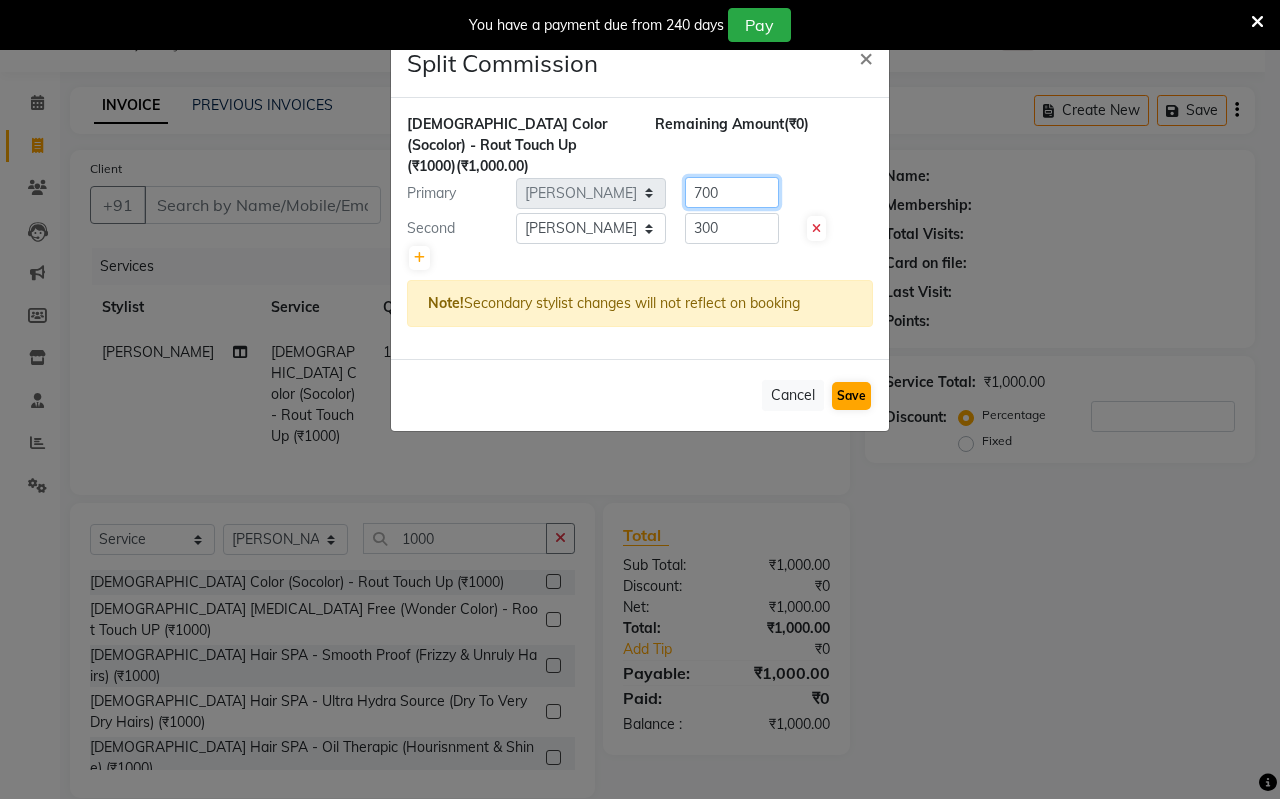 type on "700" 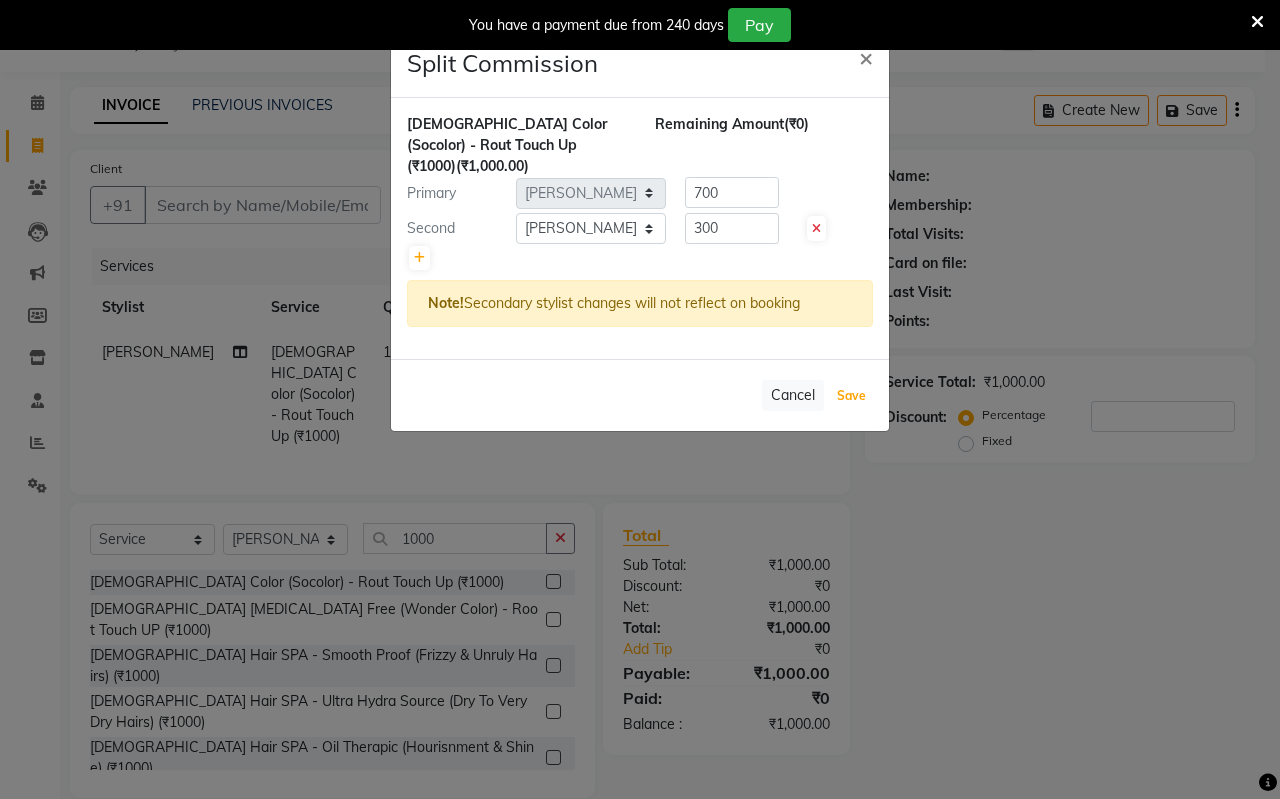 click on "Save" 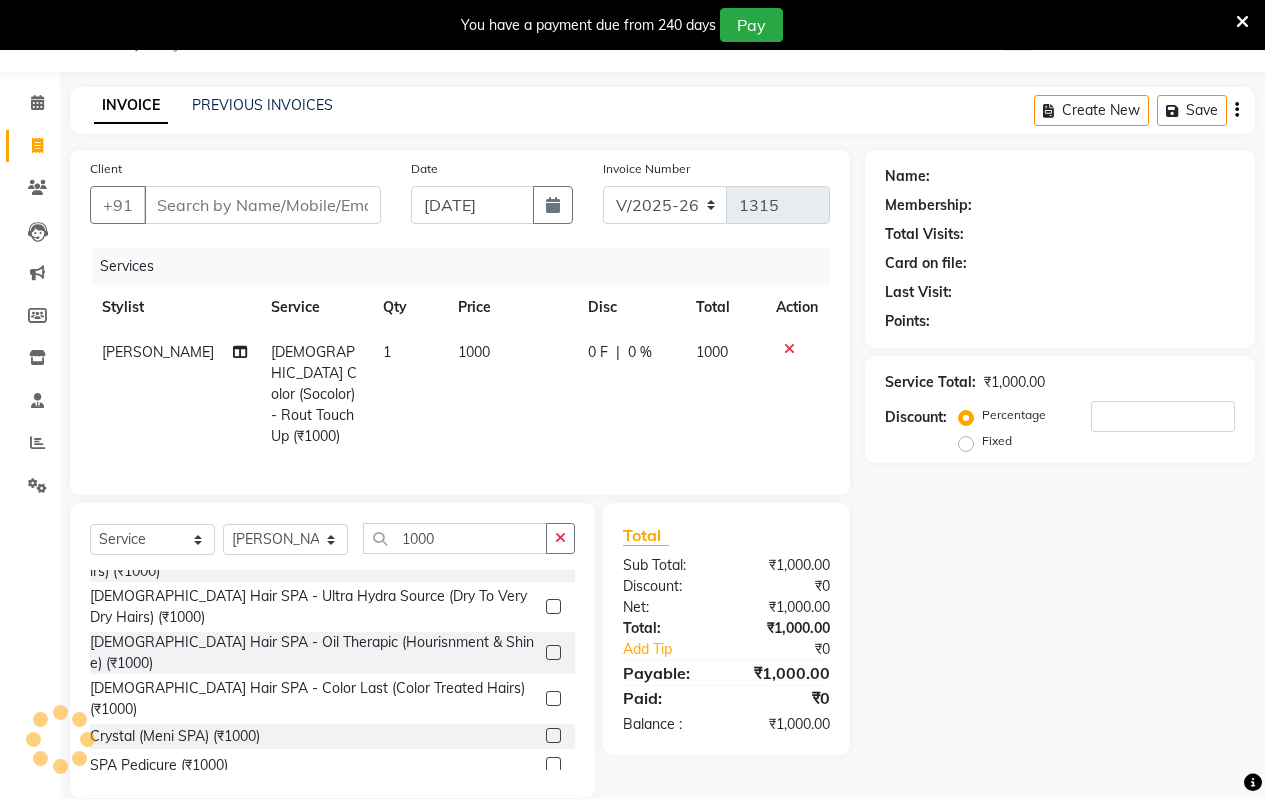 scroll, scrollTop: 107, scrollLeft: 0, axis: vertical 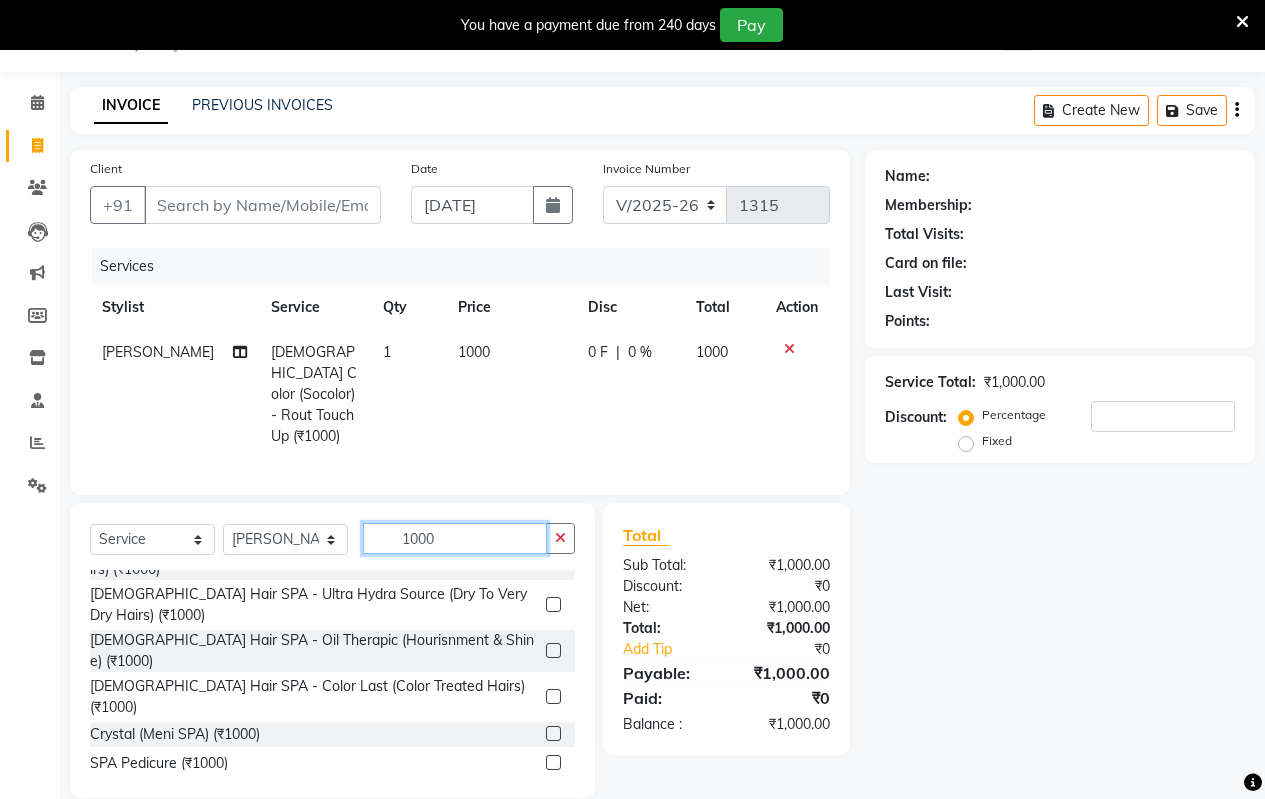 click on "1000" 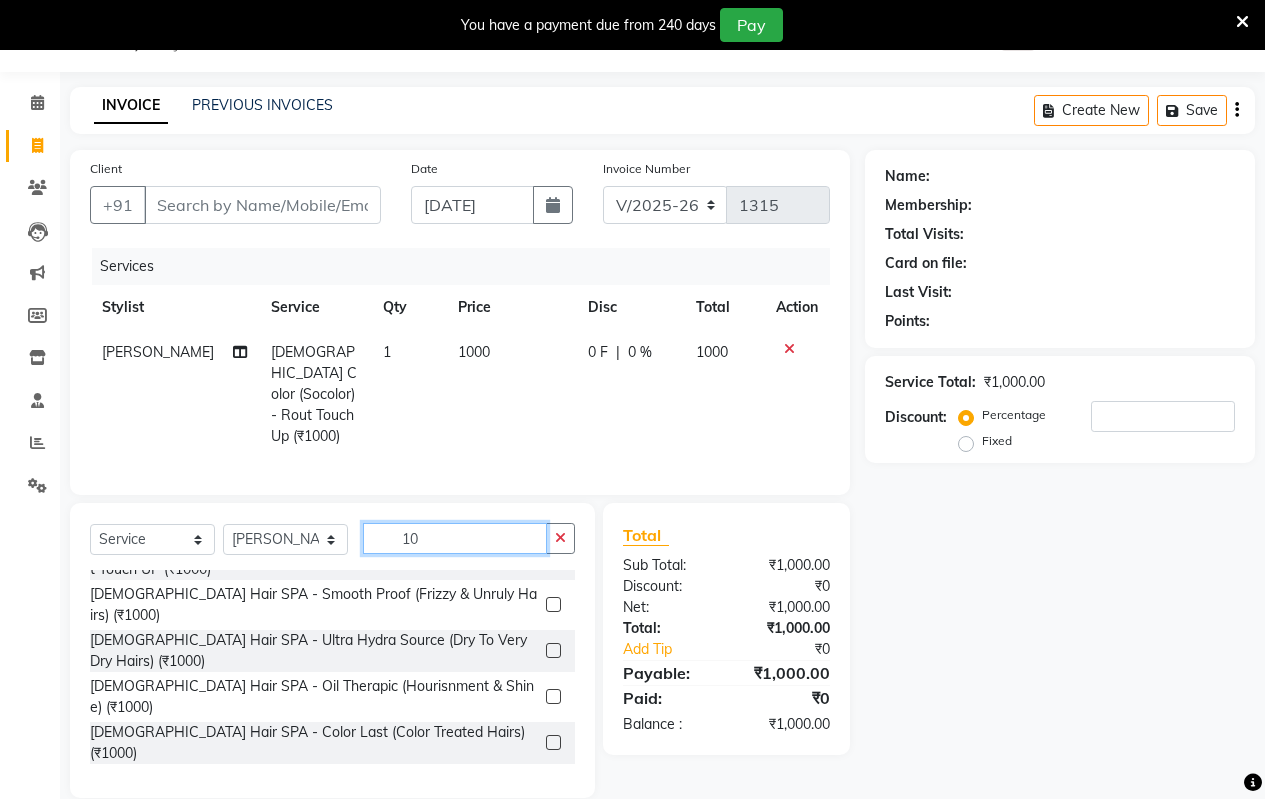 type on "1" 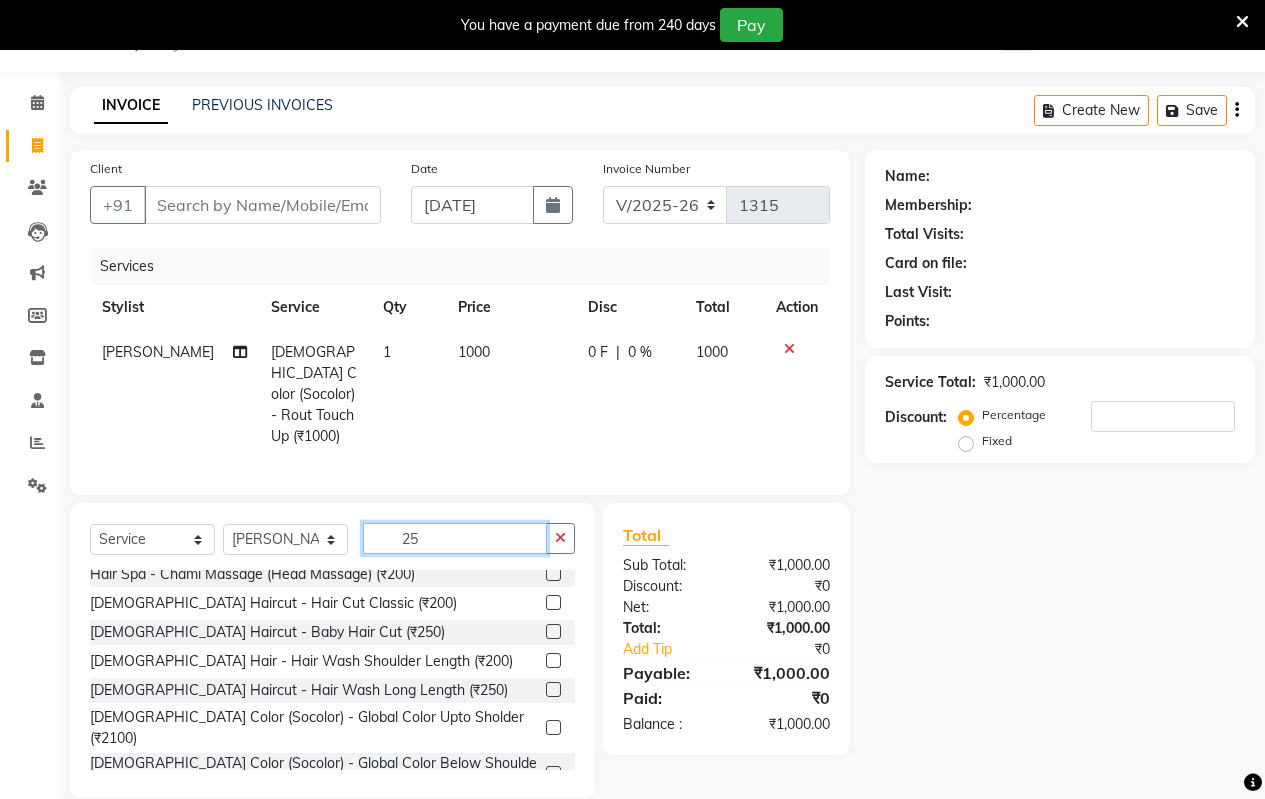 scroll, scrollTop: 0, scrollLeft: 0, axis: both 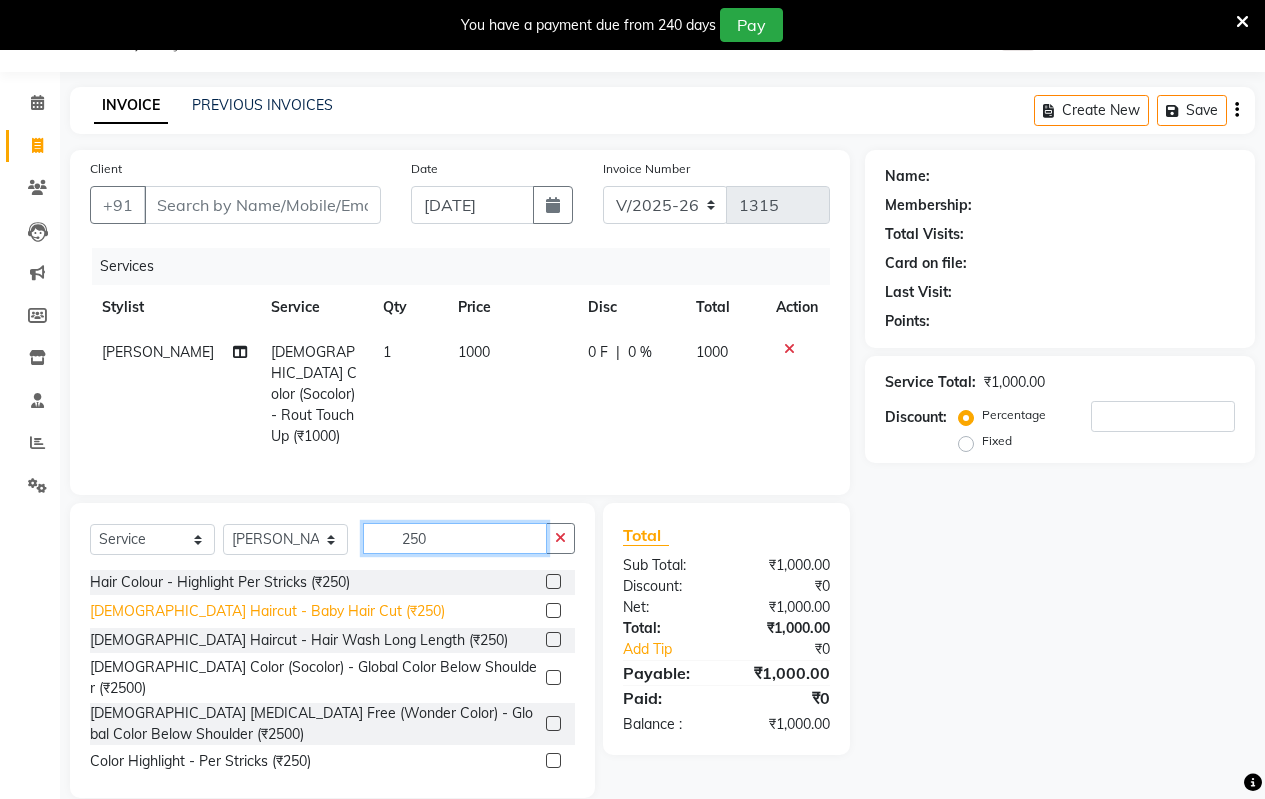 type on "250" 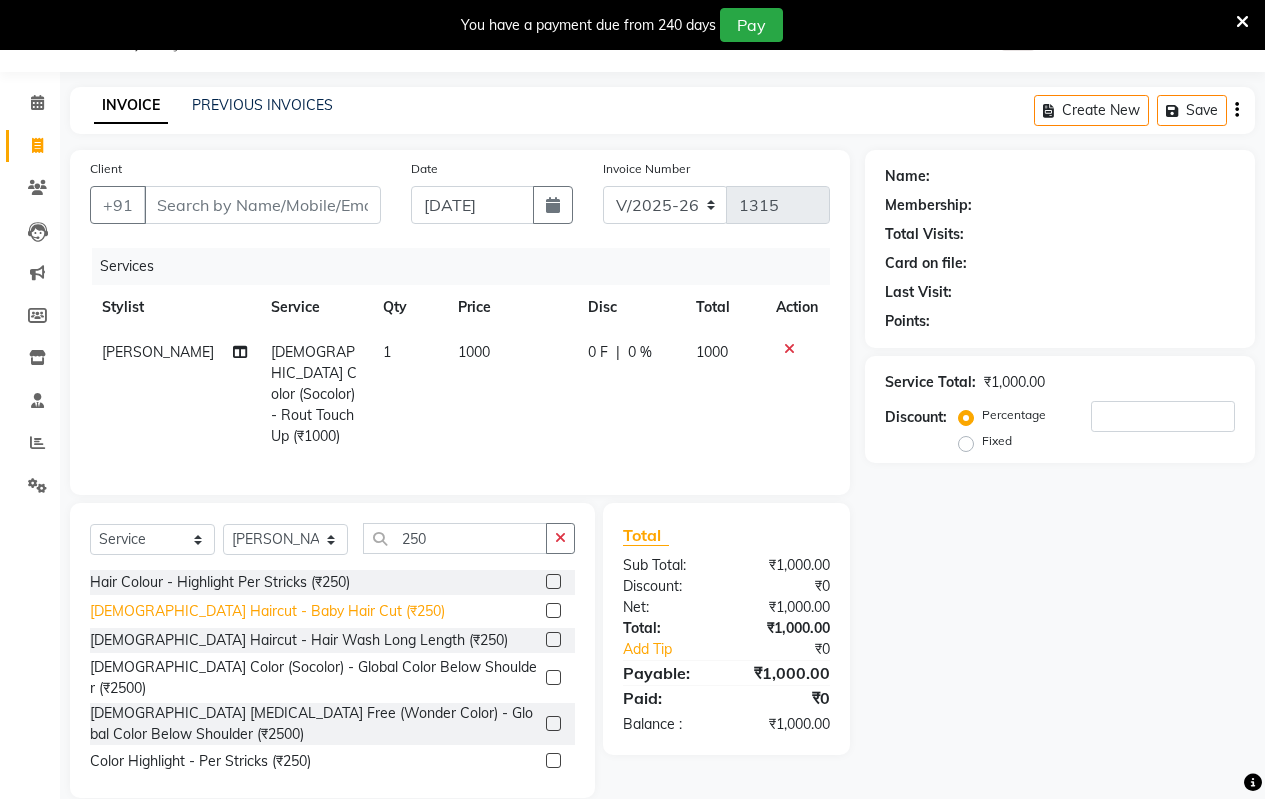 click on "[DEMOGRAPHIC_DATA] Haircut - Baby Hair Cut (₹250)" 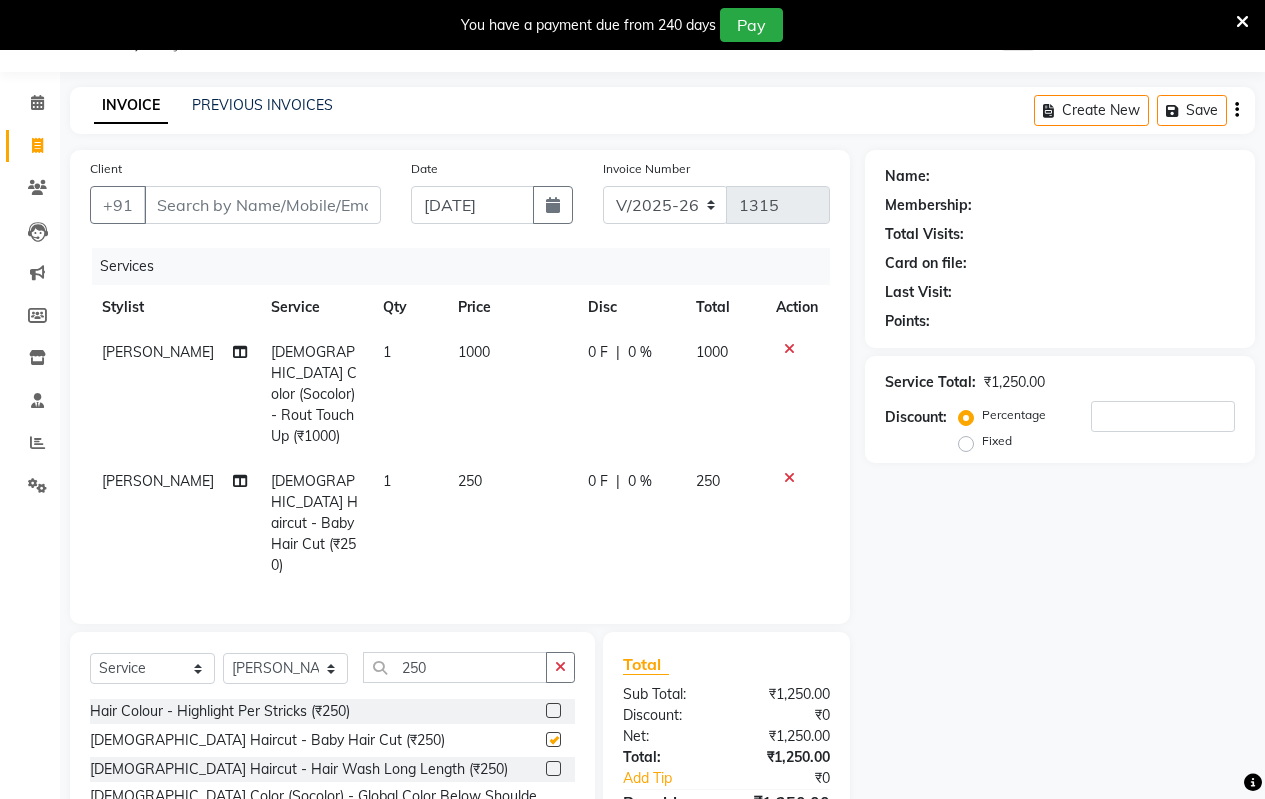 checkbox on "false" 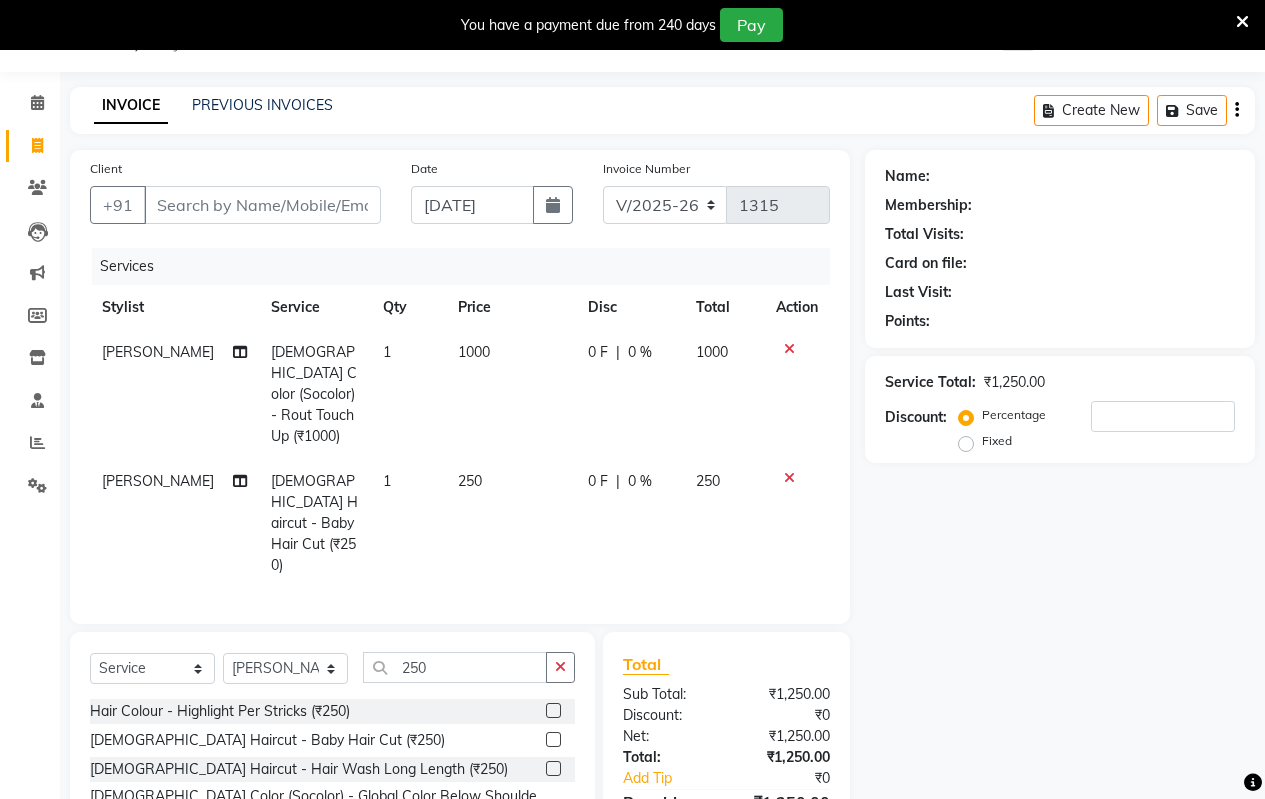 click 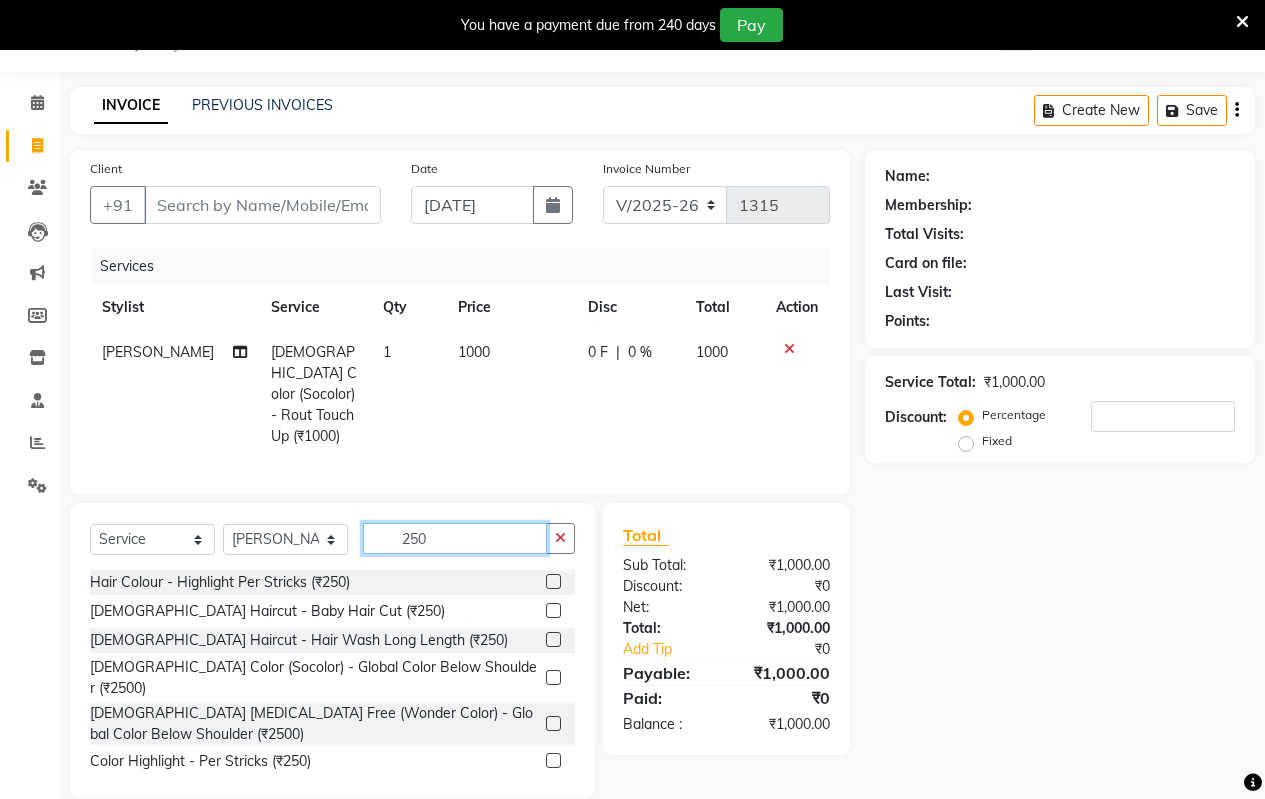 click on "250" 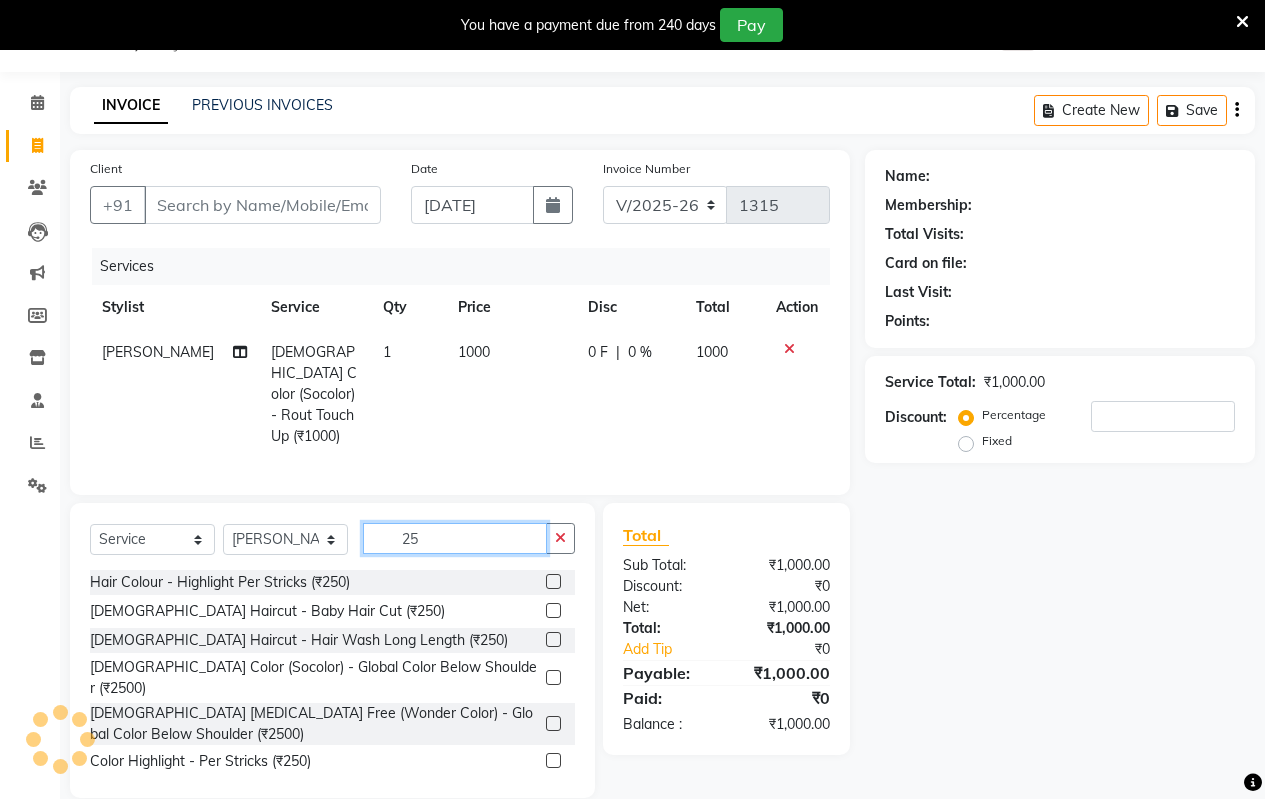 type on "2" 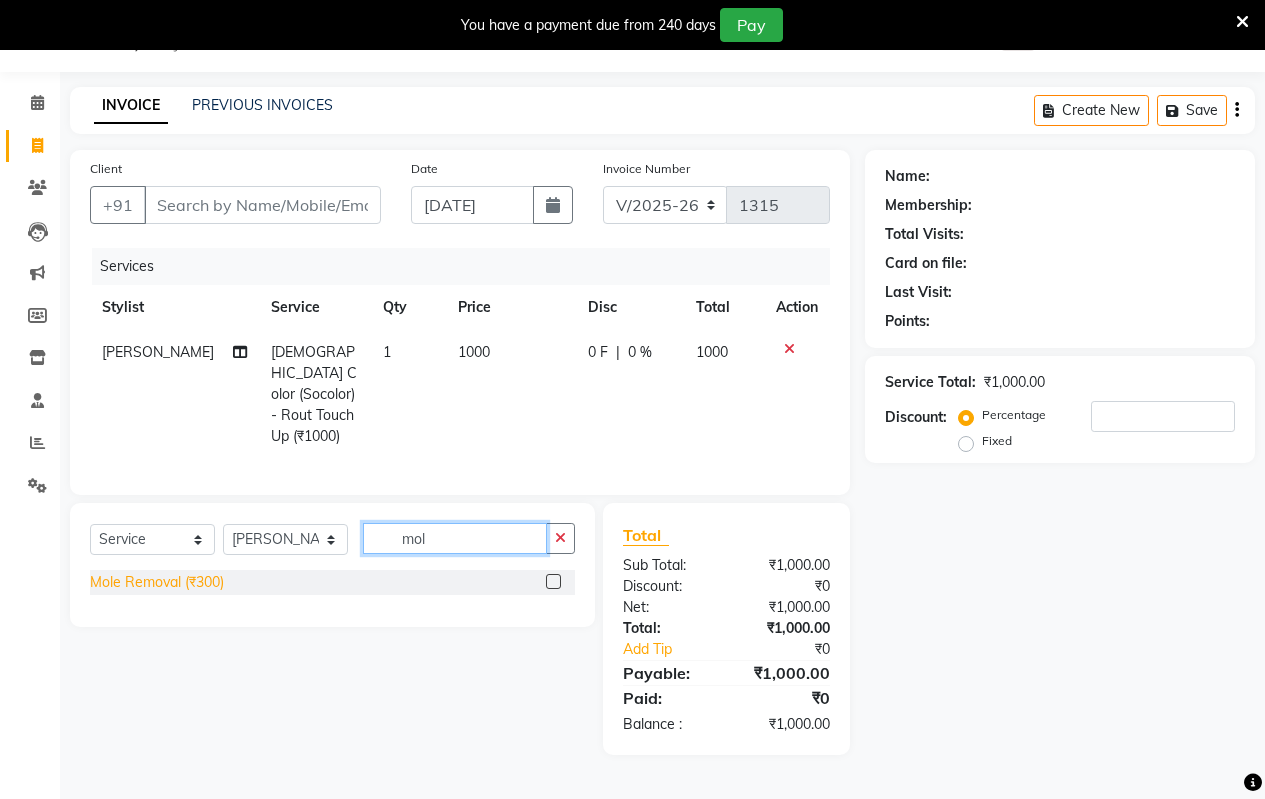 type on "mol" 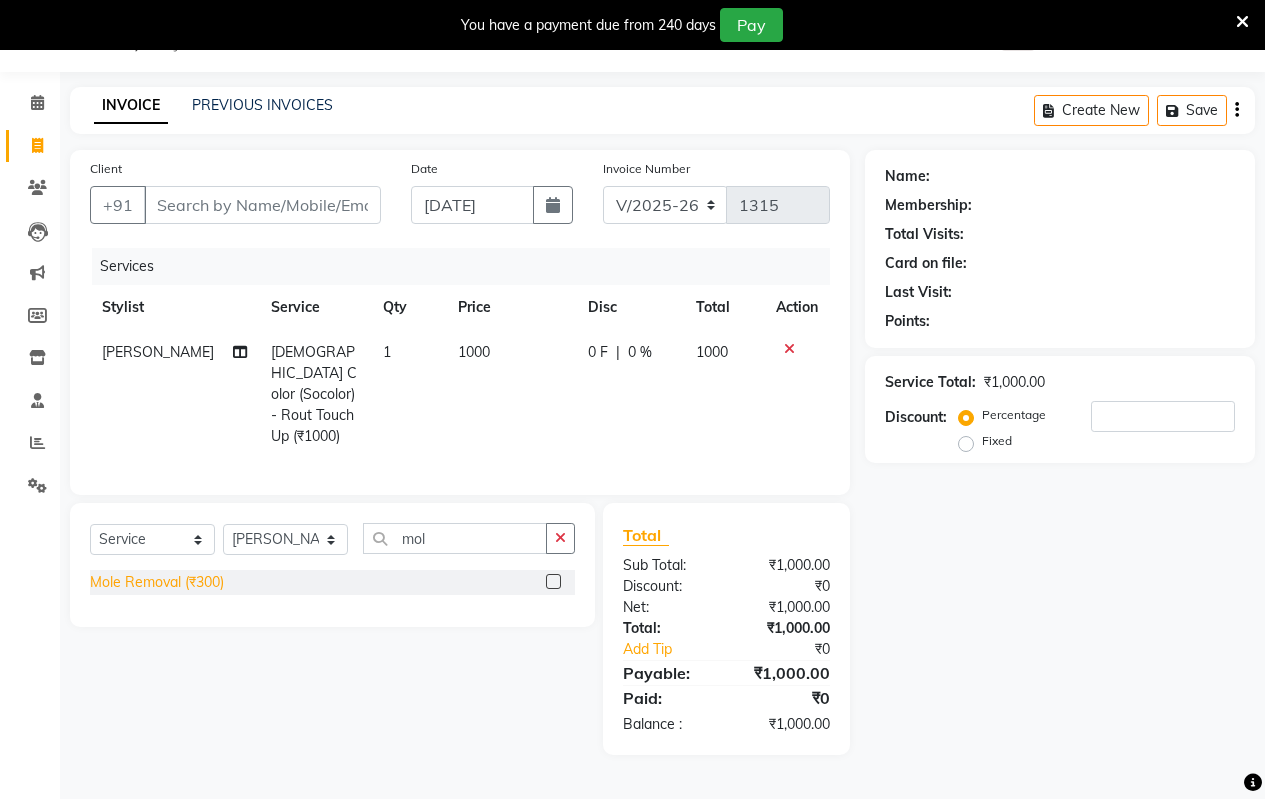 click on "Mole Removal  (₹300)" 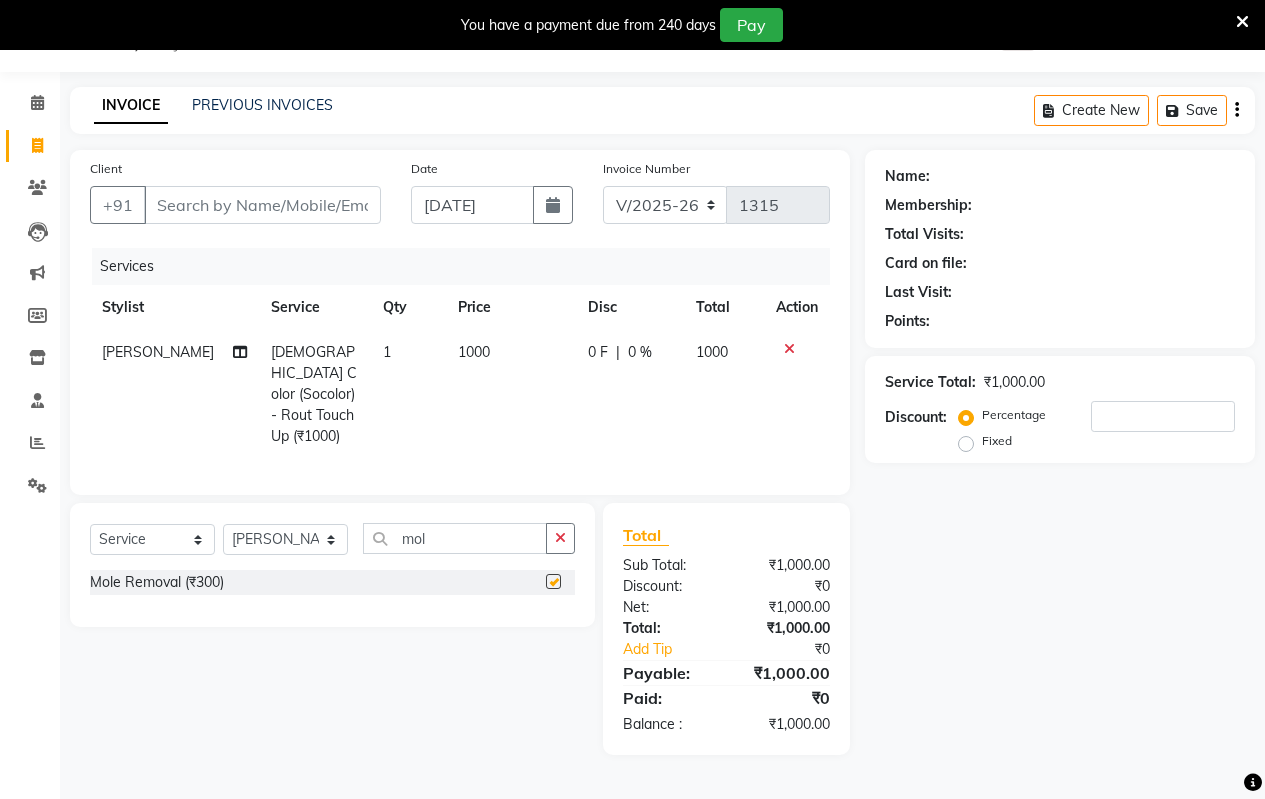 checkbox on "false" 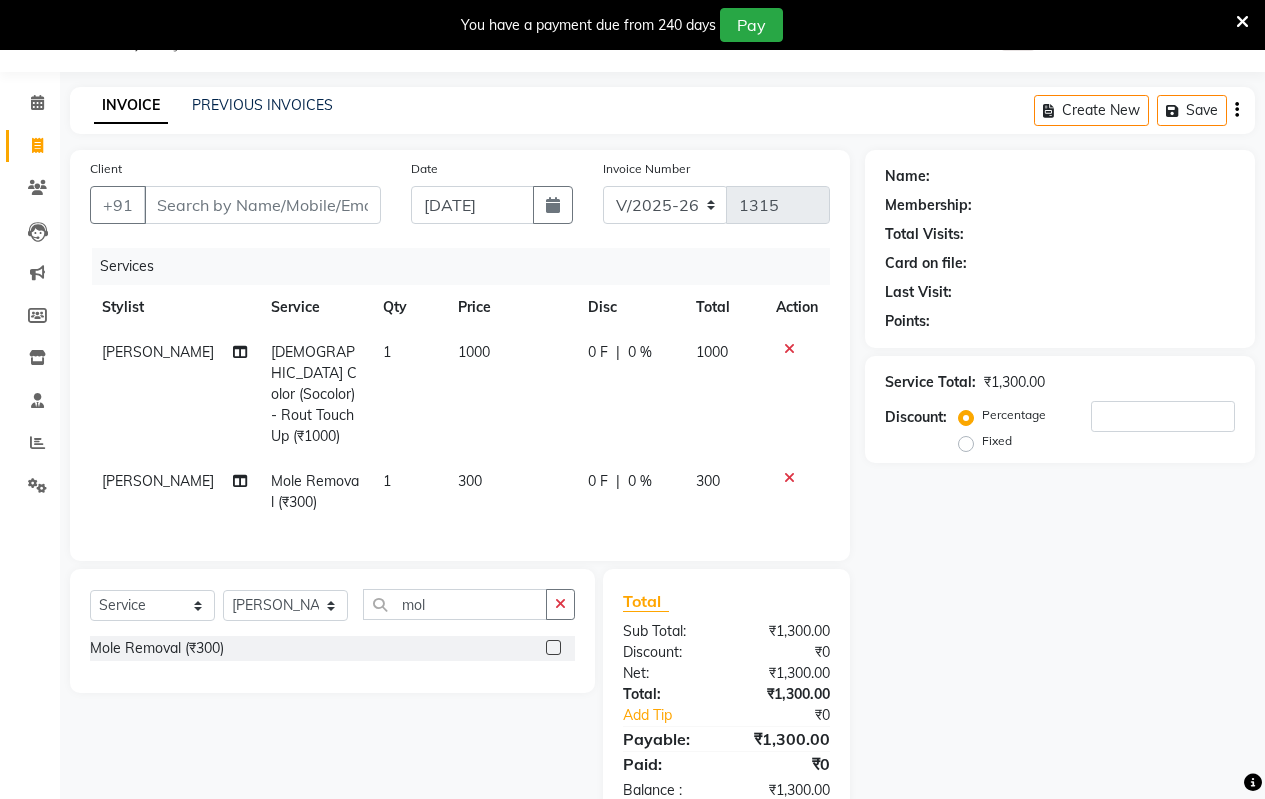drag, startPoint x: 366, startPoint y: 469, endPoint x: 377, endPoint y: 469, distance: 11 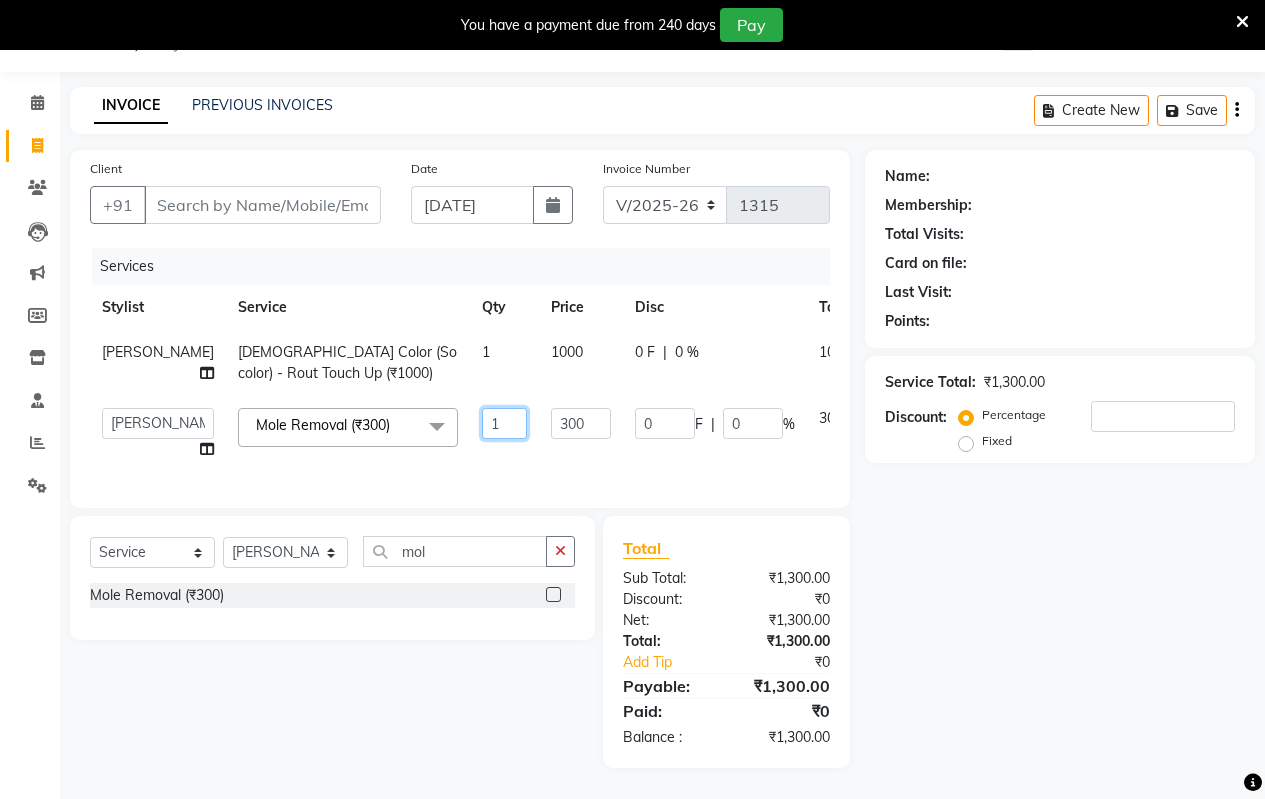 click on "1" 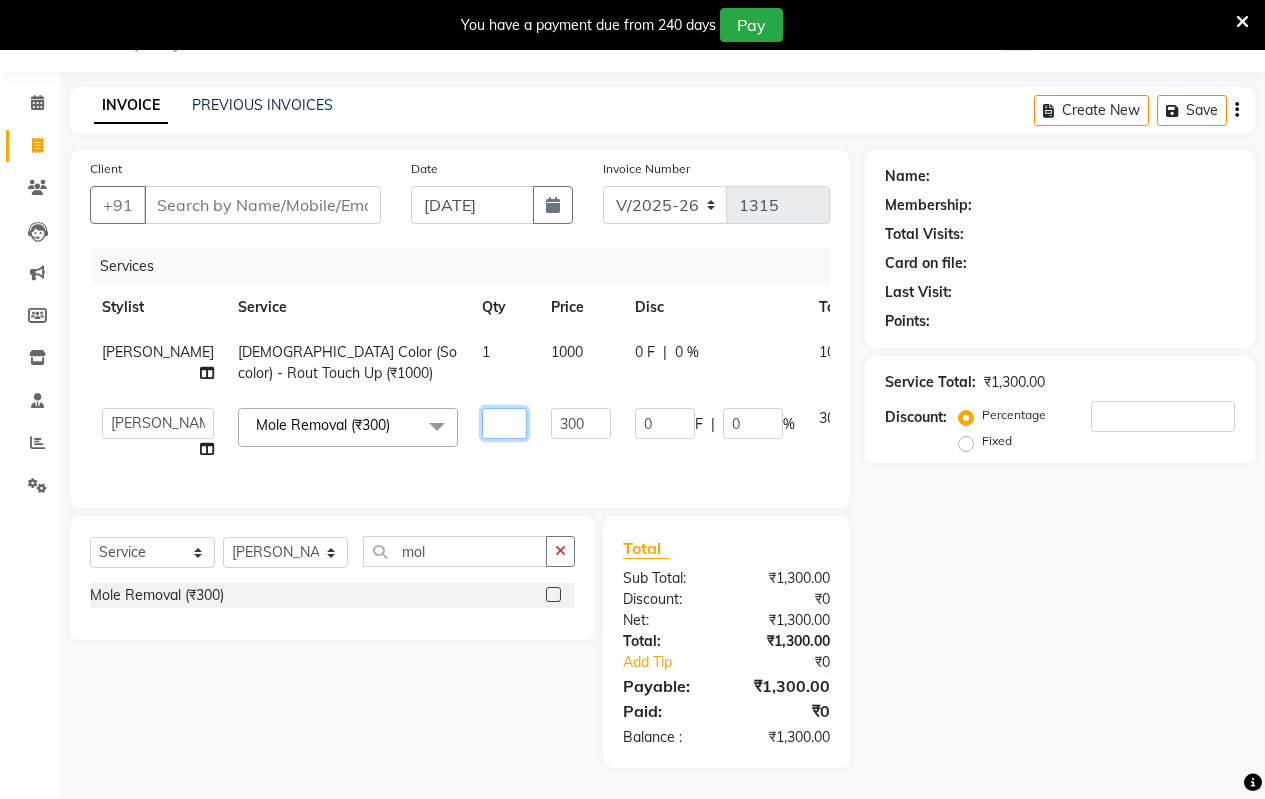 type on "2" 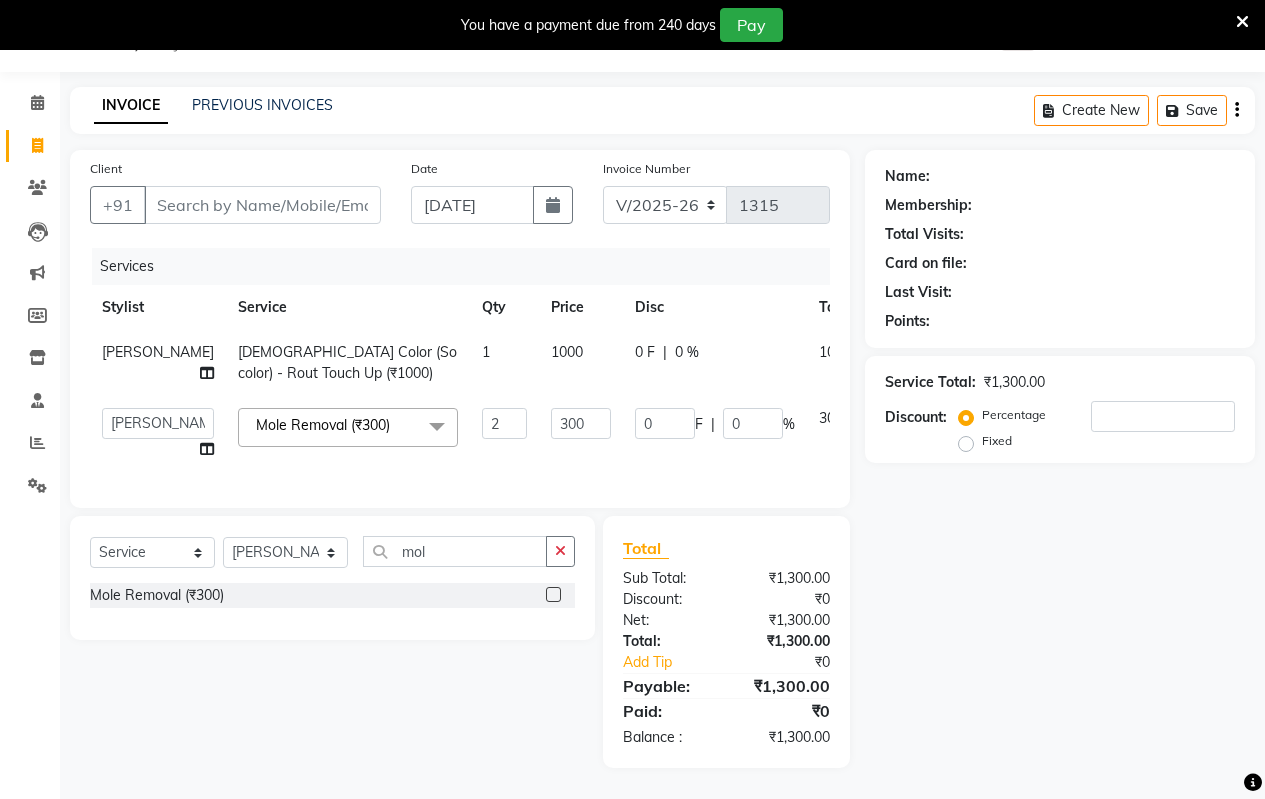 click on "Name: Membership: Total Visits: Card on file: Last Visit:  Points:  Service Total:  ₹1,300.00  Discount:  Percentage   Fixed" 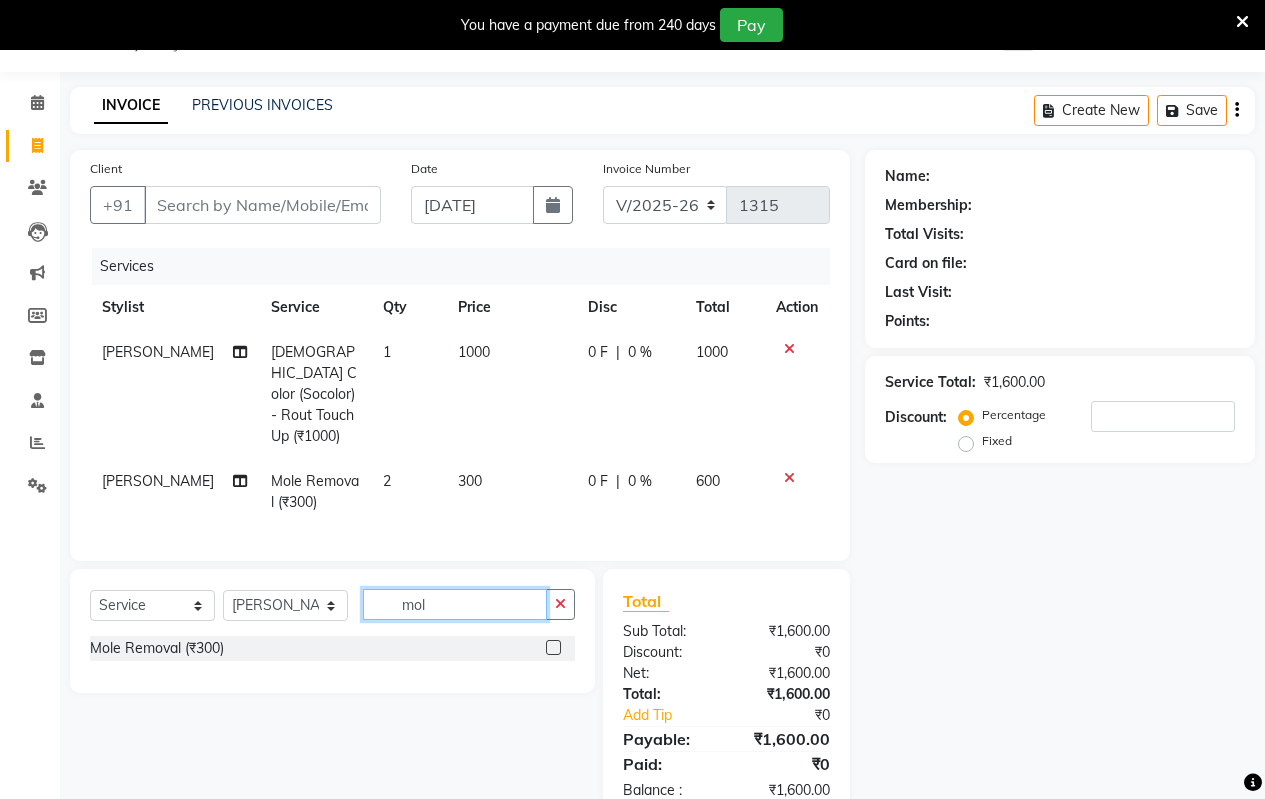 click on "mol" 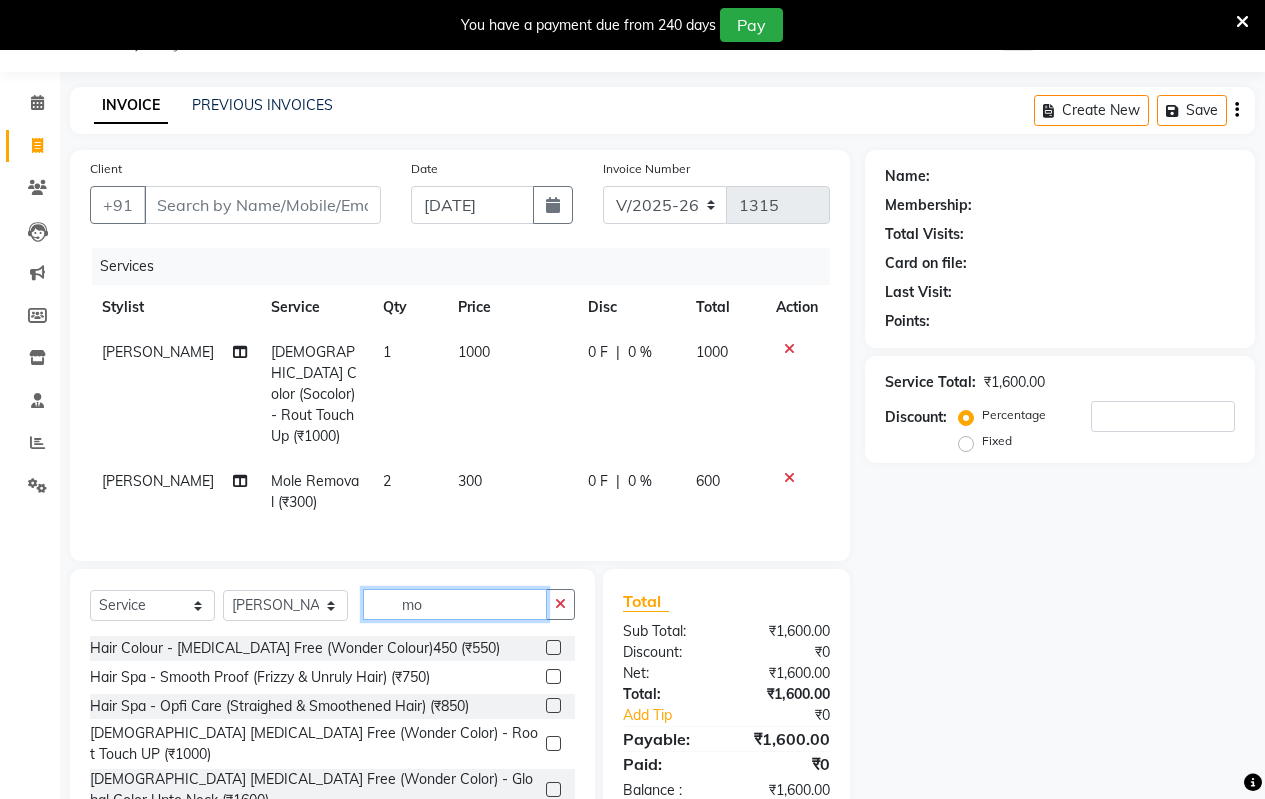 type on "m" 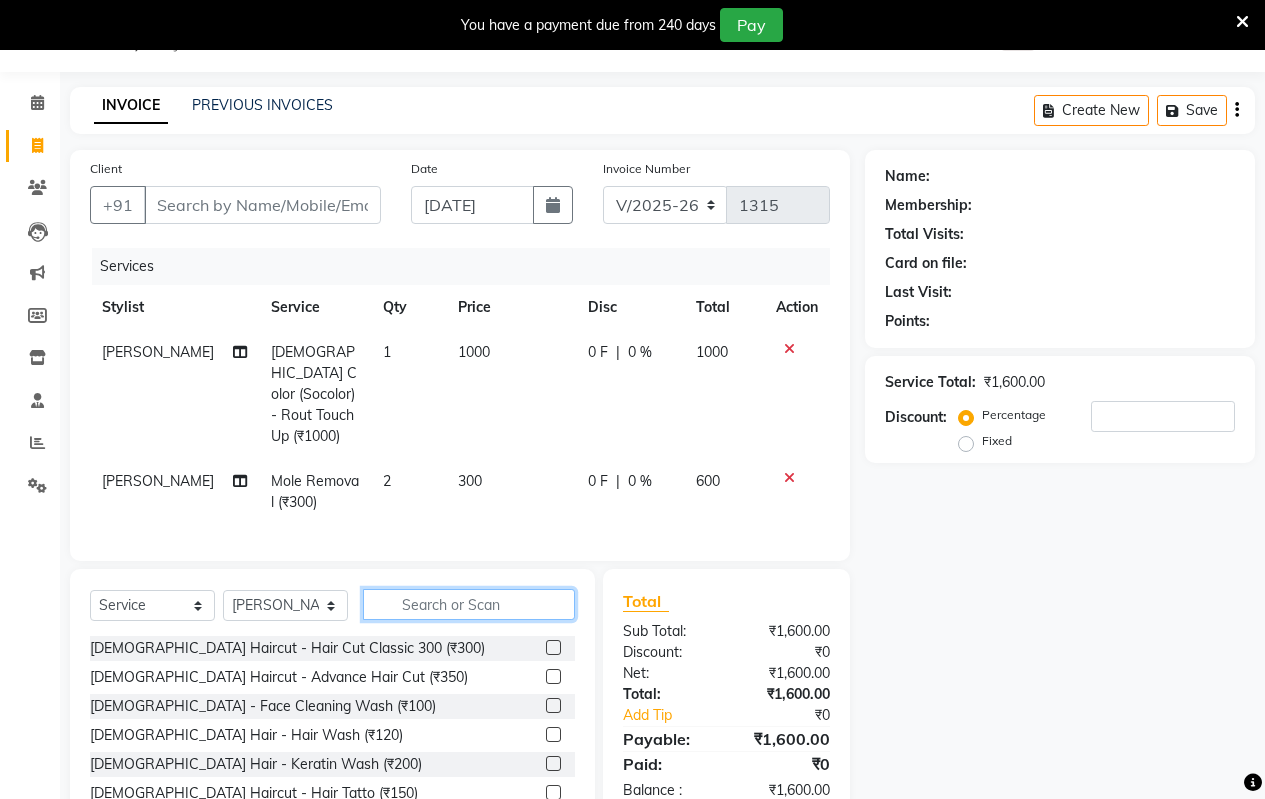 type on "3" 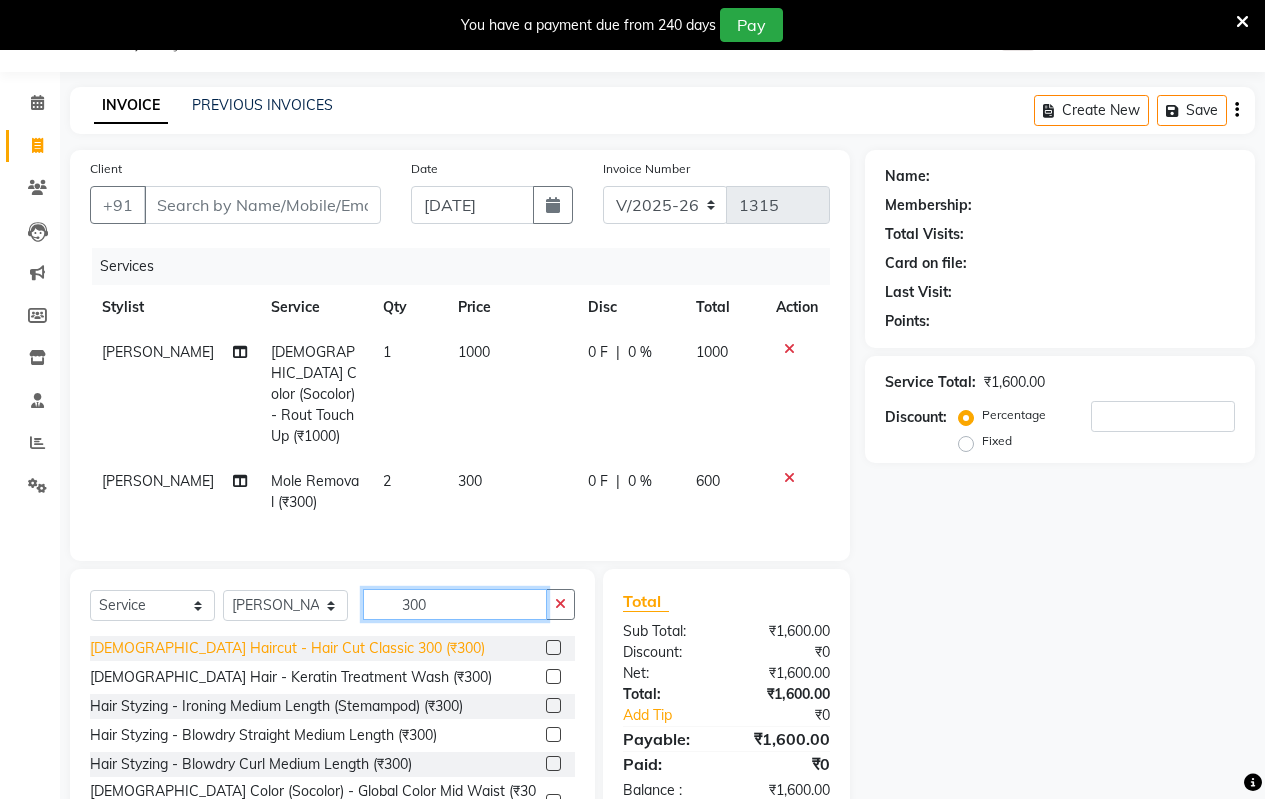 type on "300" 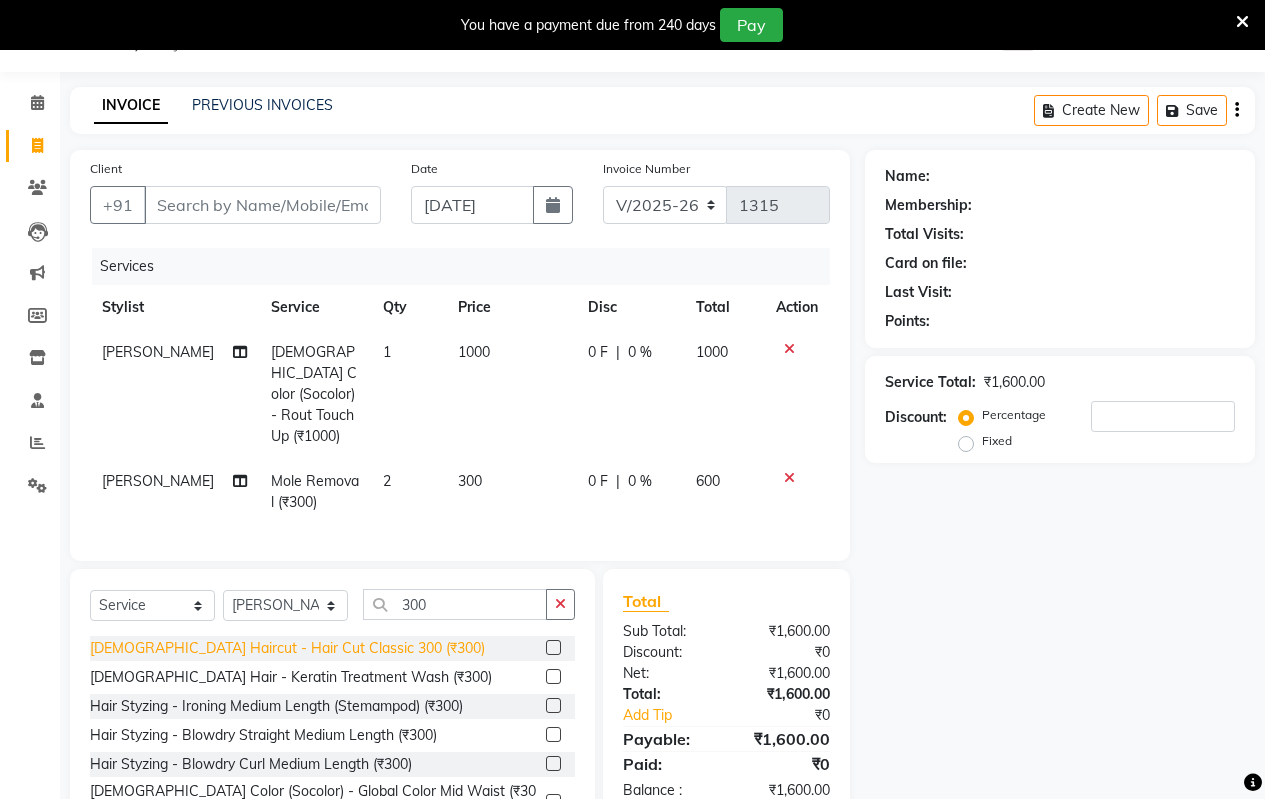 click on "[DEMOGRAPHIC_DATA] Haircut - Hair Cut Classic 300 (₹300)" 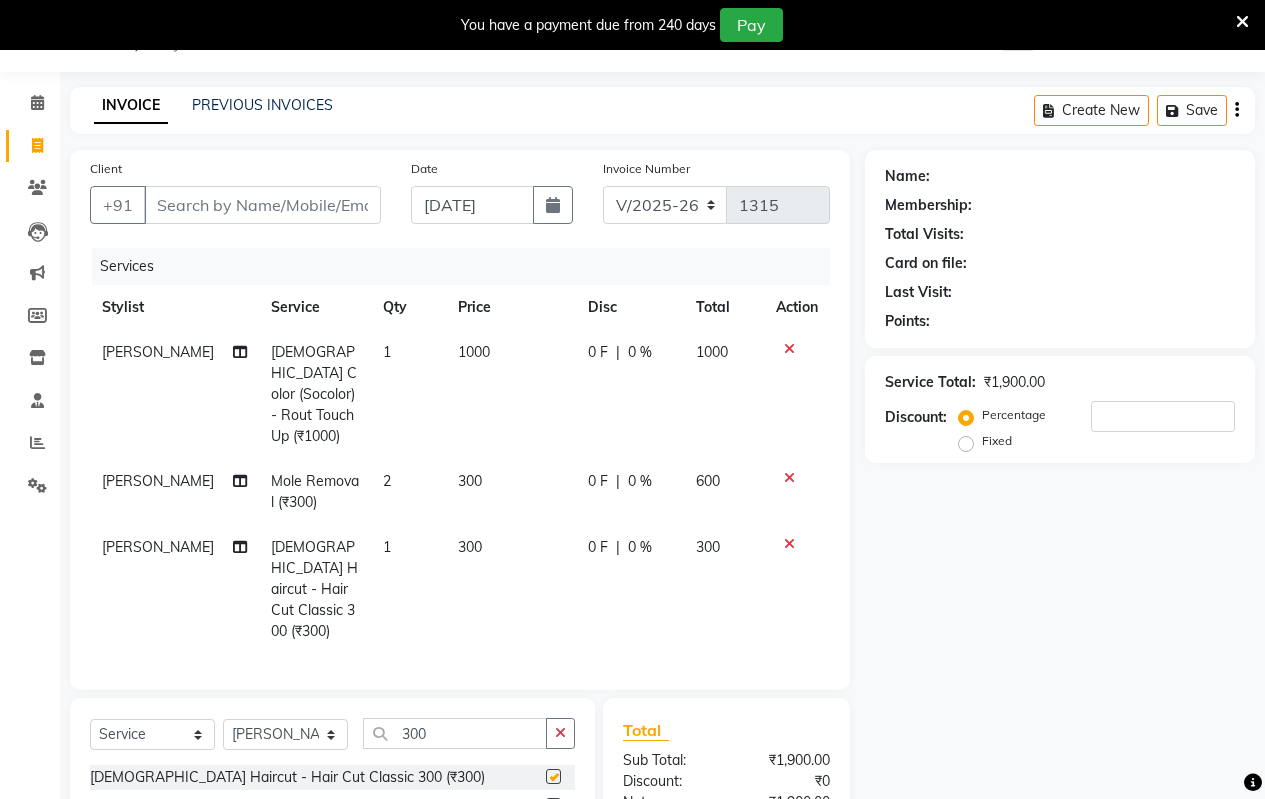checkbox on "false" 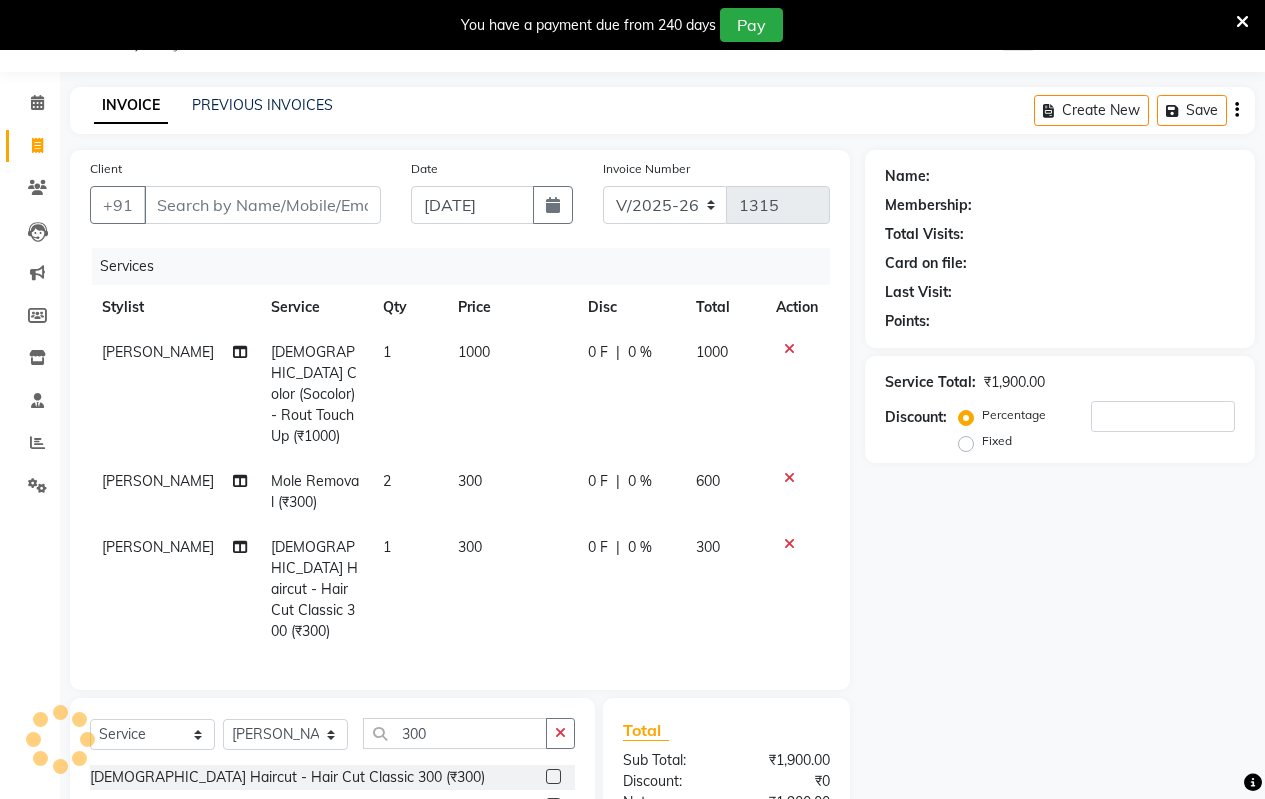 click on "300" 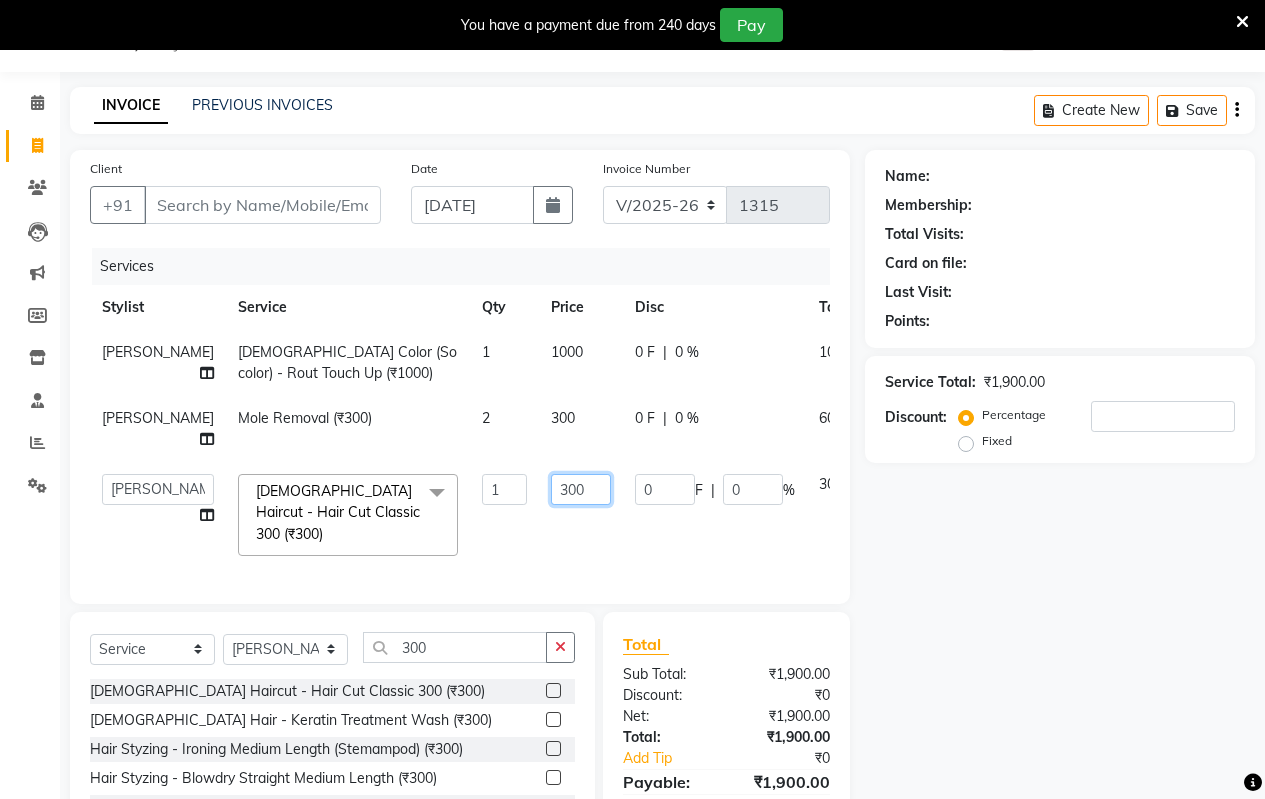 click on "300" 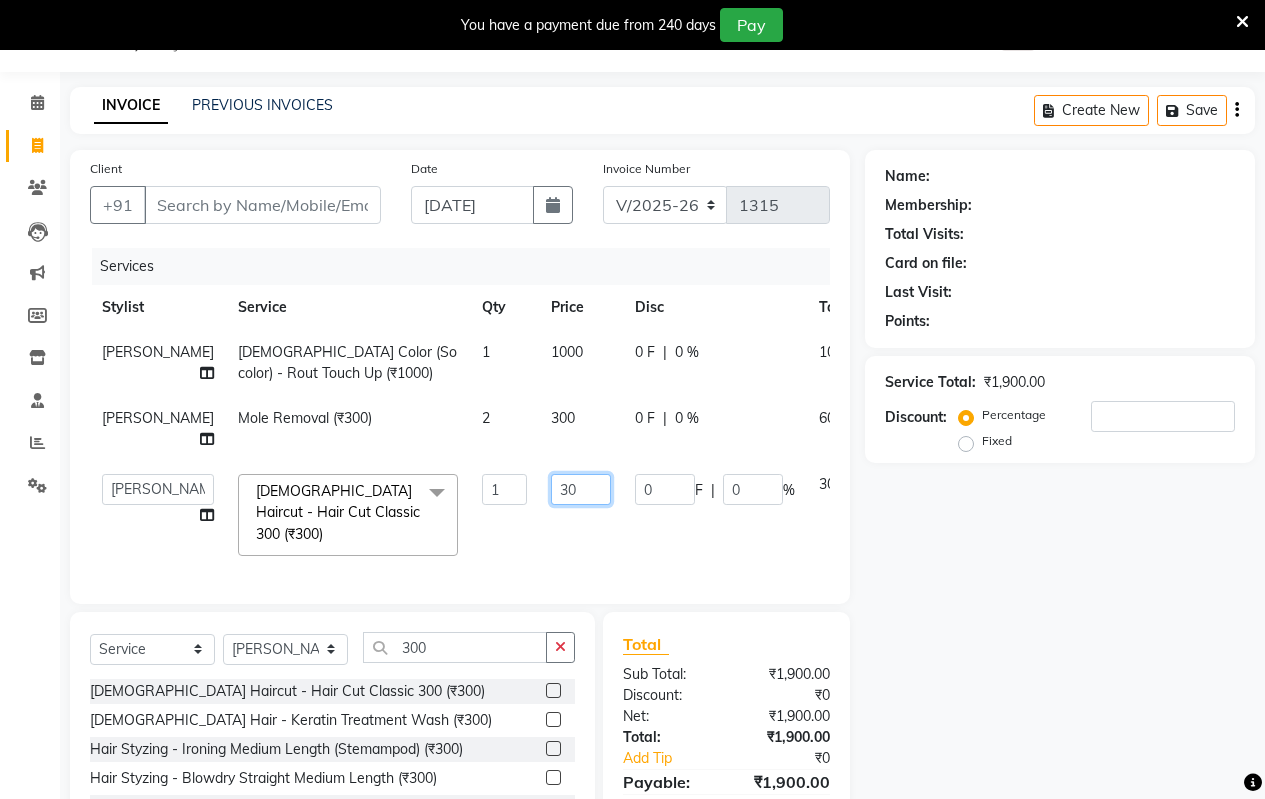 type on "3" 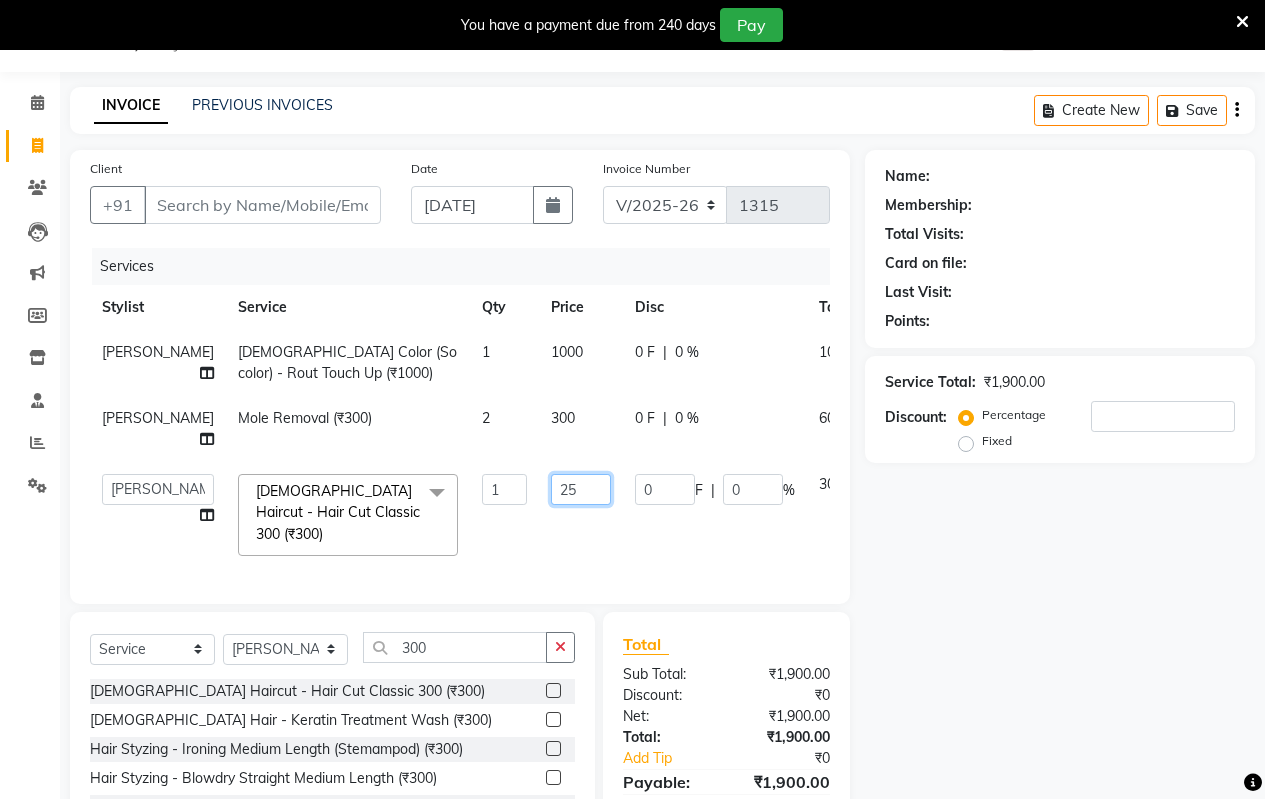 type on "250" 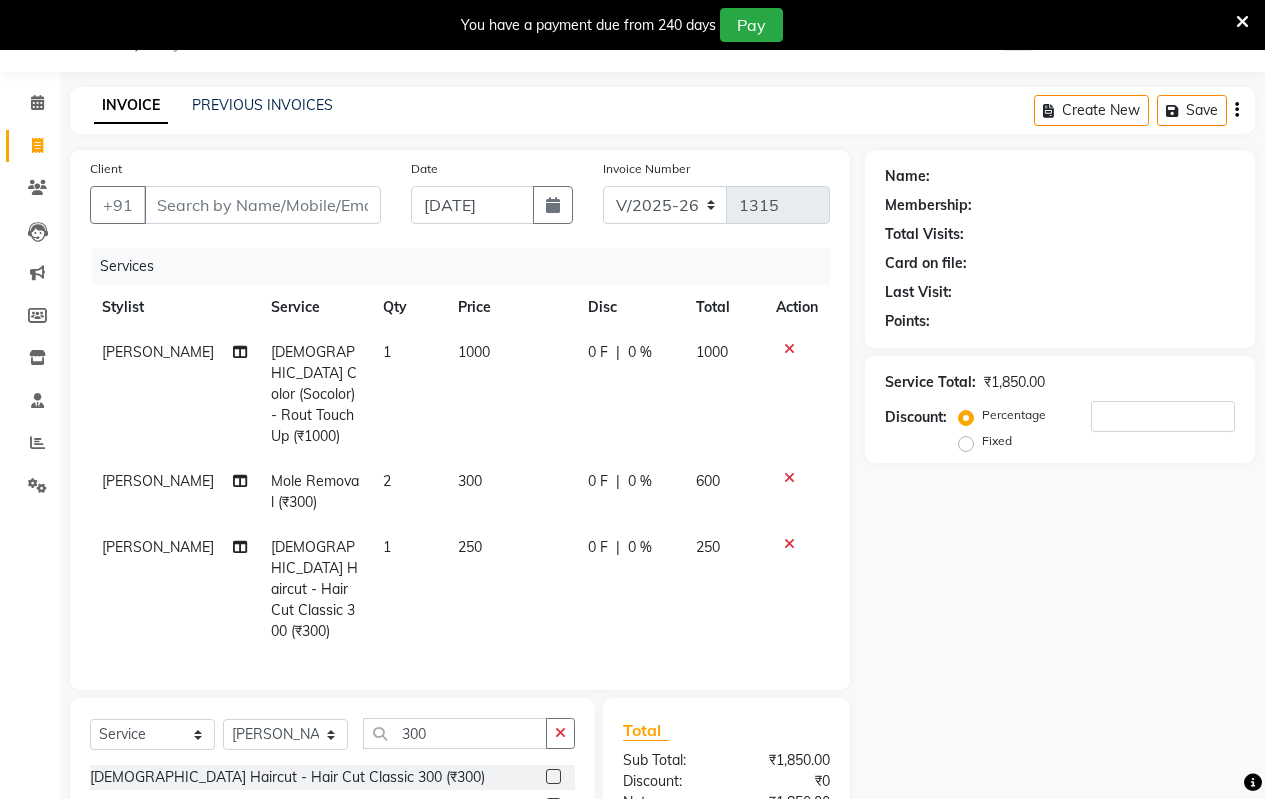 click on "Name: Membership: Total Visits: Card on file: Last Visit:  Points:  Service Total:  ₹1,850.00  Discount:  Percentage   Fixed" 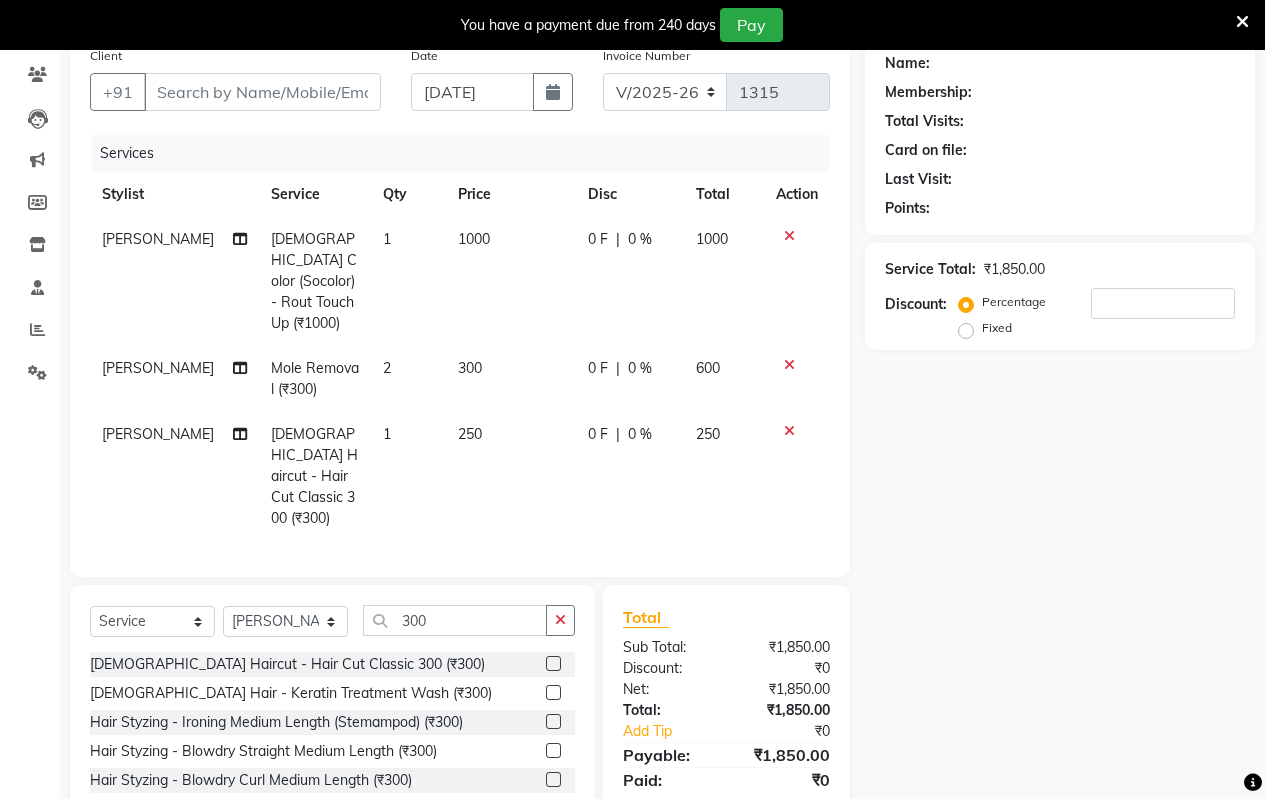 scroll, scrollTop: 0, scrollLeft: 0, axis: both 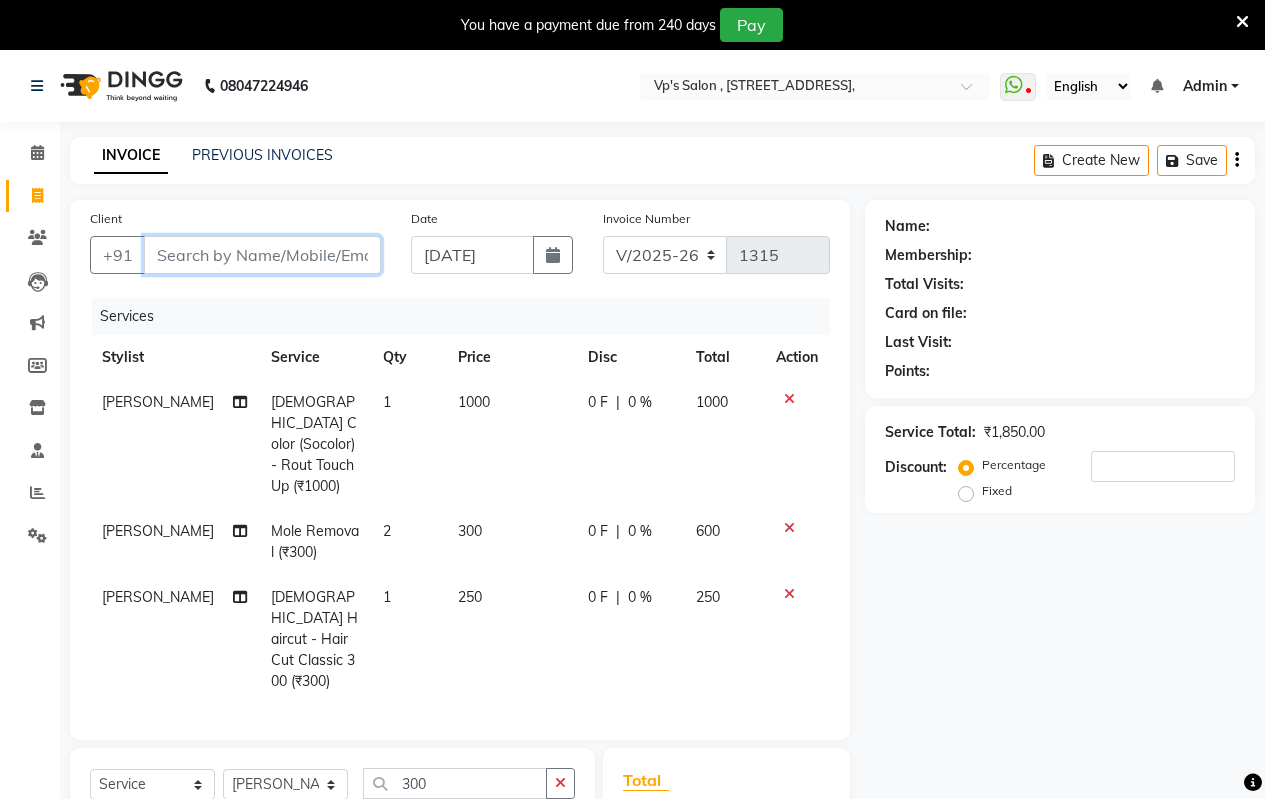 click on "Client" at bounding box center [262, 255] 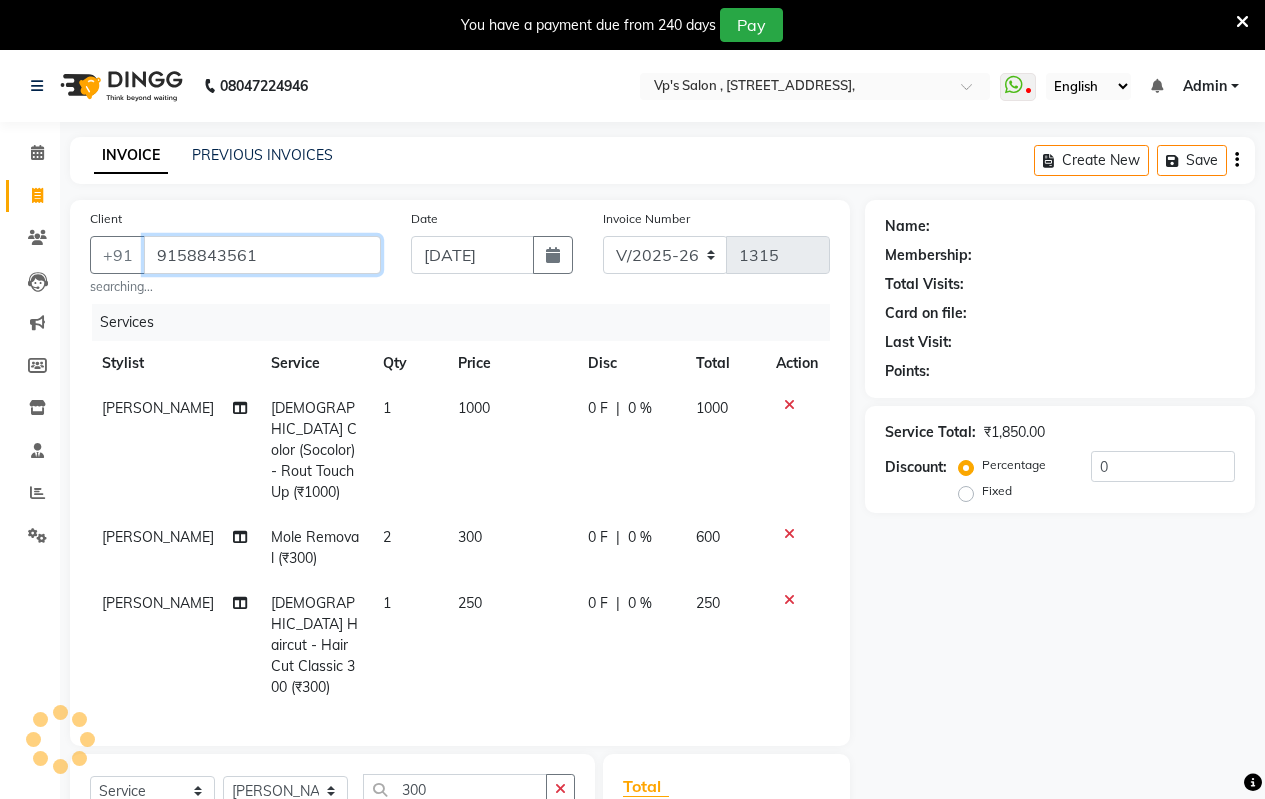 type on "9158843561" 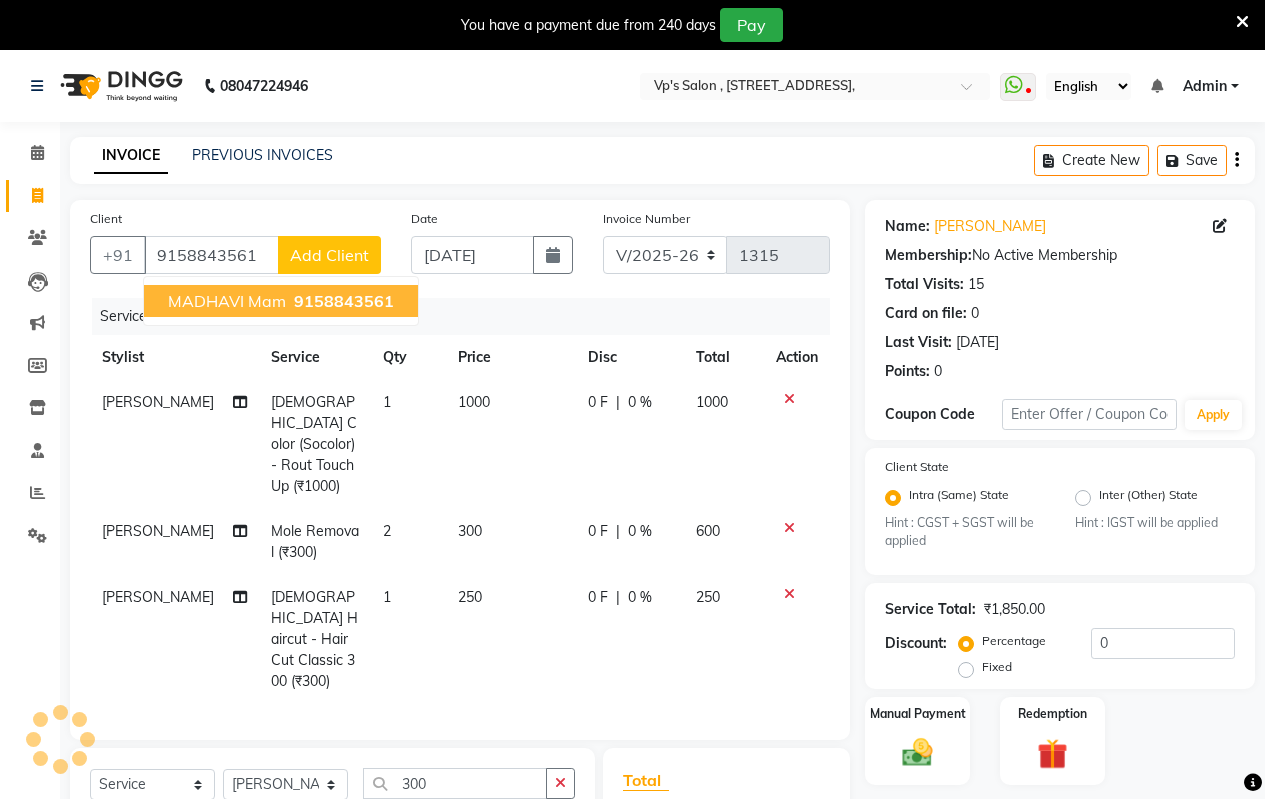 click on "MADHAVI mam" at bounding box center (227, 301) 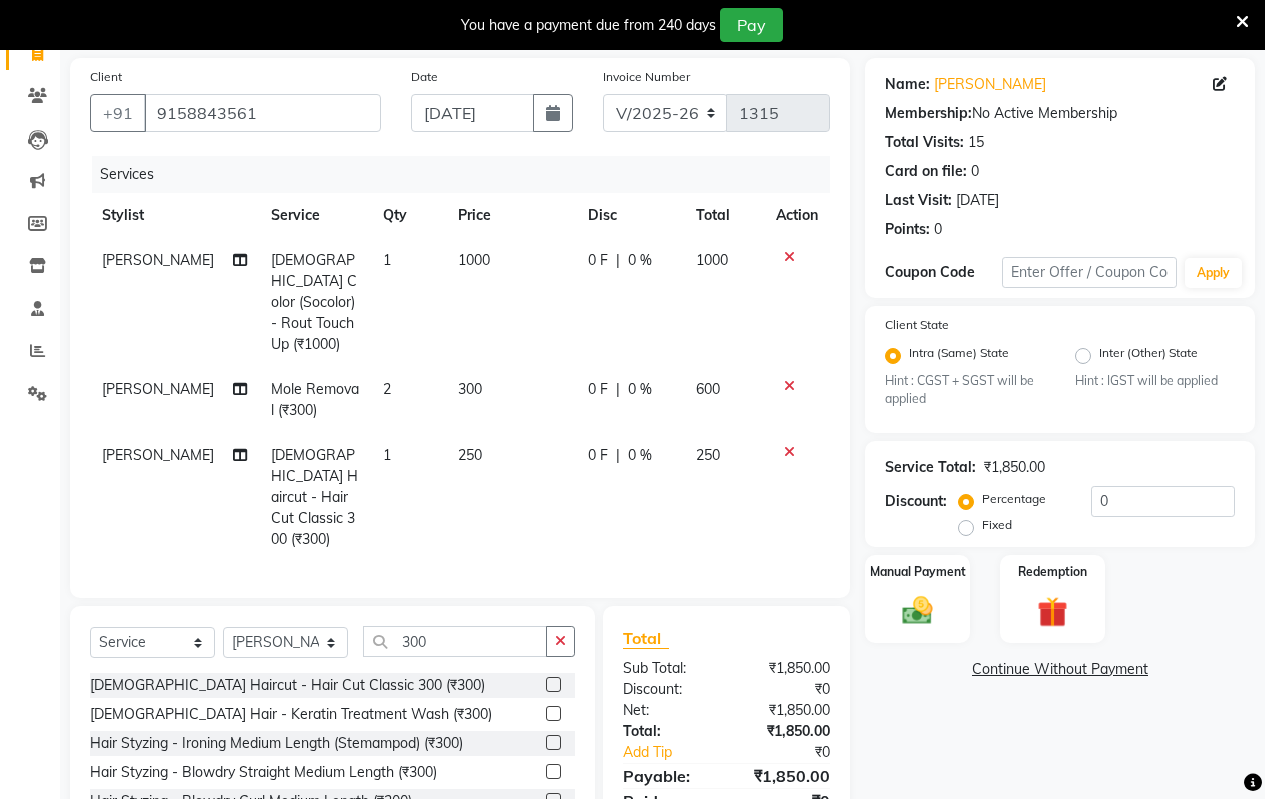 scroll, scrollTop: 200, scrollLeft: 0, axis: vertical 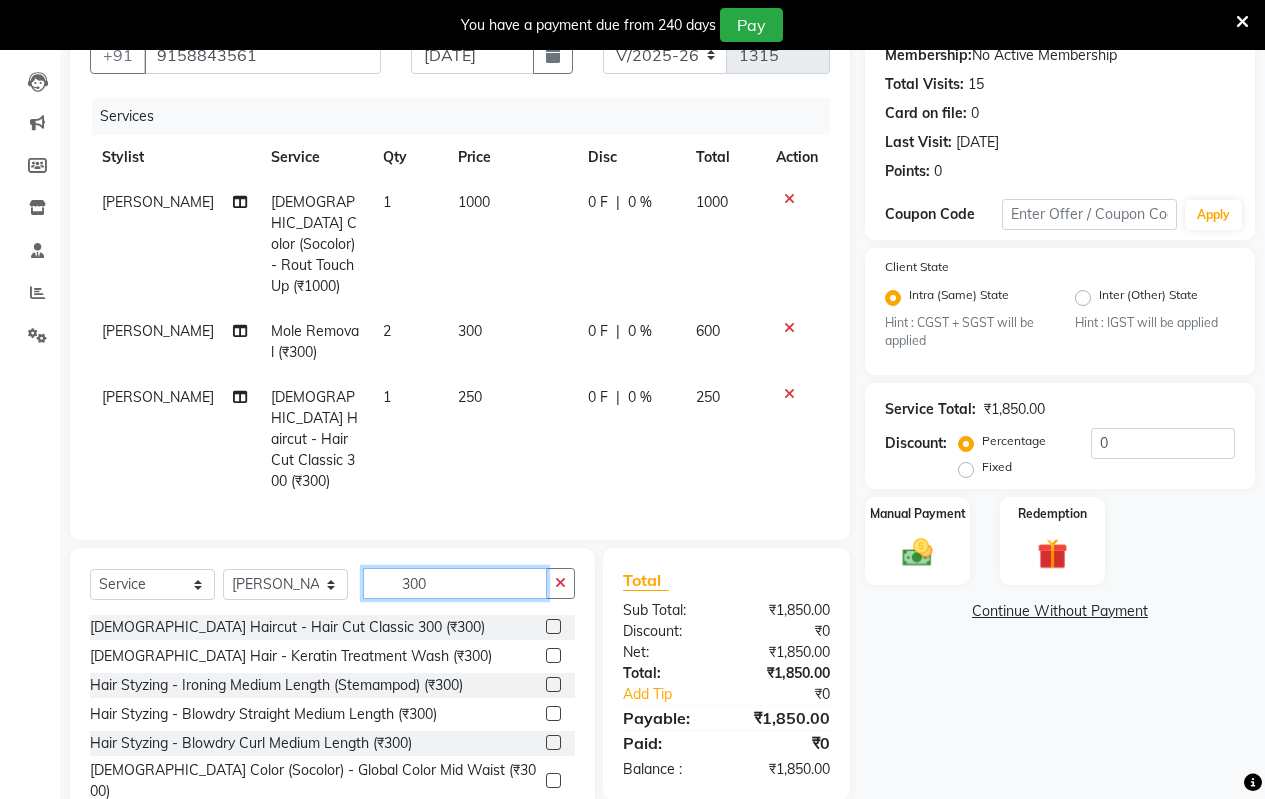 click on "300" 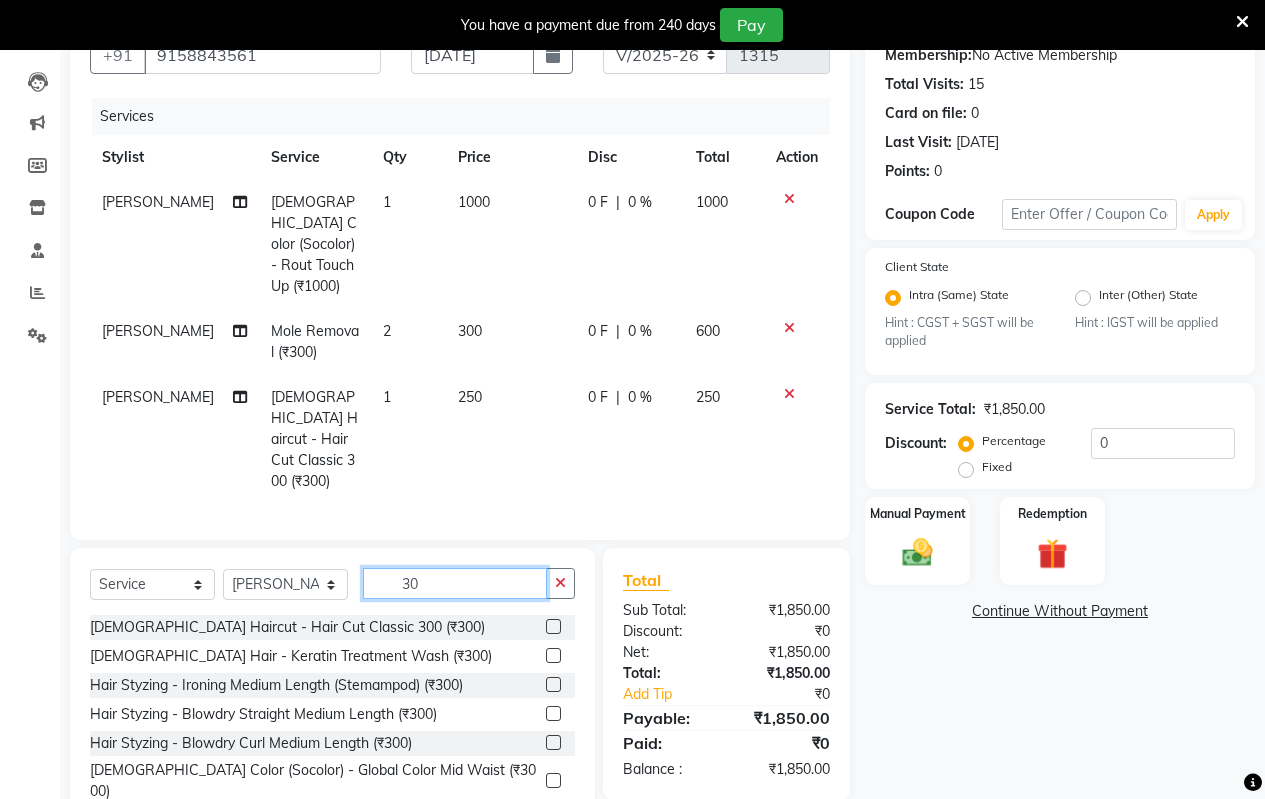 type on "3" 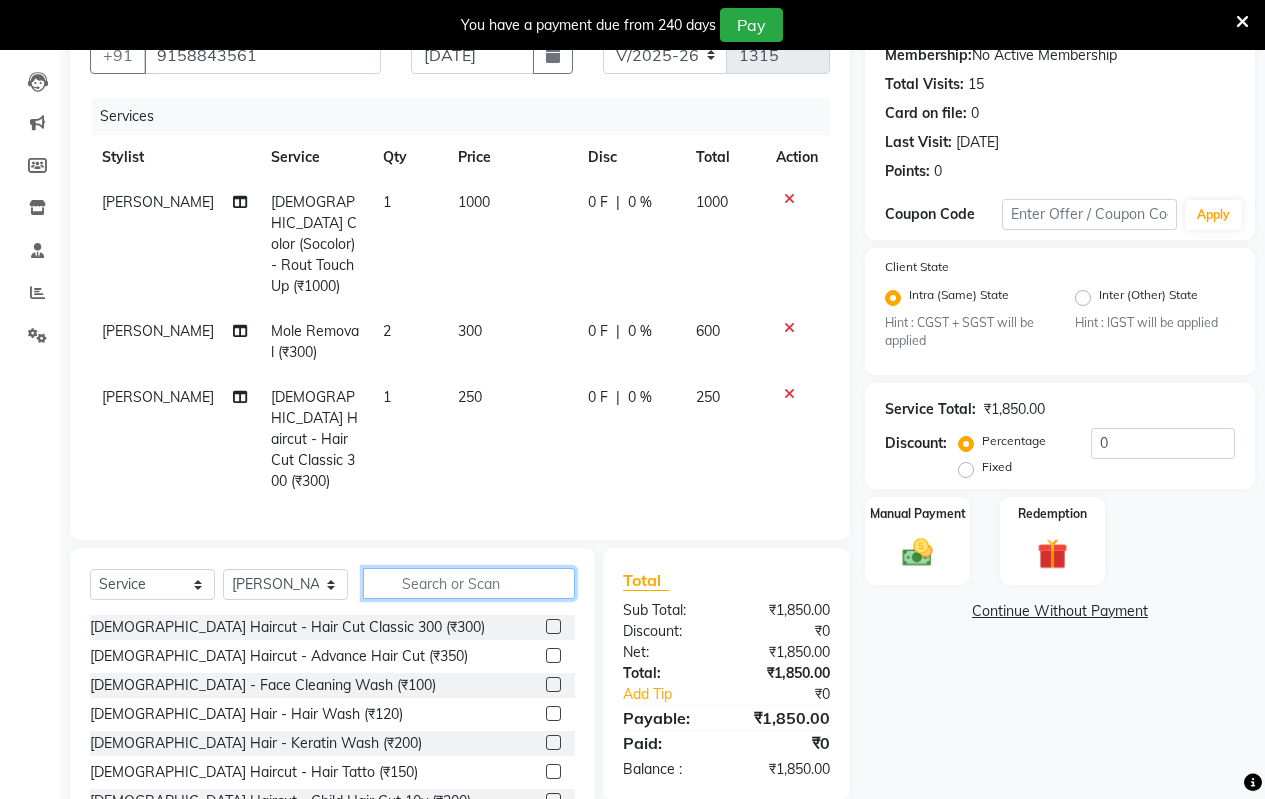 type 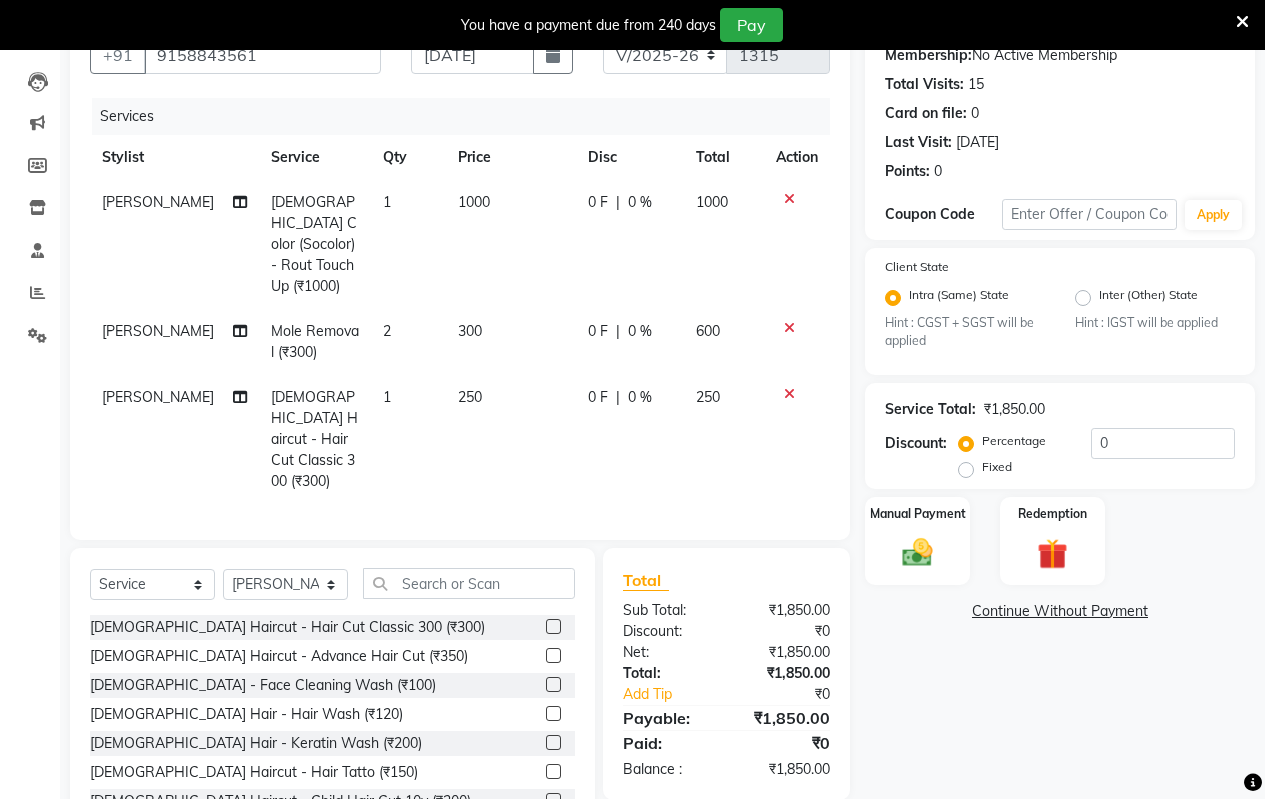 click on "Name: [PERSON_NAME]  Membership:  No Active Membership  Total Visits:  15 Card on file:  0 Last Visit:   [DATE] Points:   0  Coupon Code Apply Client State Intra (Same) State Hint : CGST + SGST will be applied Inter (Other) State Hint : IGST will be applied Service Total:  ₹1,850.00  Discount:  Percentage   Fixed  0 Manual Payment Redemption  Continue Without Payment" 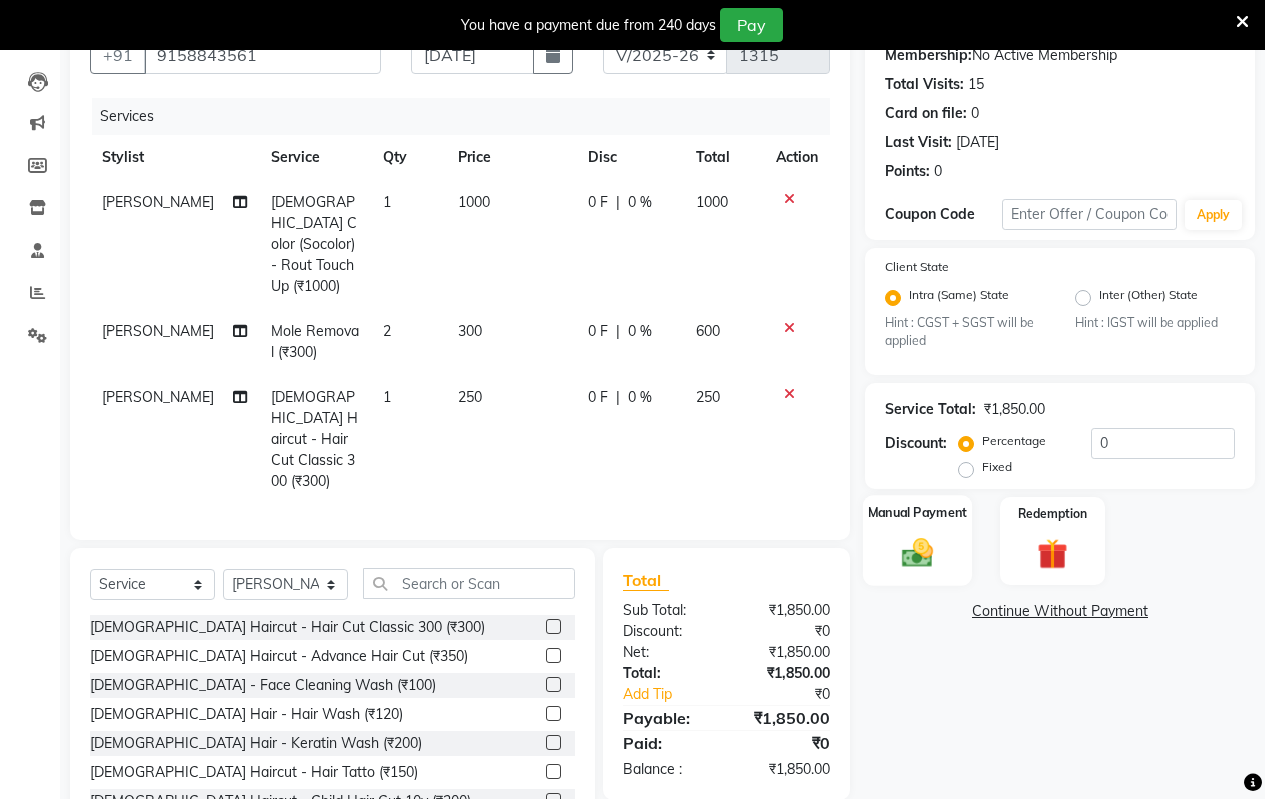 click 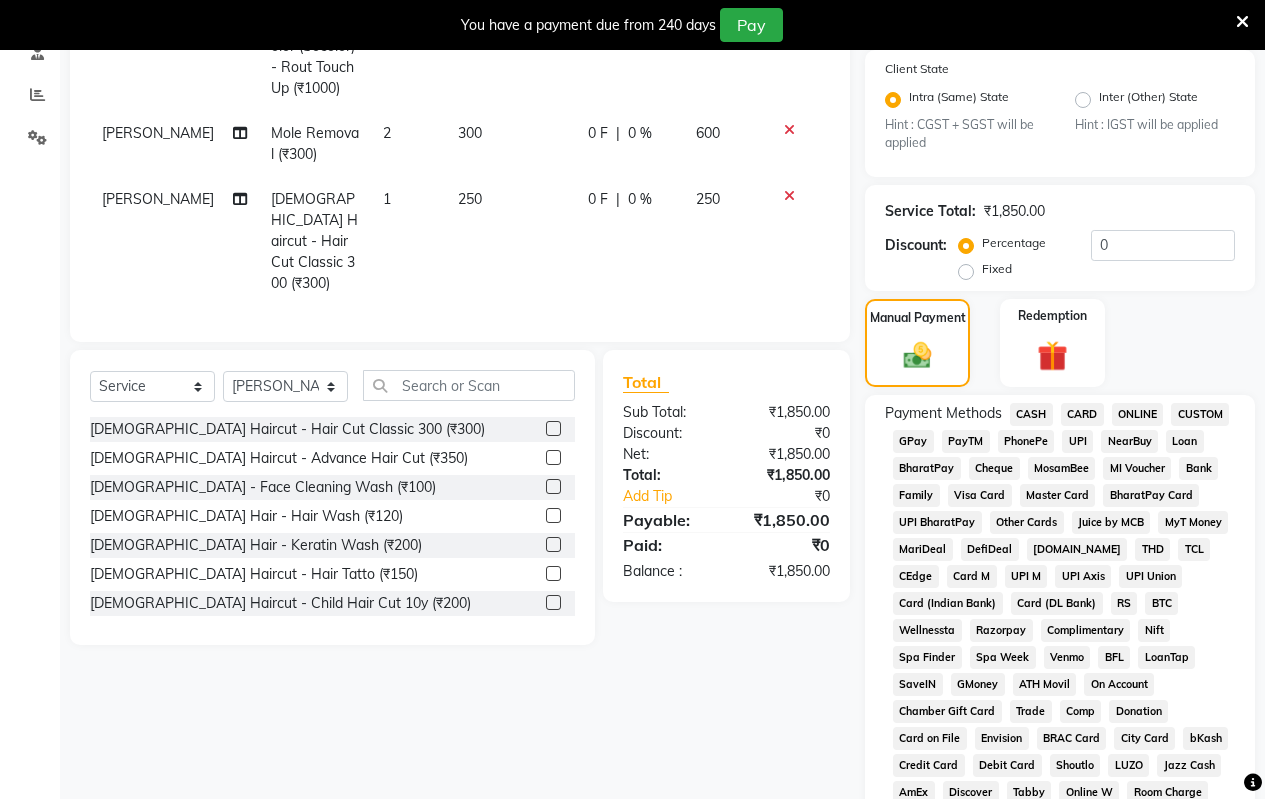 scroll, scrollTop: 400, scrollLeft: 0, axis: vertical 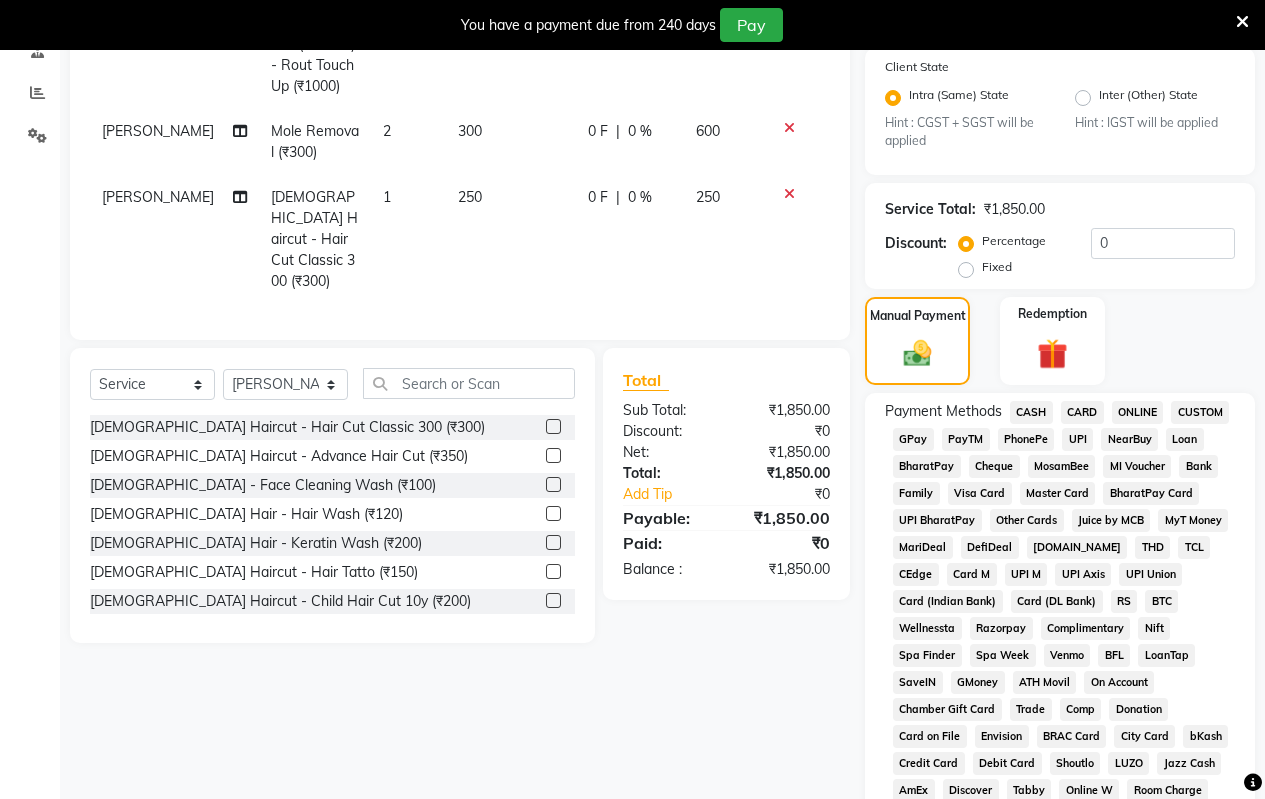 click on "ONLINE" 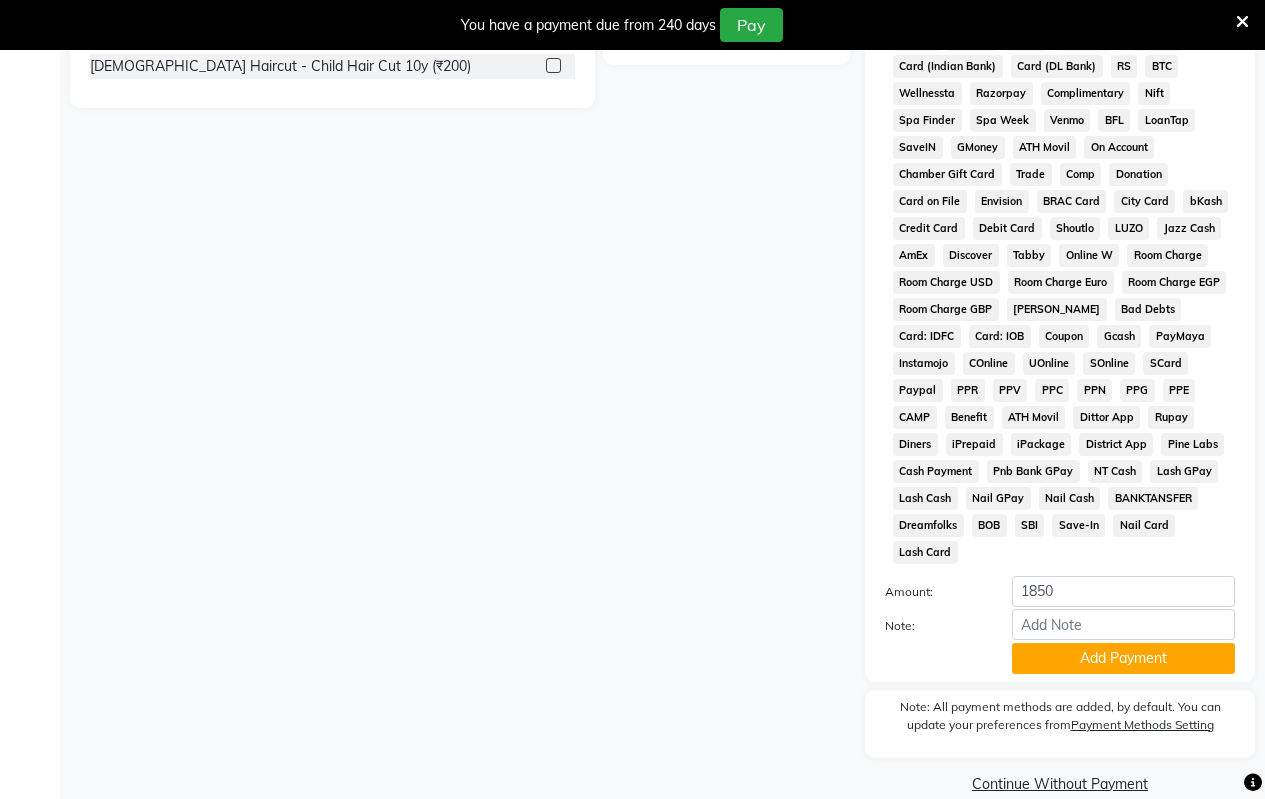 scroll, scrollTop: 938, scrollLeft: 0, axis: vertical 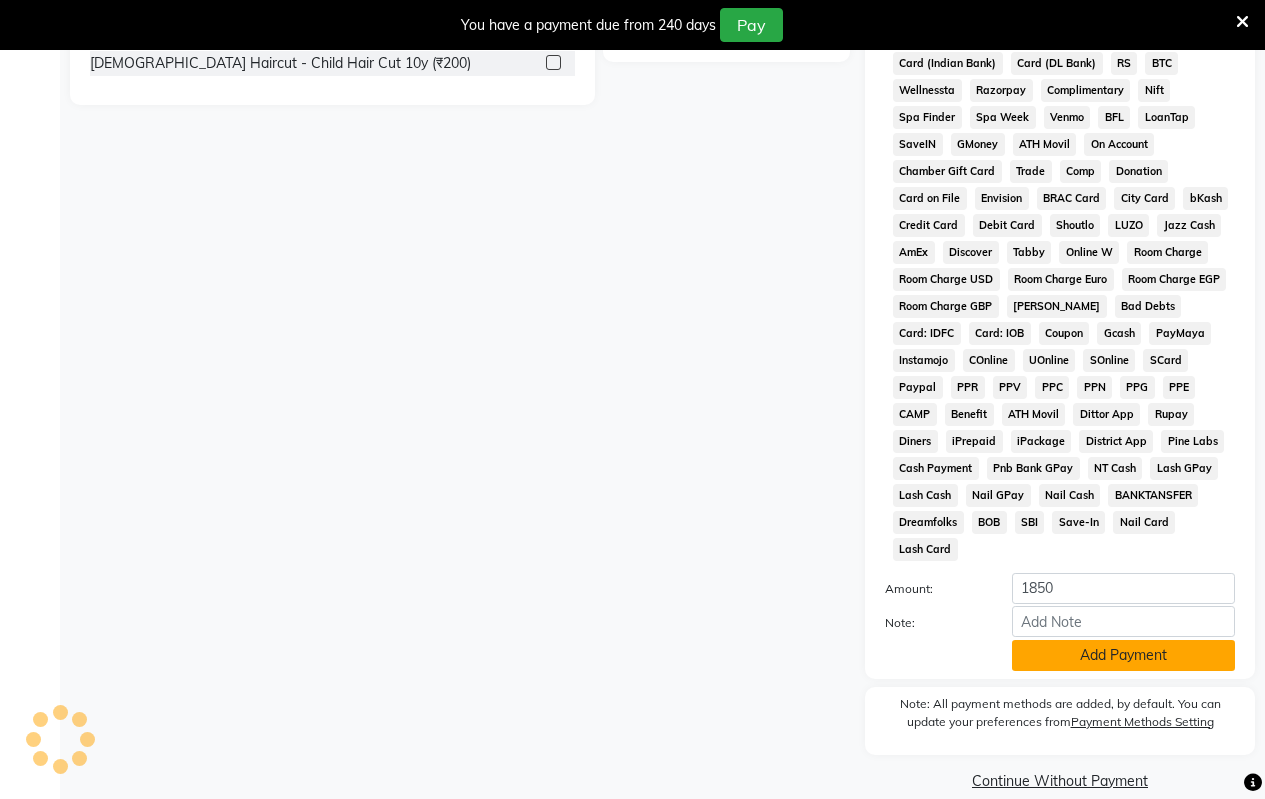 click on "Add Payment" 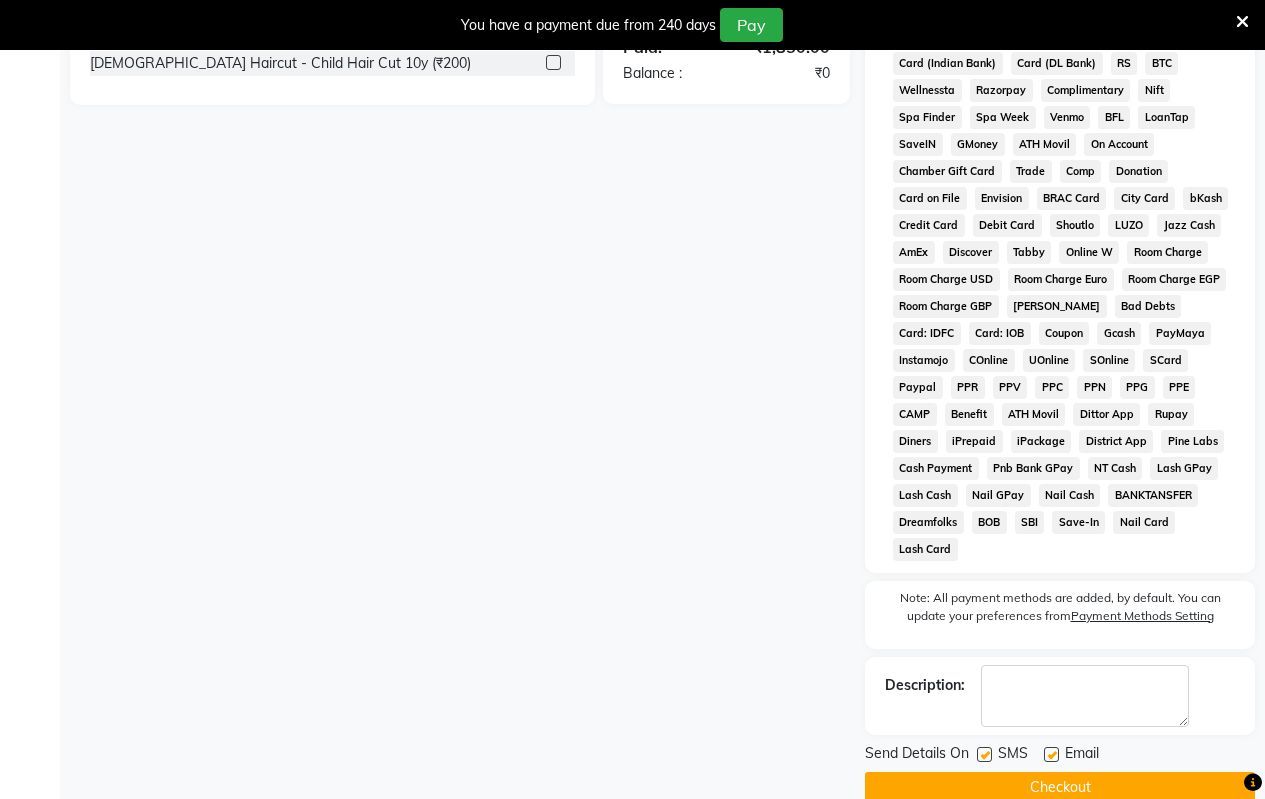 click on "Checkout" 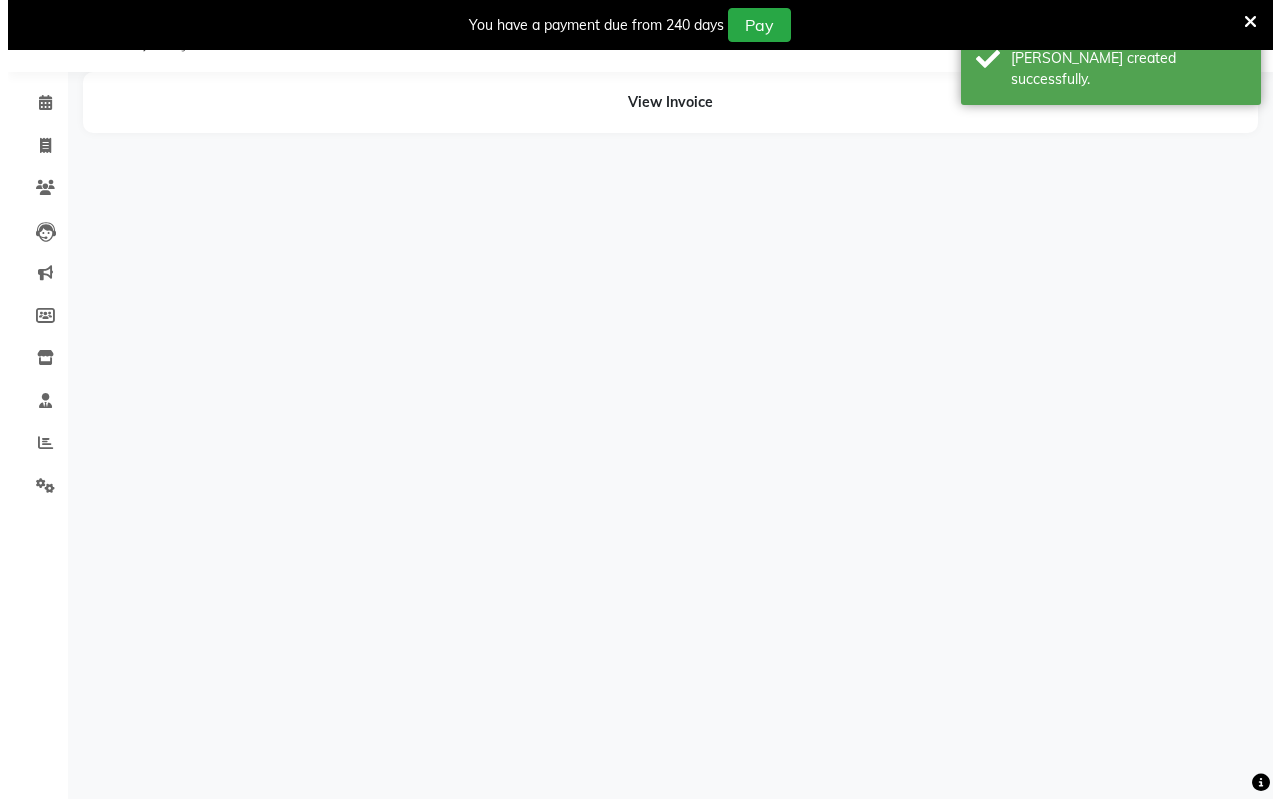 scroll, scrollTop: 0, scrollLeft: 0, axis: both 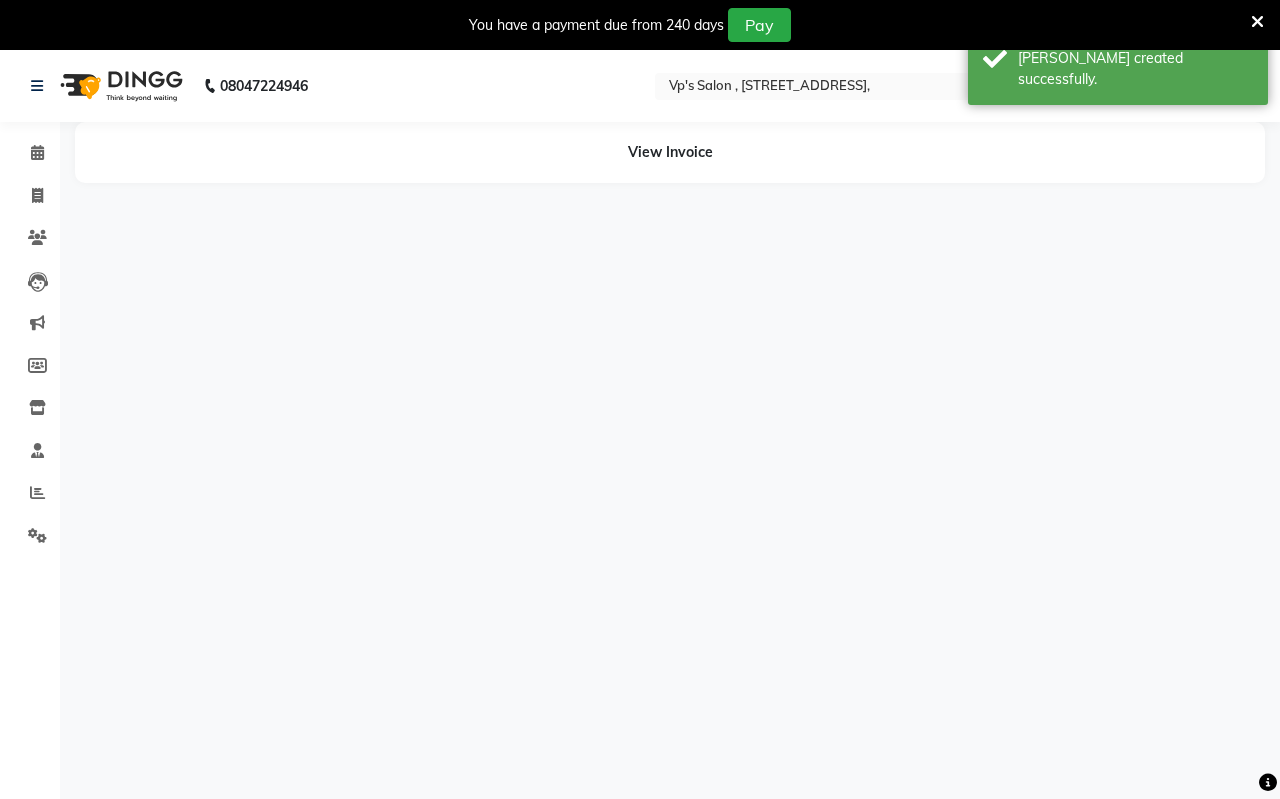 select on "80905" 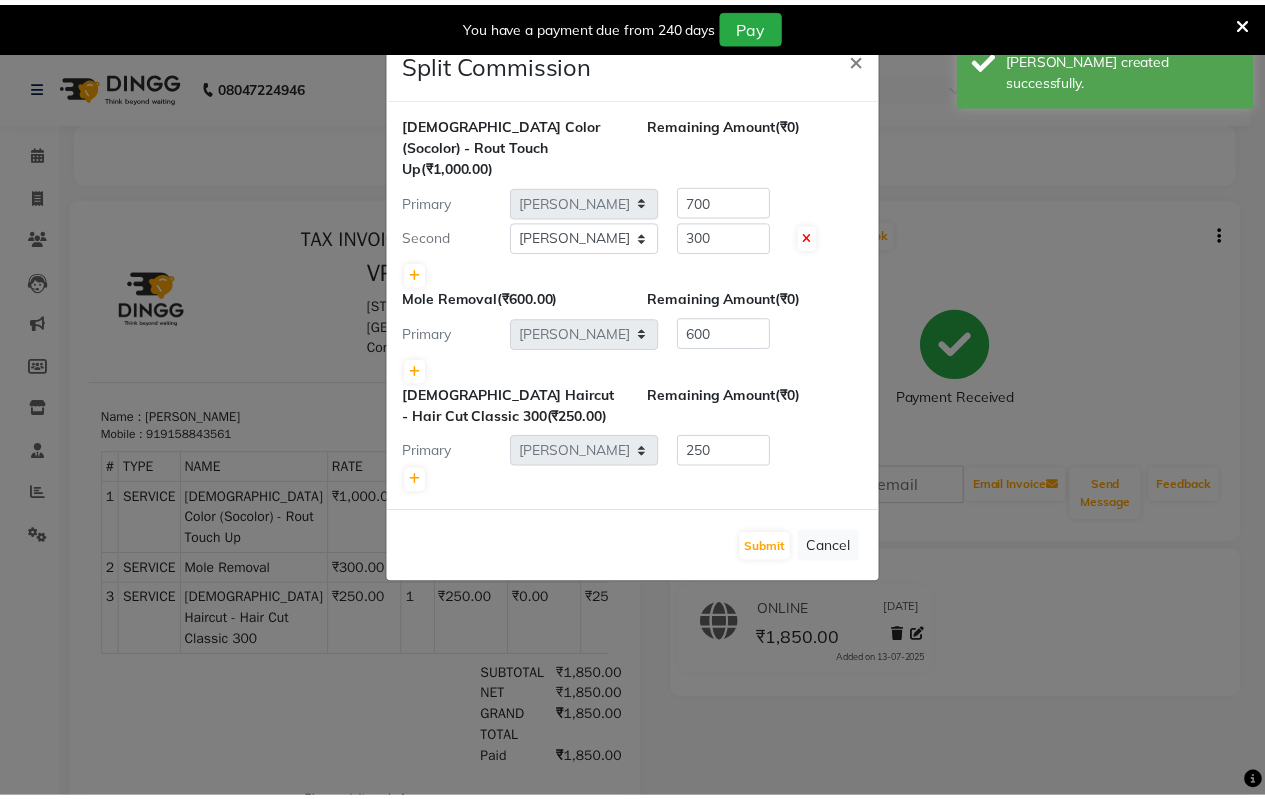 scroll, scrollTop: 0, scrollLeft: 0, axis: both 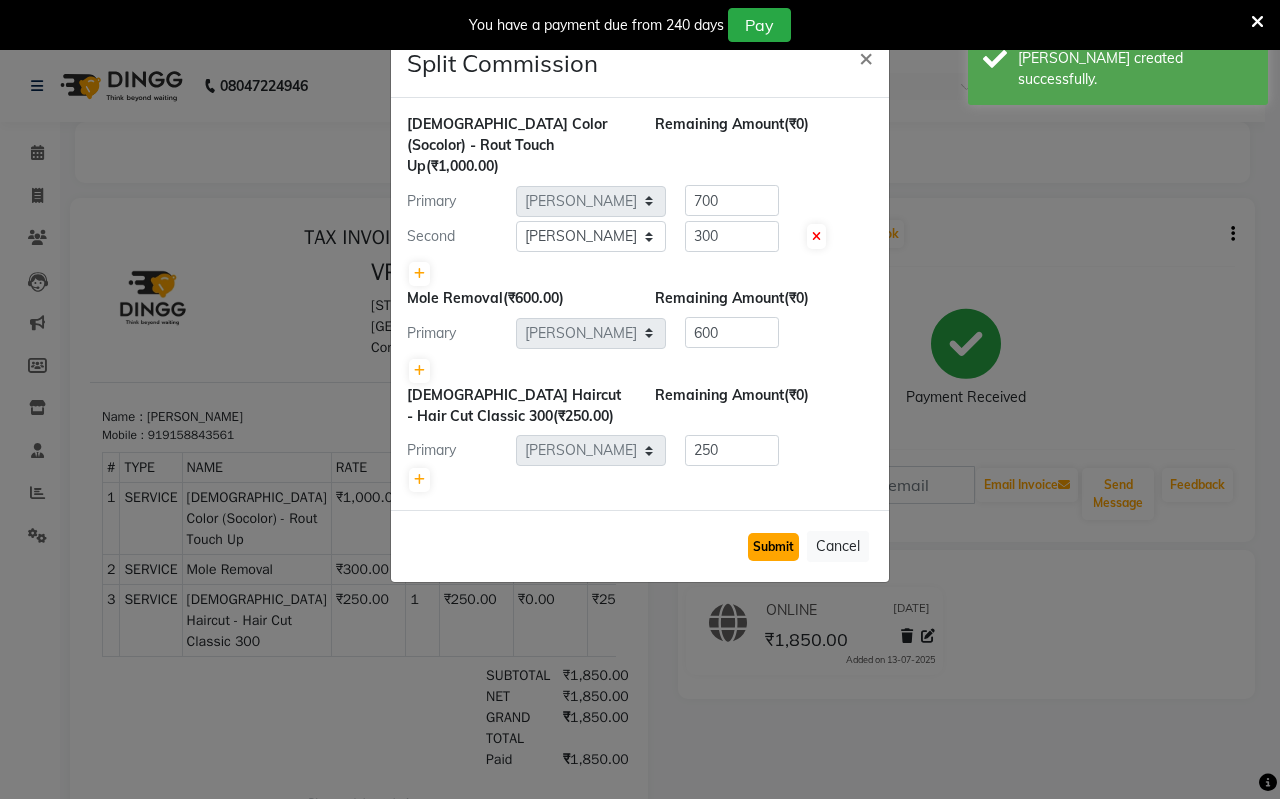 click on "Submit" 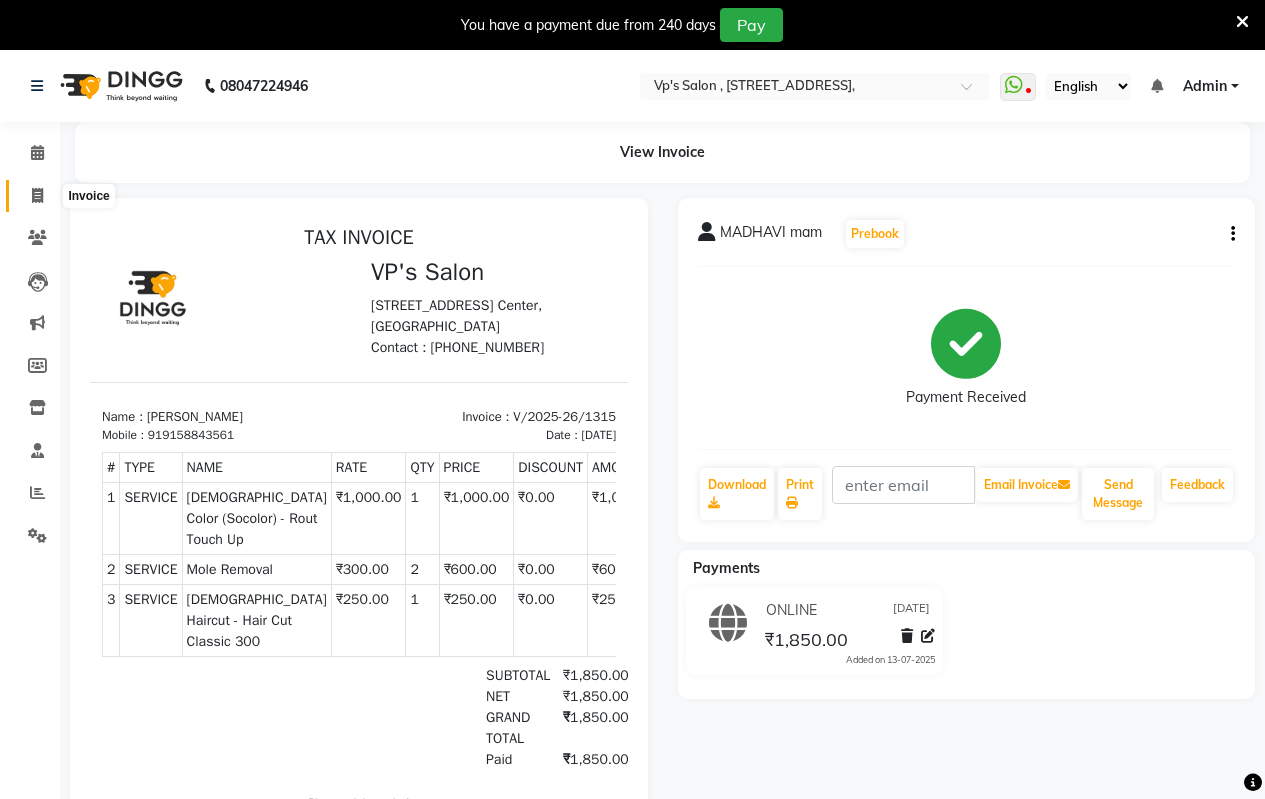 click 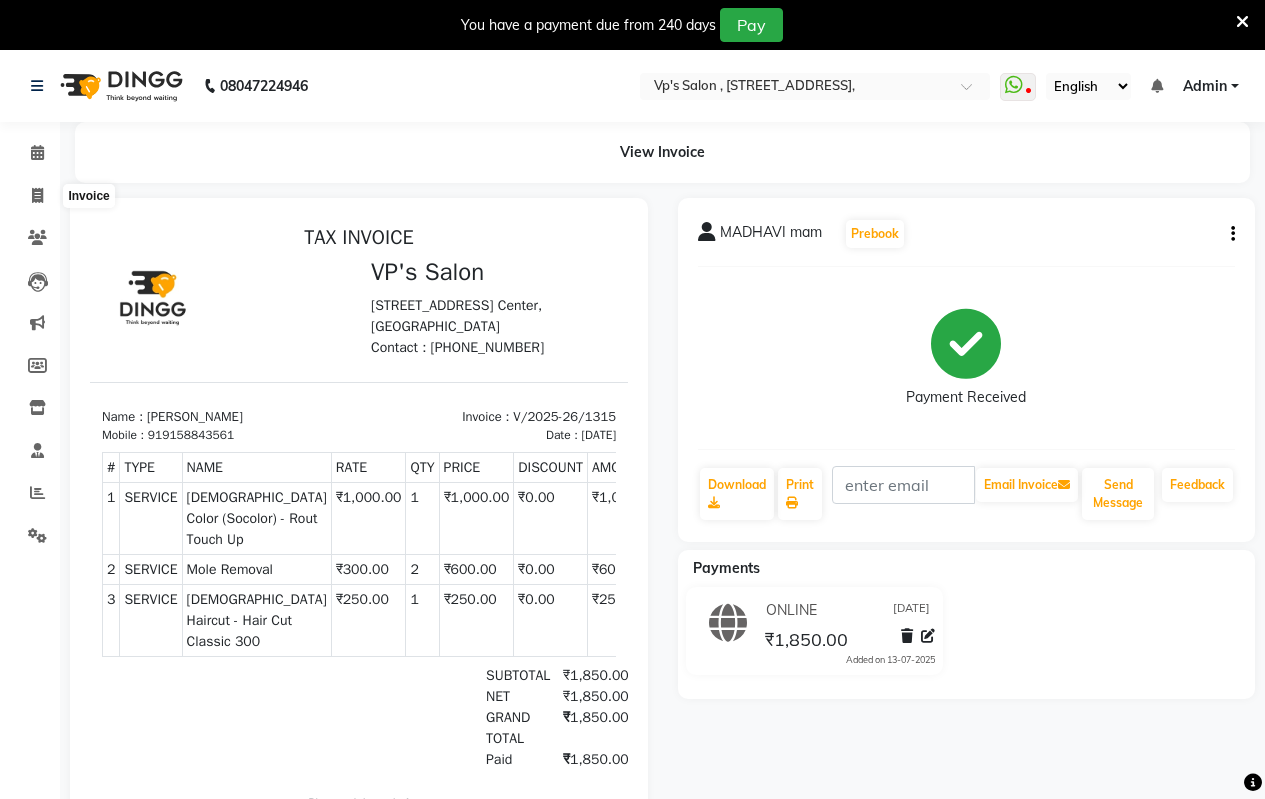 select on "service" 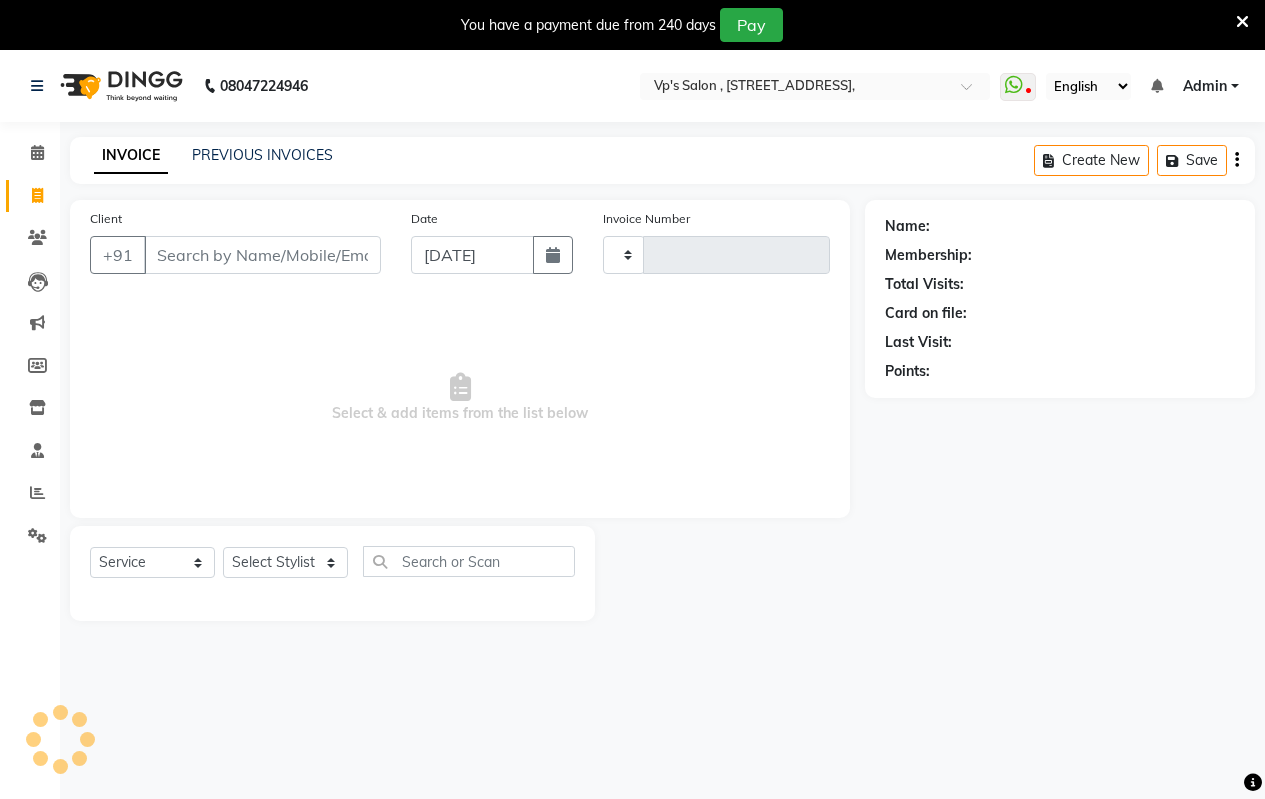 scroll, scrollTop: 50, scrollLeft: 0, axis: vertical 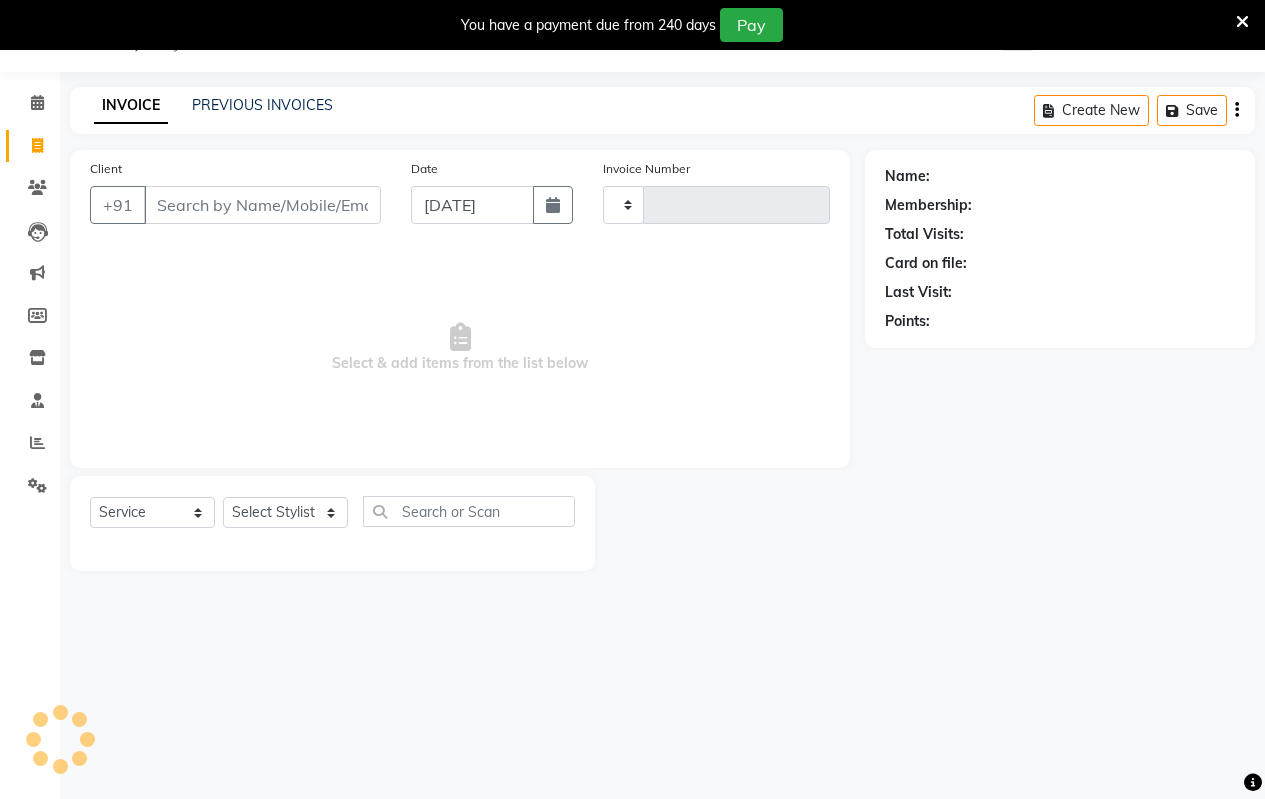 type on "1316" 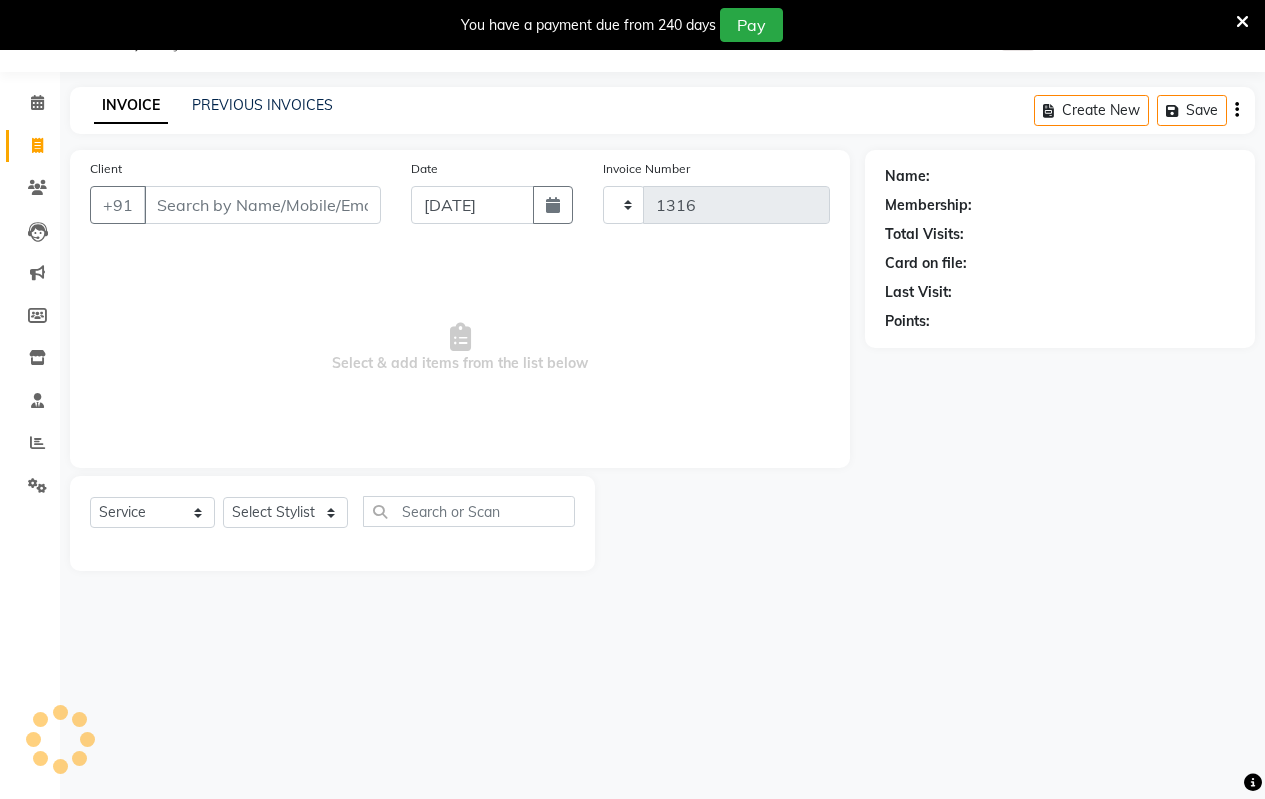 select on "4917" 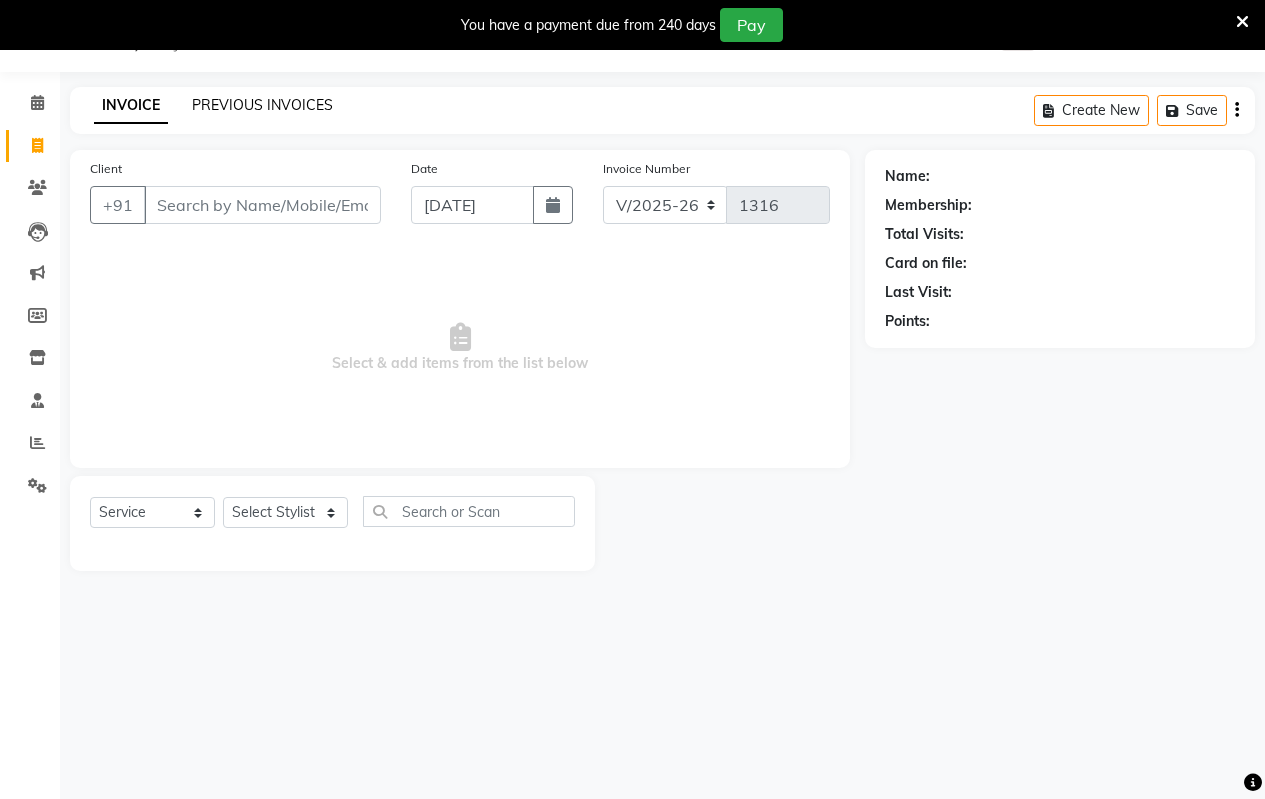 click on "PREVIOUS INVOICES" 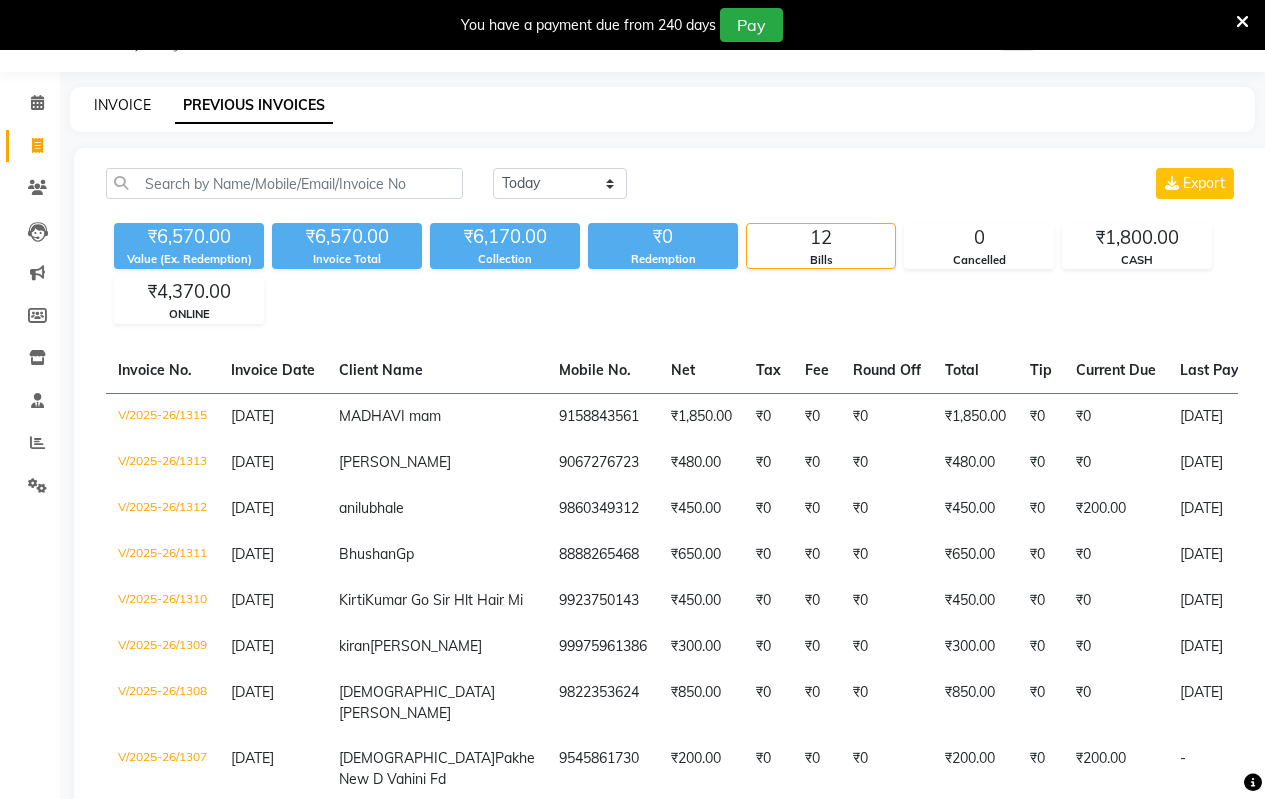 click on "INVOICE" 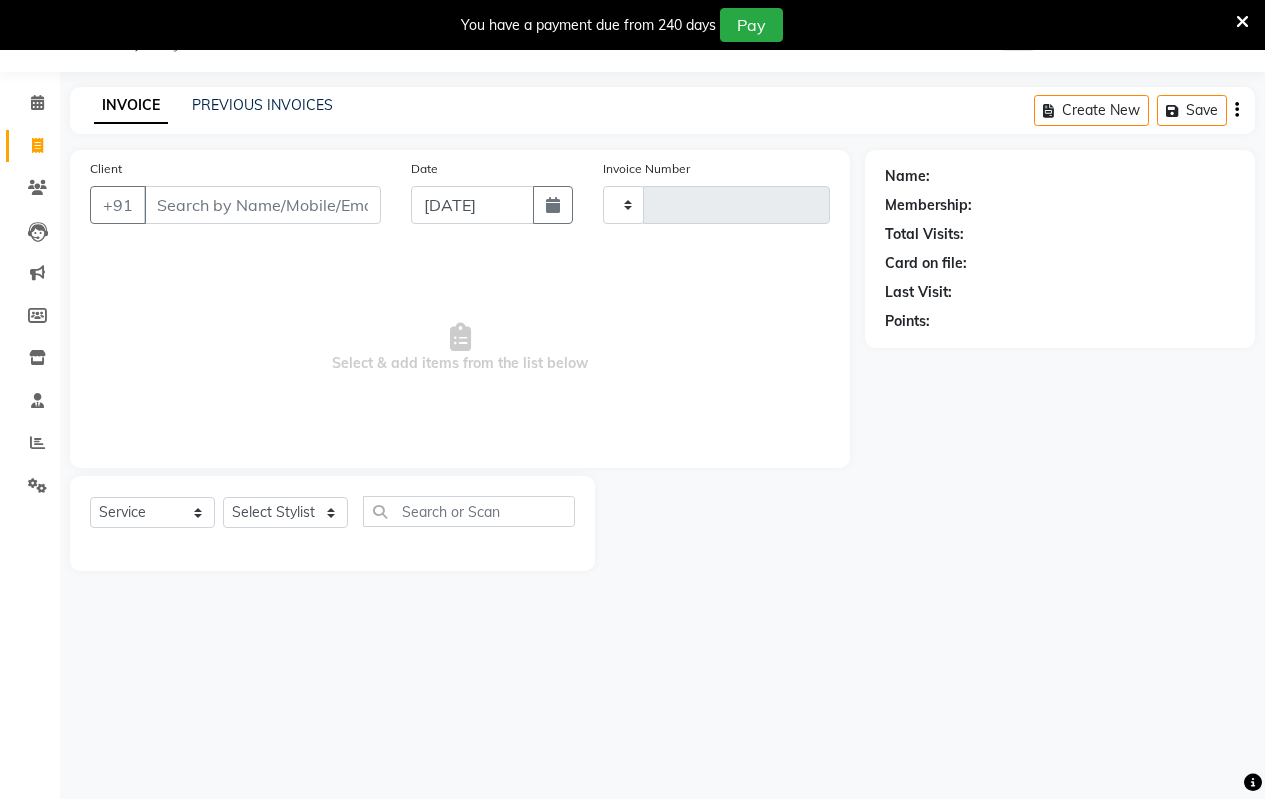 type on "1316" 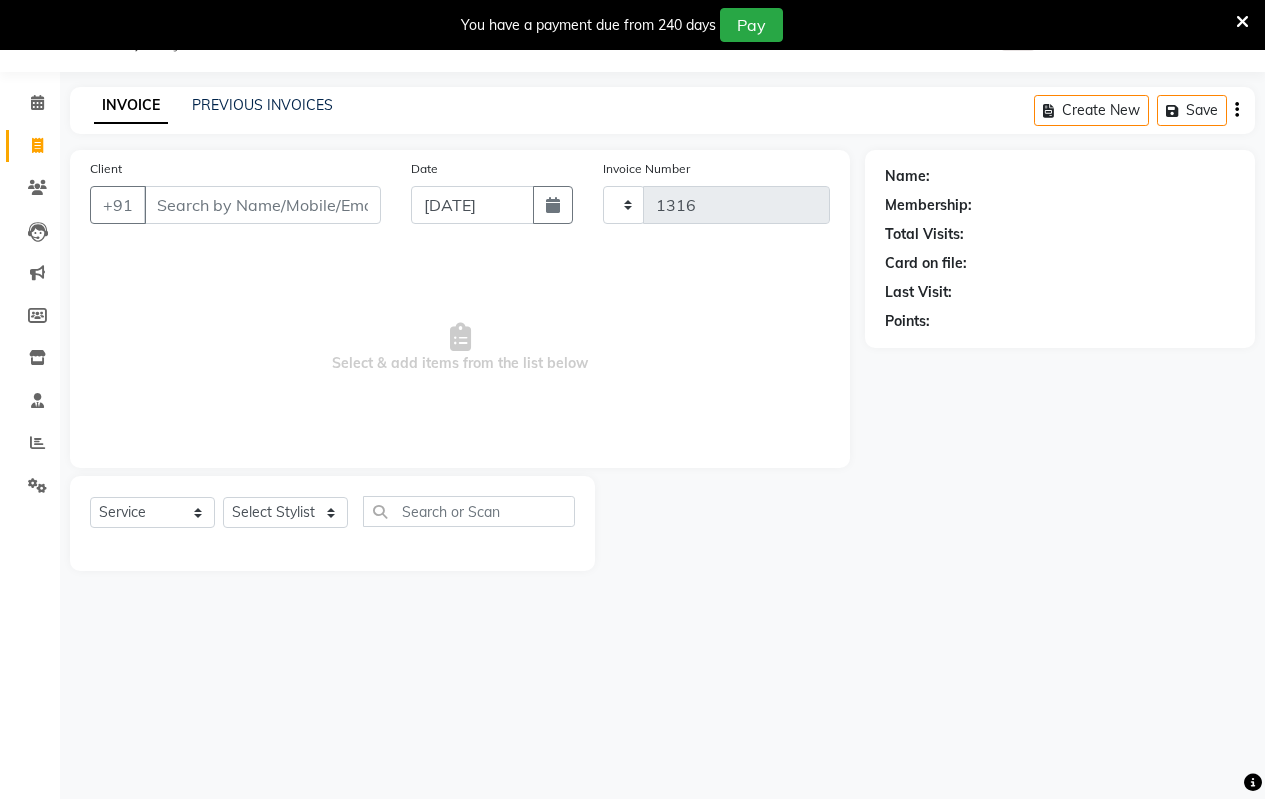 select on "4917" 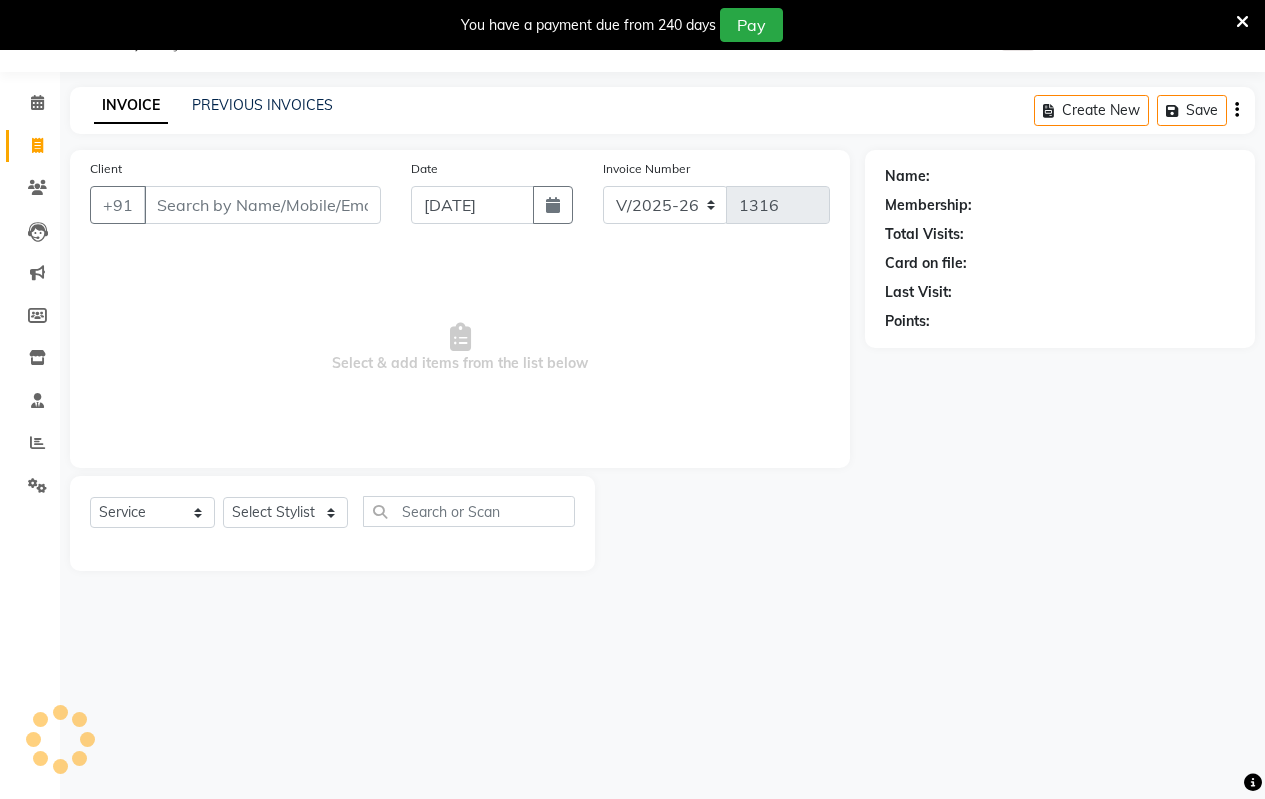 click on "Client" at bounding box center (262, 205) 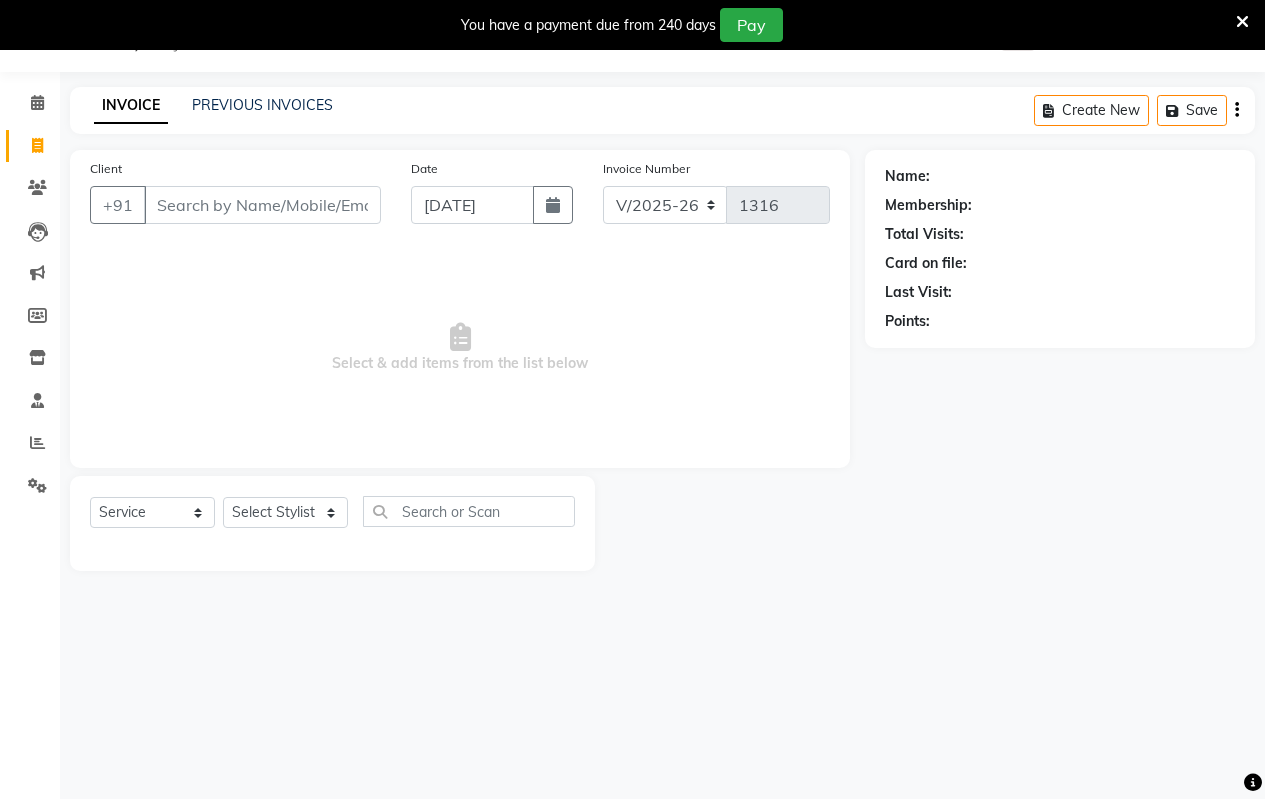 click on "Client" at bounding box center (262, 205) 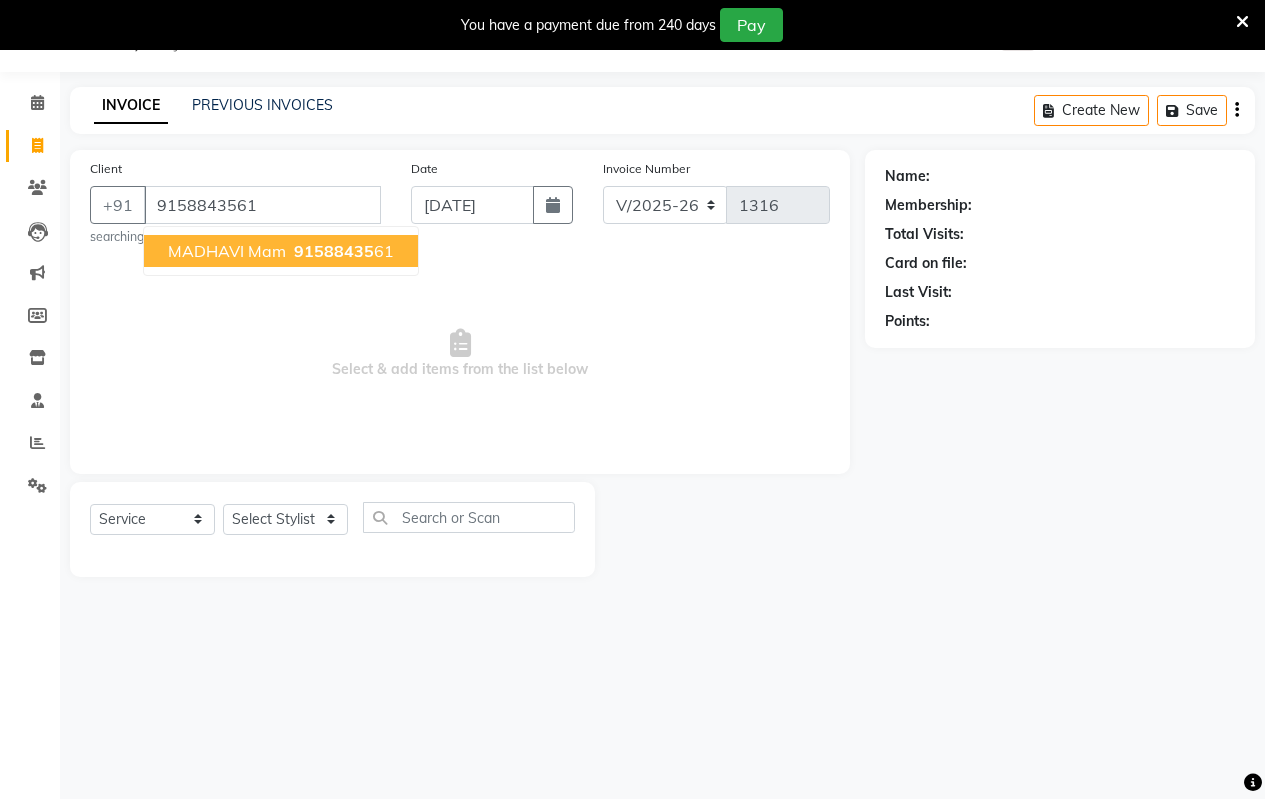 type on "9158843561" 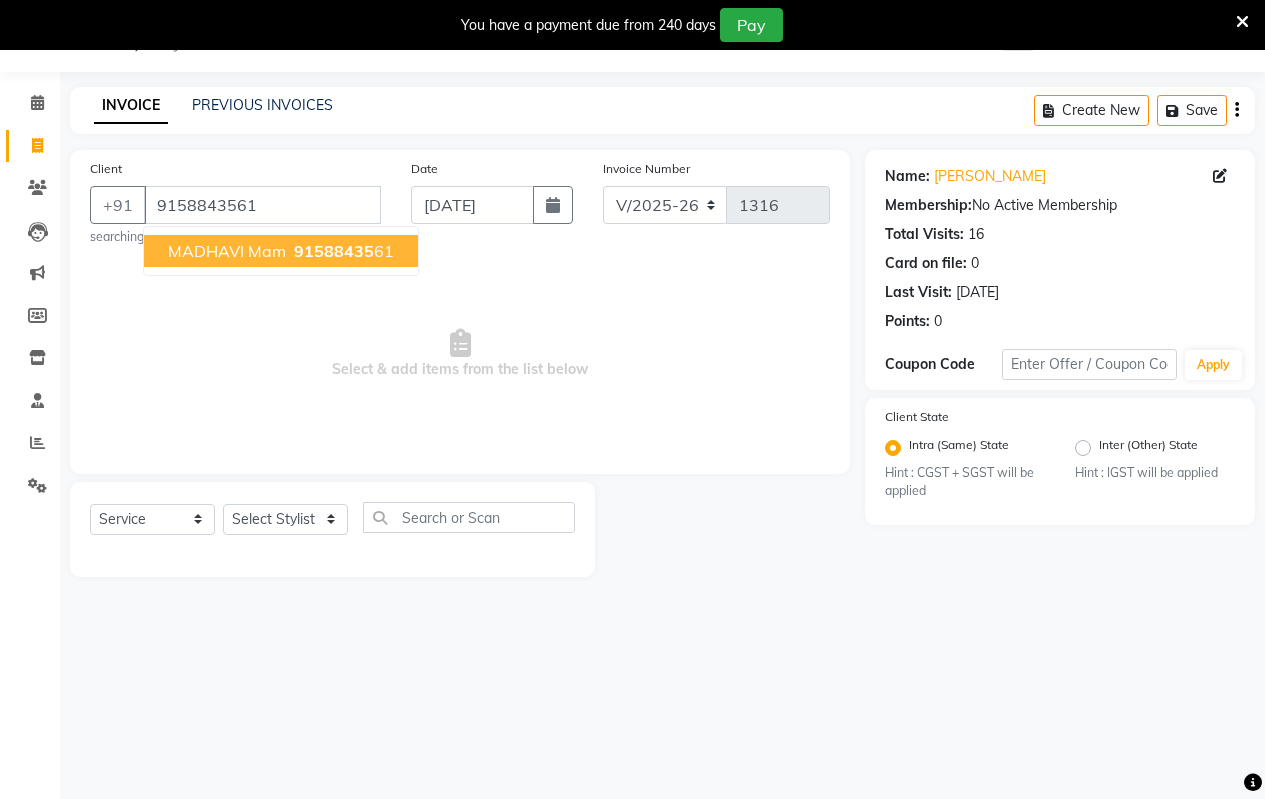 click on "MADHAVI mam" at bounding box center (227, 251) 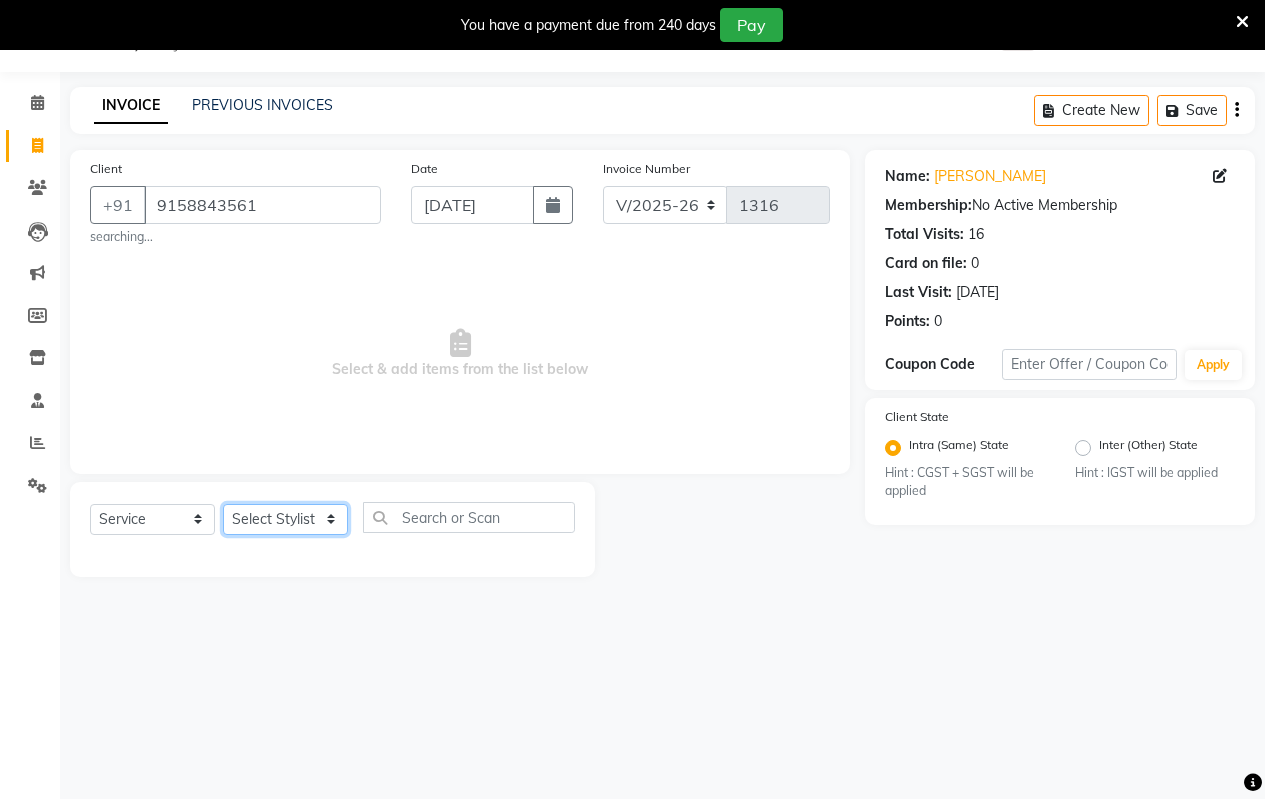 select on "30155" 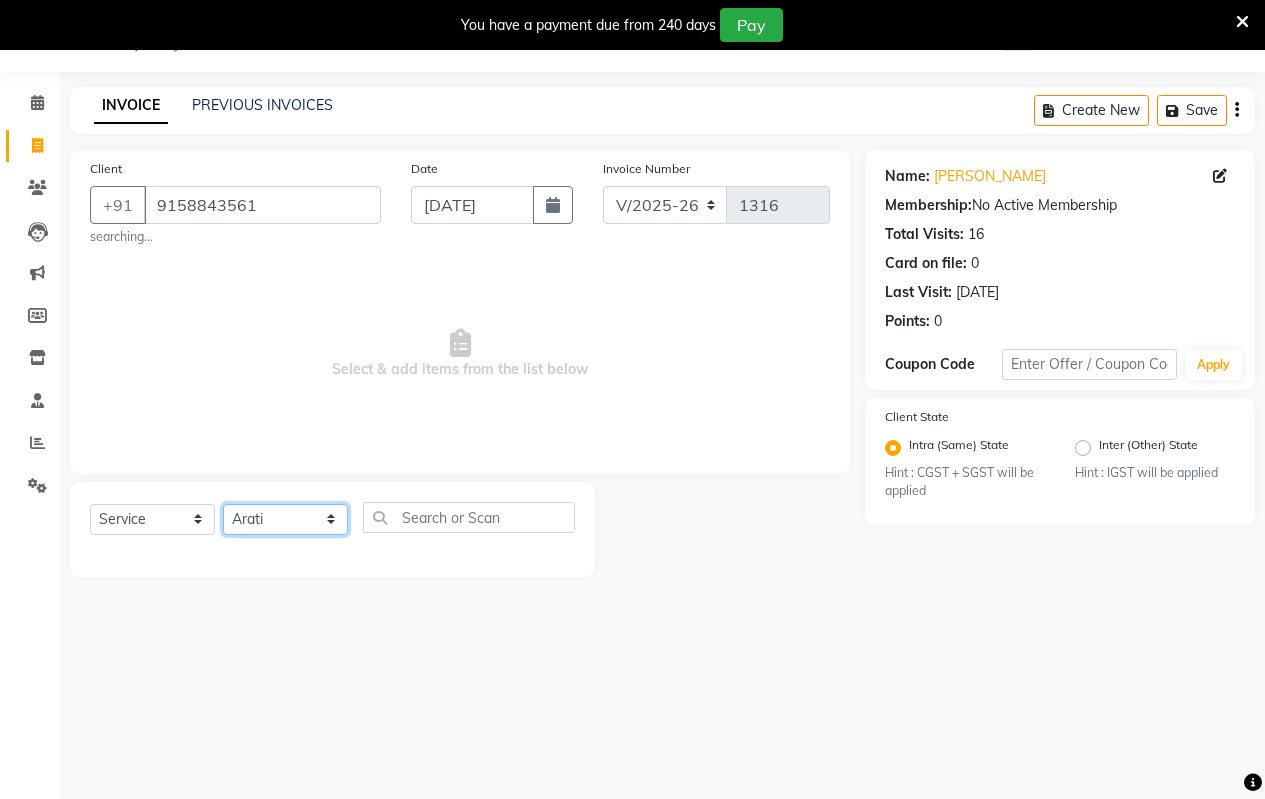 click on "Select Stylist [PERSON_NAME] [PERSON_NAME] b  [PERSON_NAME] [PERSON_NAME] priyanka [PERSON_NAME]  [PERSON_NAME]  Venesh" 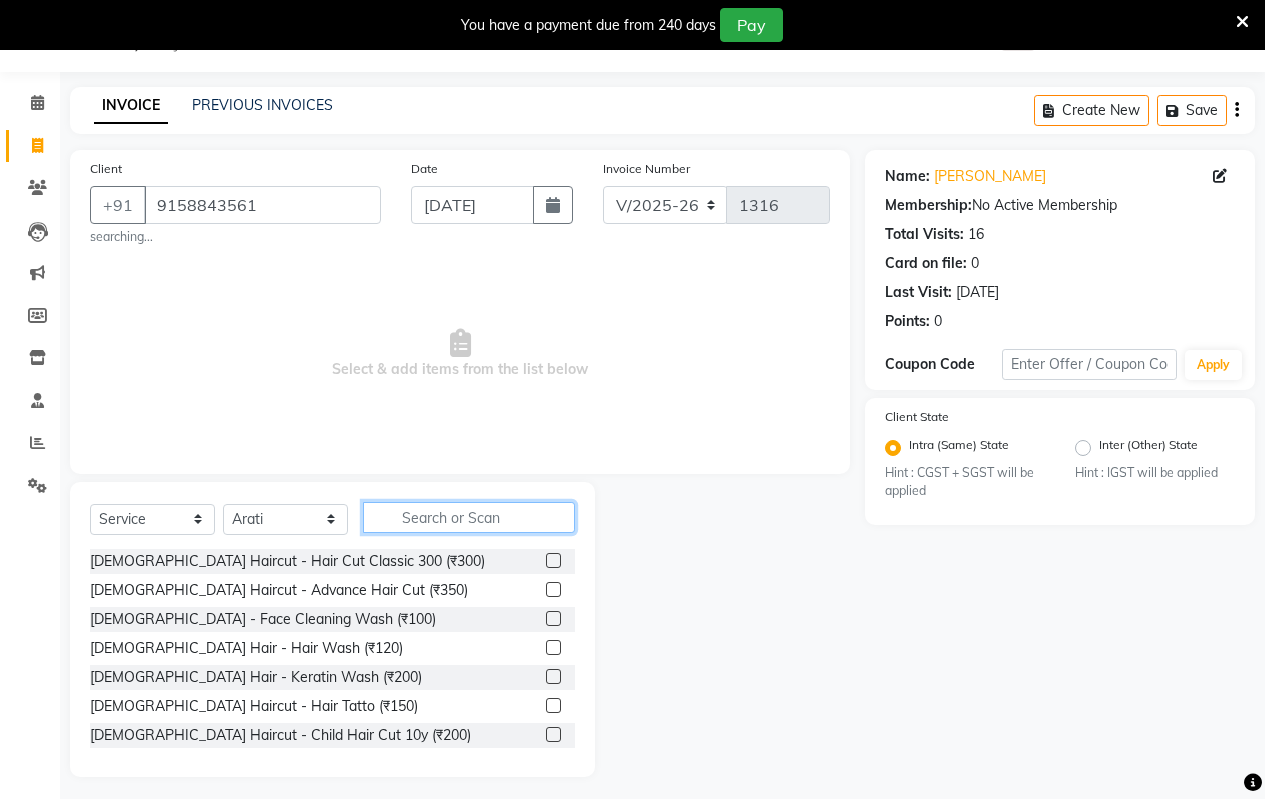 click 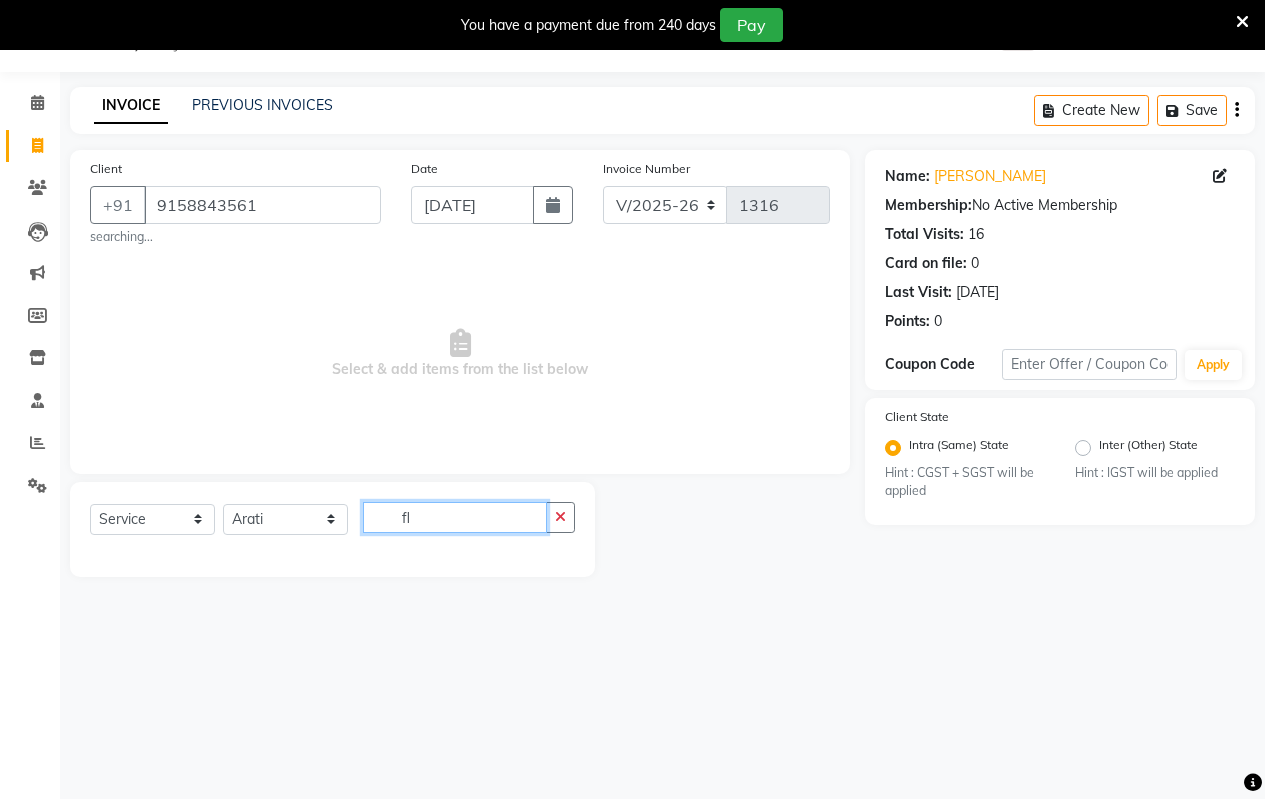 type on "f" 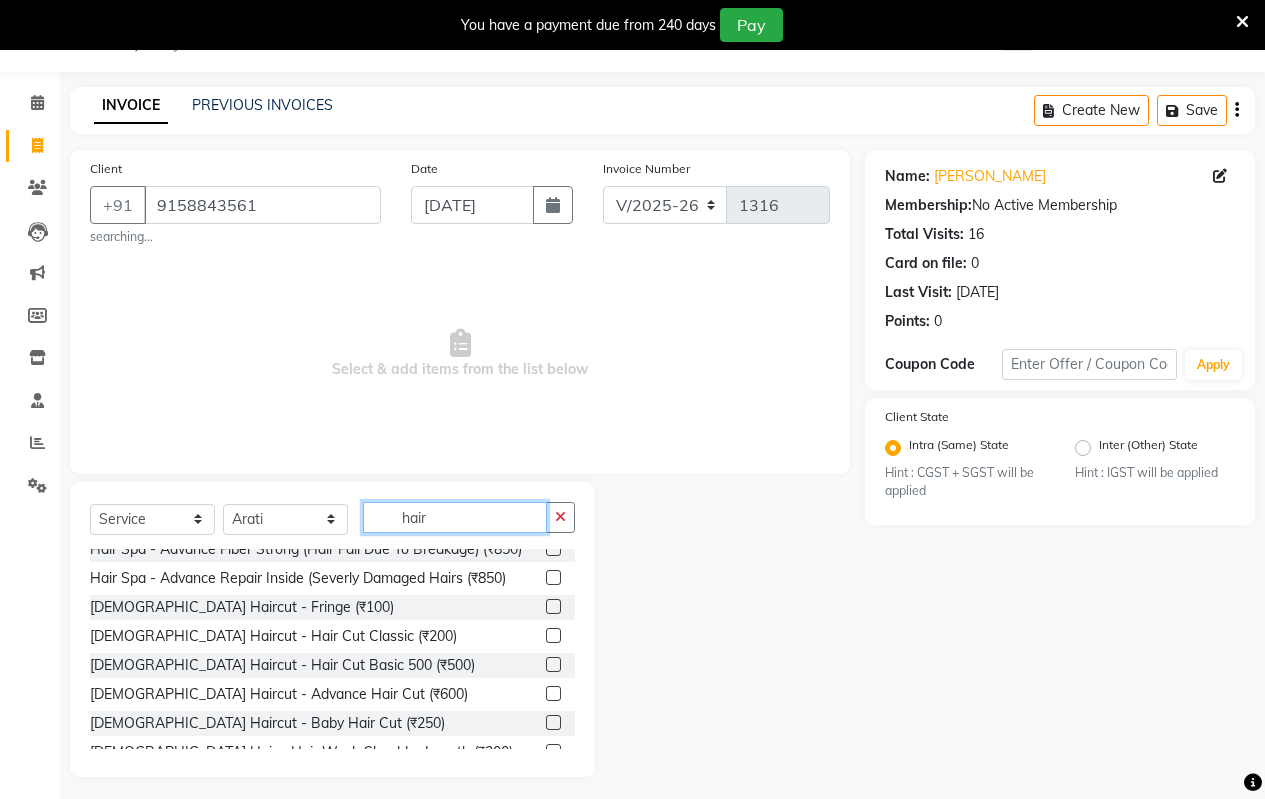 scroll, scrollTop: 600, scrollLeft: 0, axis: vertical 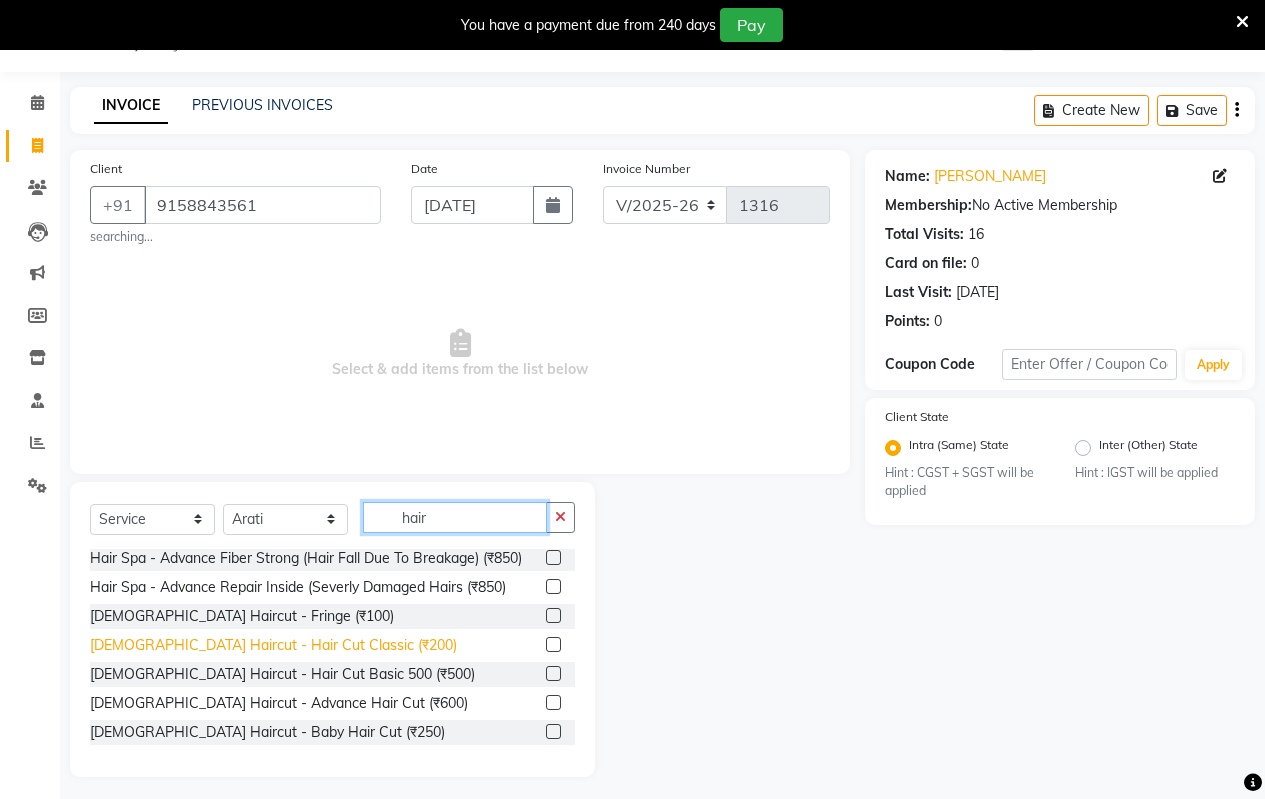 type on "hair" 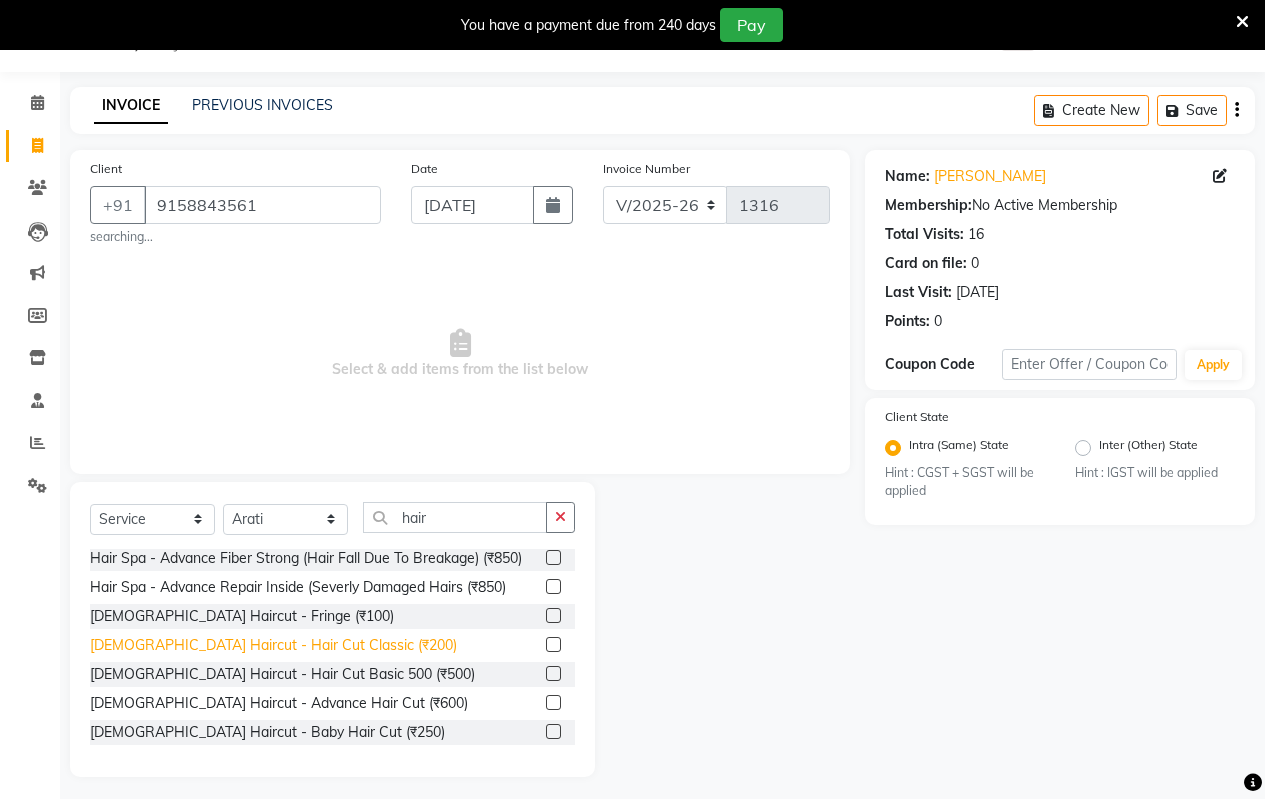 click on "[DEMOGRAPHIC_DATA] Haircut - Hair Cut Classic (₹200)" 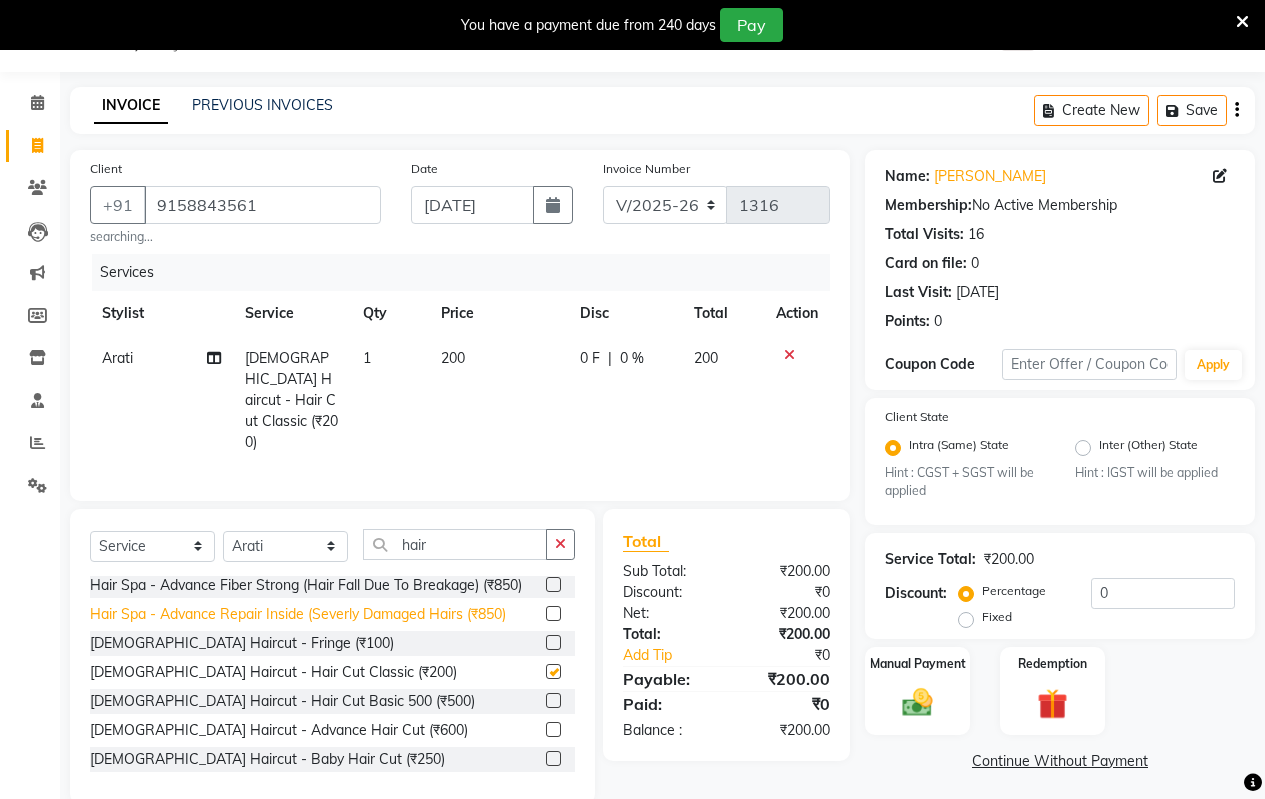 checkbox on "false" 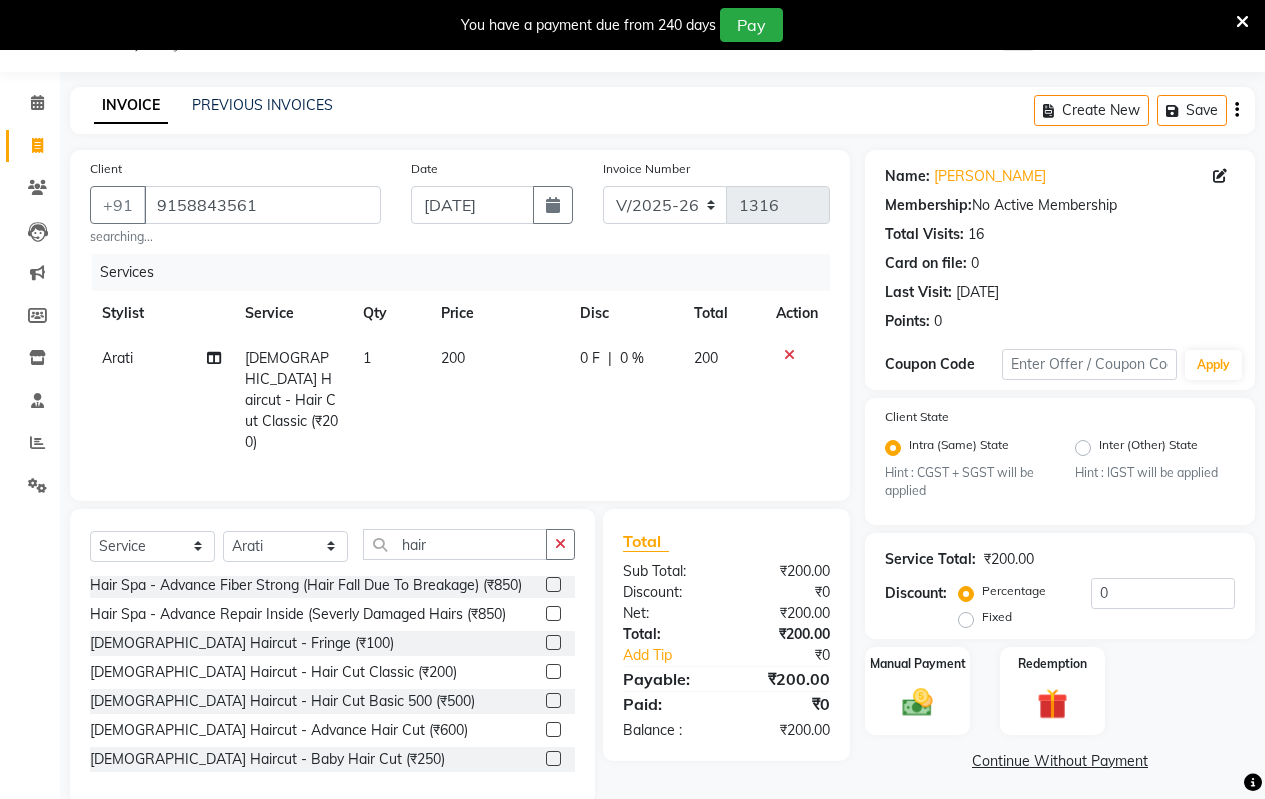 click on "200" 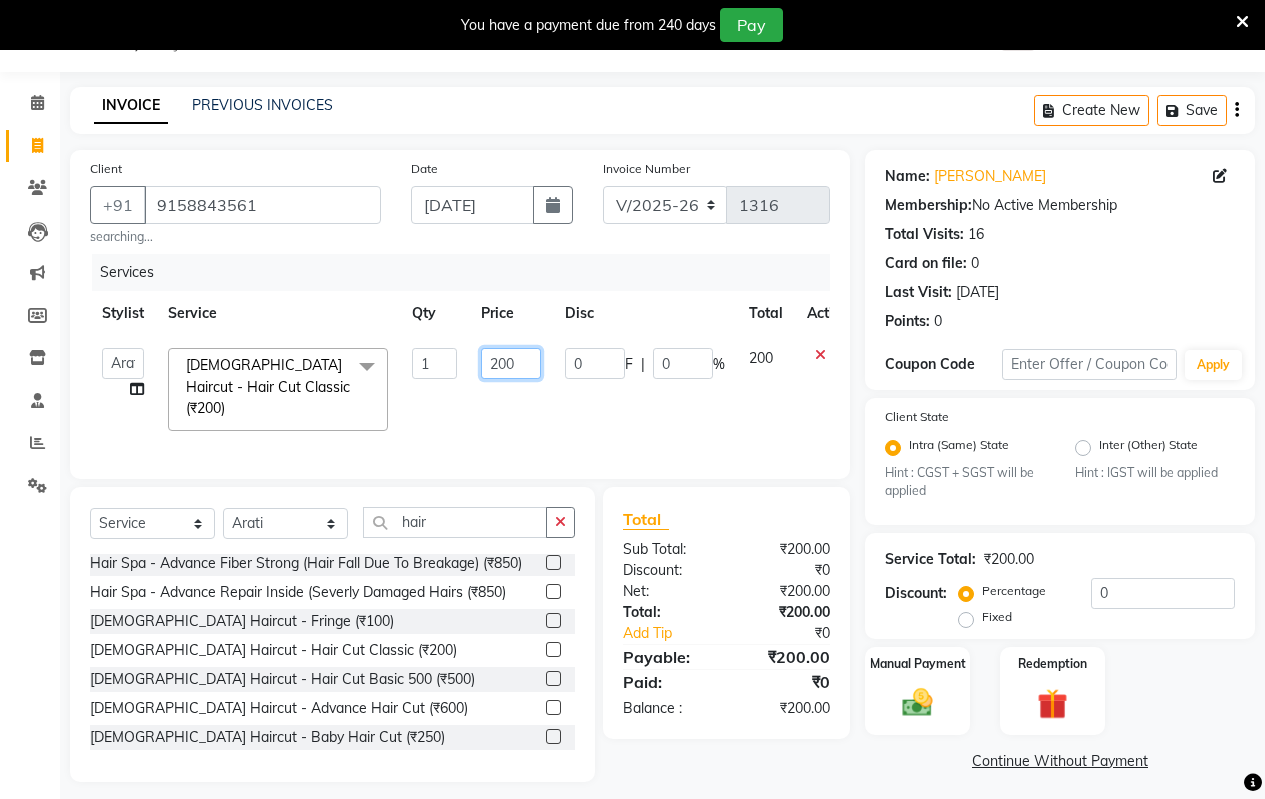 click on "200" 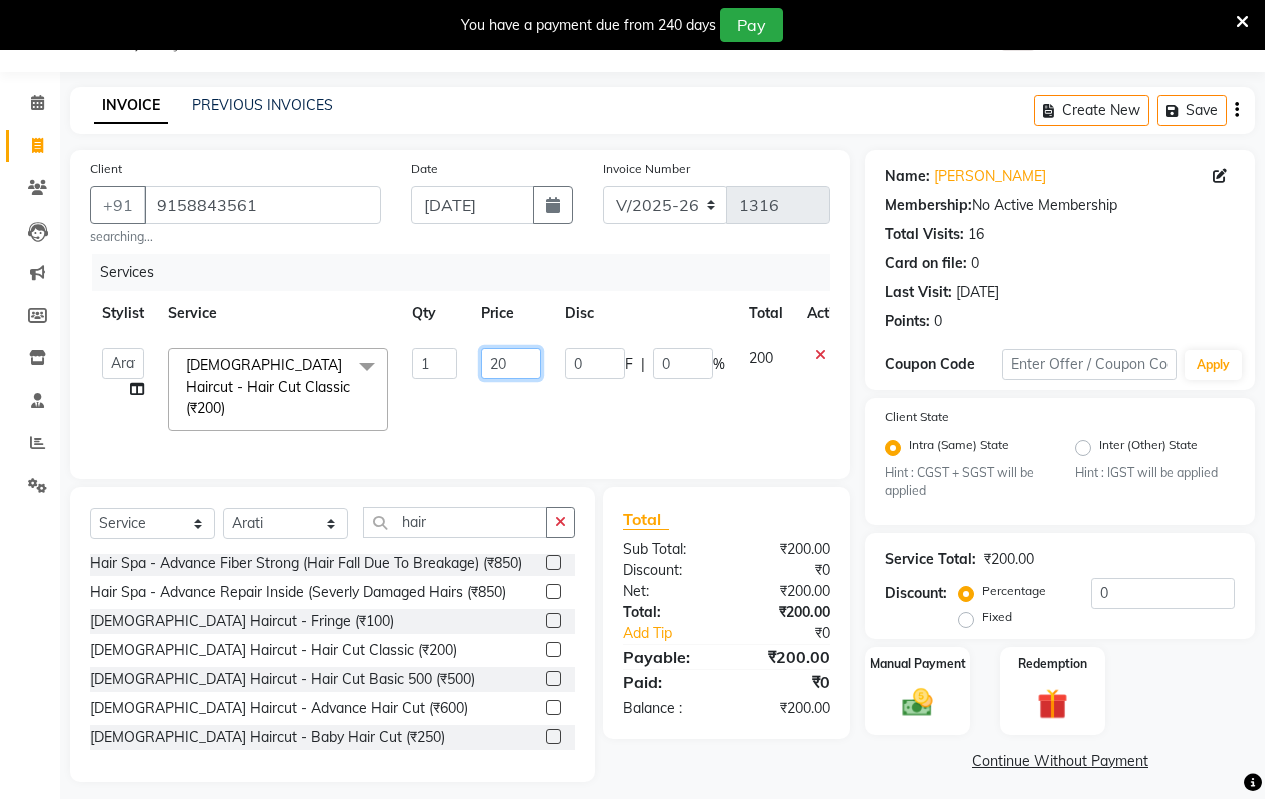 type on "2" 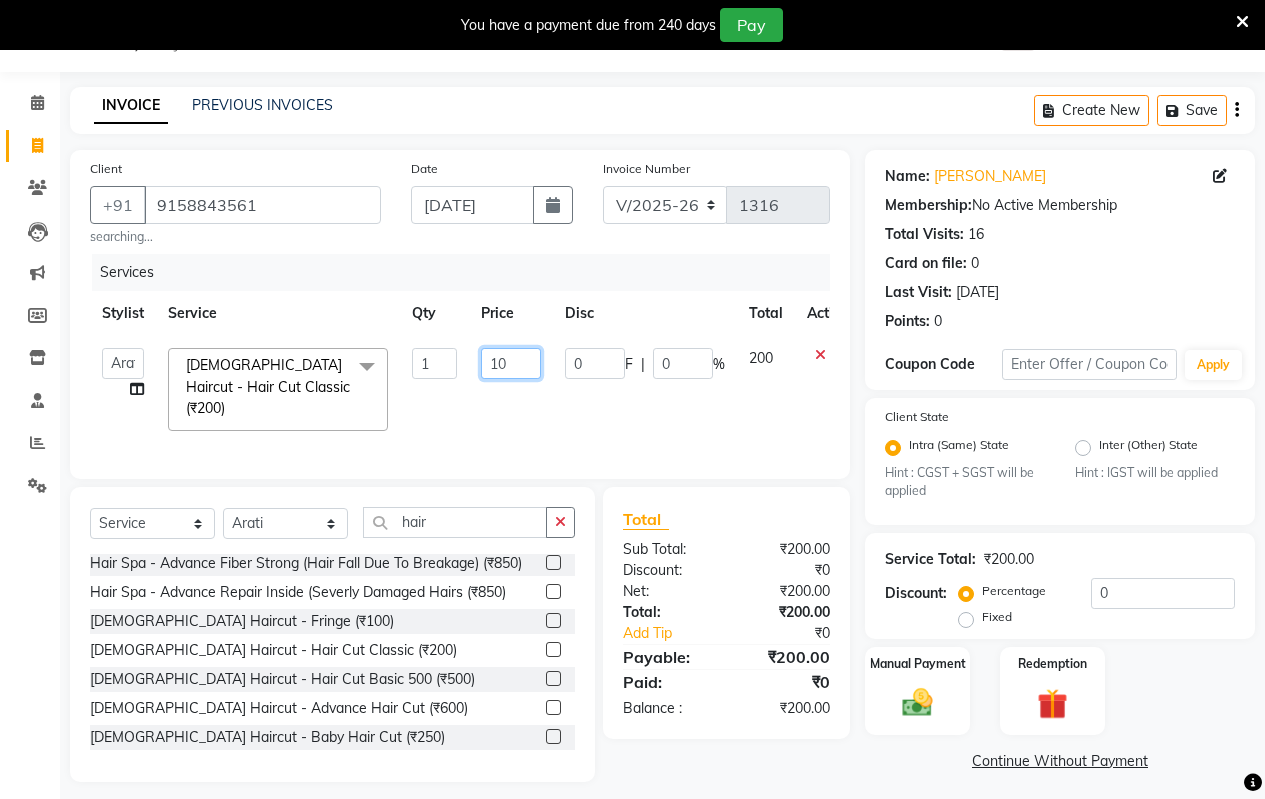 type on "100" 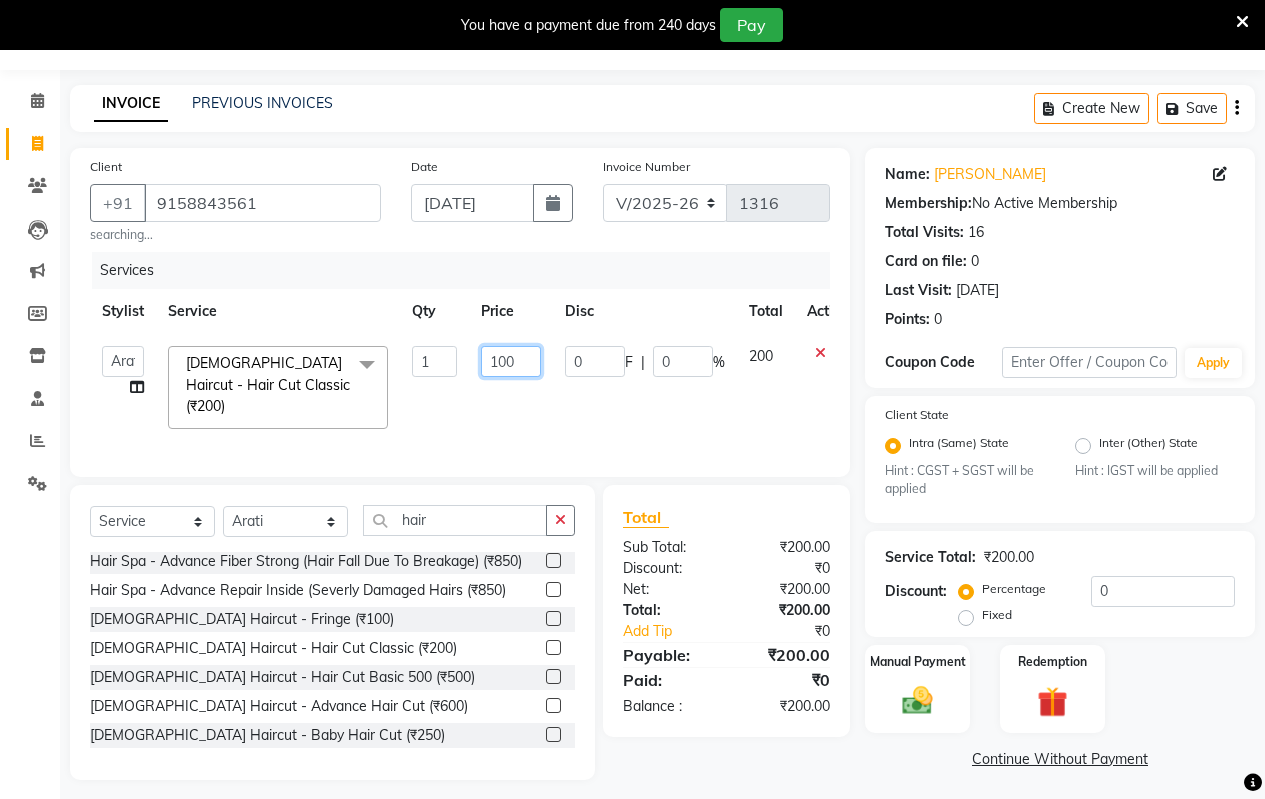 scroll, scrollTop: 58, scrollLeft: 0, axis: vertical 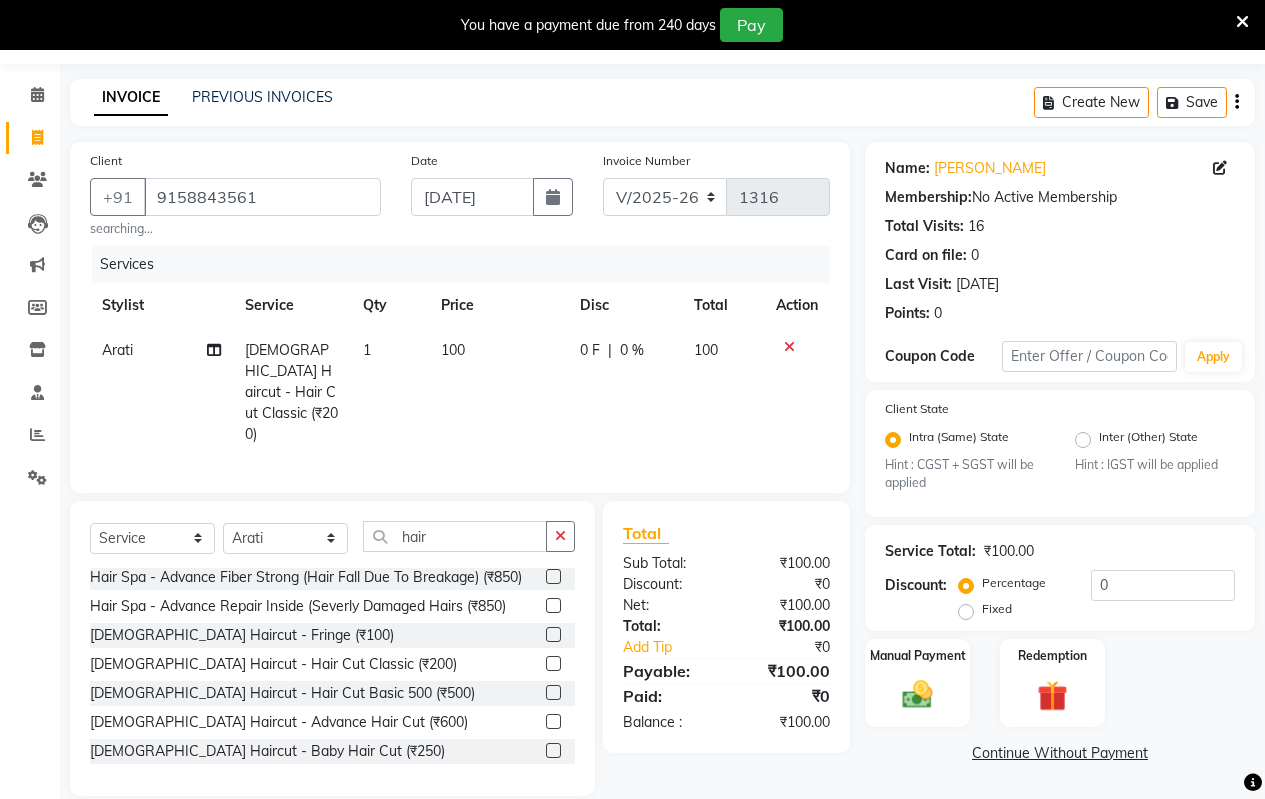 click on "Continue Without Payment" 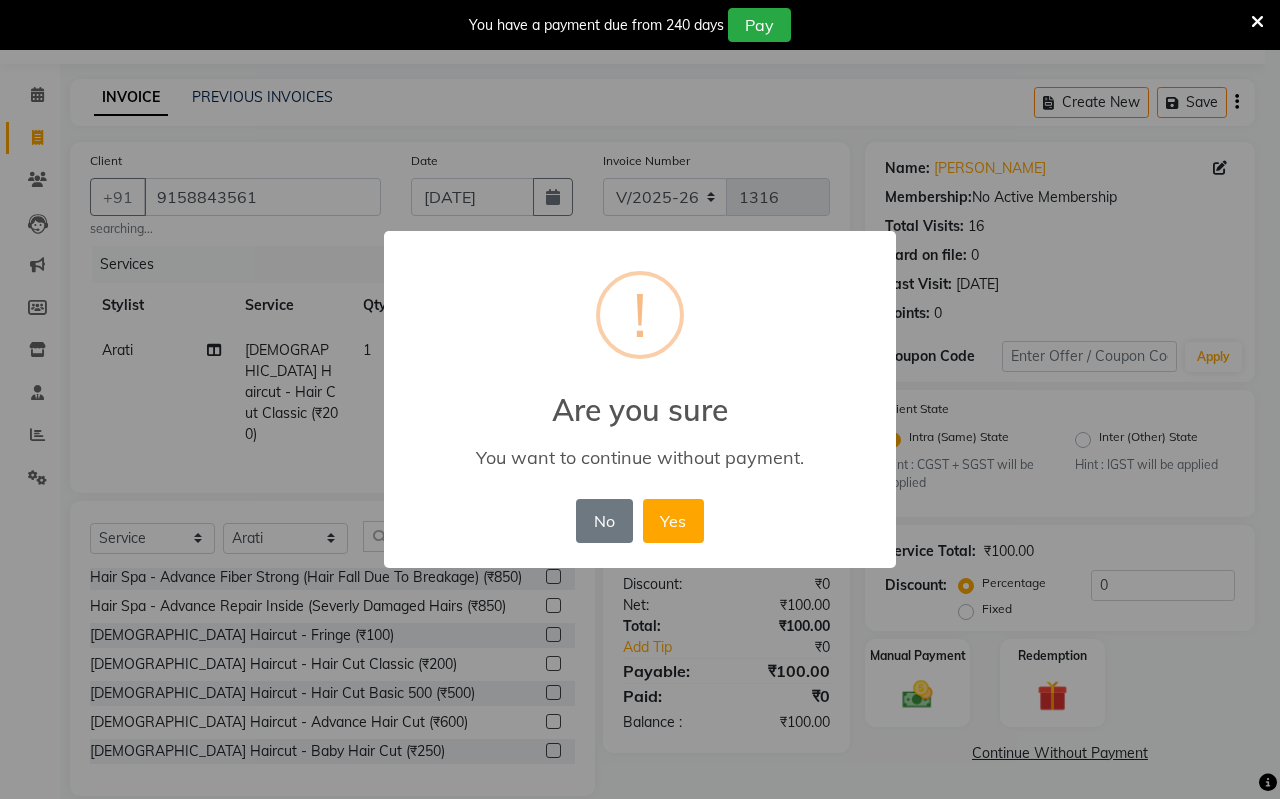 click on "× ! Are you sure You want to continue without payment. No No Yes" at bounding box center [640, 399] 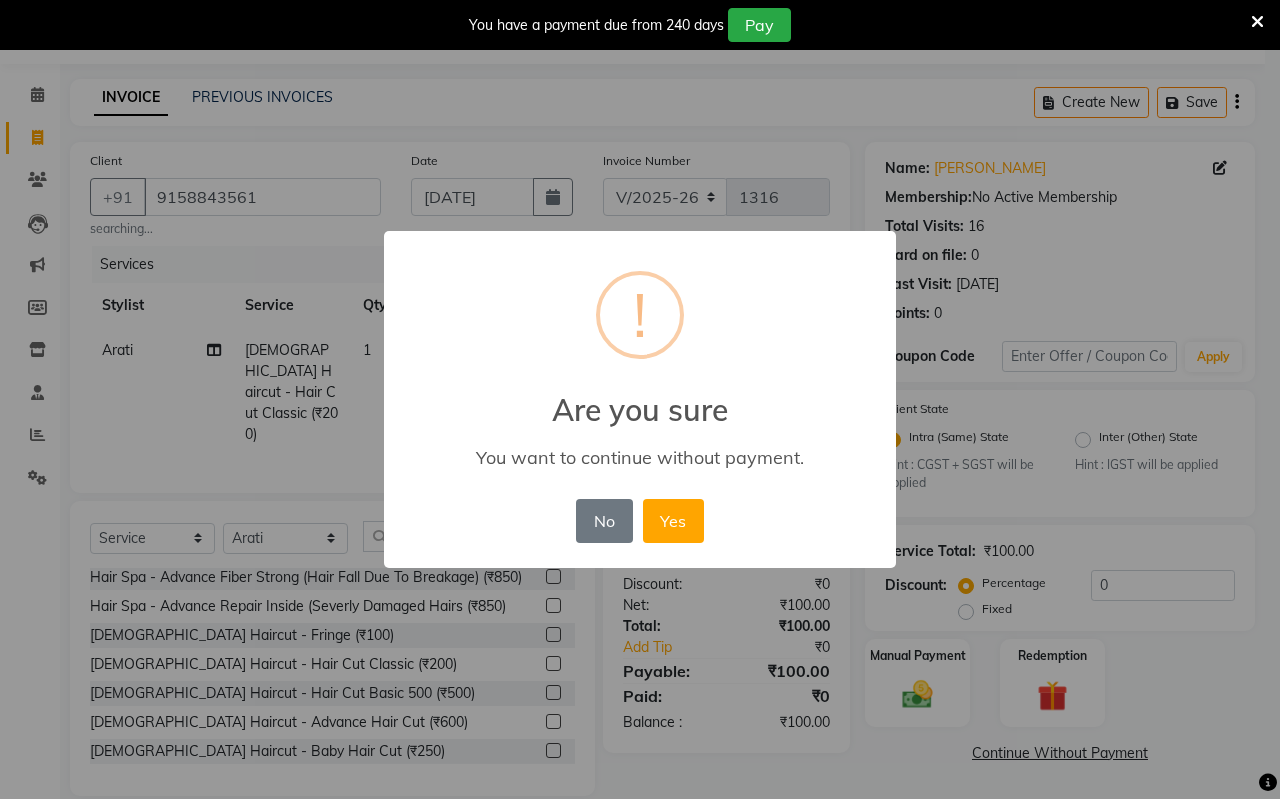 click on "No" at bounding box center [604, 521] 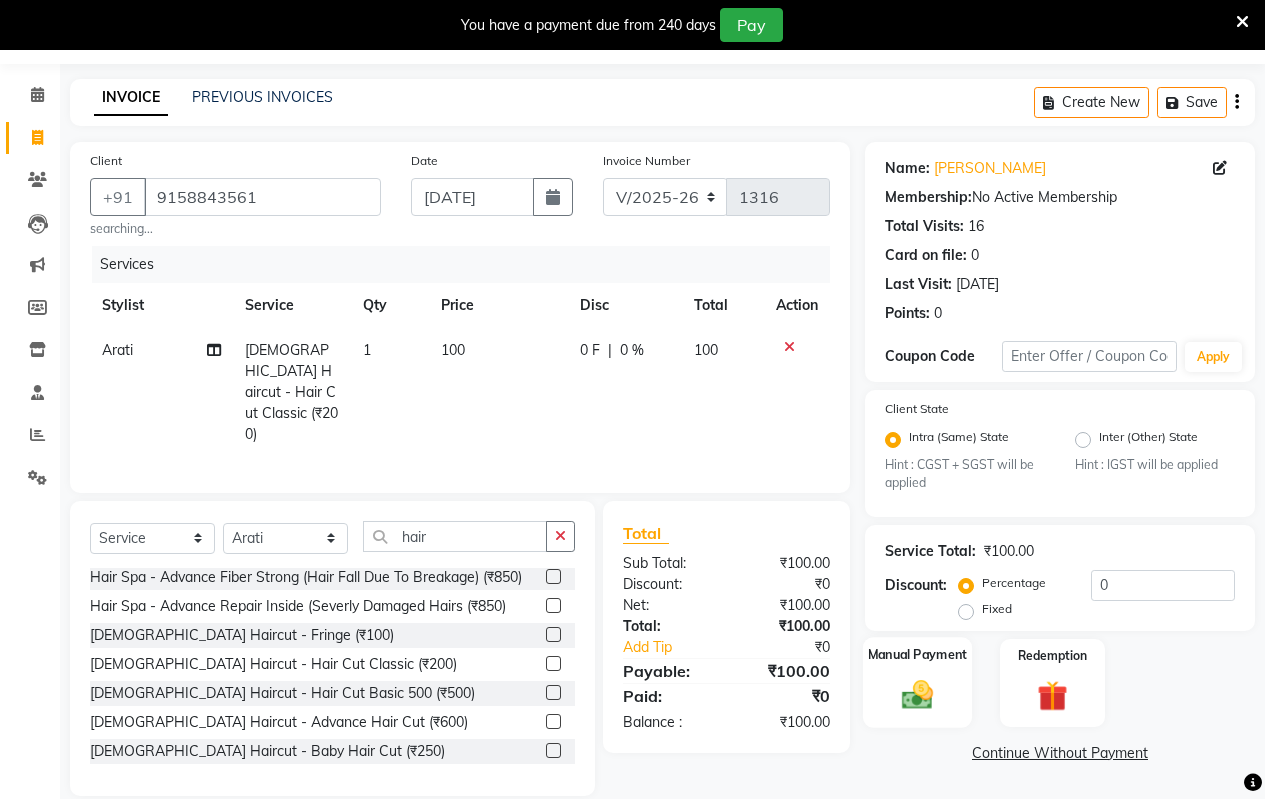 click on "Manual Payment" 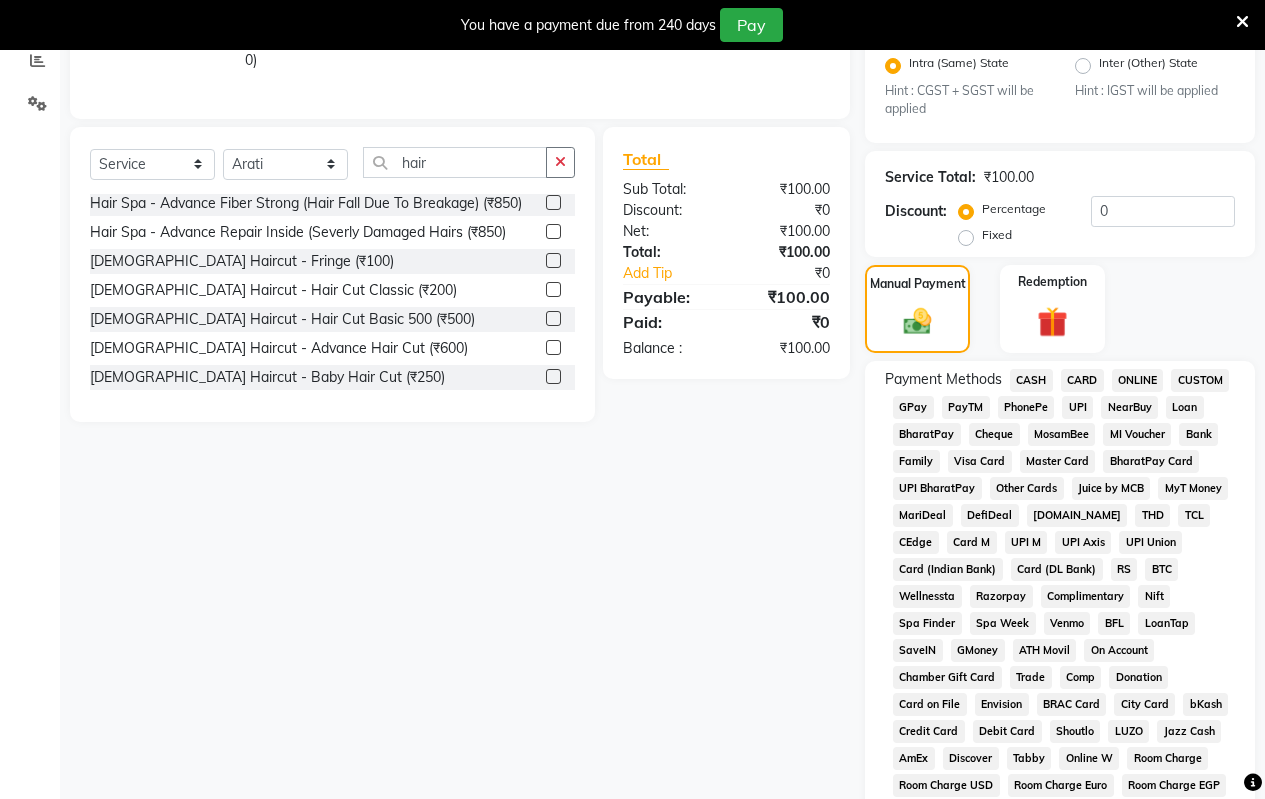 scroll, scrollTop: 558, scrollLeft: 0, axis: vertical 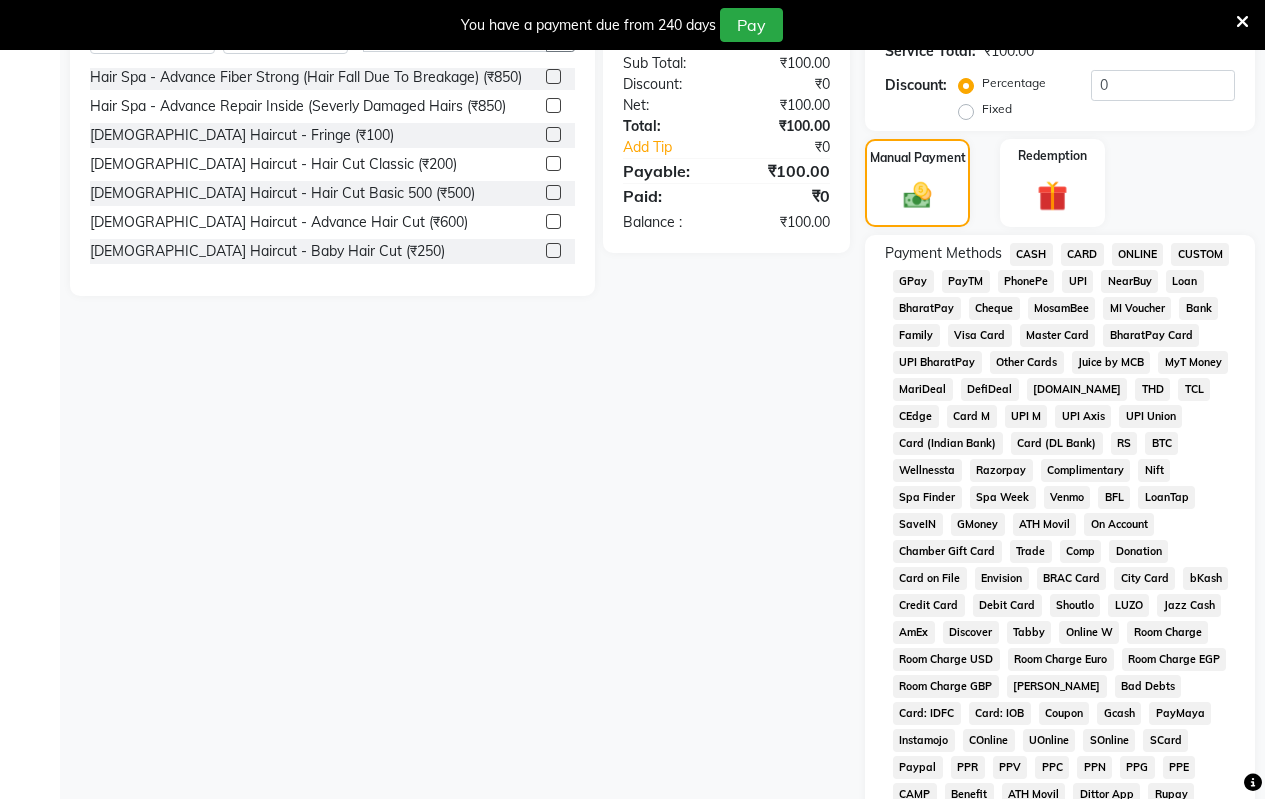 click on "ONLINE" 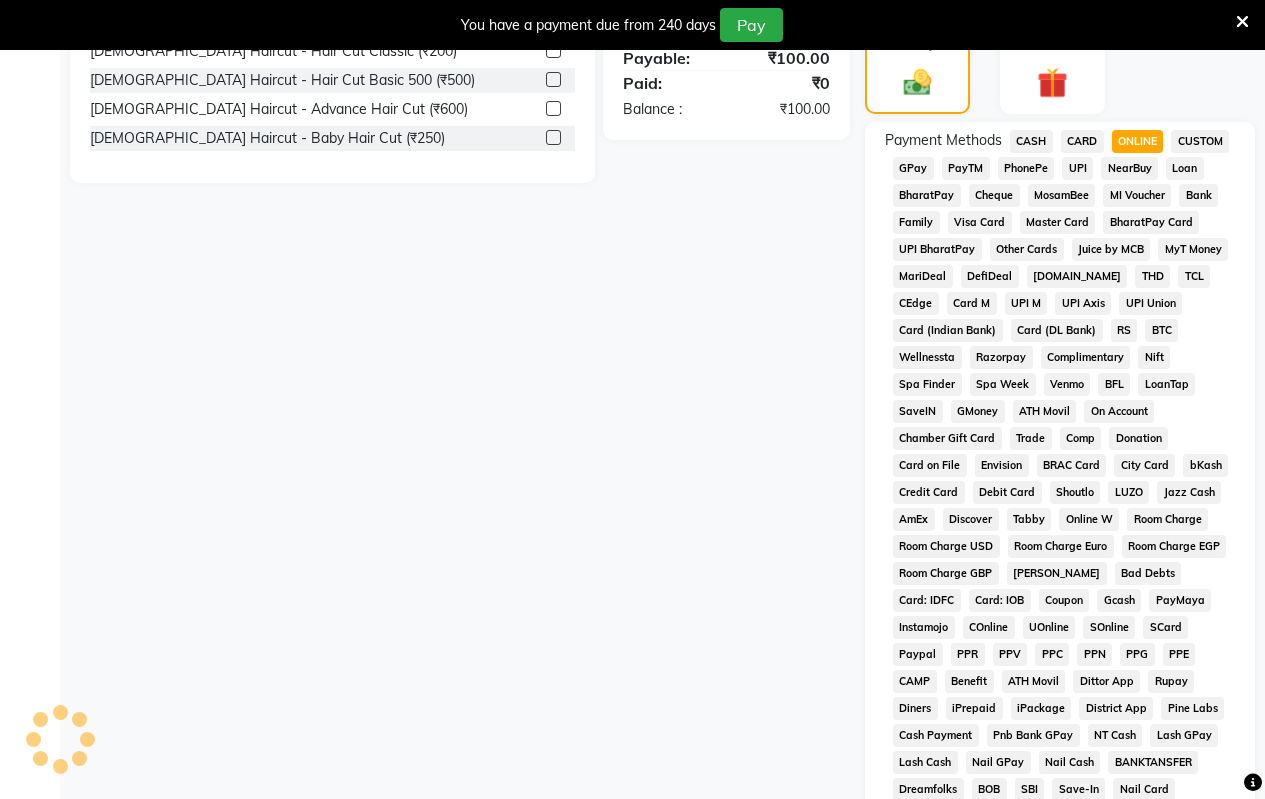scroll, scrollTop: 938, scrollLeft: 0, axis: vertical 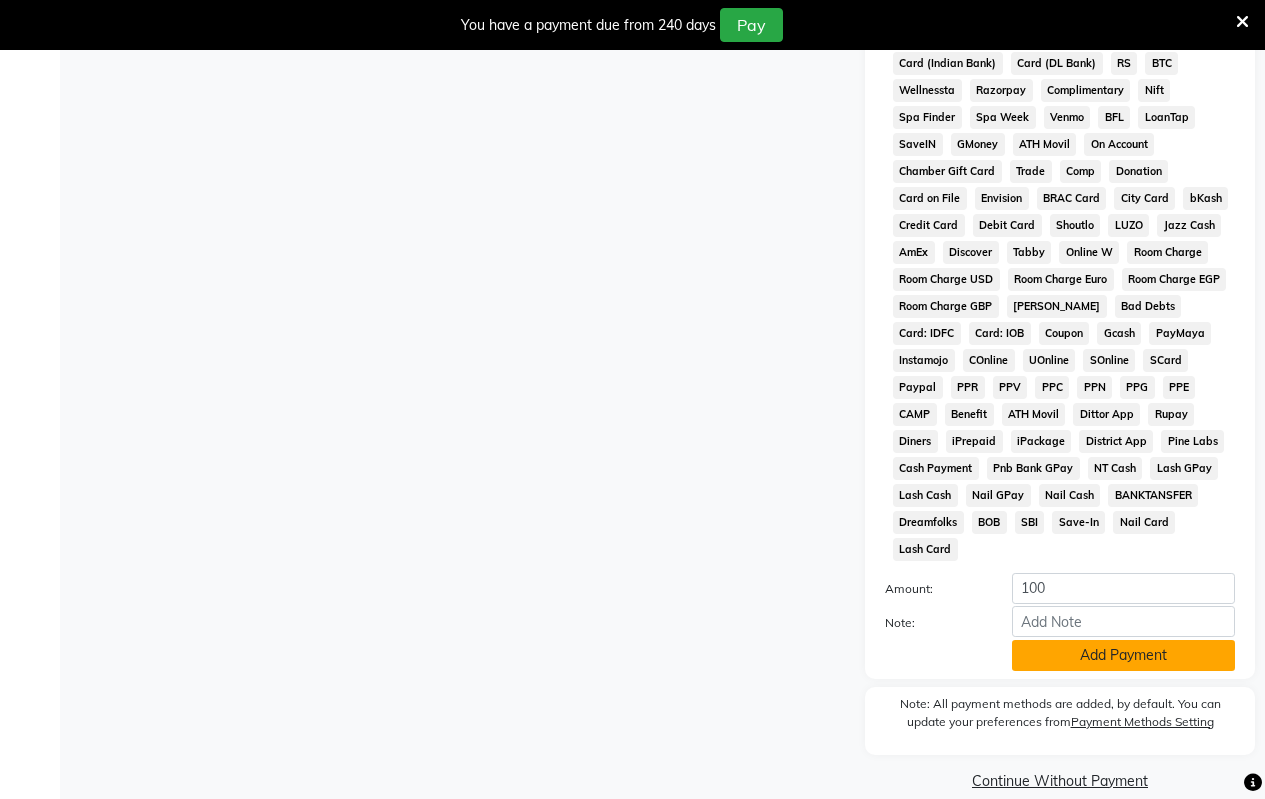 click on "Add Payment" 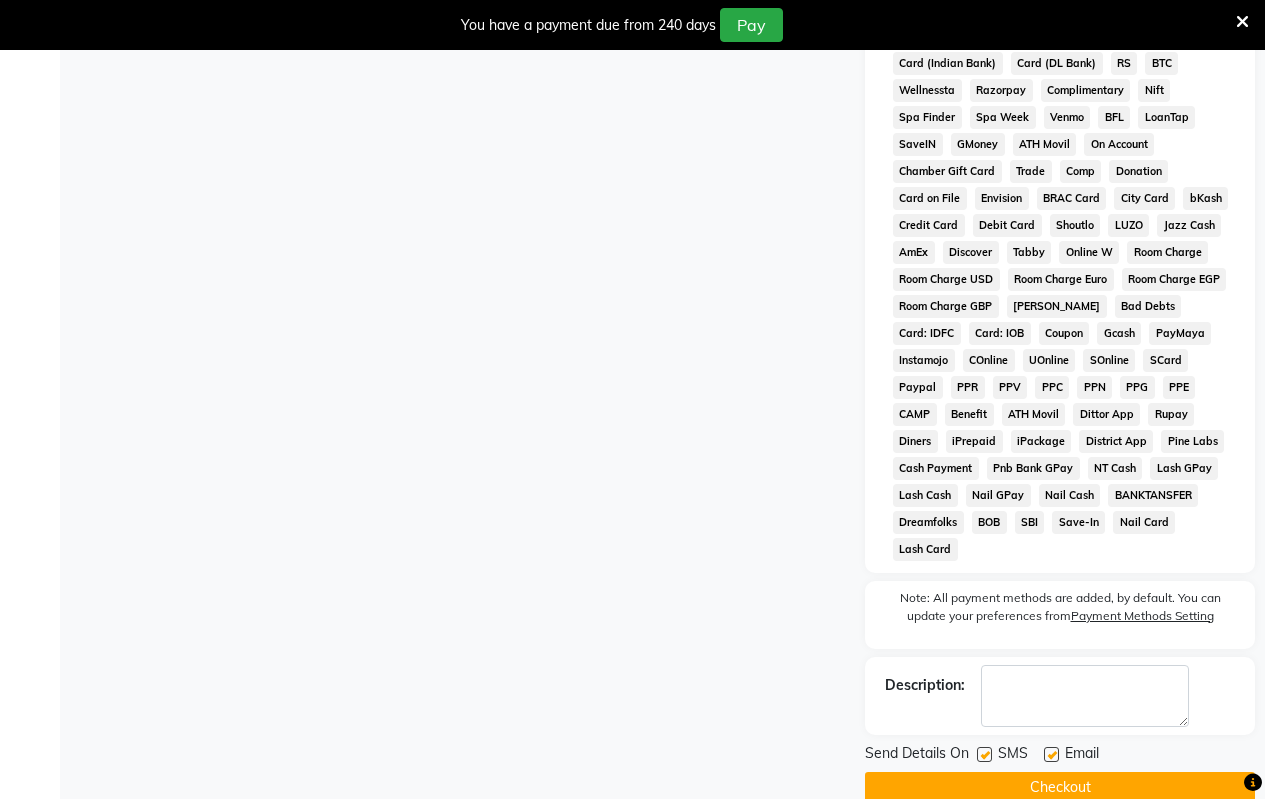 click on "Checkout" 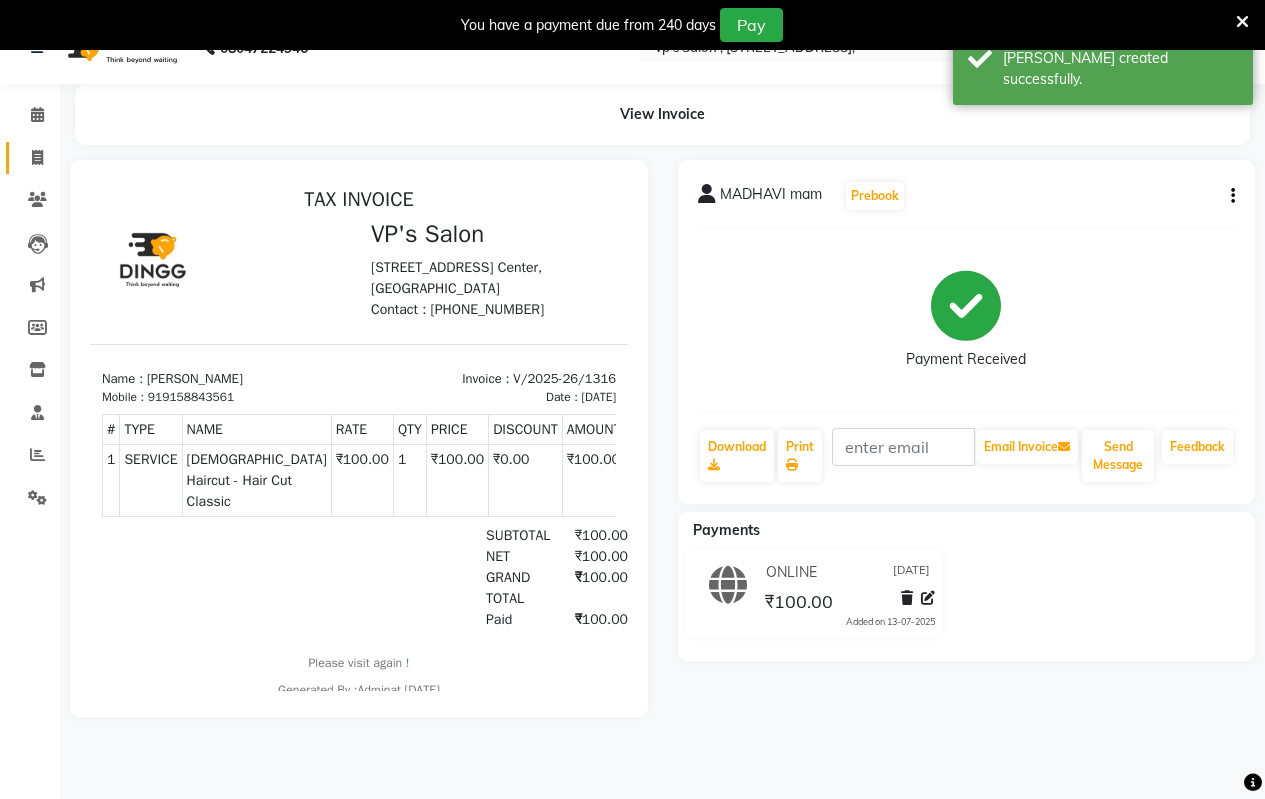 scroll, scrollTop: 0, scrollLeft: 0, axis: both 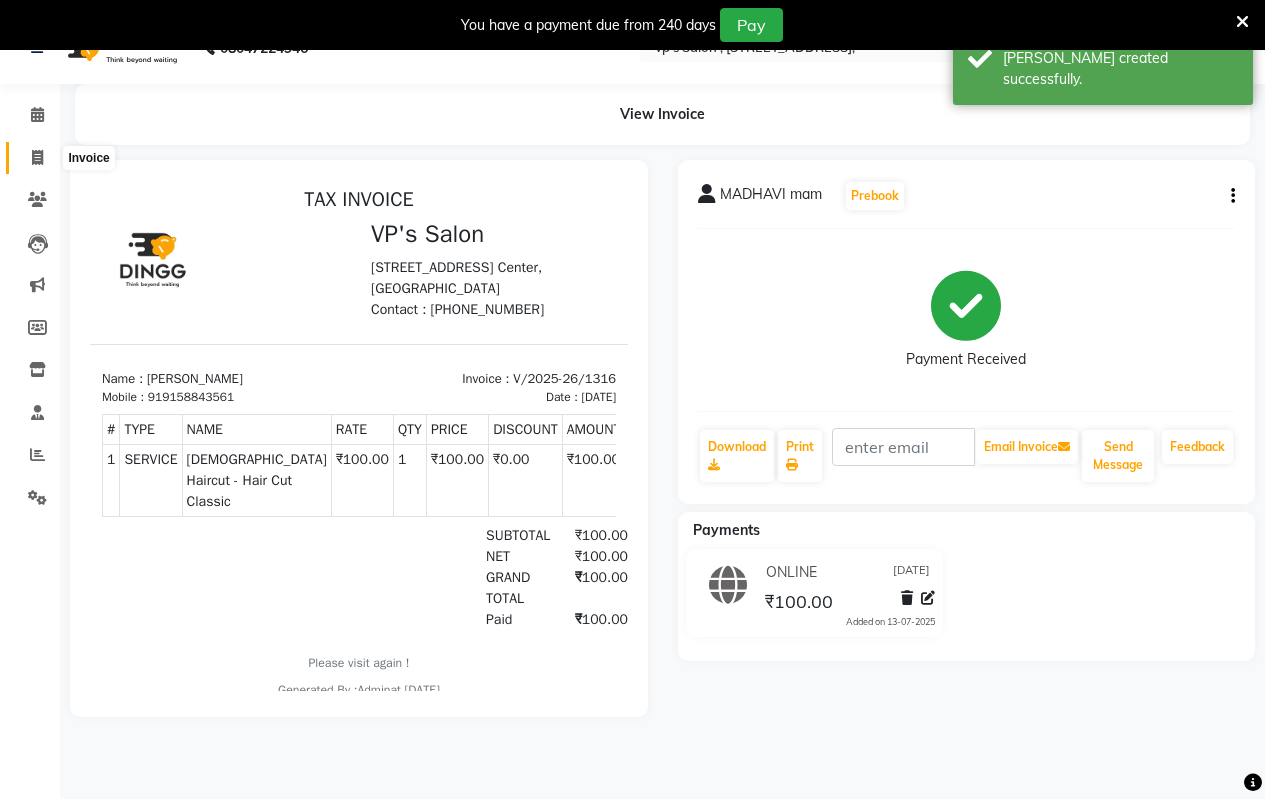 click 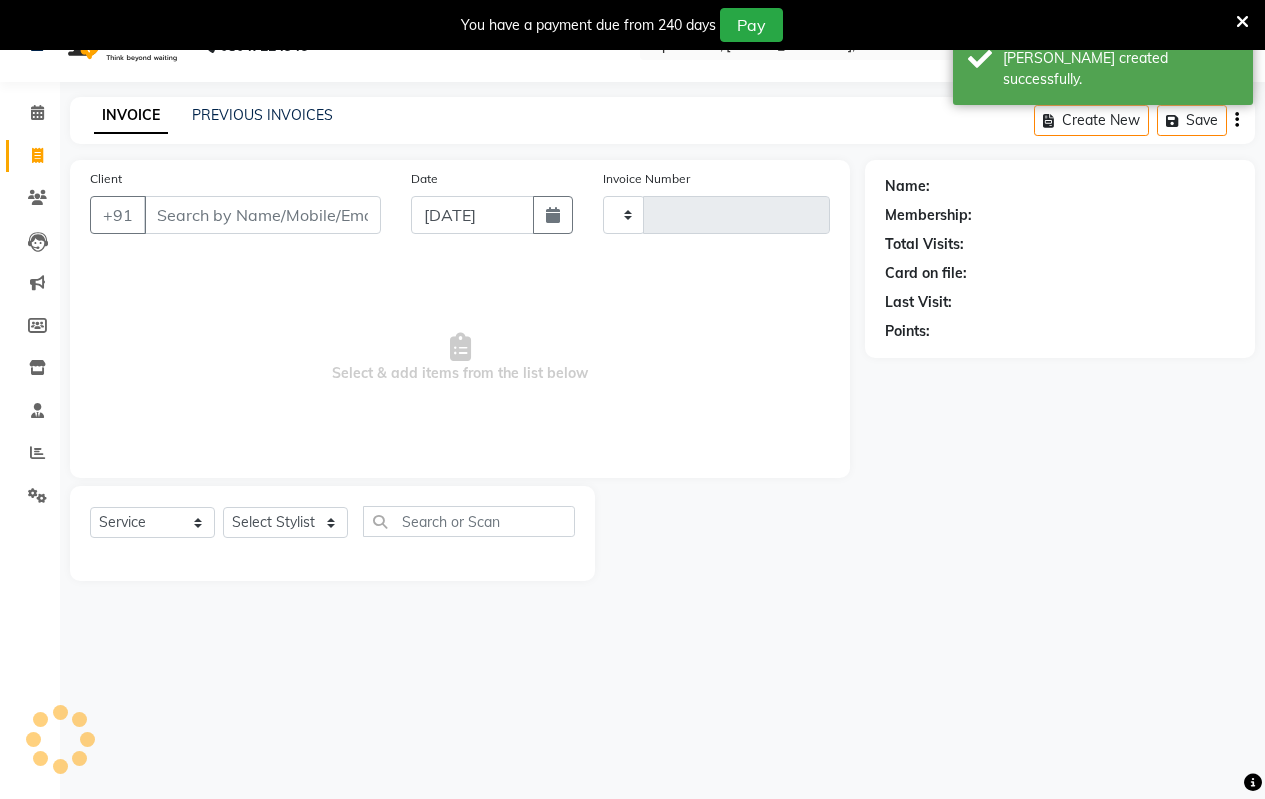 type on "1317" 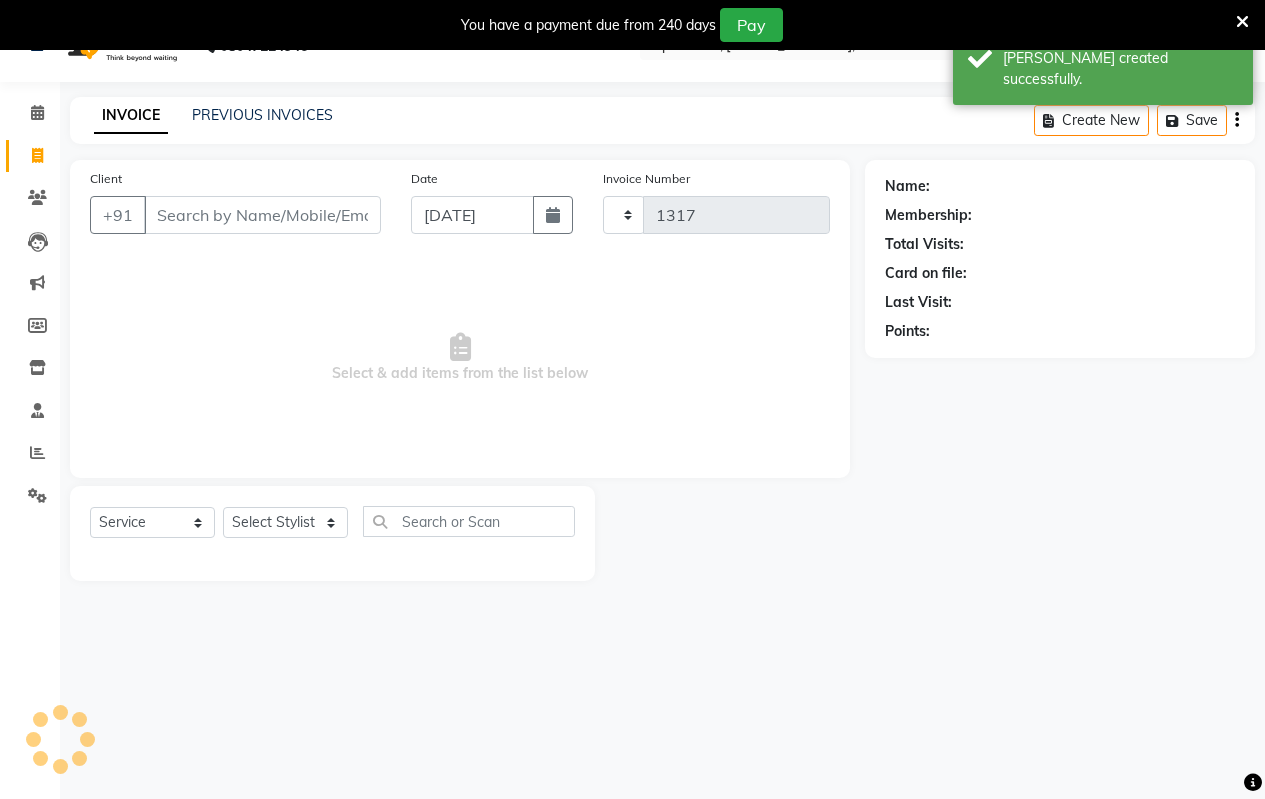 scroll, scrollTop: 50, scrollLeft: 0, axis: vertical 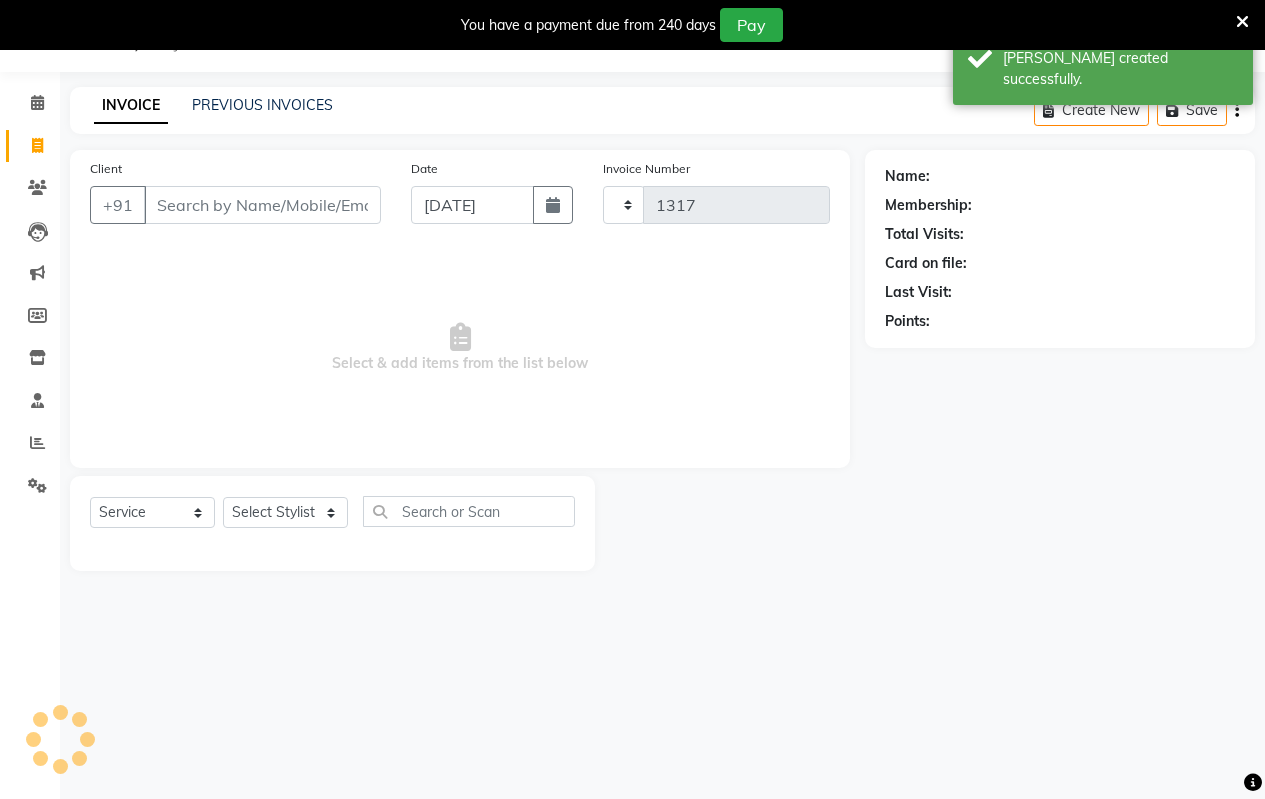 select on "4917" 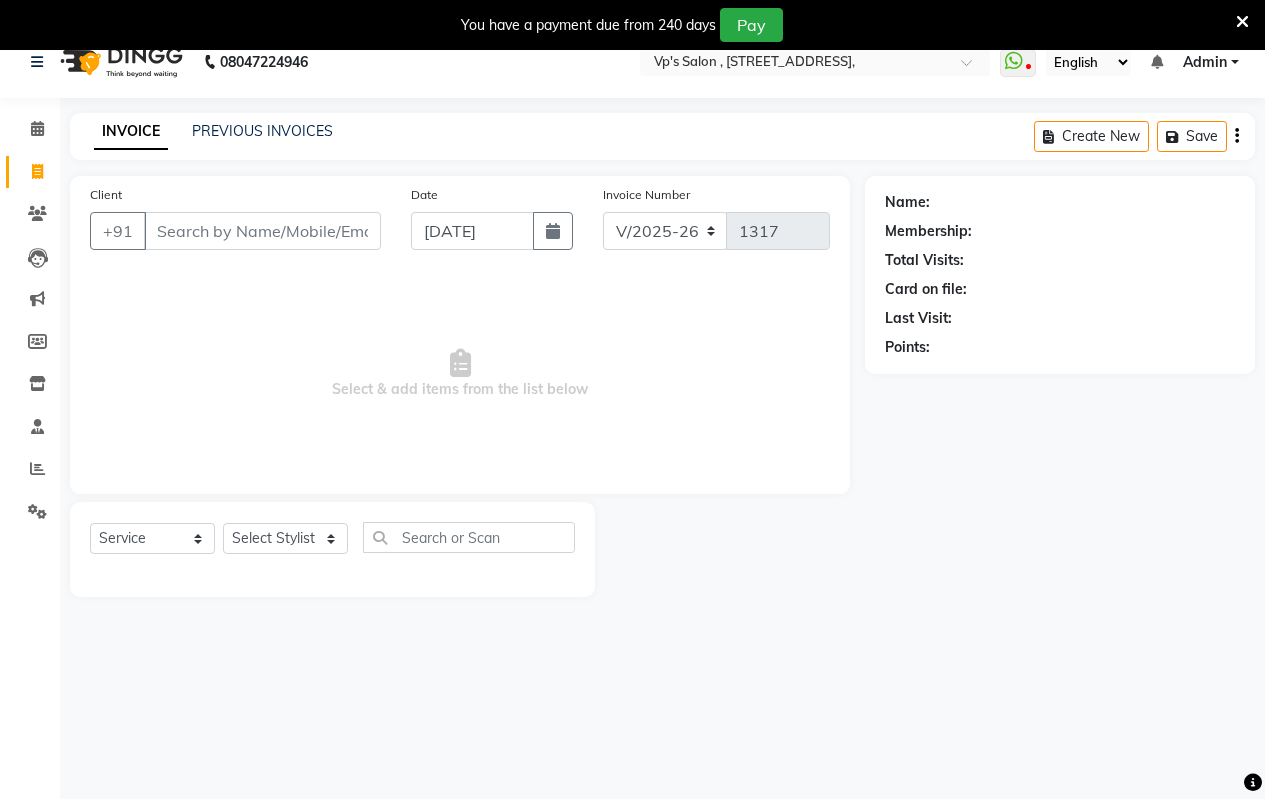 scroll, scrollTop: 0, scrollLeft: 0, axis: both 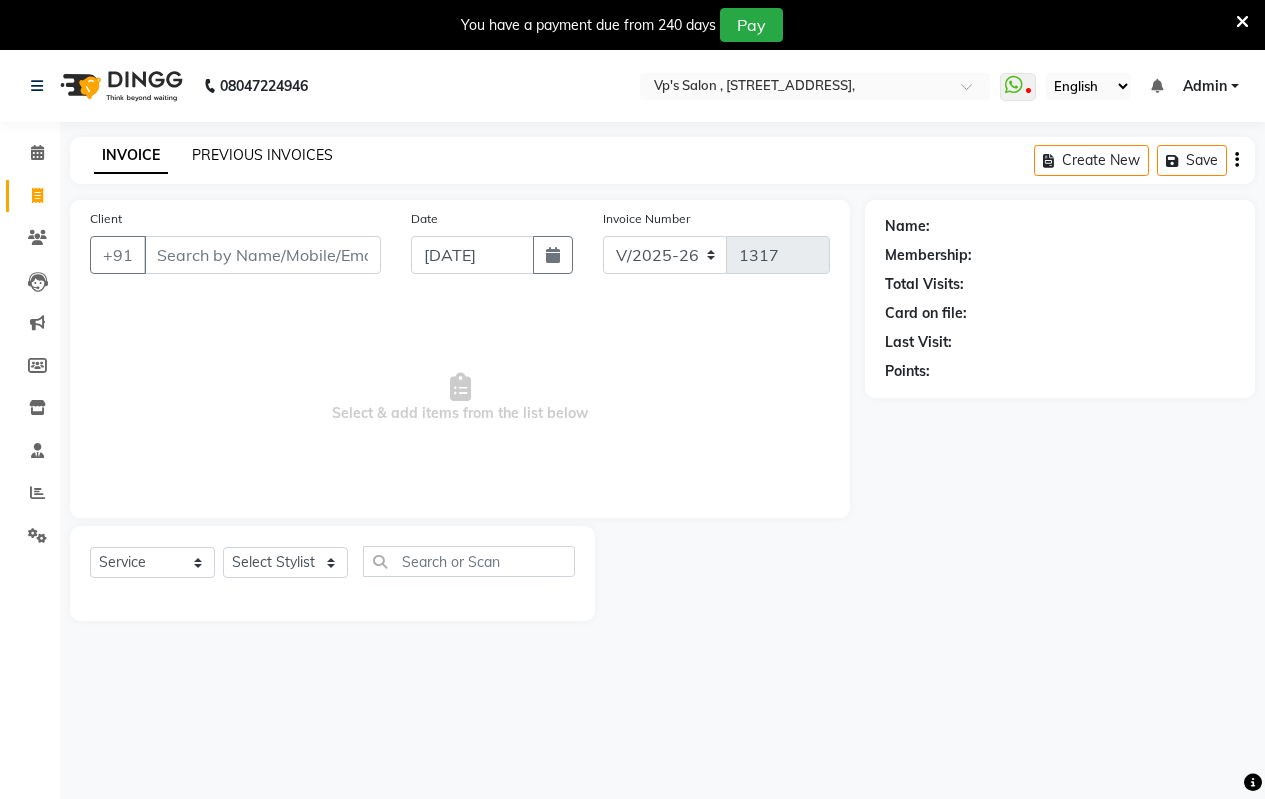 click on "PREVIOUS INVOICES" 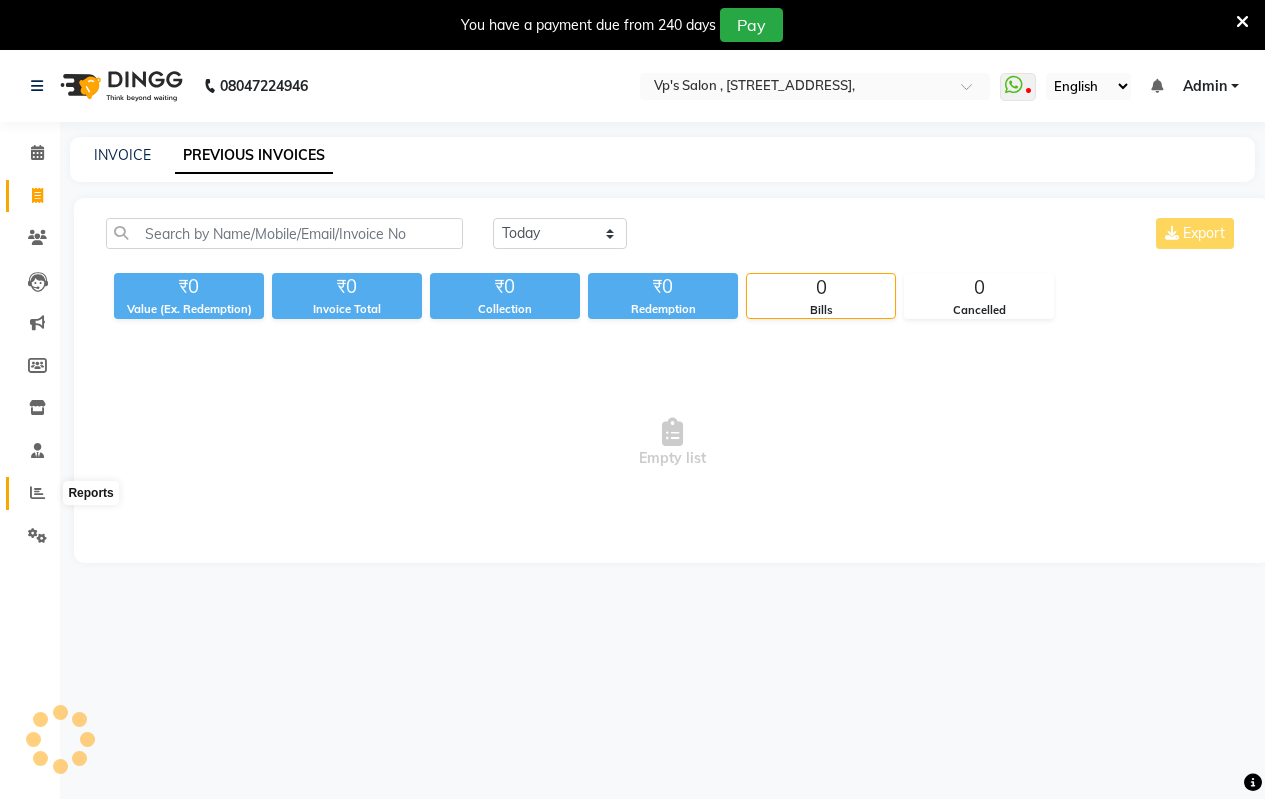 click 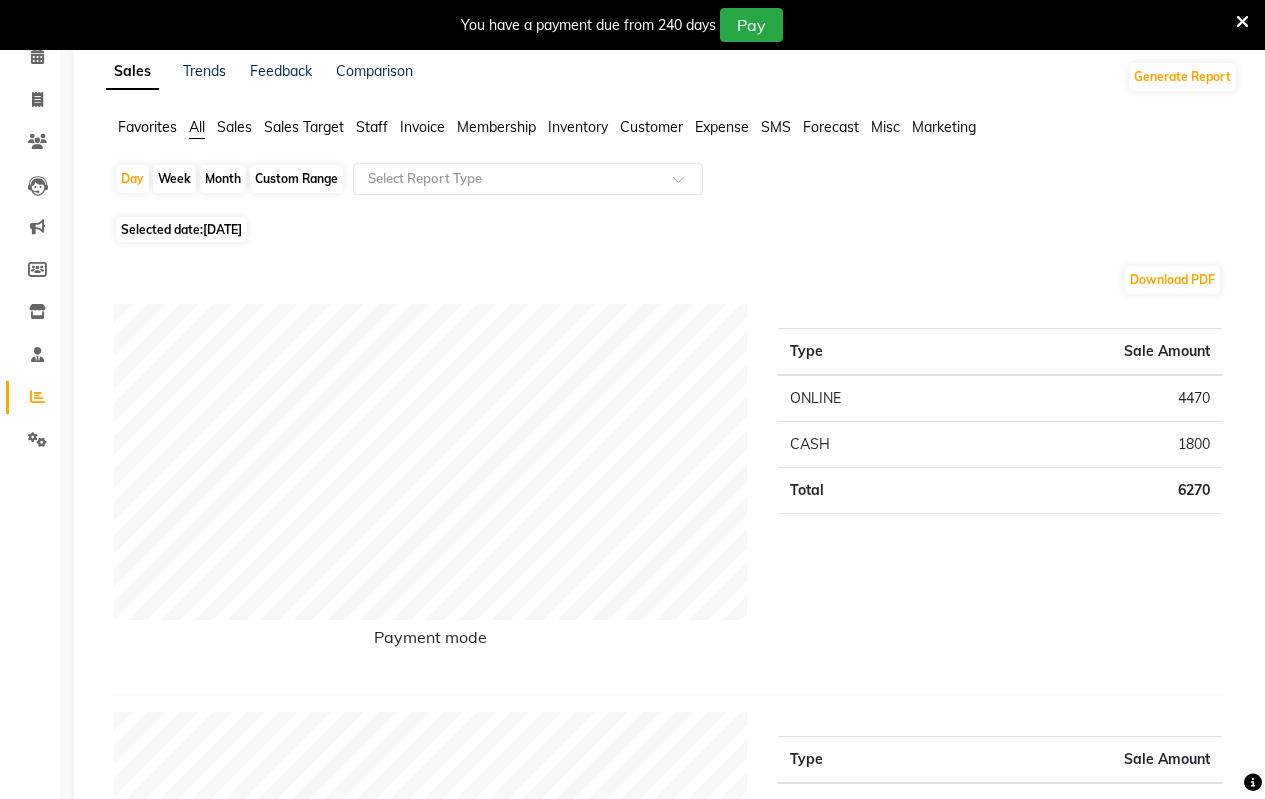scroll, scrollTop: 0, scrollLeft: 0, axis: both 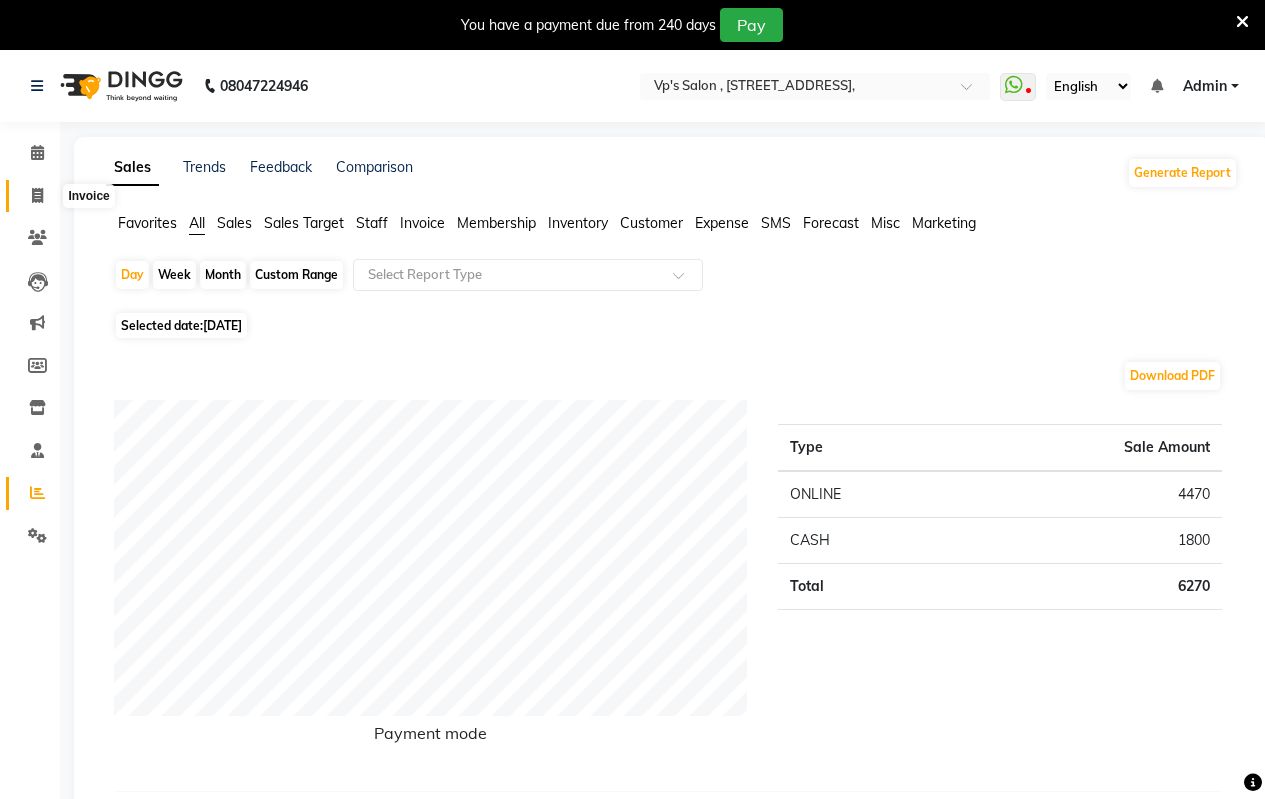 click 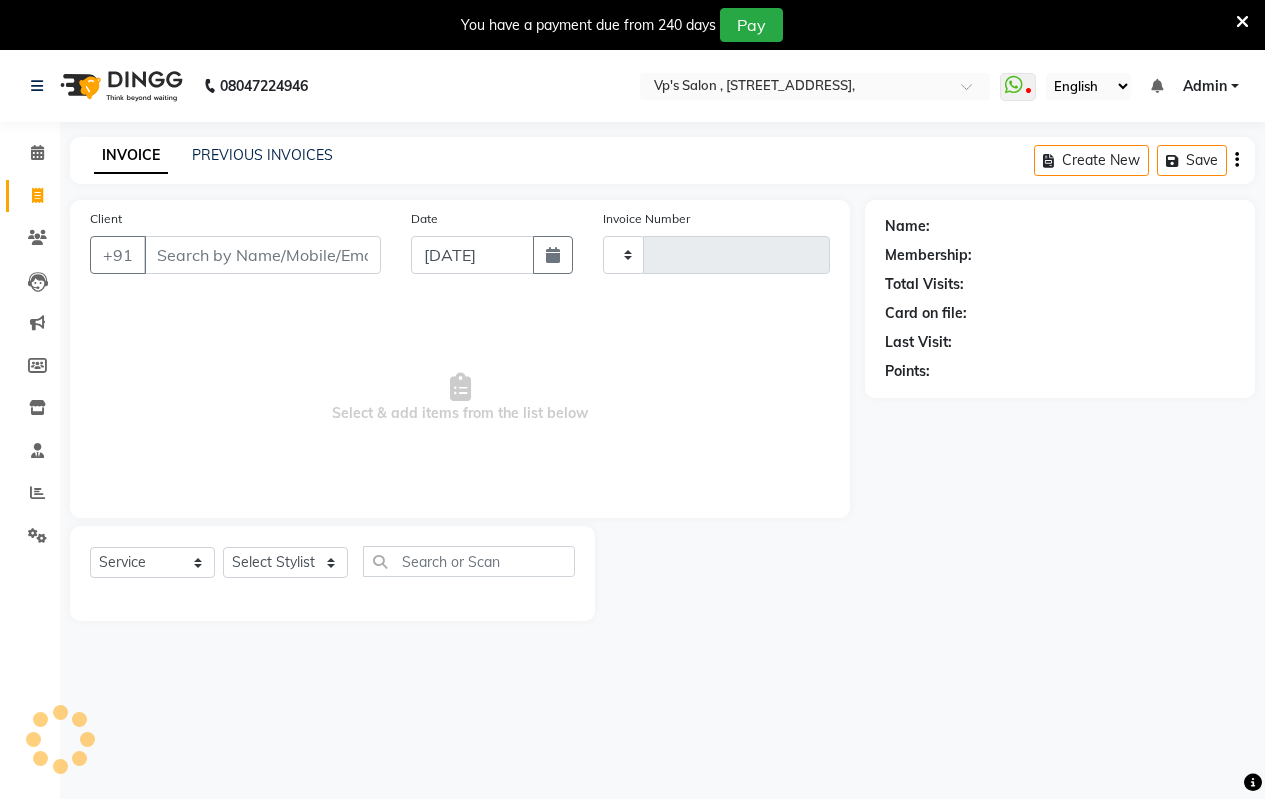 scroll, scrollTop: 50, scrollLeft: 0, axis: vertical 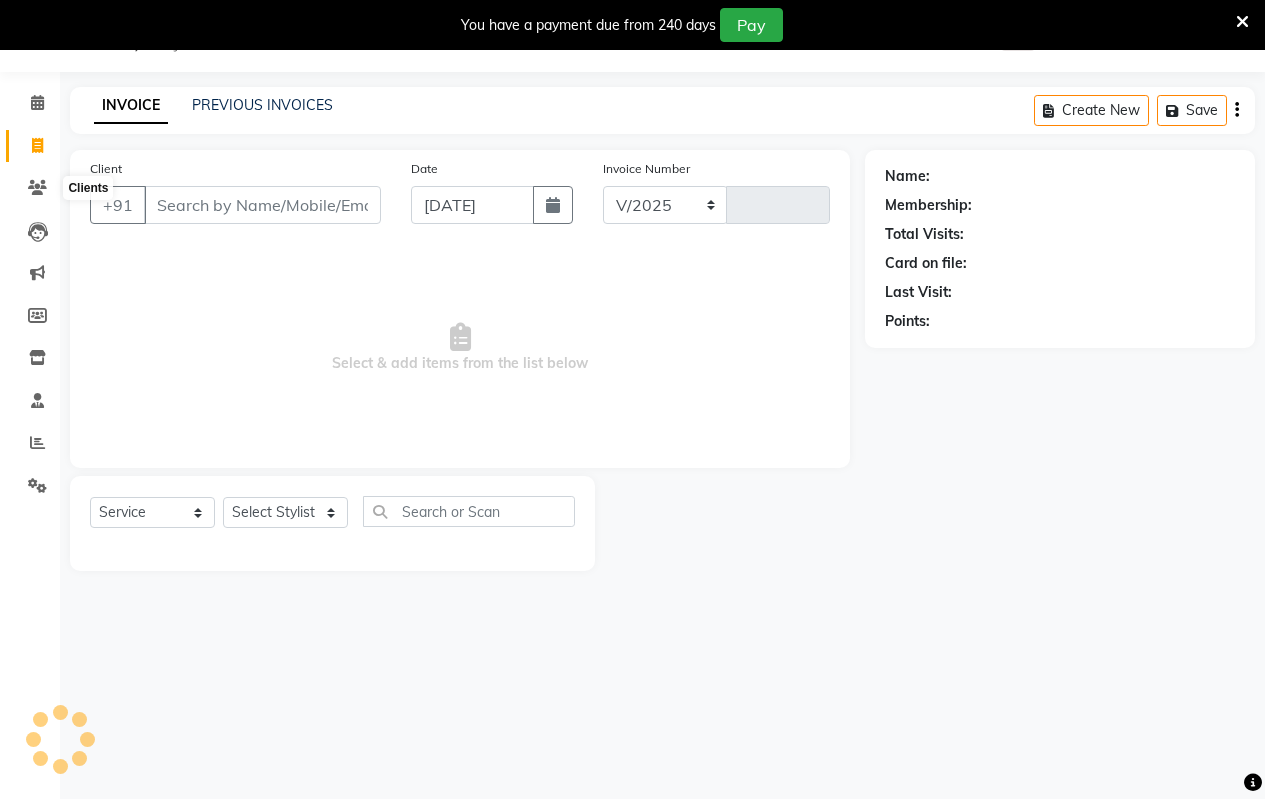 select on "4917" 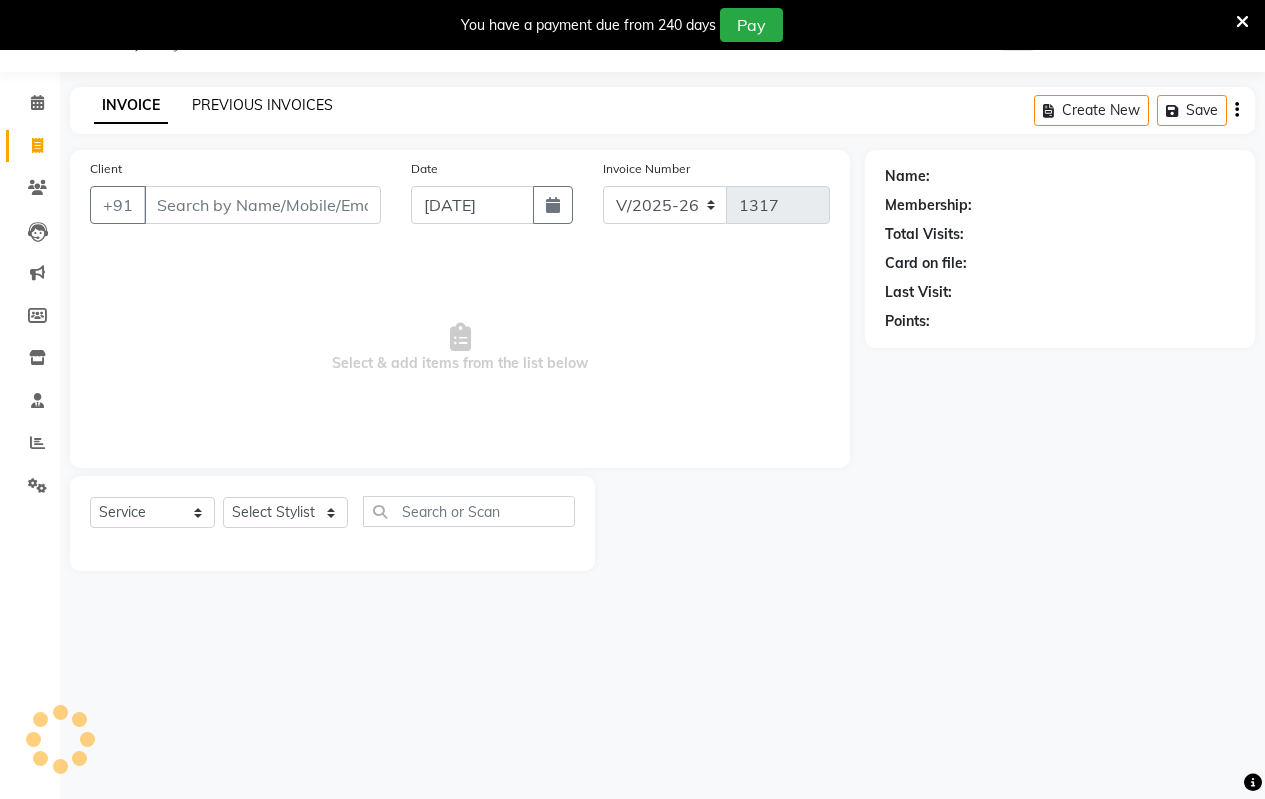 click on "PREVIOUS INVOICES" 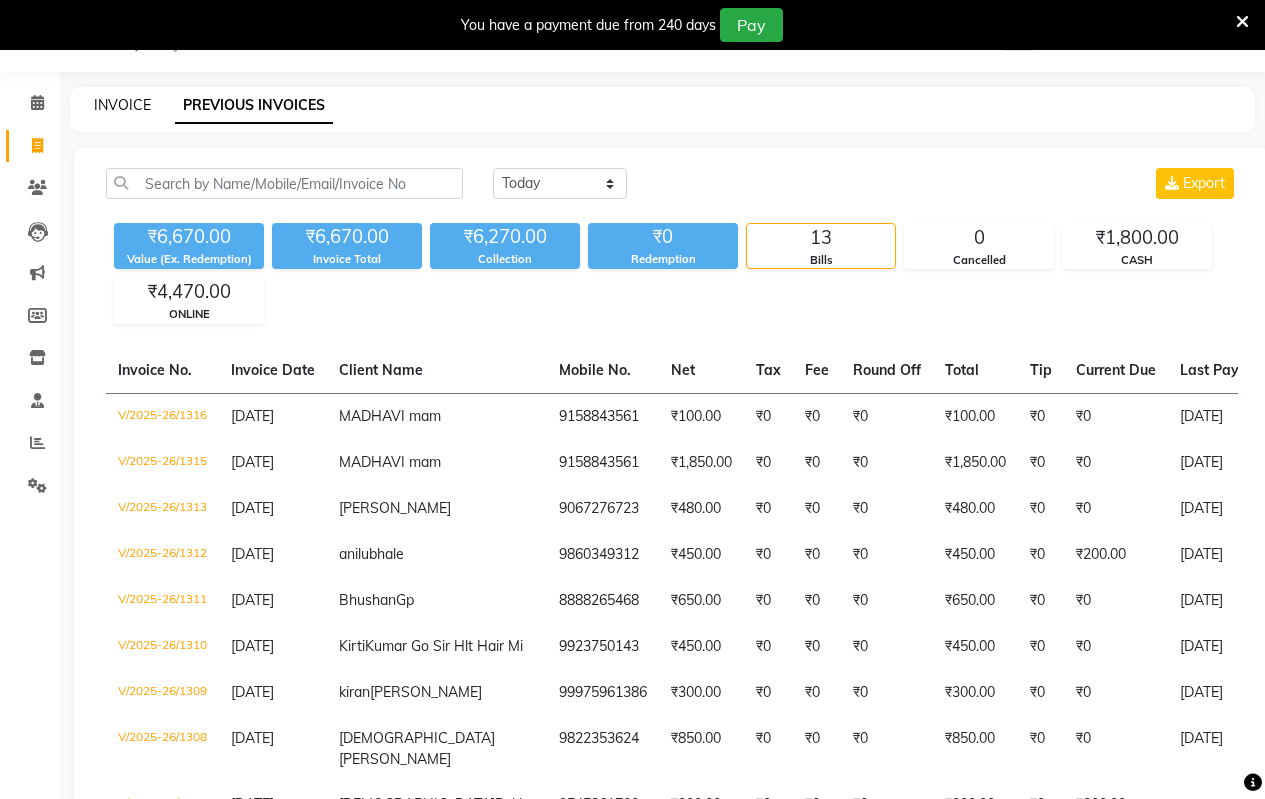 click on "INVOICE" 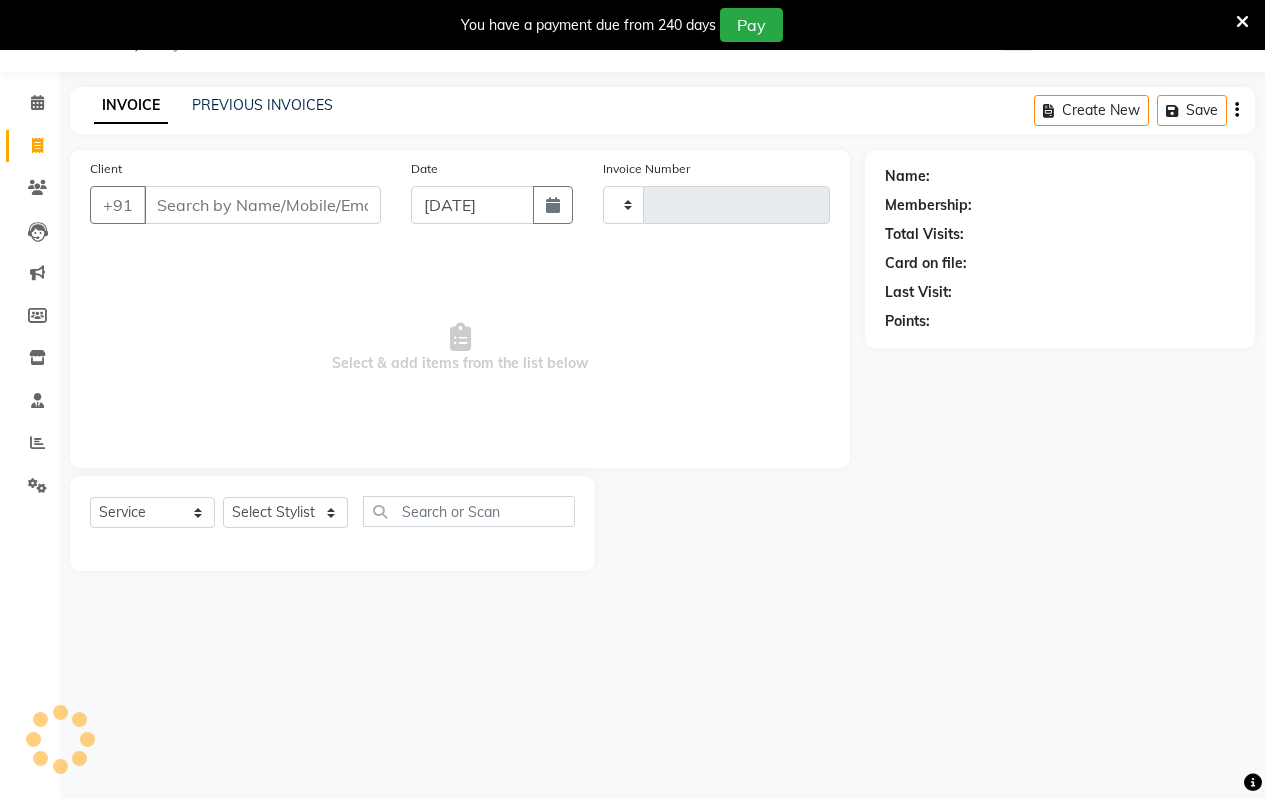 type on "1317" 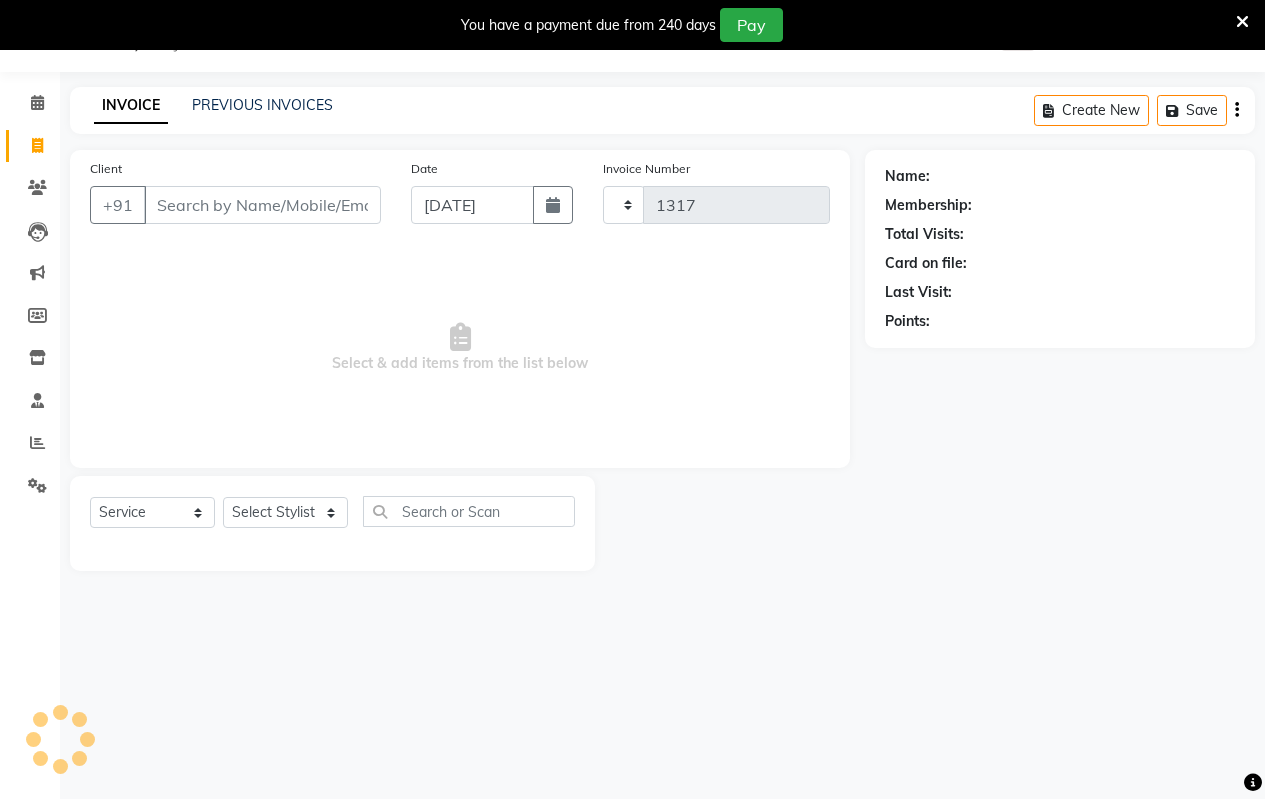 select on "4917" 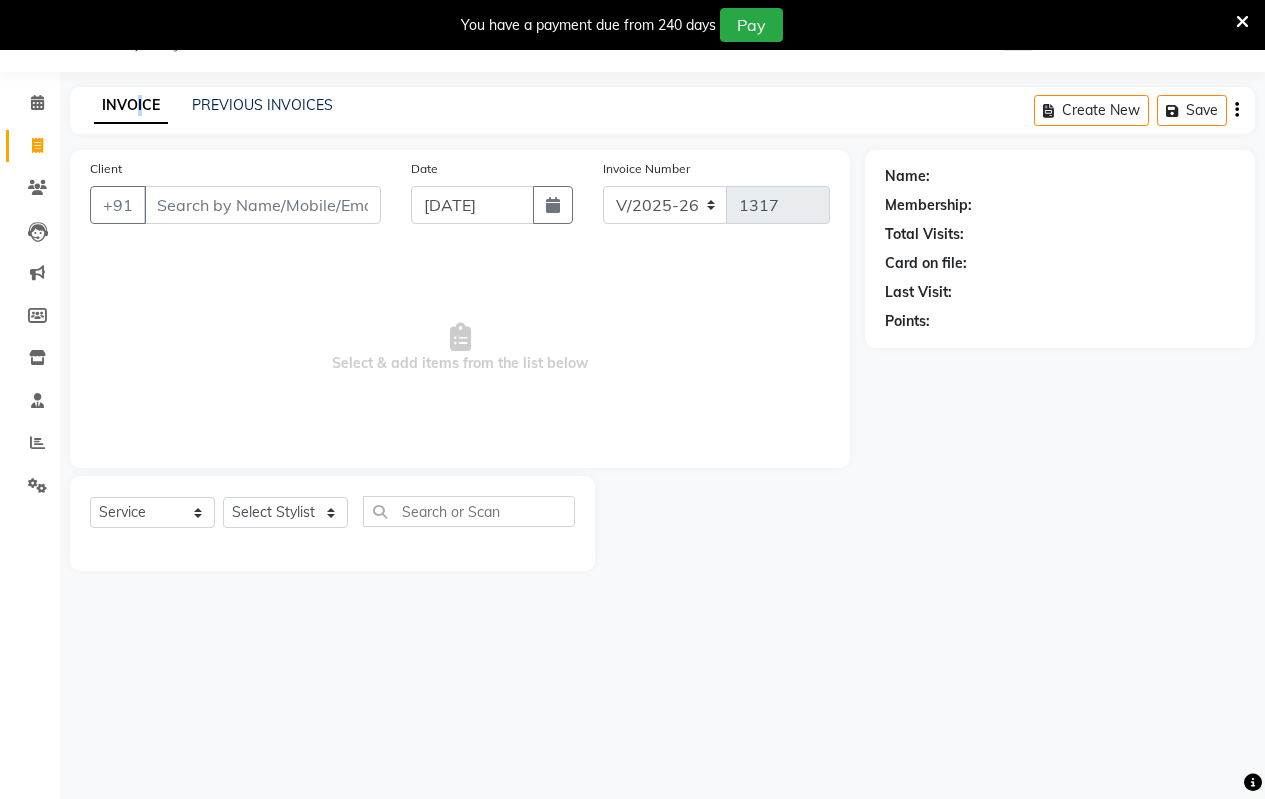 click on "INVOICE" 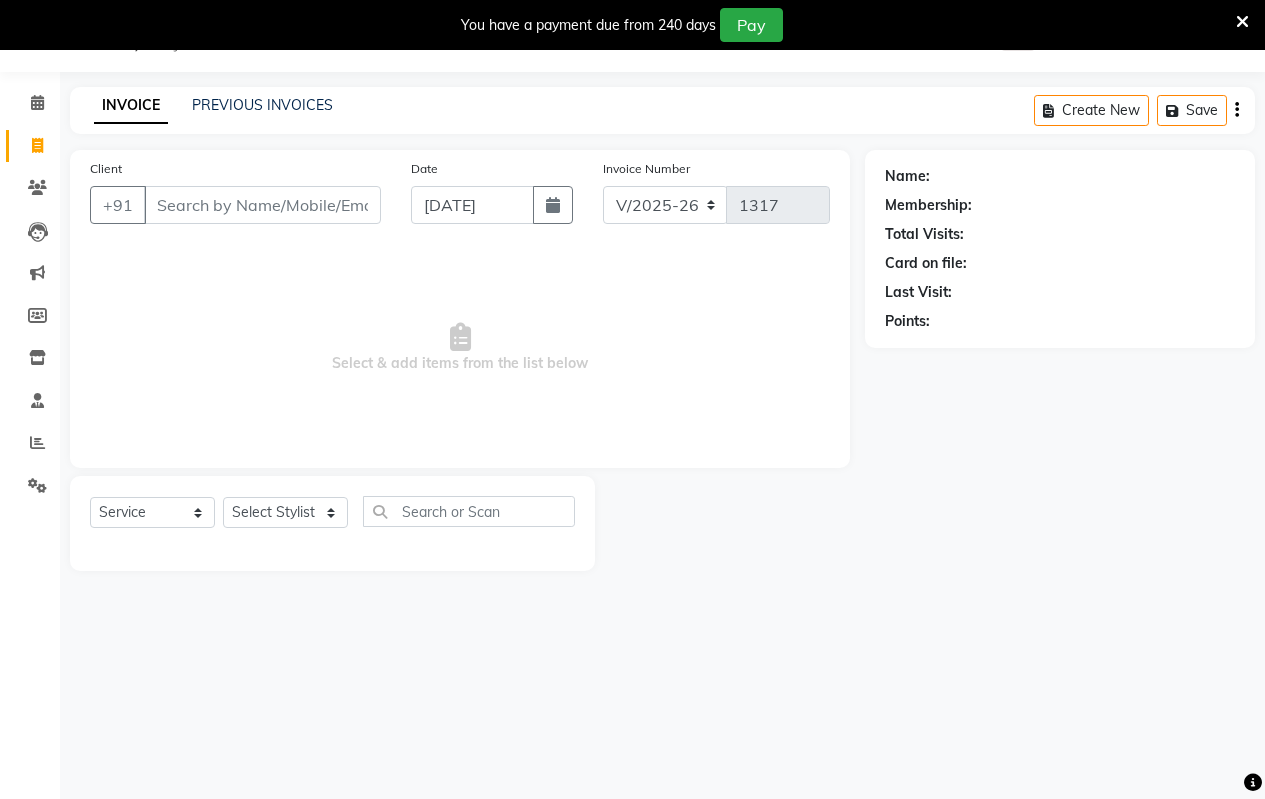 click on "Client +91" 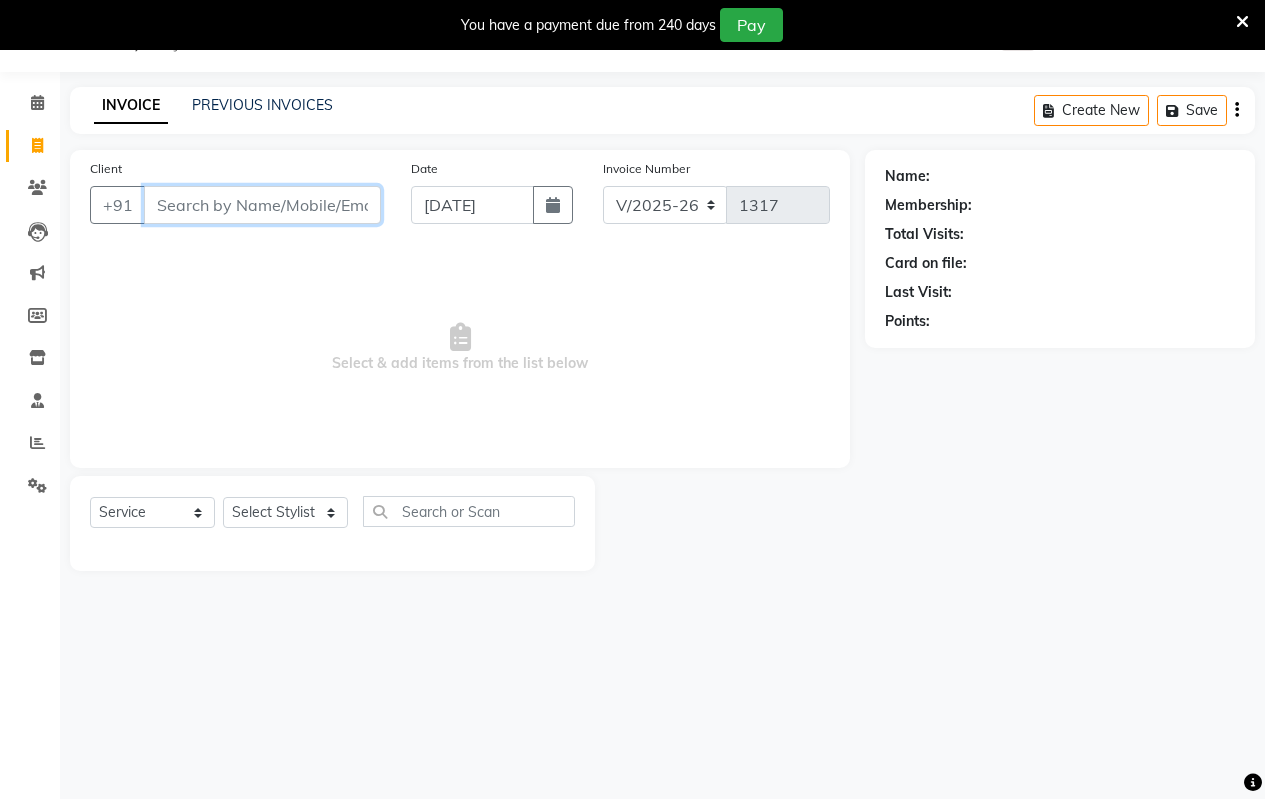 click on "Client" at bounding box center [262, 205] 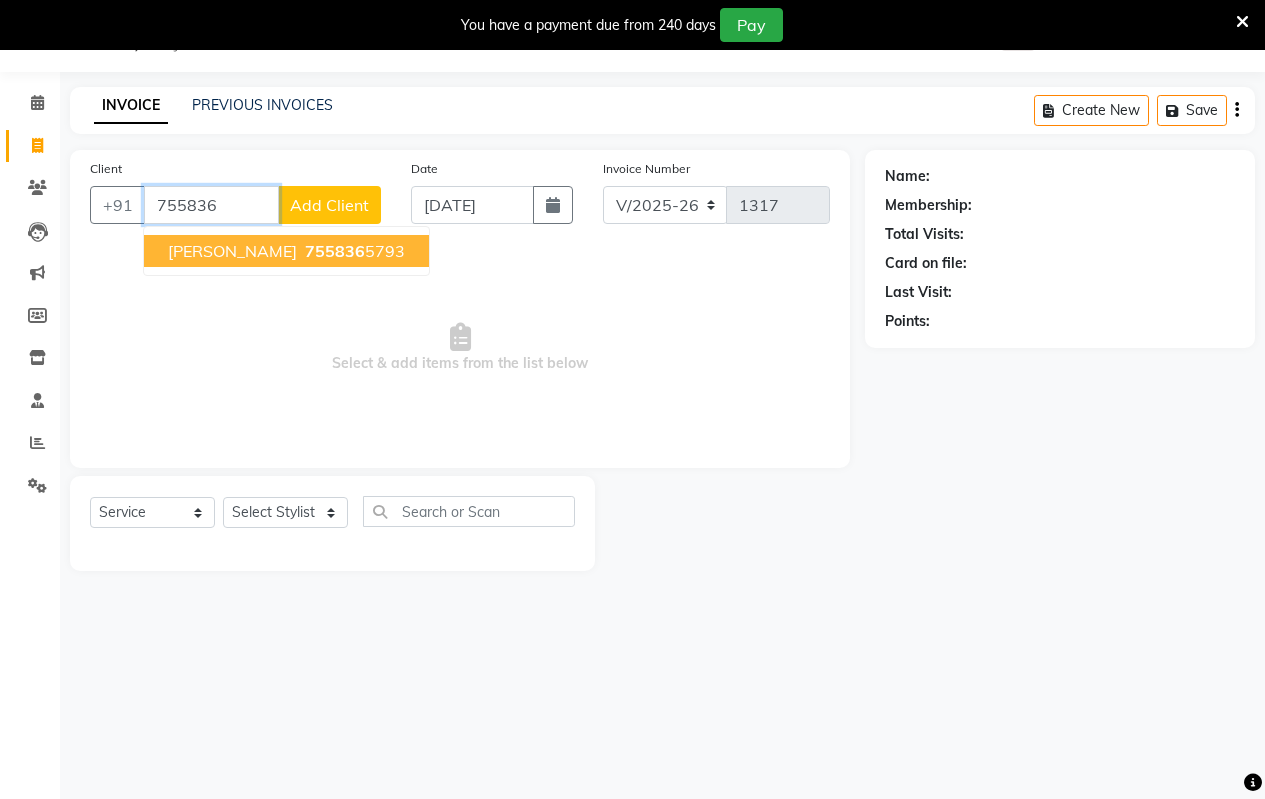 click on "[PERSON_NAME]   755836 5793" at bounding box center [286, 251] 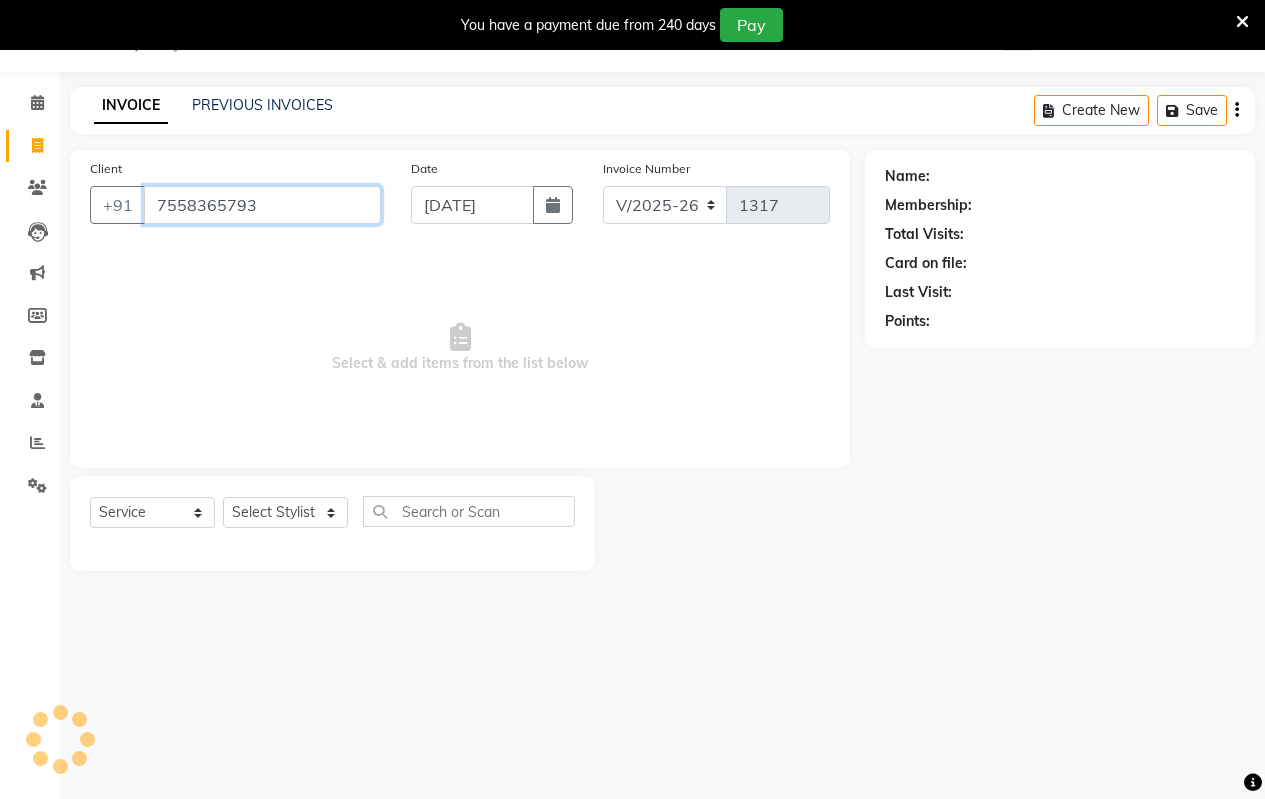 type on "7558365793" 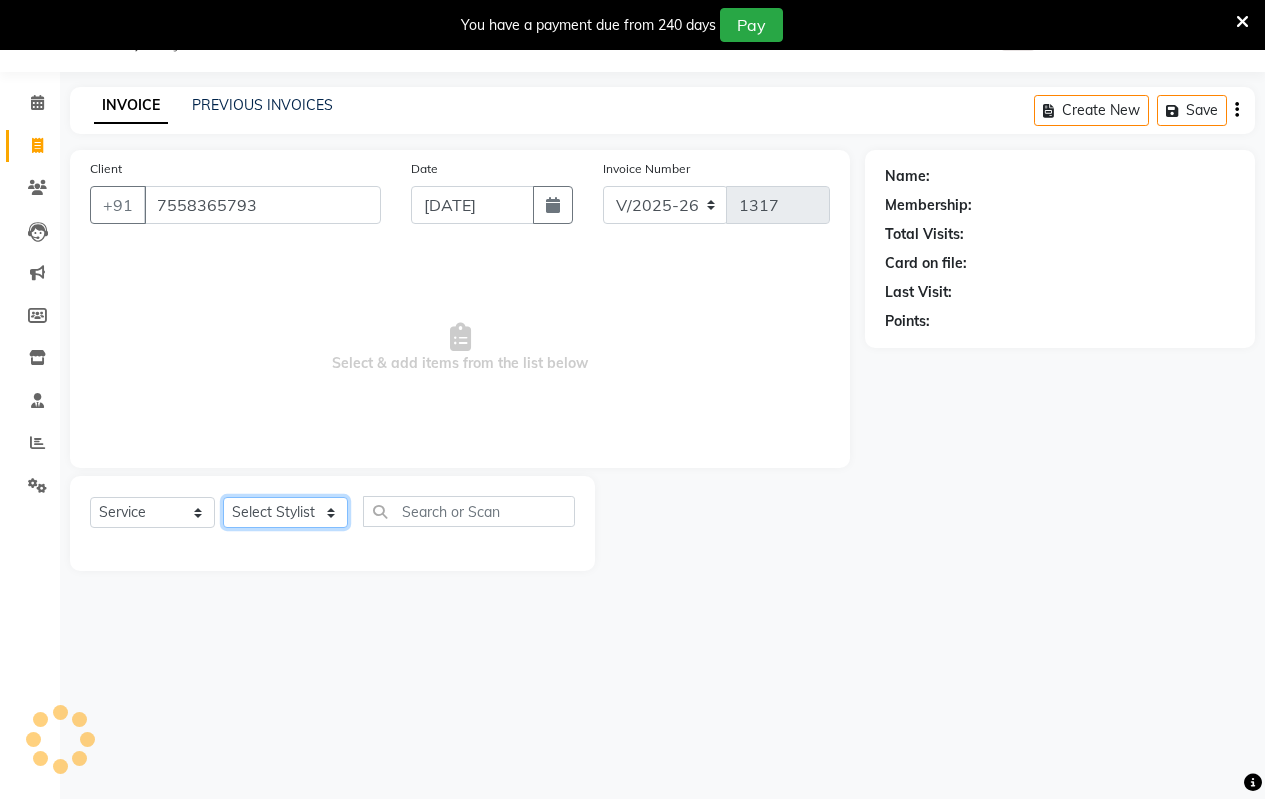 click on "Select Stylist [PERSON_NAME] [PERSON_NAME] b  [PERSON_NAME] [PERSON_NAME] priyanka [PERSON_NAME]  [PERSON_NAME]  Venesh" 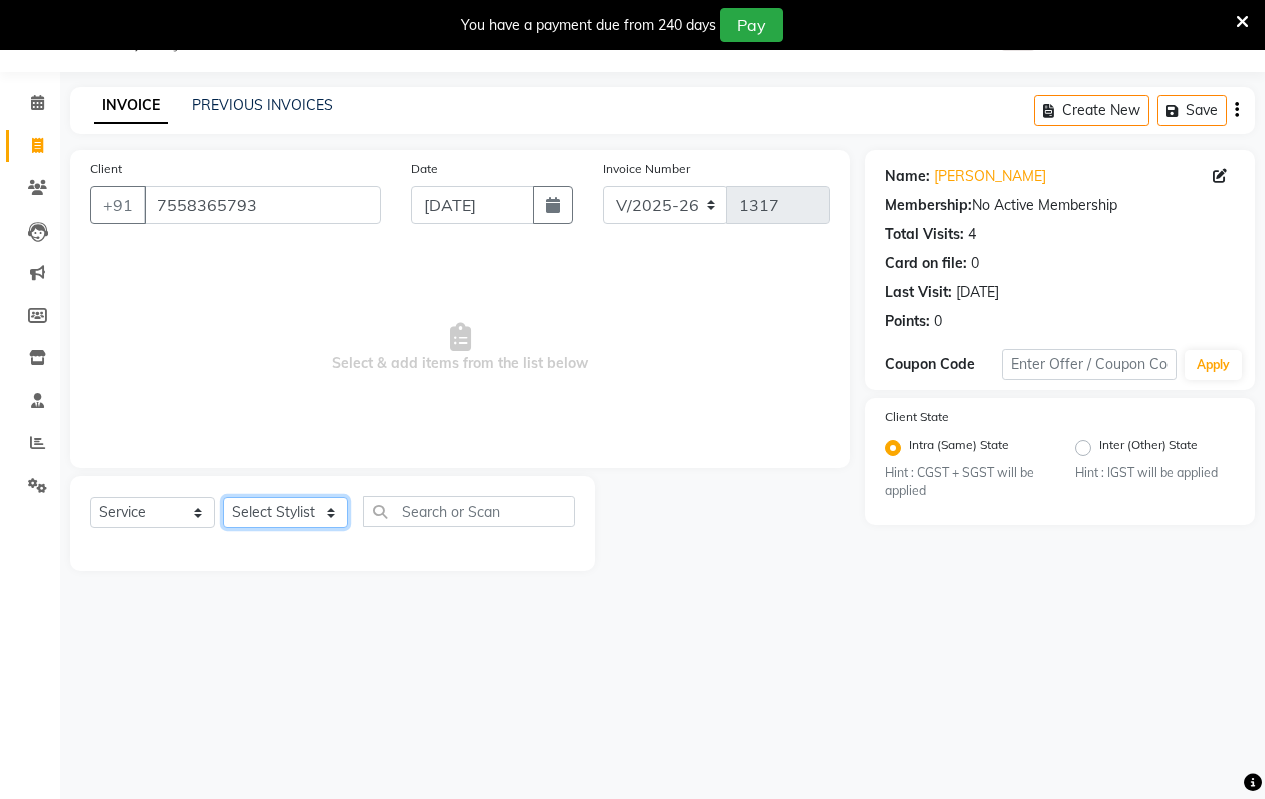 select on "62675" 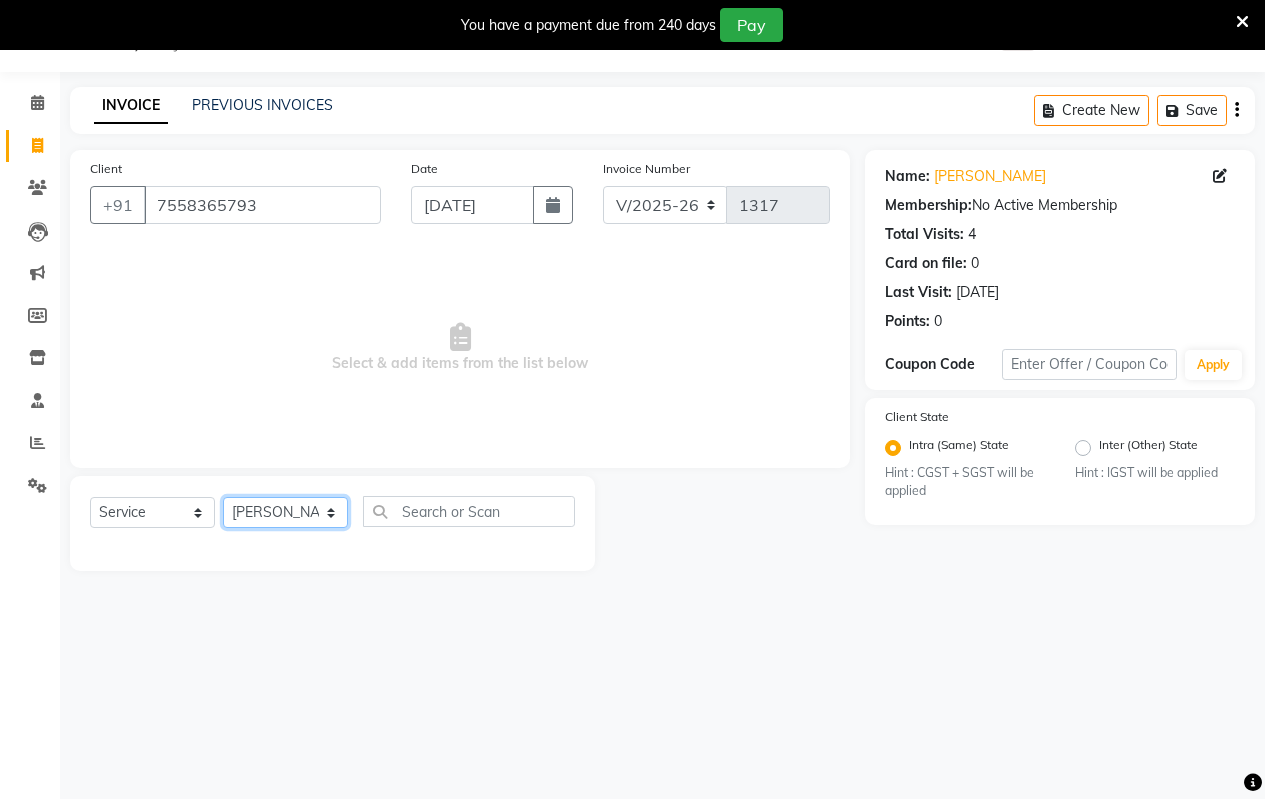 click on "Select Stylist [PERSON_NAME] [PERSON_NAME] b  [PERSON_NAME] [PERSON_NAME] priyanka [PERSON_NAME]  [PERSON_NAME]  Venesh" 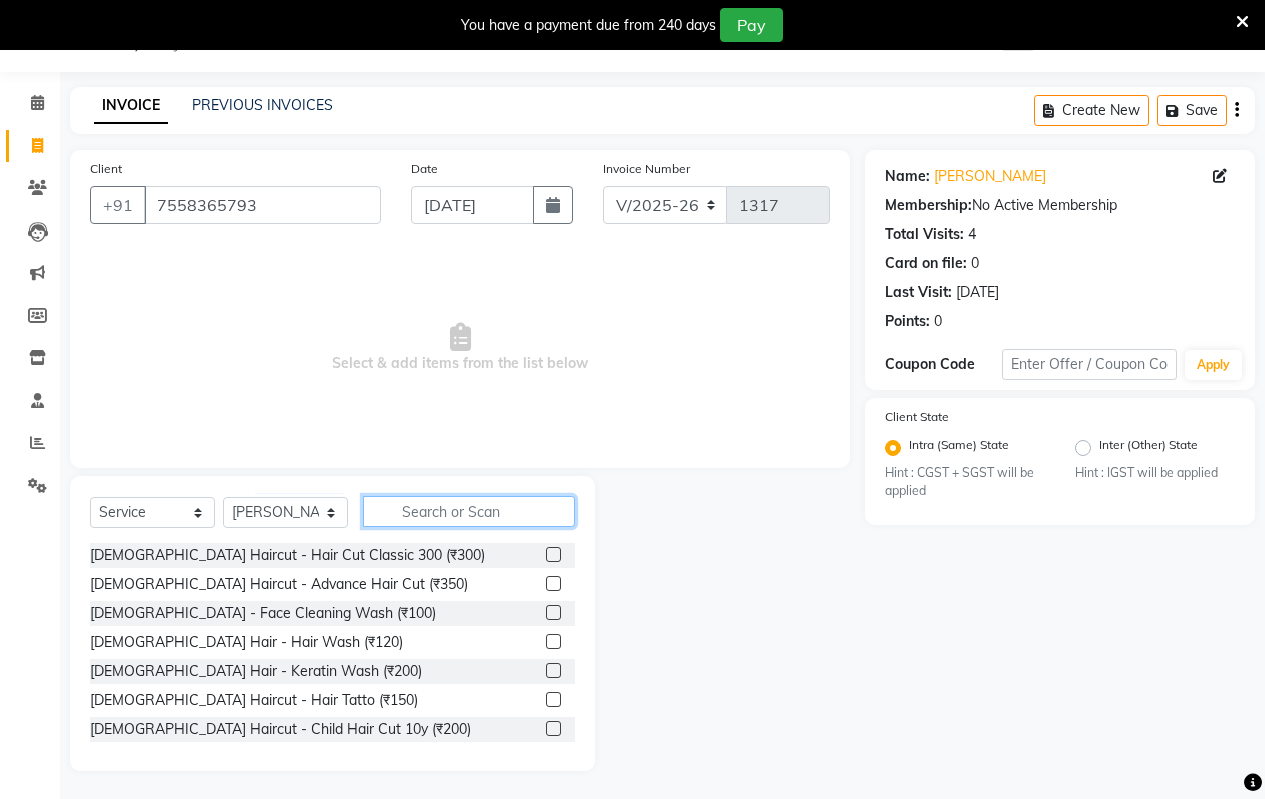 click 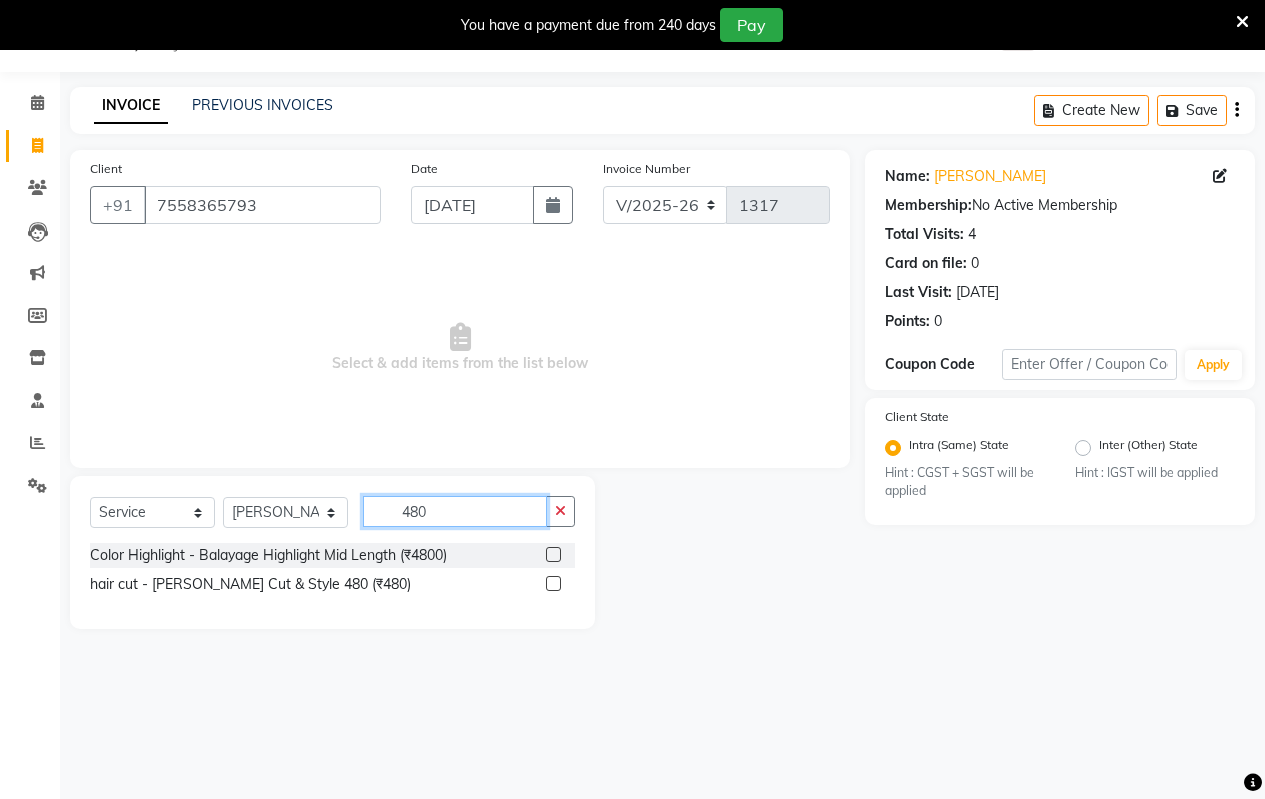 type on "480" 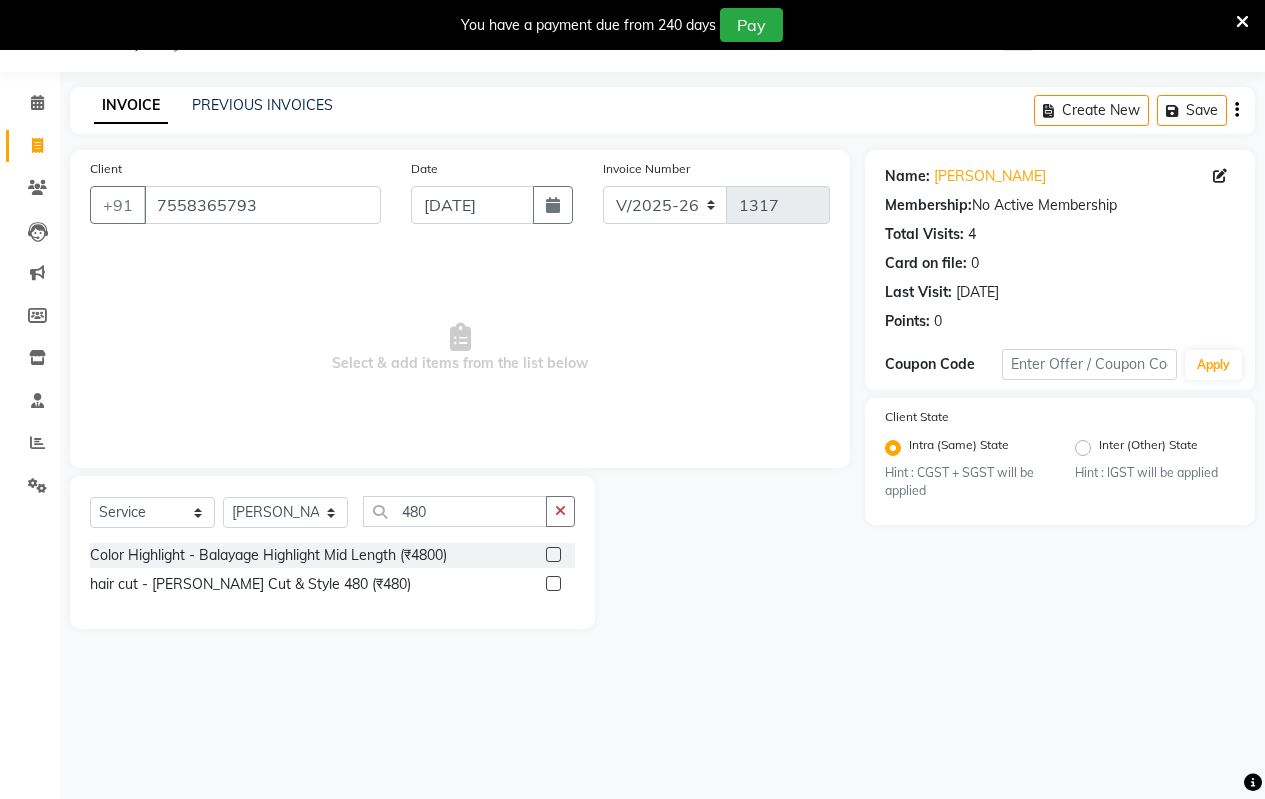 click 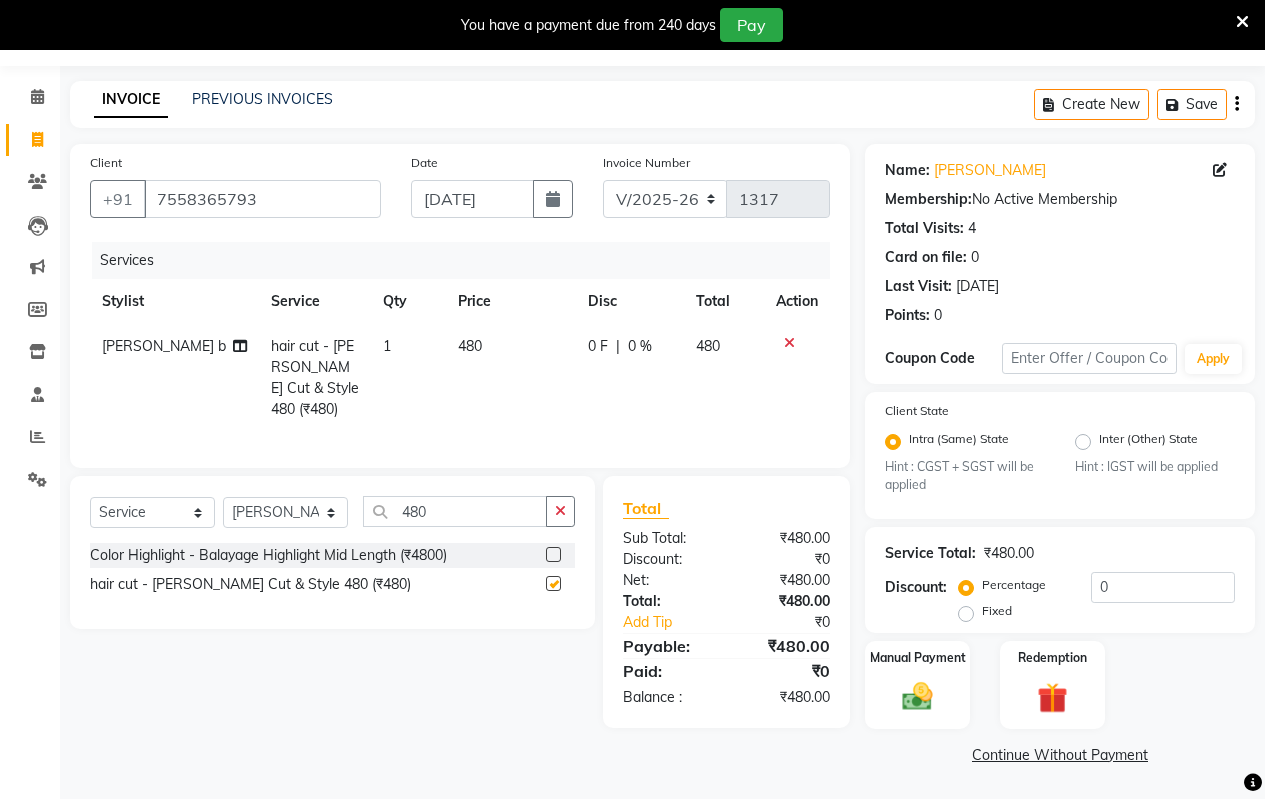checkbox on "false" 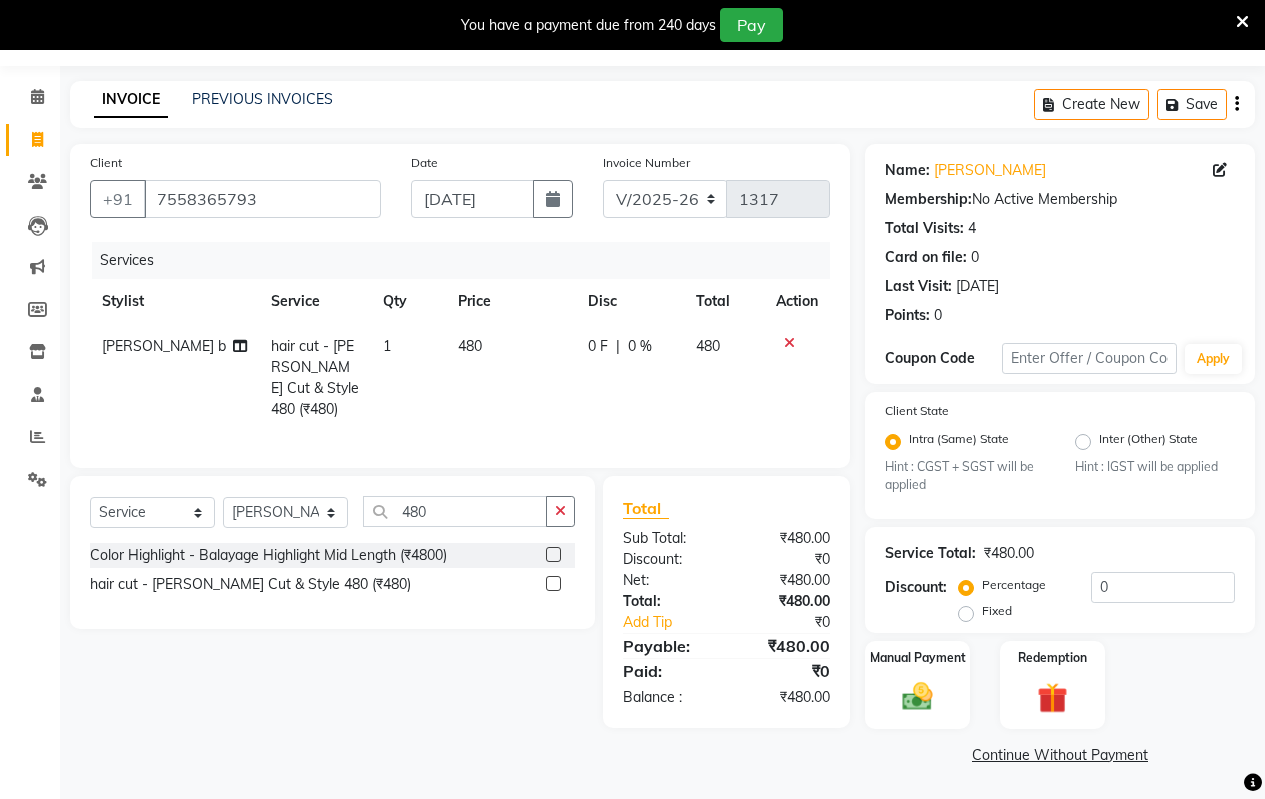 scroll, scrollTop: 57, scrollLeft: 0, axis: vertical 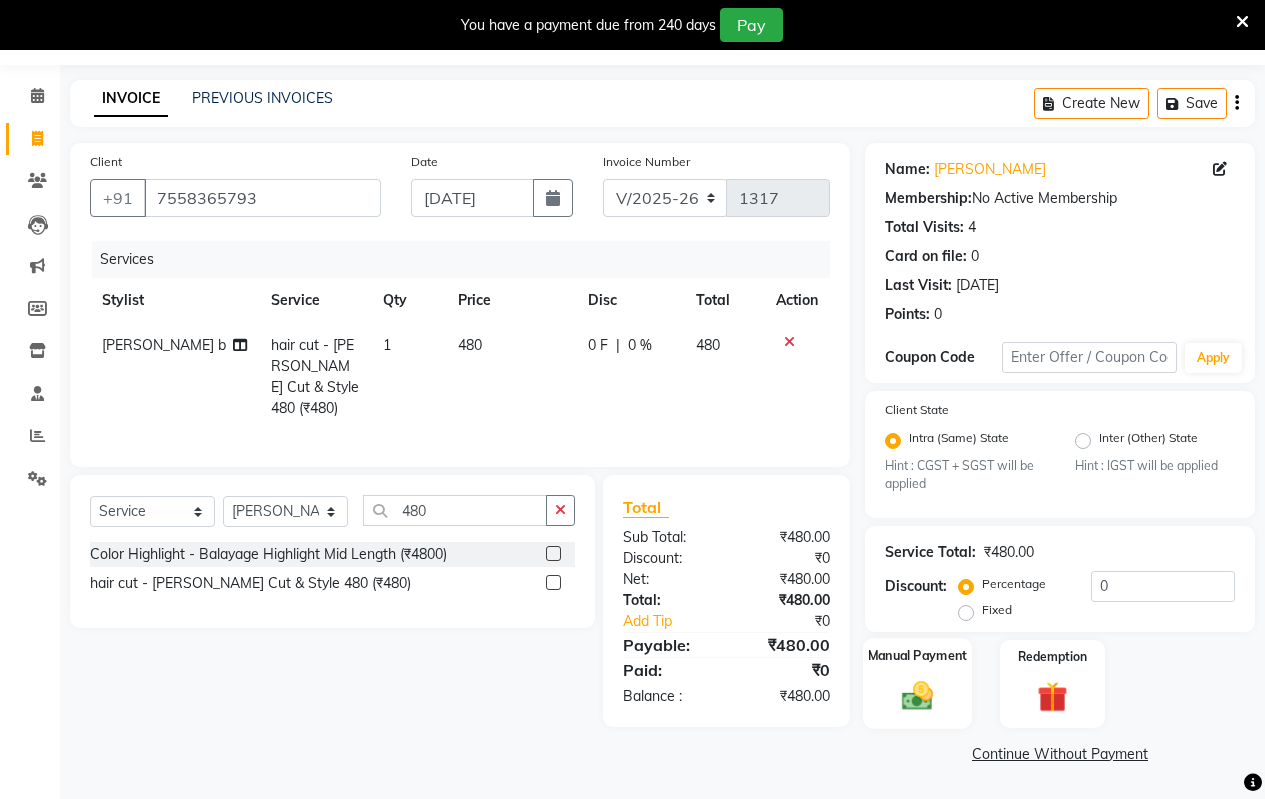 click 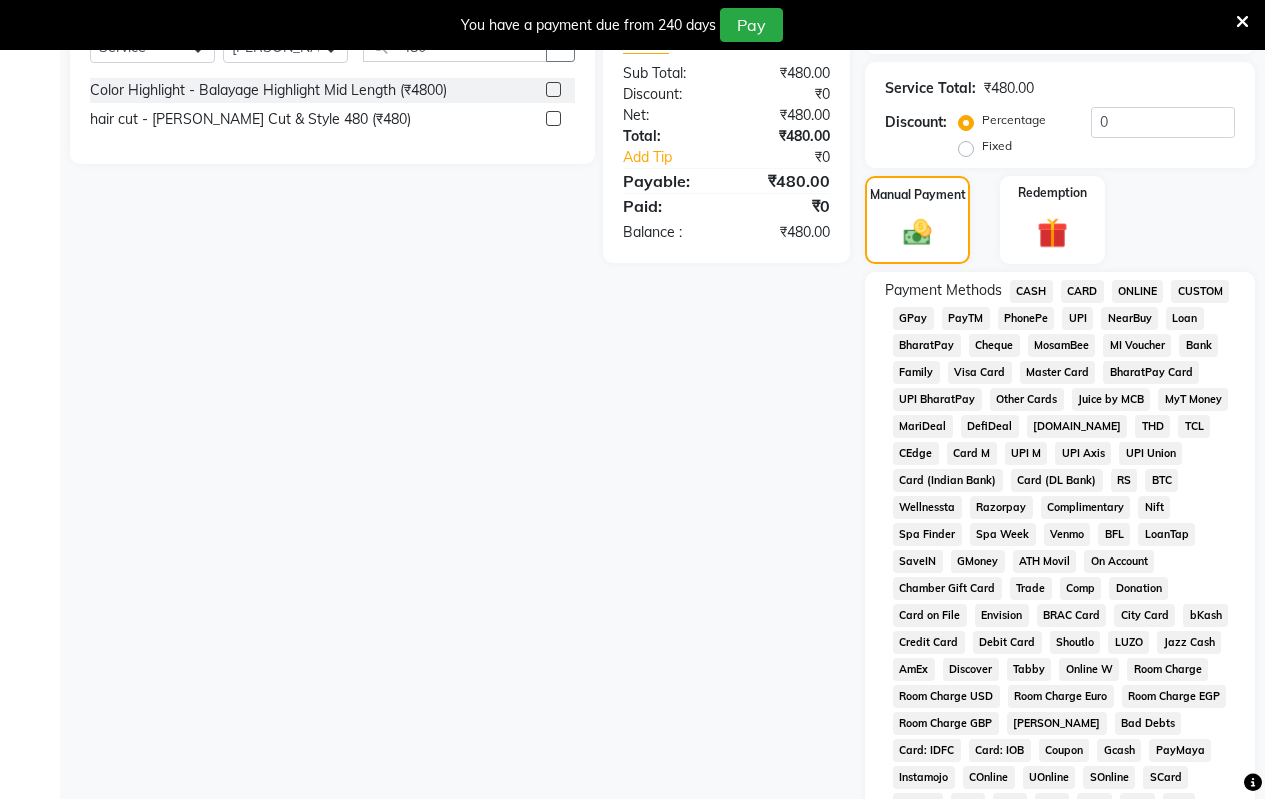 scroll, scrollTop: 557, scrollLeft: 0, axis: vertical 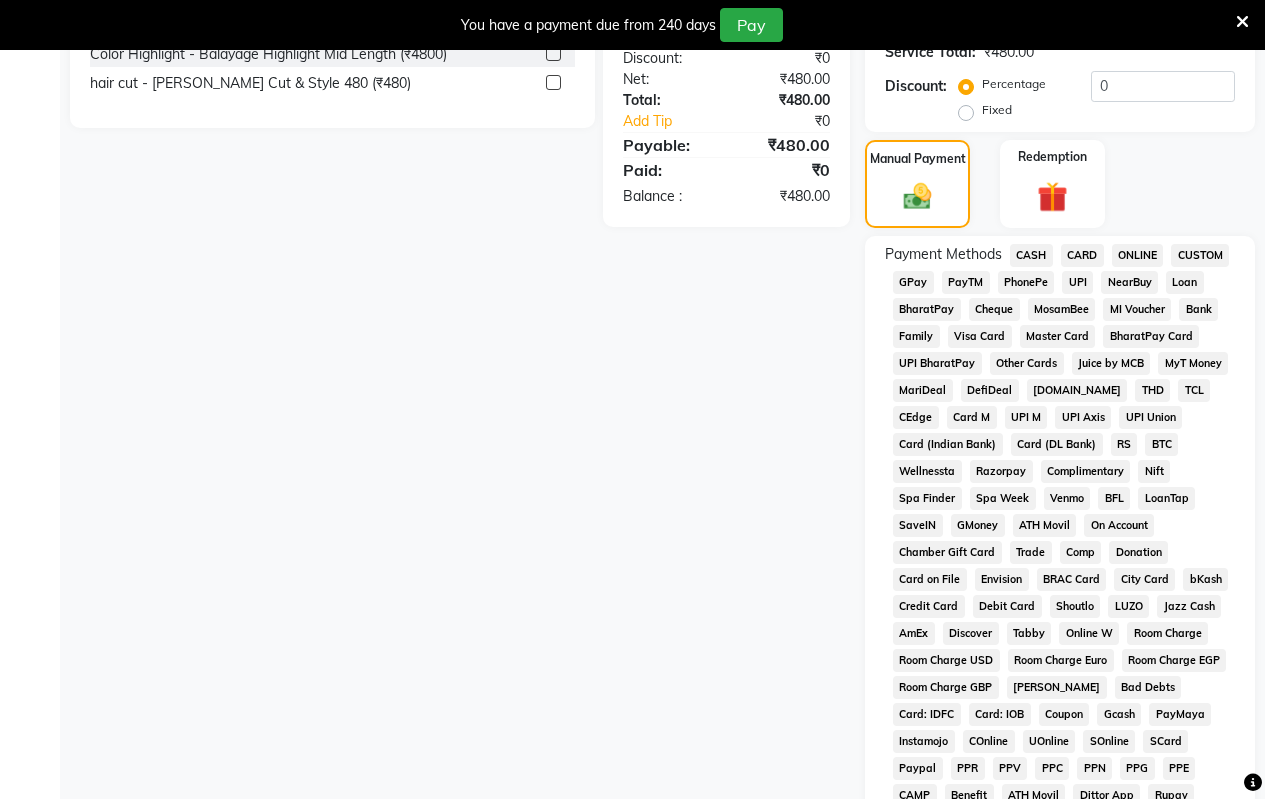 click on "ONLINE" 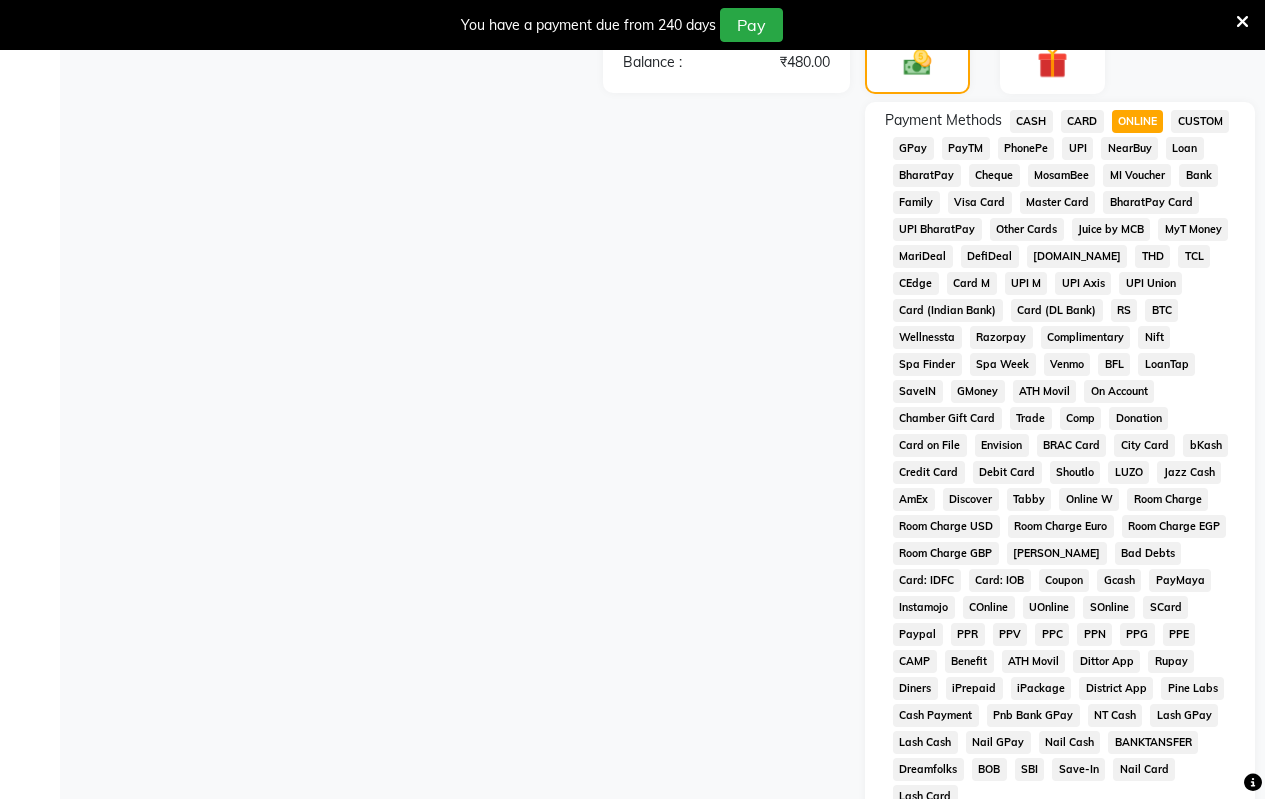 scroll, scrollTop: 938, scrollLeft: 0, axis: vertical 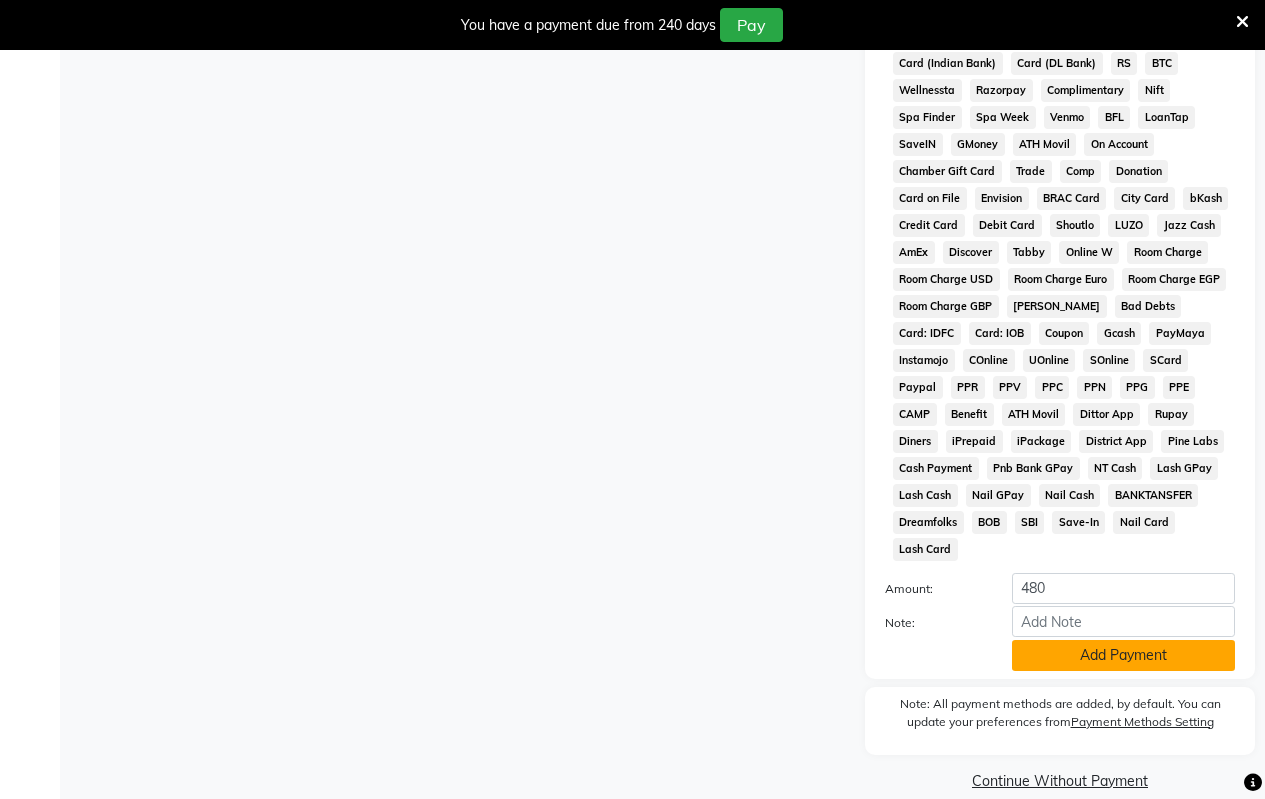 click on "Add Payment" 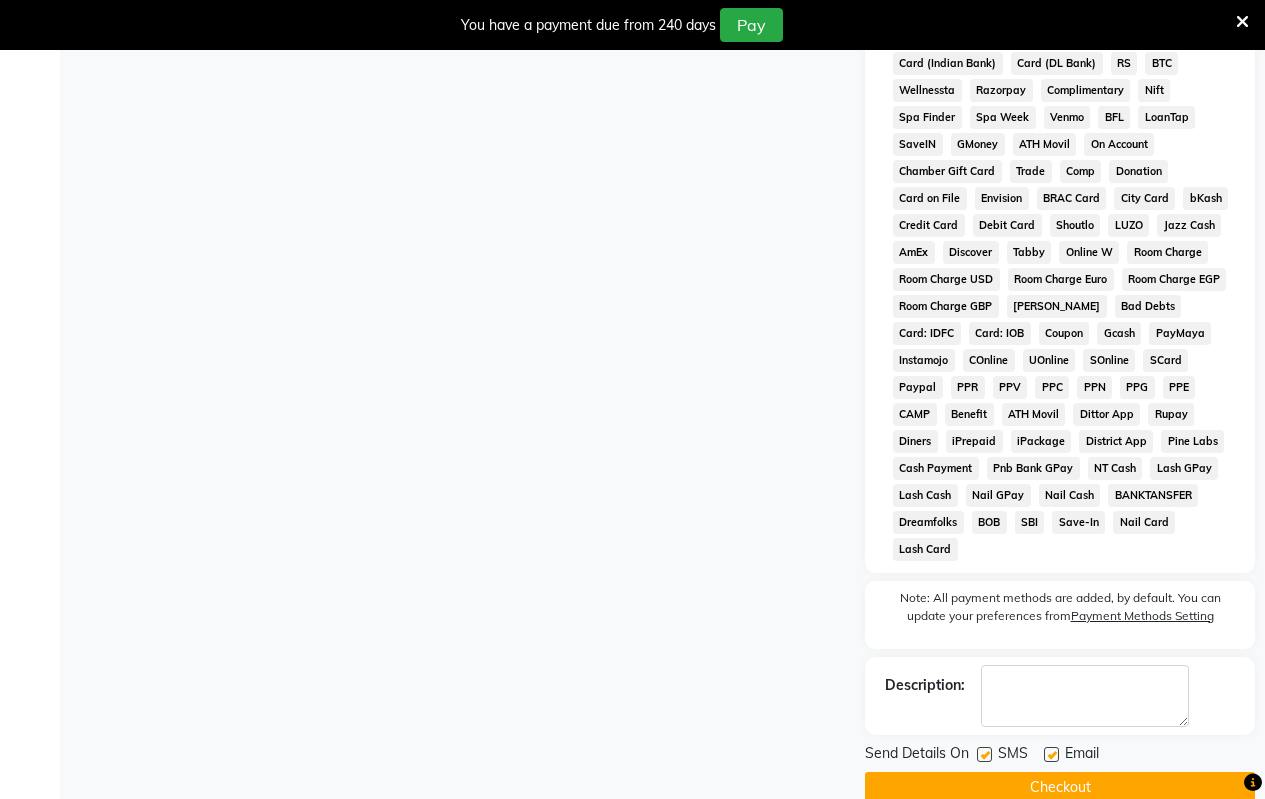 click on "Checkout" 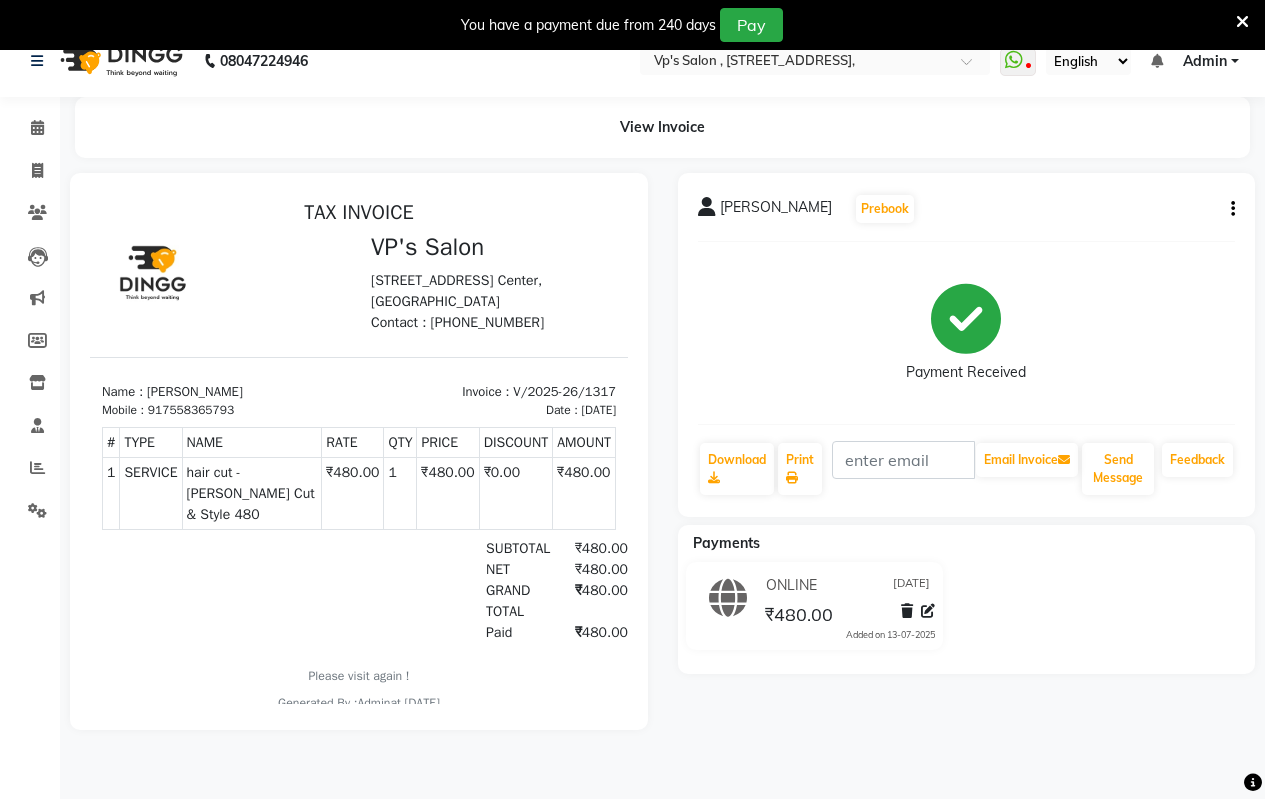 scroll, scrollTop: 0, scrollLeft: 0, axis: both 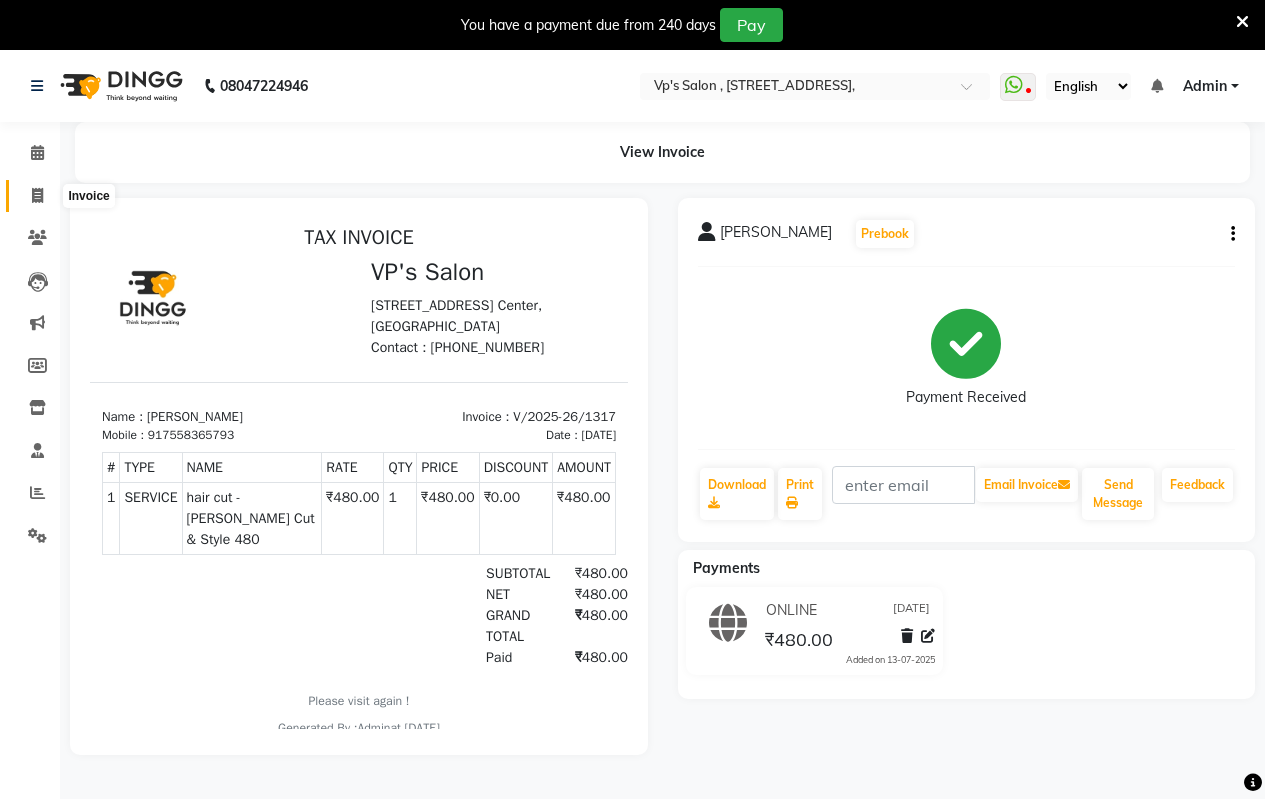 click on "Invoice" 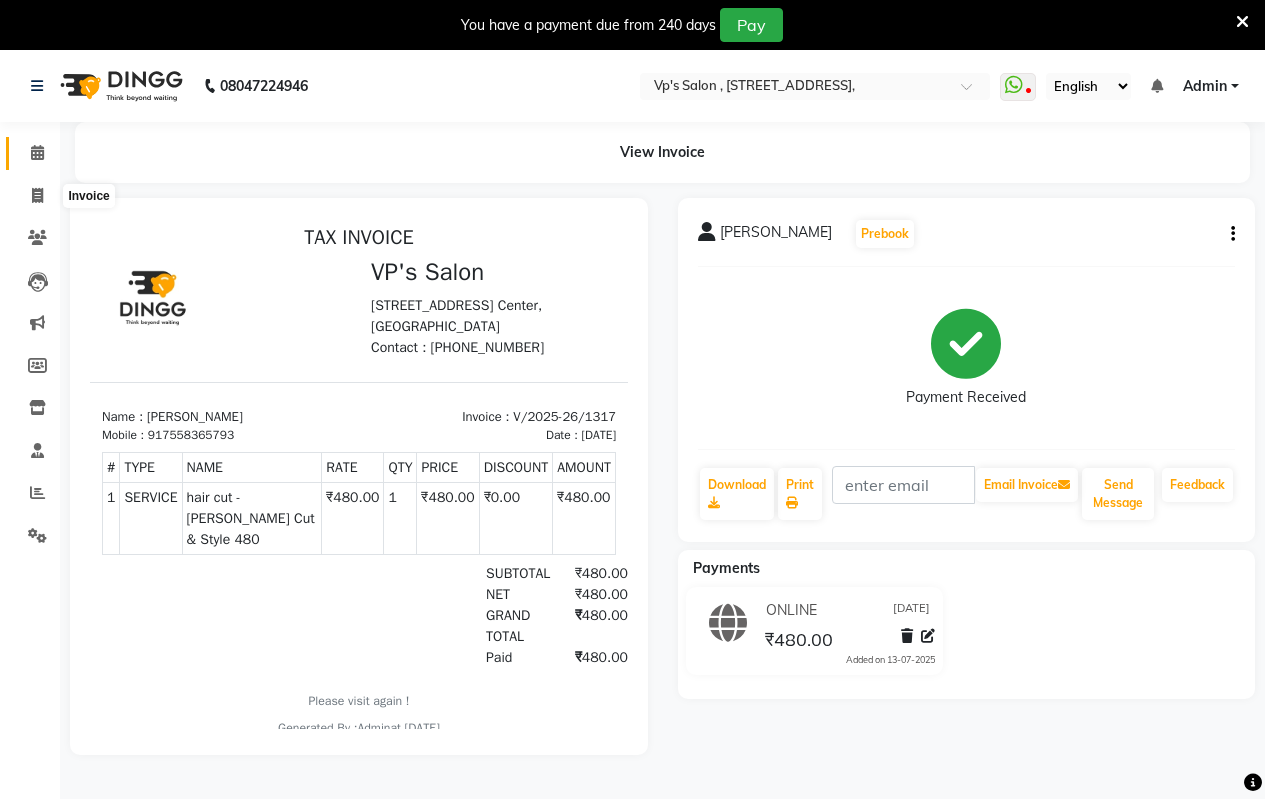 select on "service" 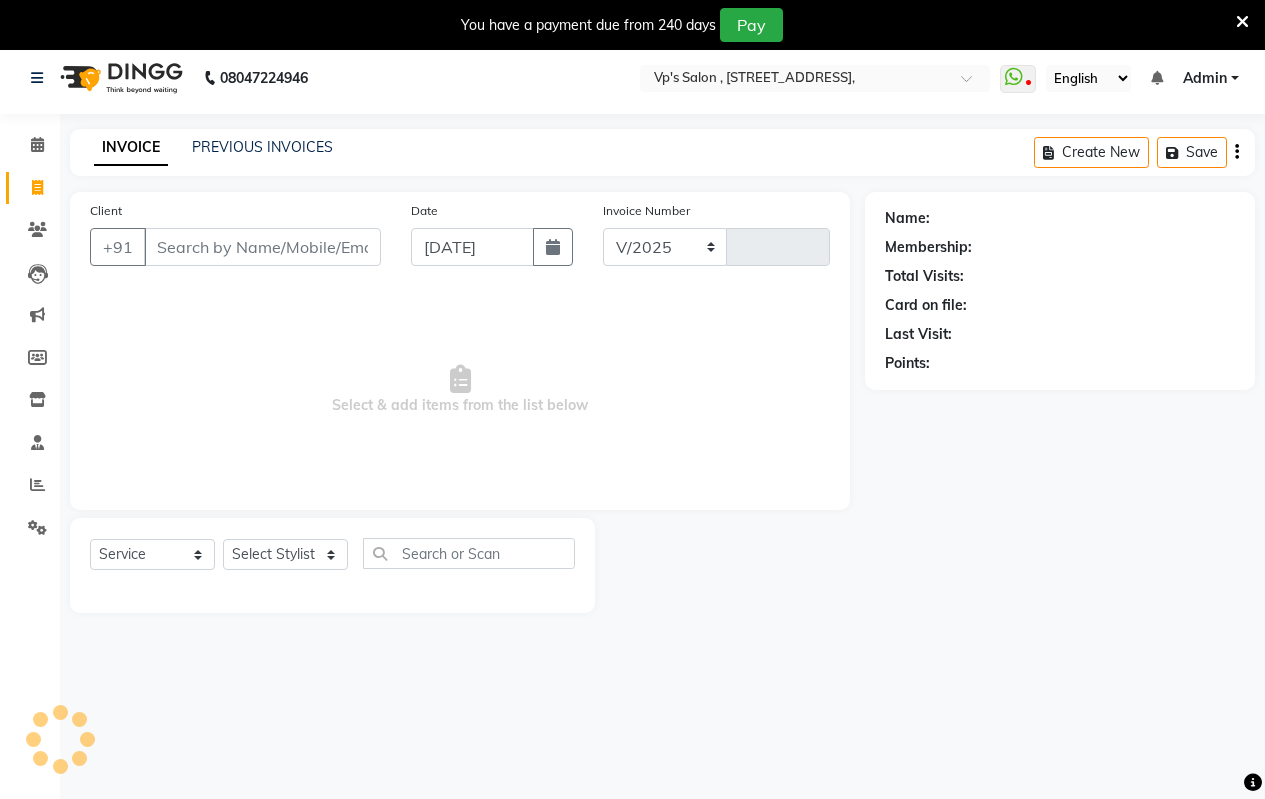 select on "4917" 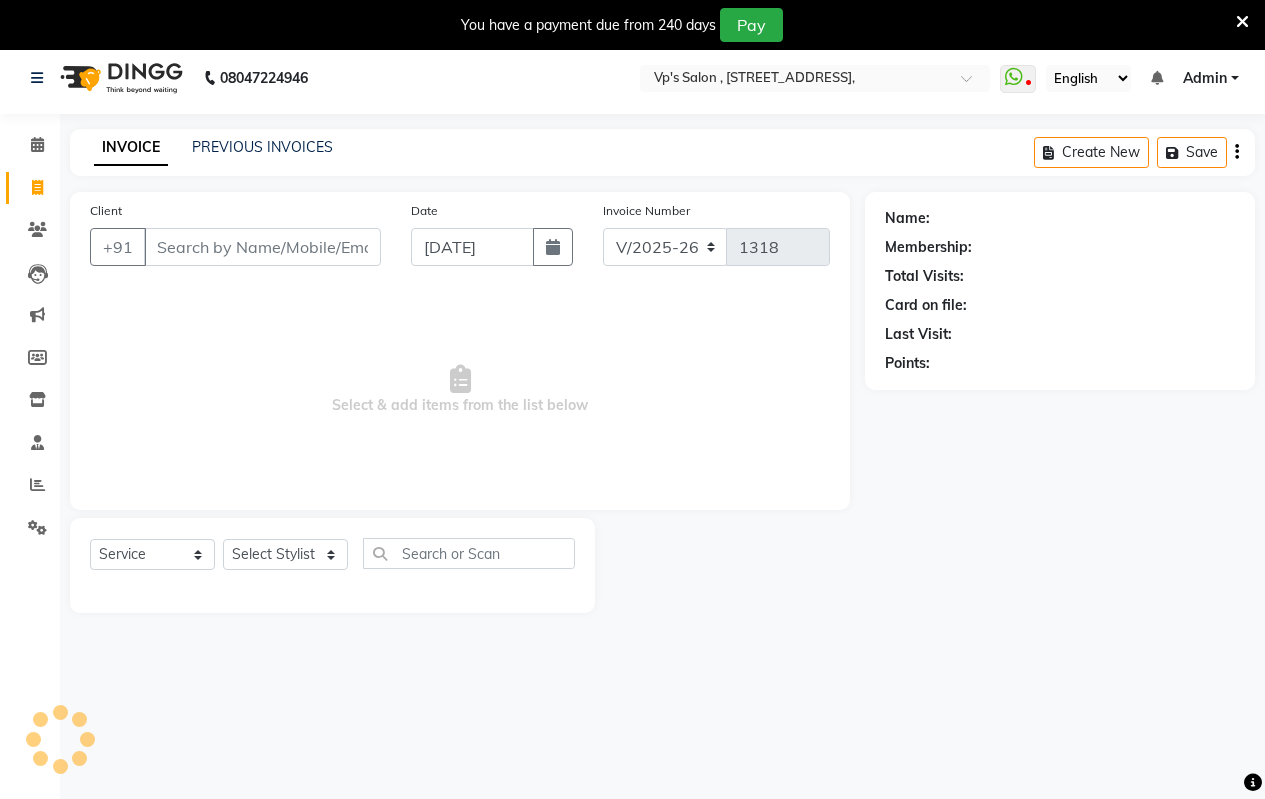 scroll, scrollTop: 50, scrollLeft: 0, axis: vertical 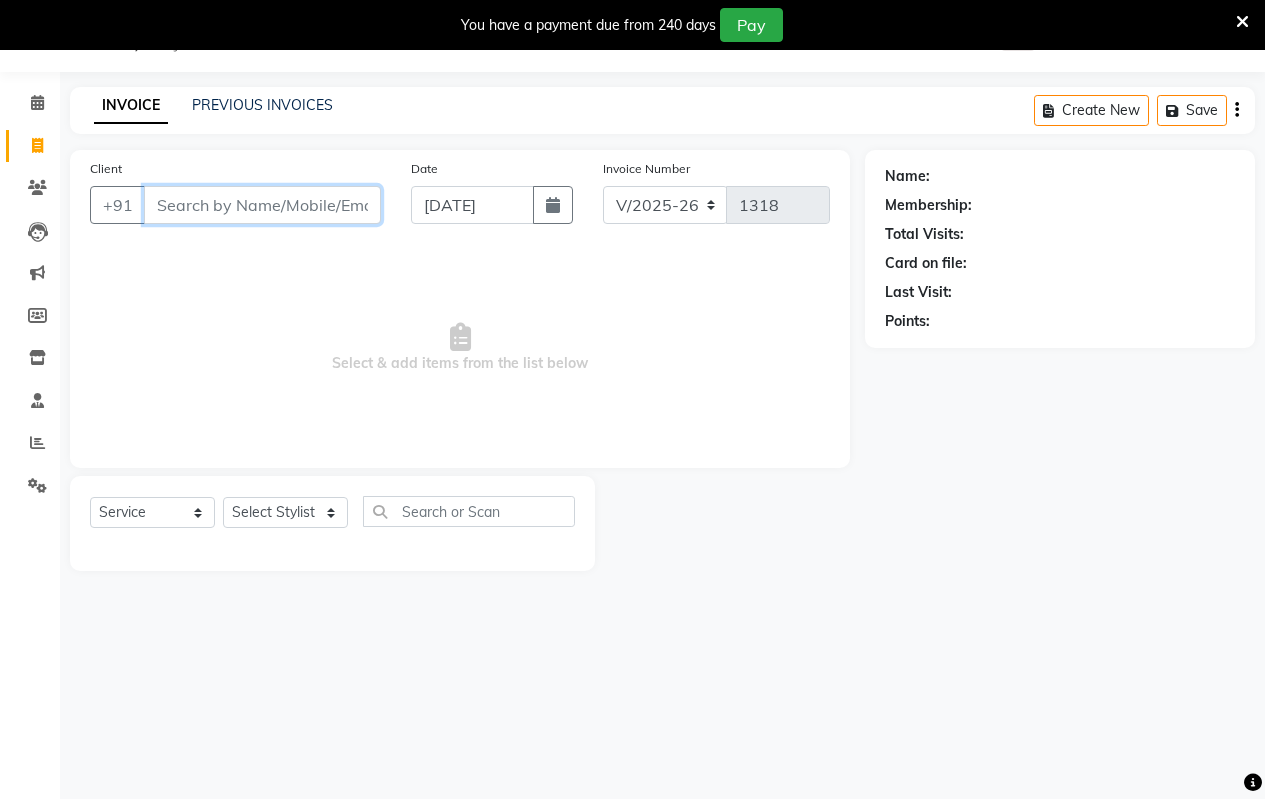 click on "Client" at bounding box center (262, 205) 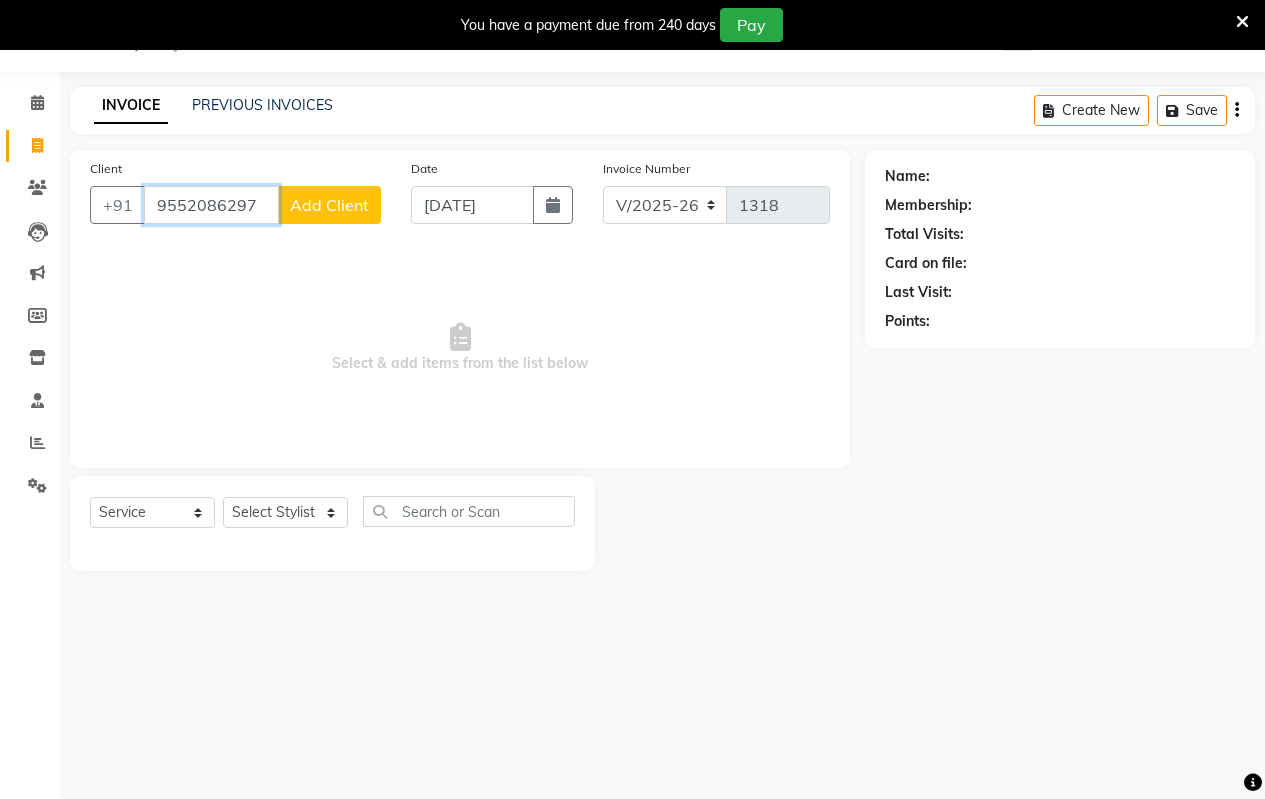 type on "9552086297" 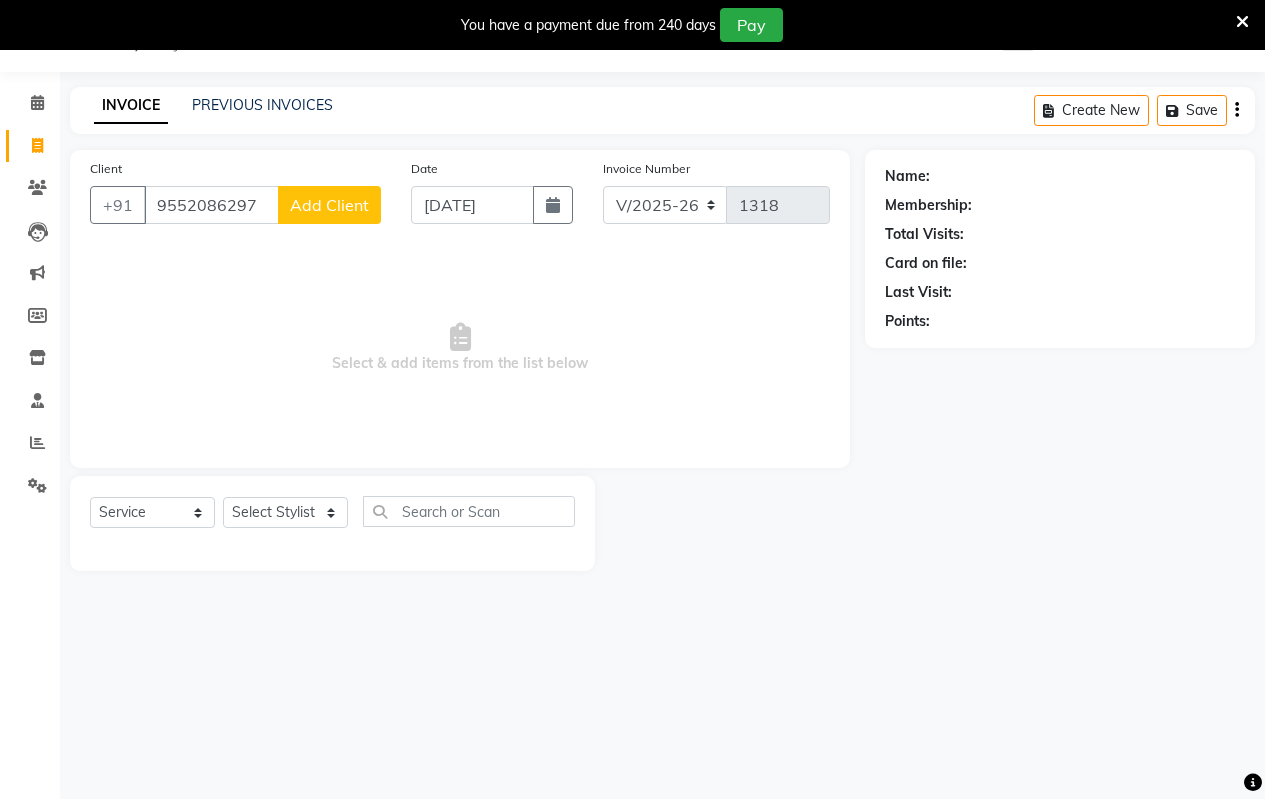 click on "Add Client" 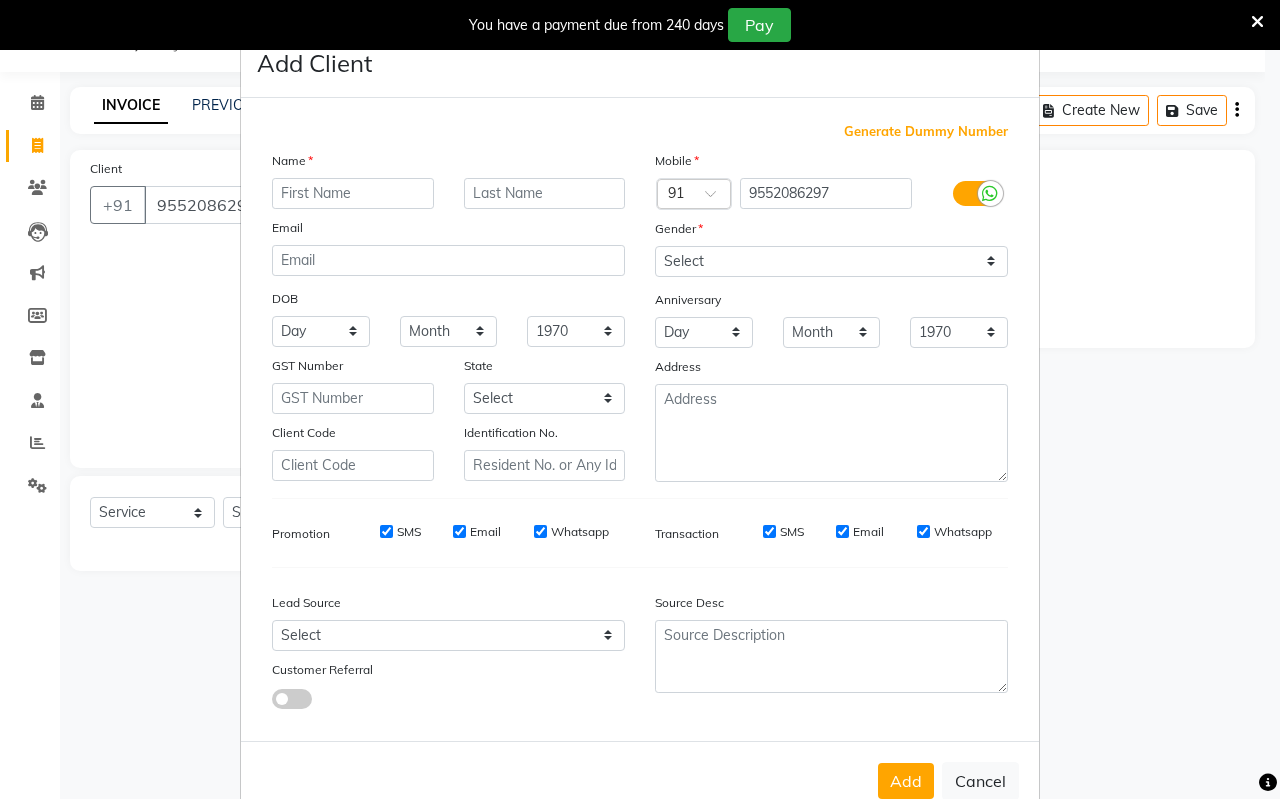 click at bounding box center (353, 193) 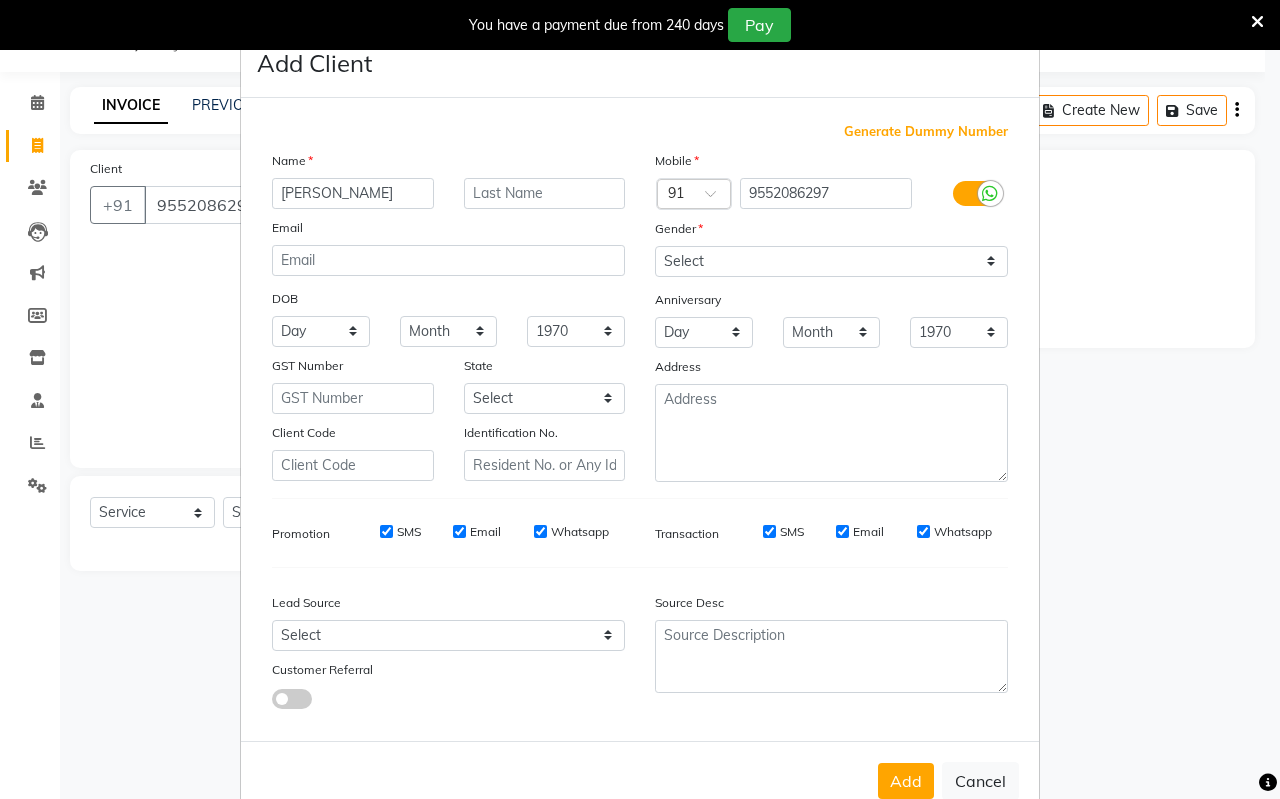 type on "[PERSON_NAME]" 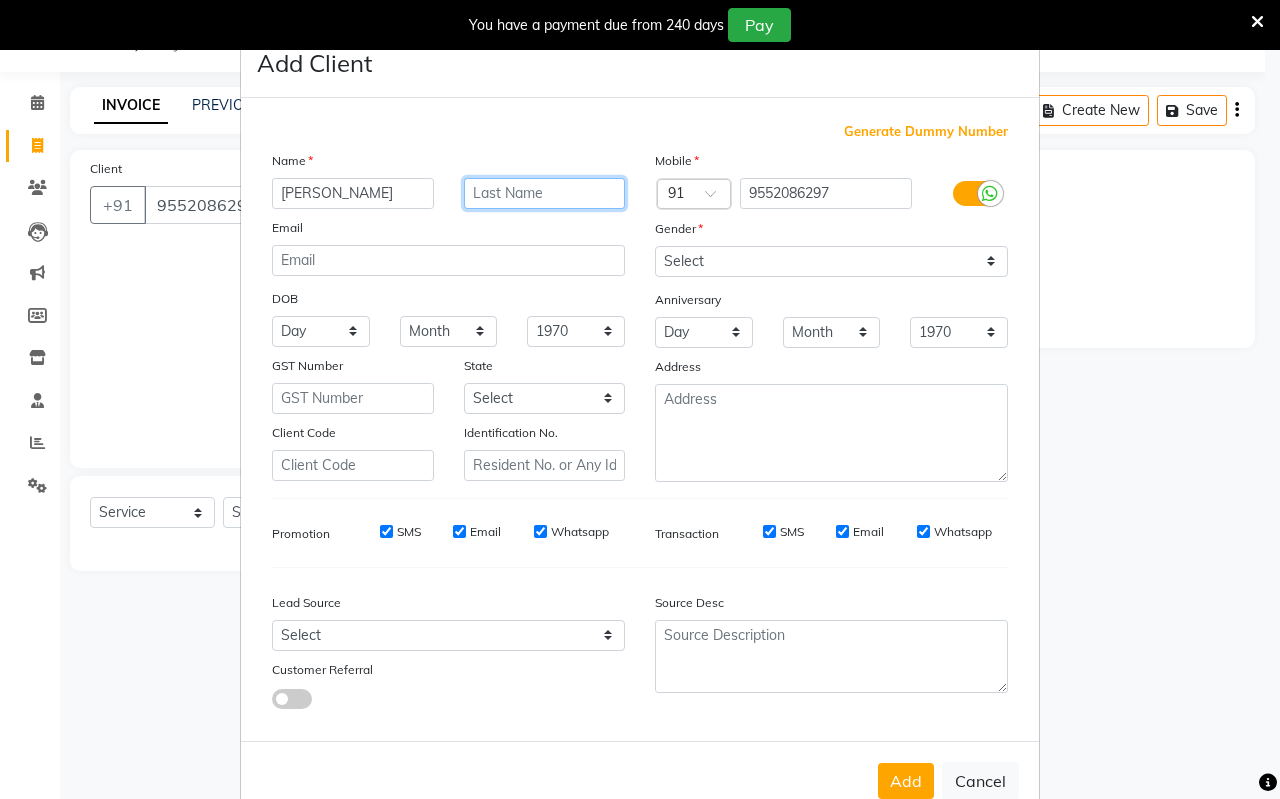 click at bounding box center [545, 193] 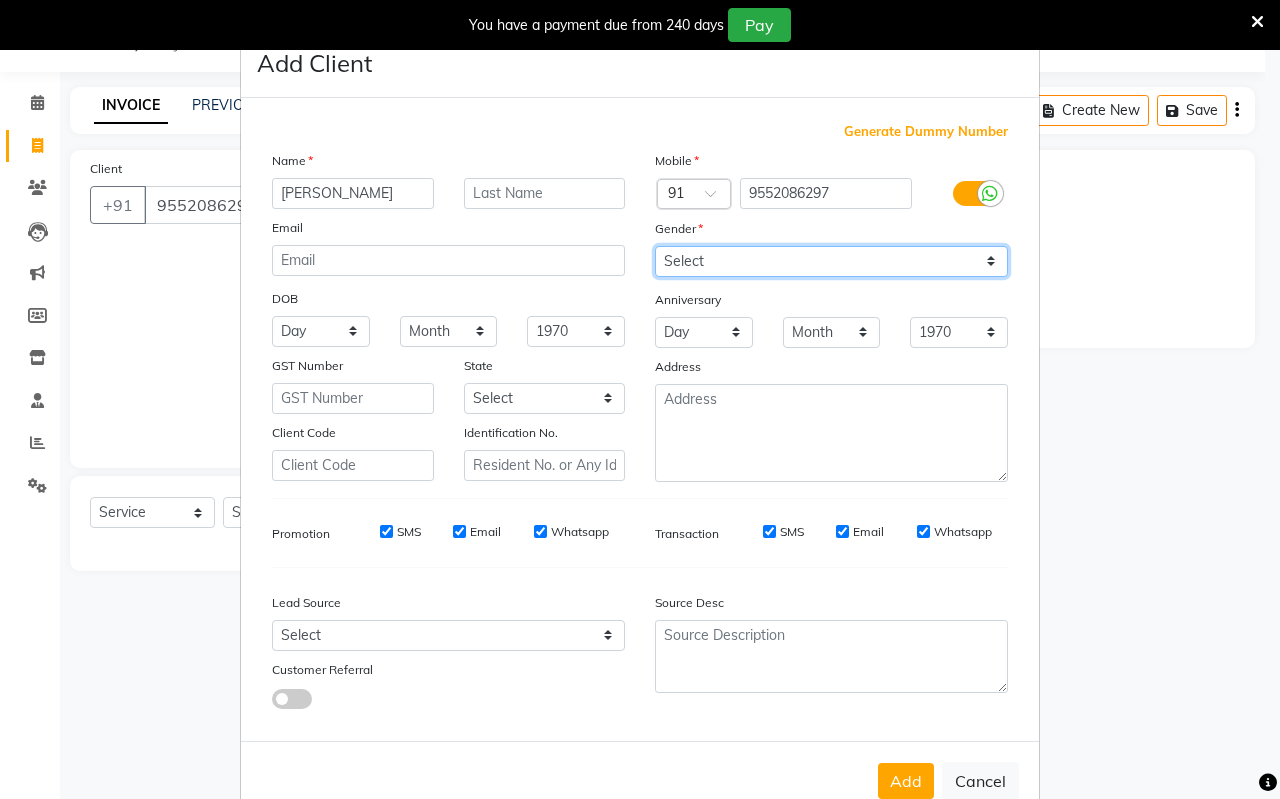 click on "Select [DEMOGRAPHIC_DATA] [DEMOGRAPHIC_DATA] Other Prefer Not To Say" at bounding box center (831, 261) 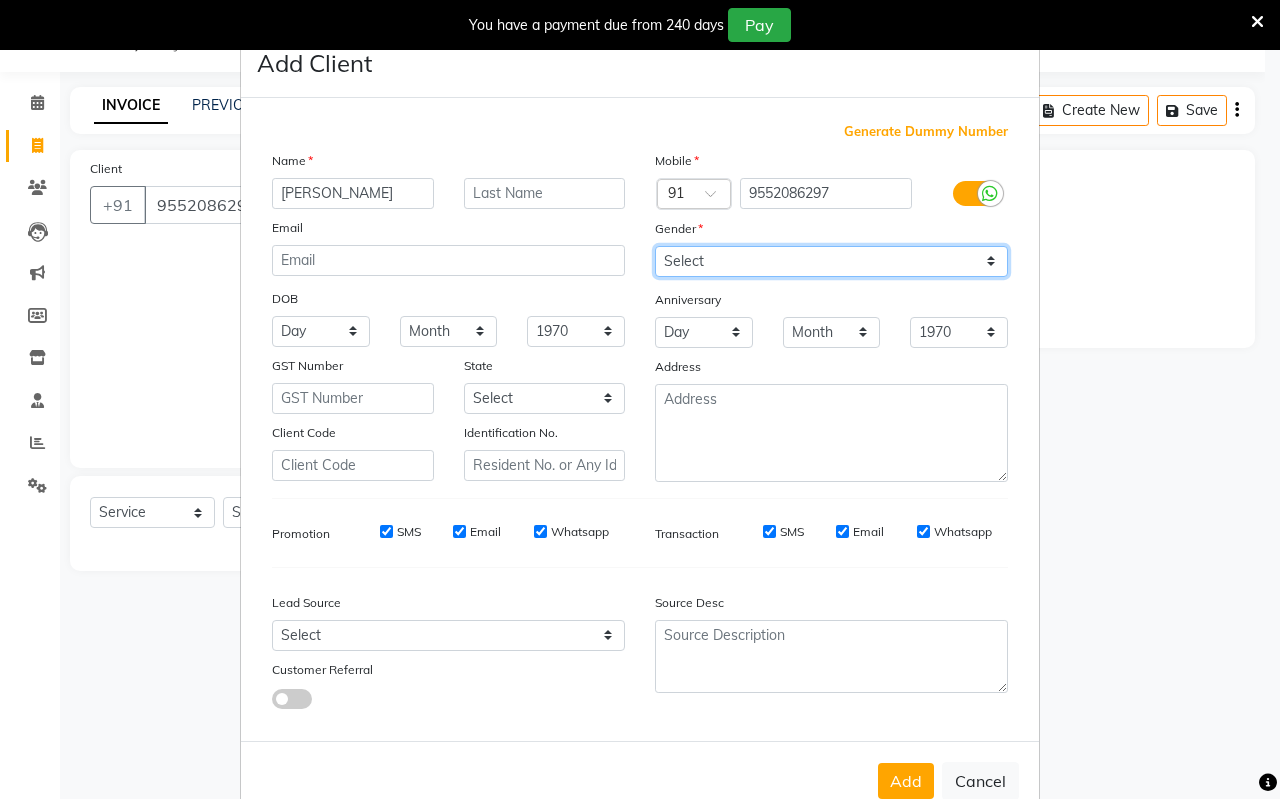 click on "Select [DEMOGRAPHIC_DATA] [DEMOGRAPHIC_DATA] Other Prefer Not To Say" at bounding box center [831, 261] 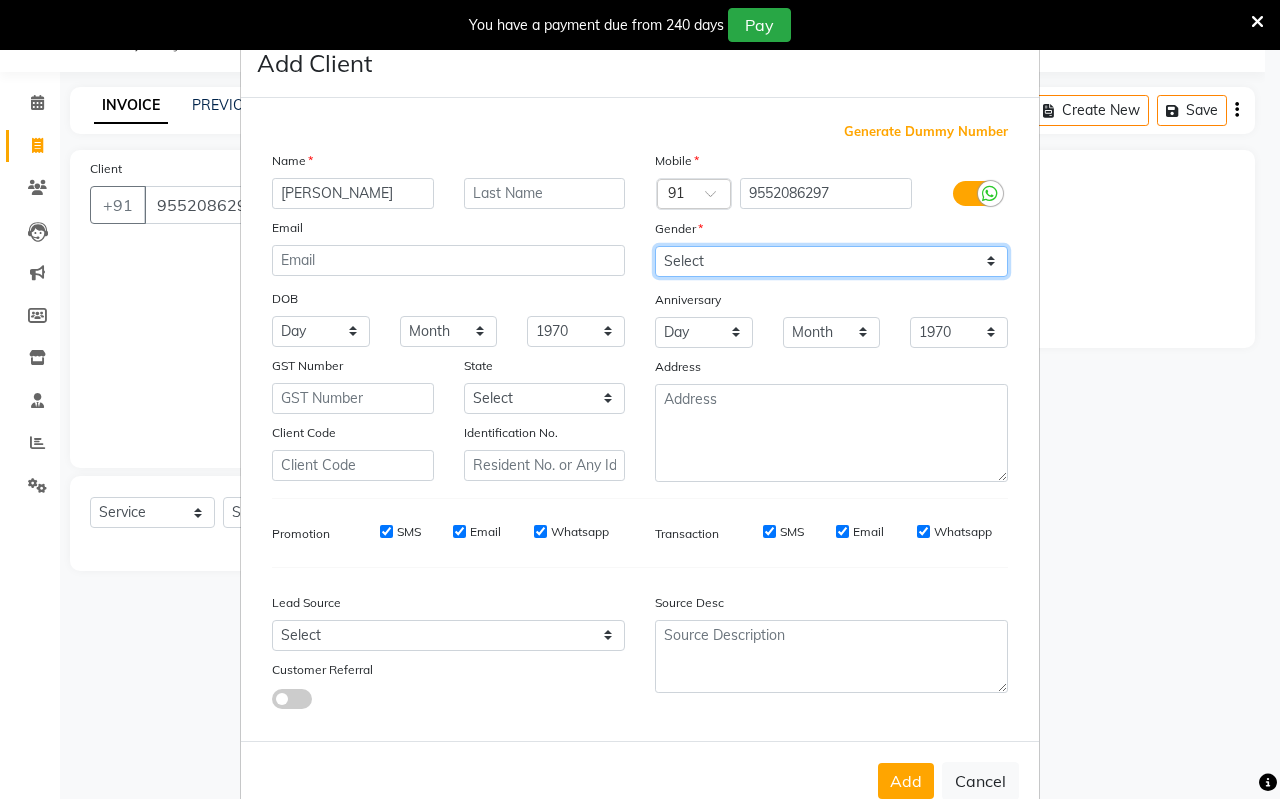 click on "Select [DEMOGRAPHIC_DATA] [DEMOGRAPHIC_DATA] Other Prefer Not To Say" at bounding box center (831, 261) 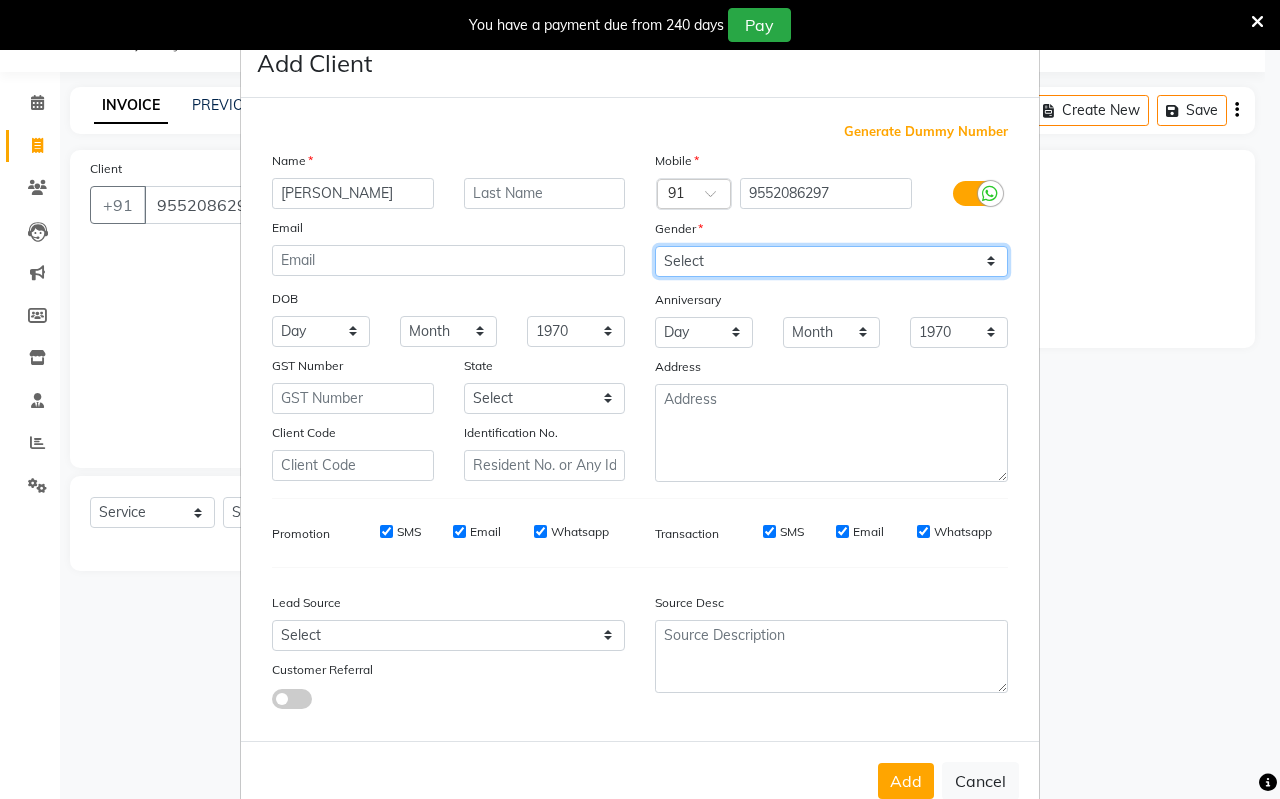 click on "Select [DEMOGRAPHIC_DATA] [DEMOGRAPHIC_DATA] Other Prefer Not To Say" at bounding box center [831, 261] 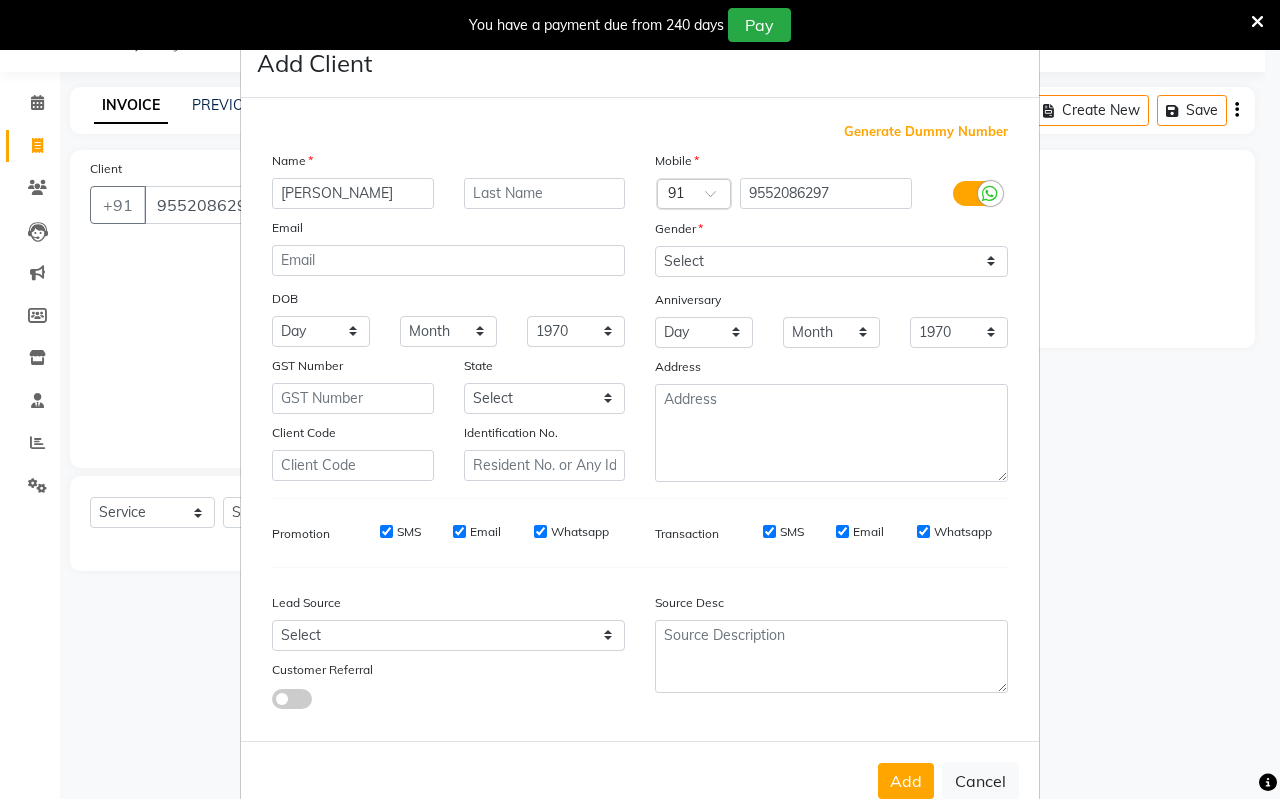 click on "Add" at bounding box center (906, 781) 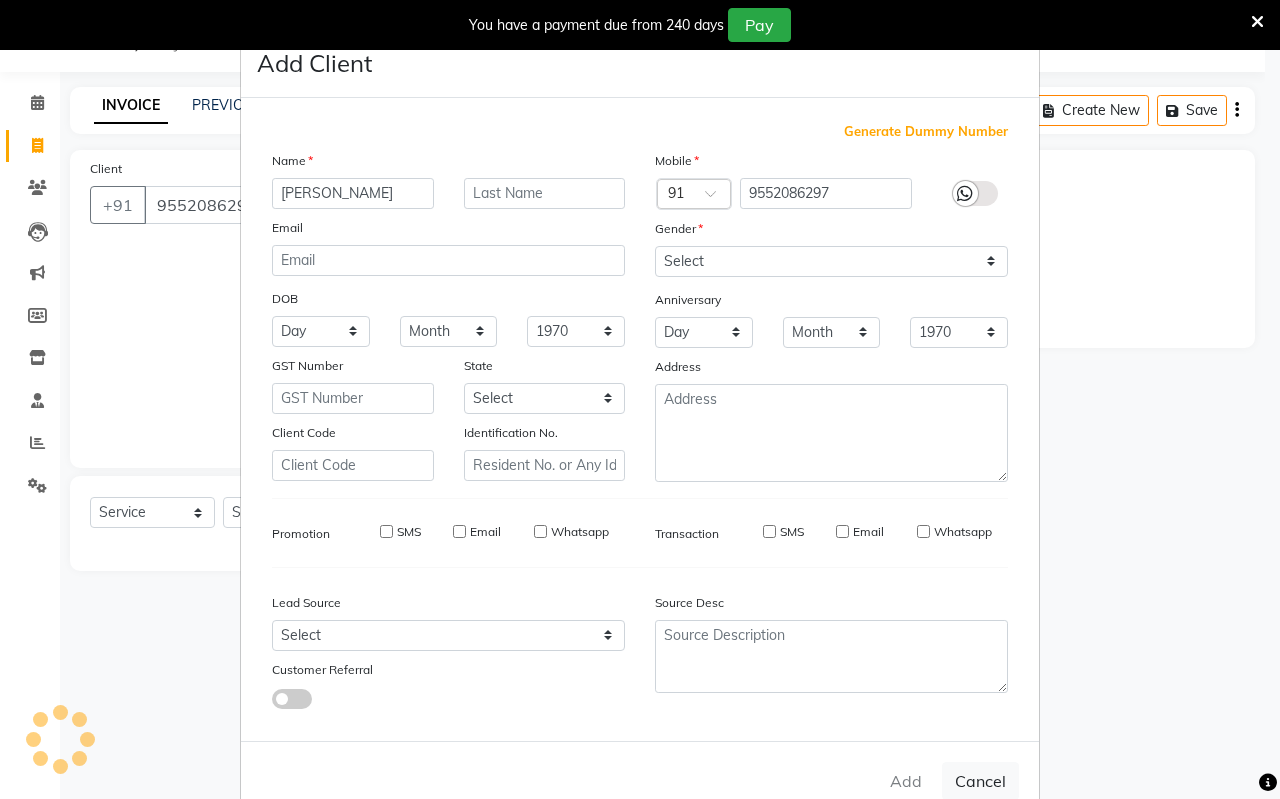 type 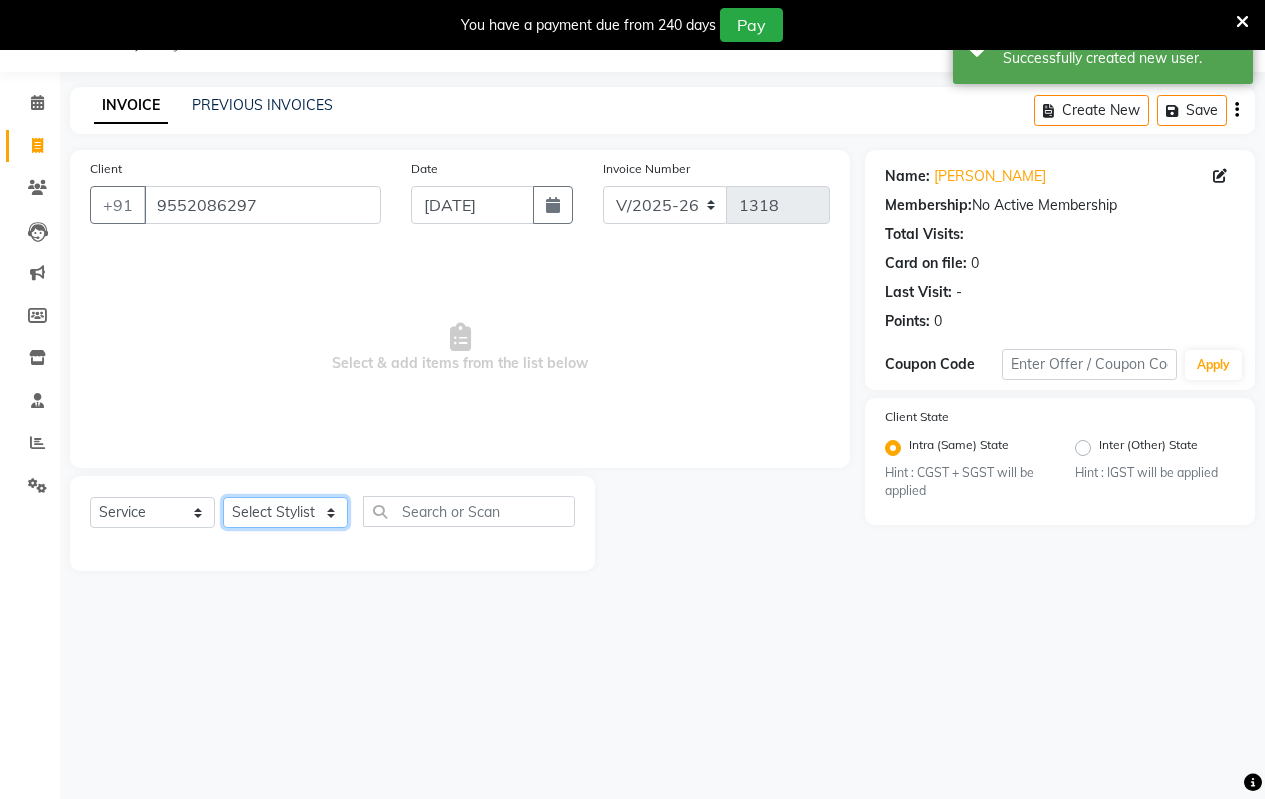 click on "Select Stylist [PERSON_NAME] [PERSON_NAME] b  [PERSON_NAME] [PERSON_NAME] priyanka [PERSON_NAME]  [PERSON_NAME]  Venesh" 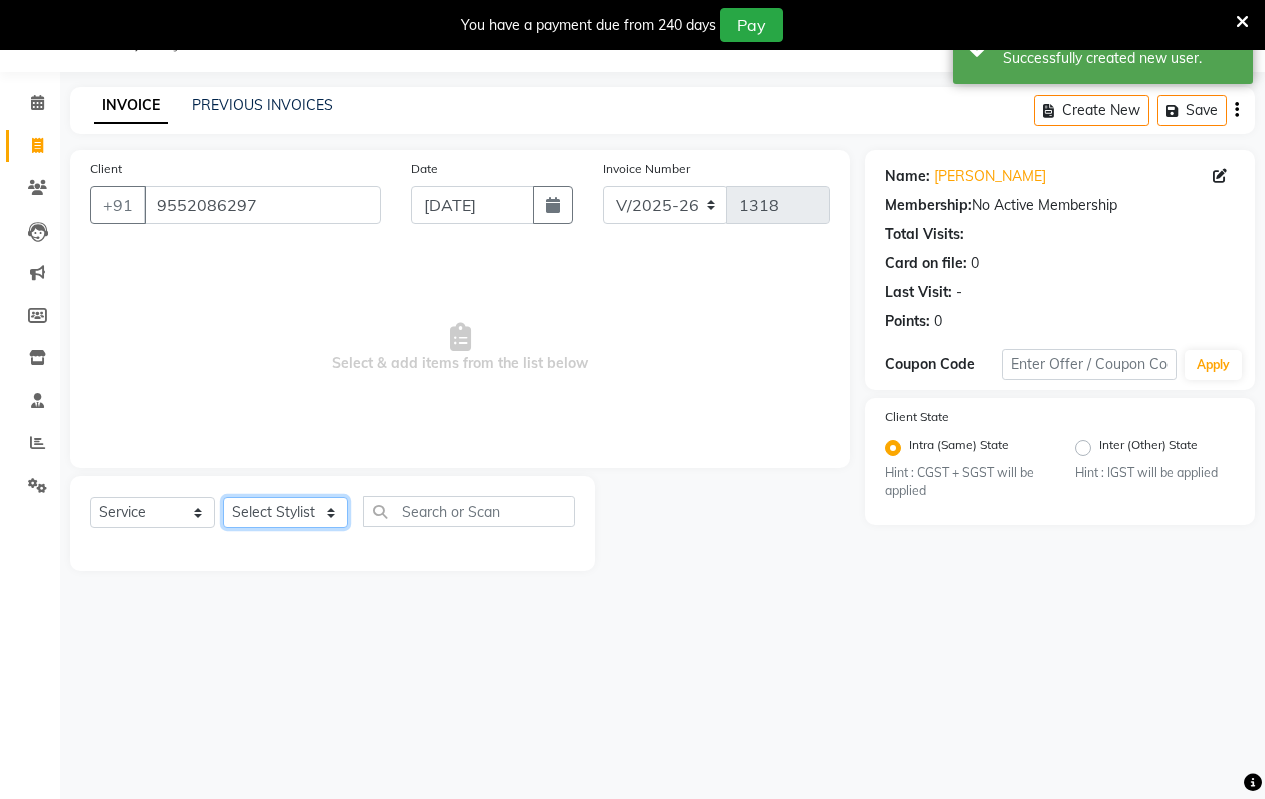 select on "30155" 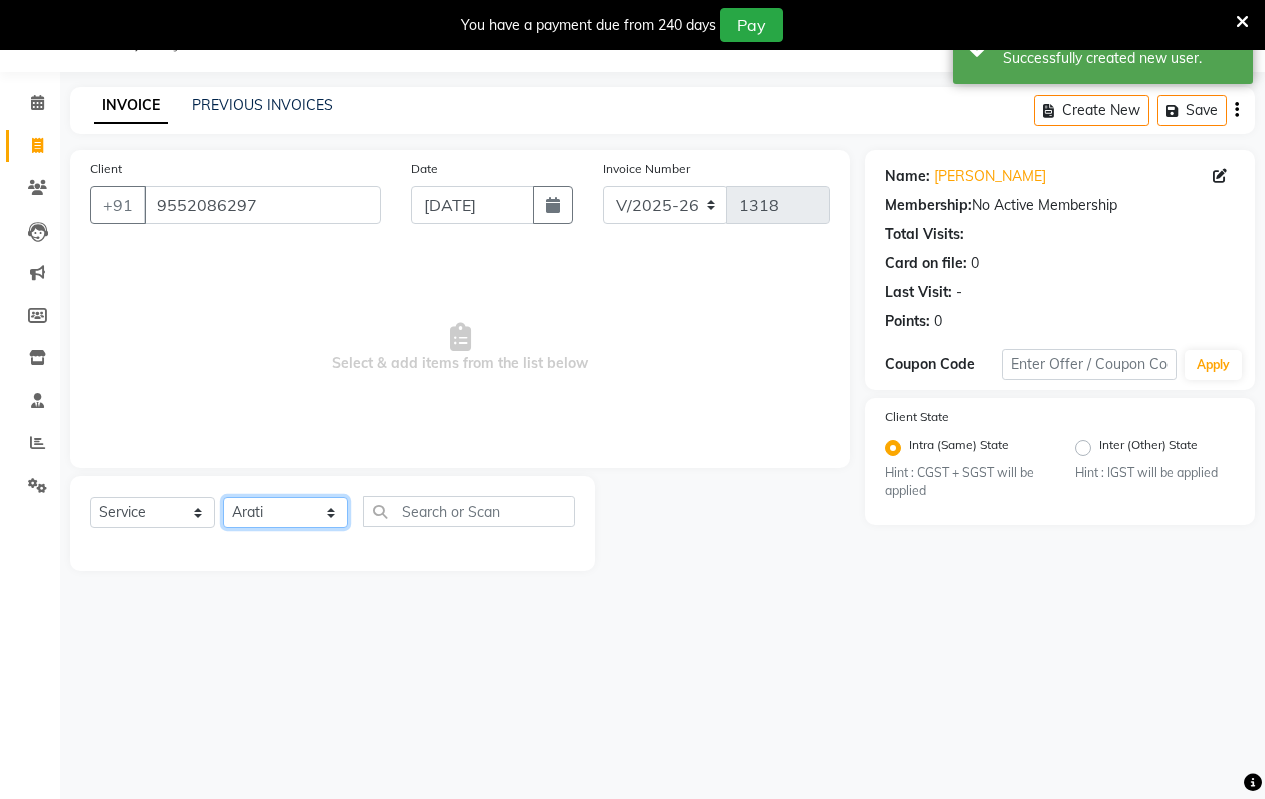 click on "Select Stylist [PERSON_NAME] [PERSON_NAME] b  [PERSON_NAME] [PERSON_NAME] priyanka [PERSON_NAME]  [PERSON_NAME]  Venesh" 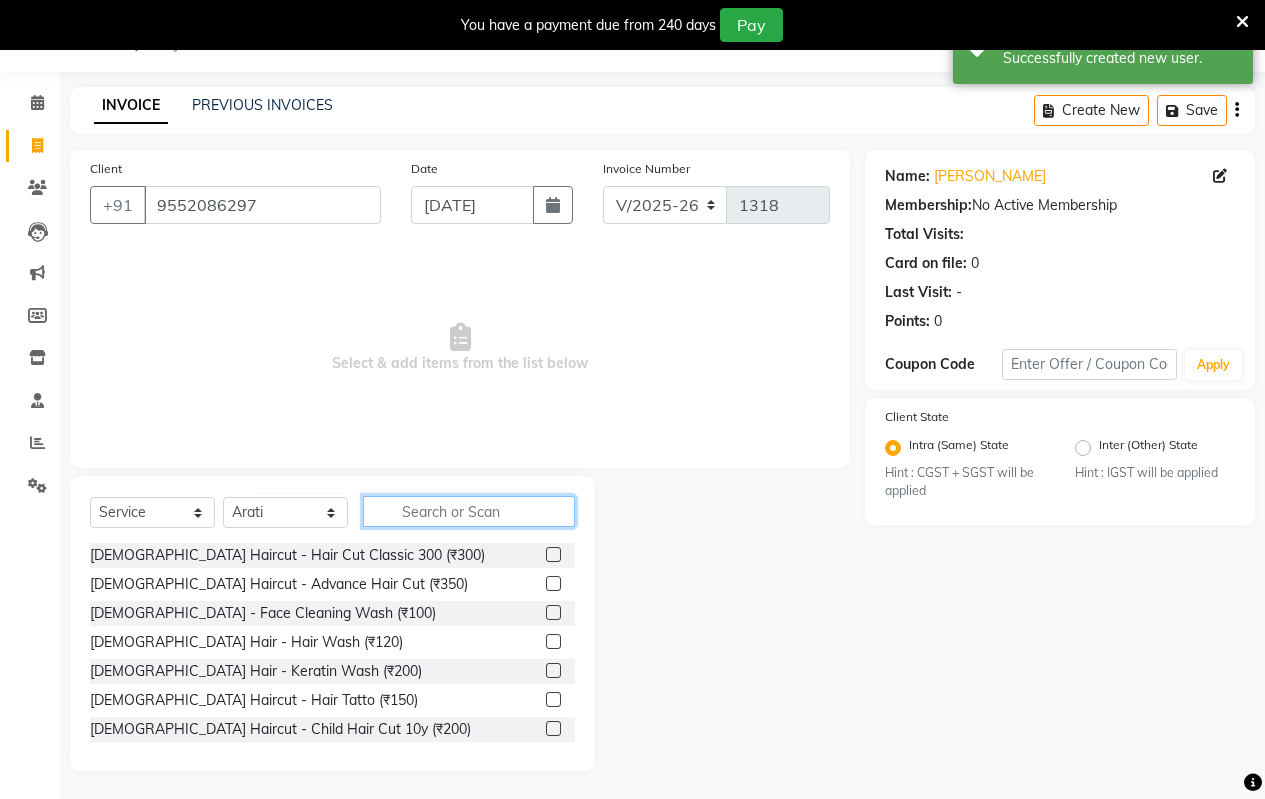 click 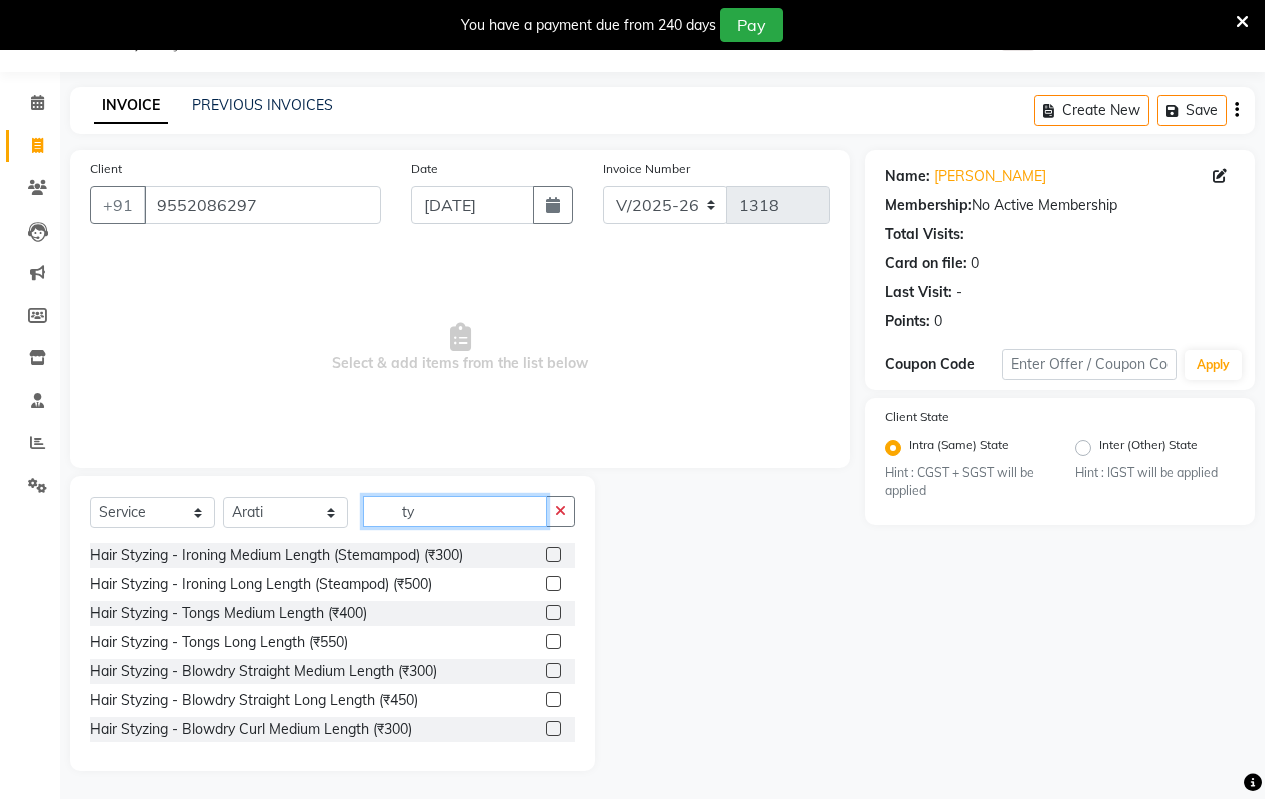 type on "t" 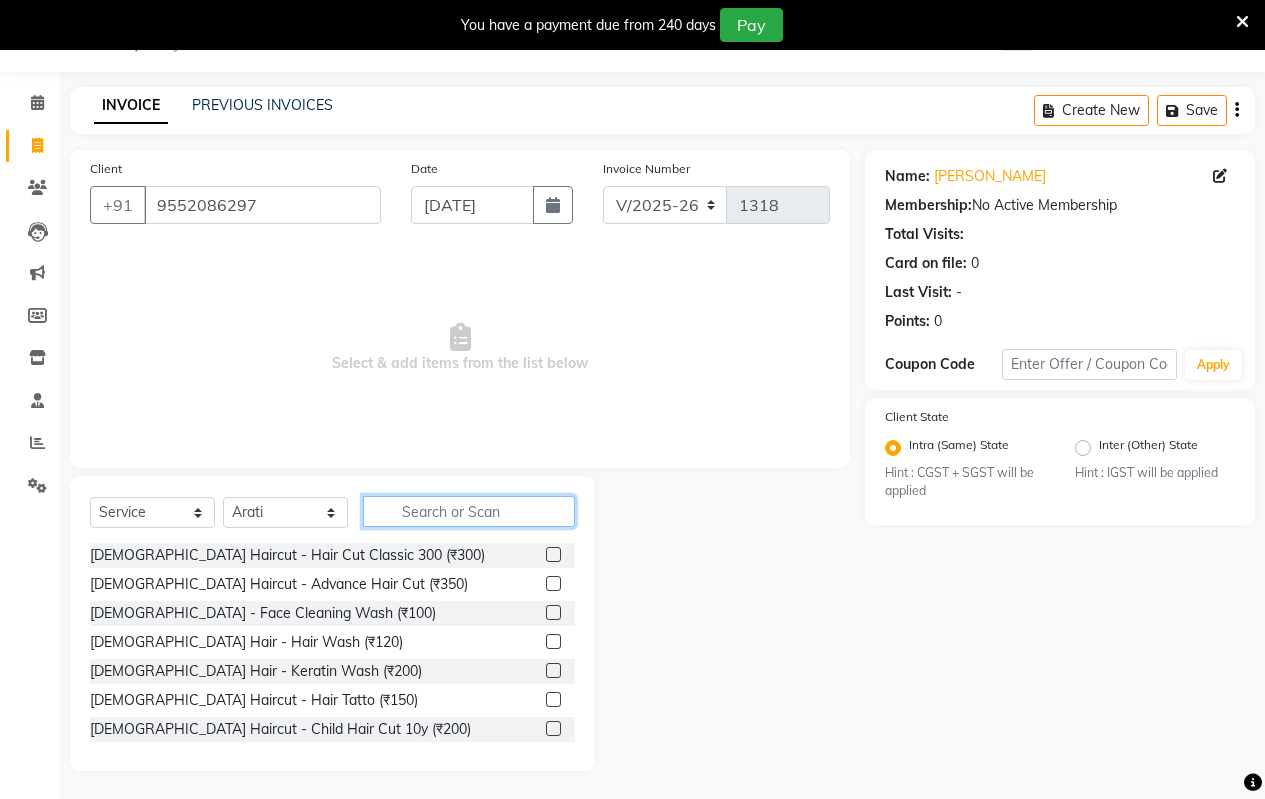 click 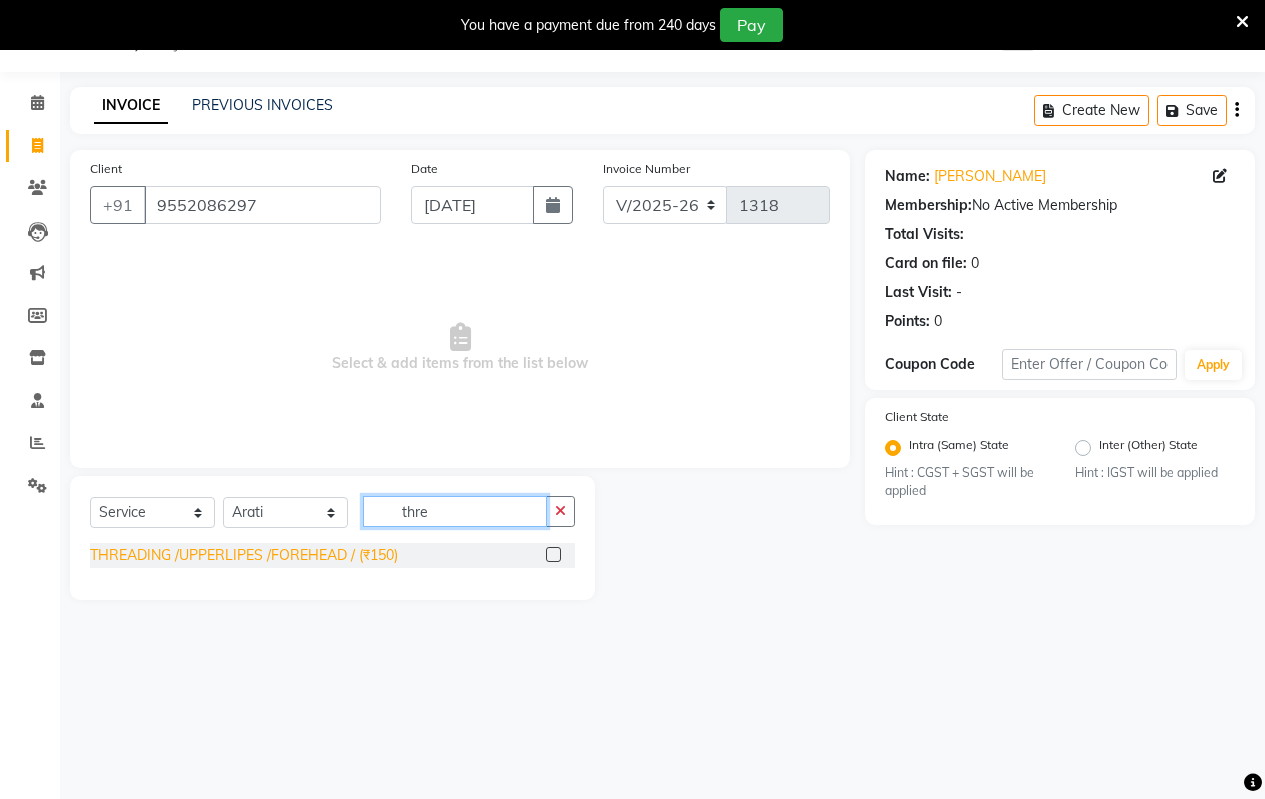type on "thre" 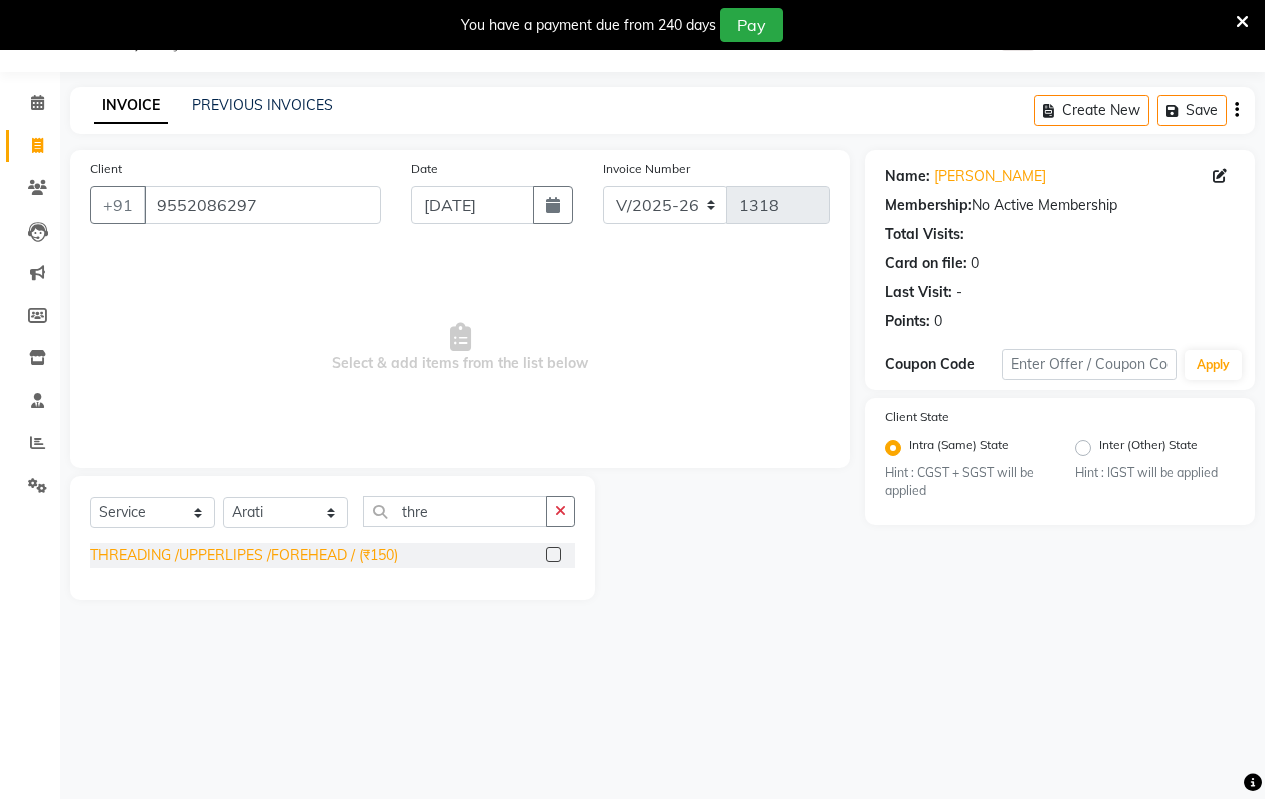 click on "THREADING /UPPERLIPES /FOREHEAD / (₹150)" 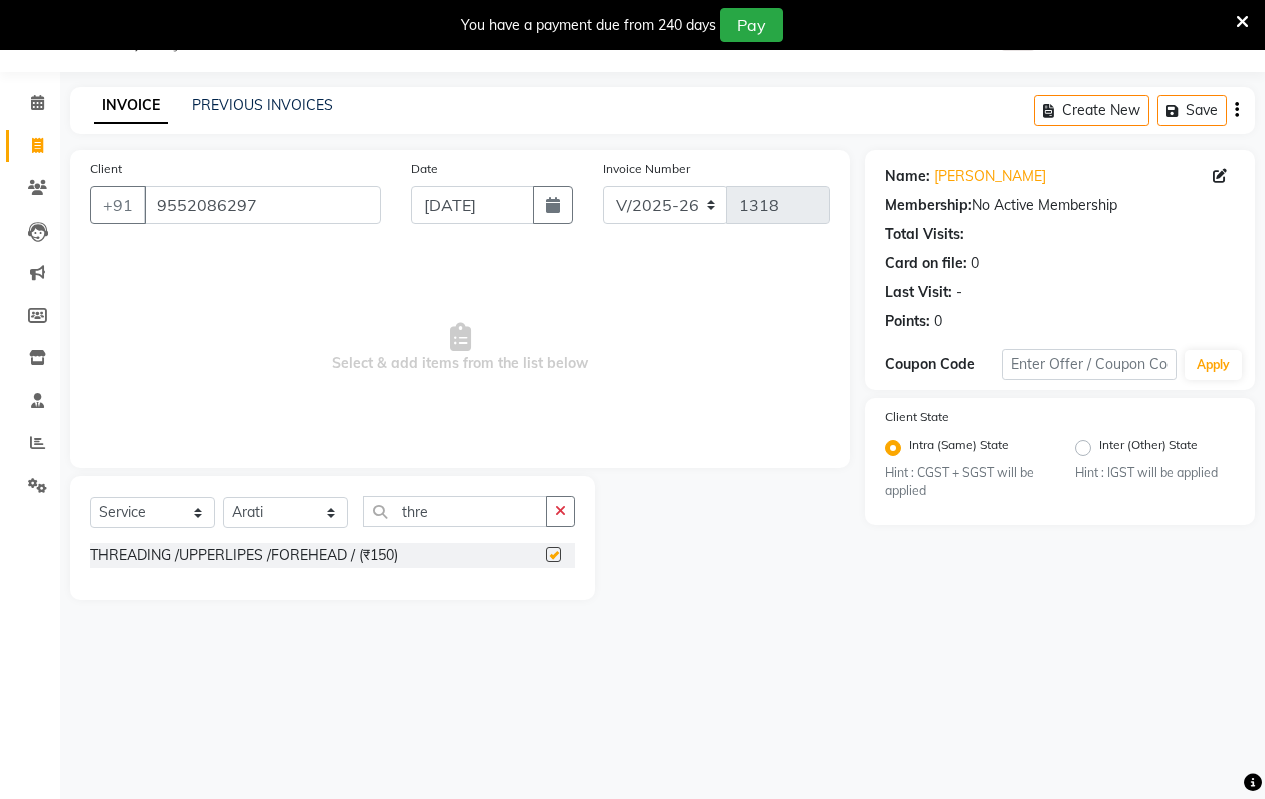 checkbox on "false" 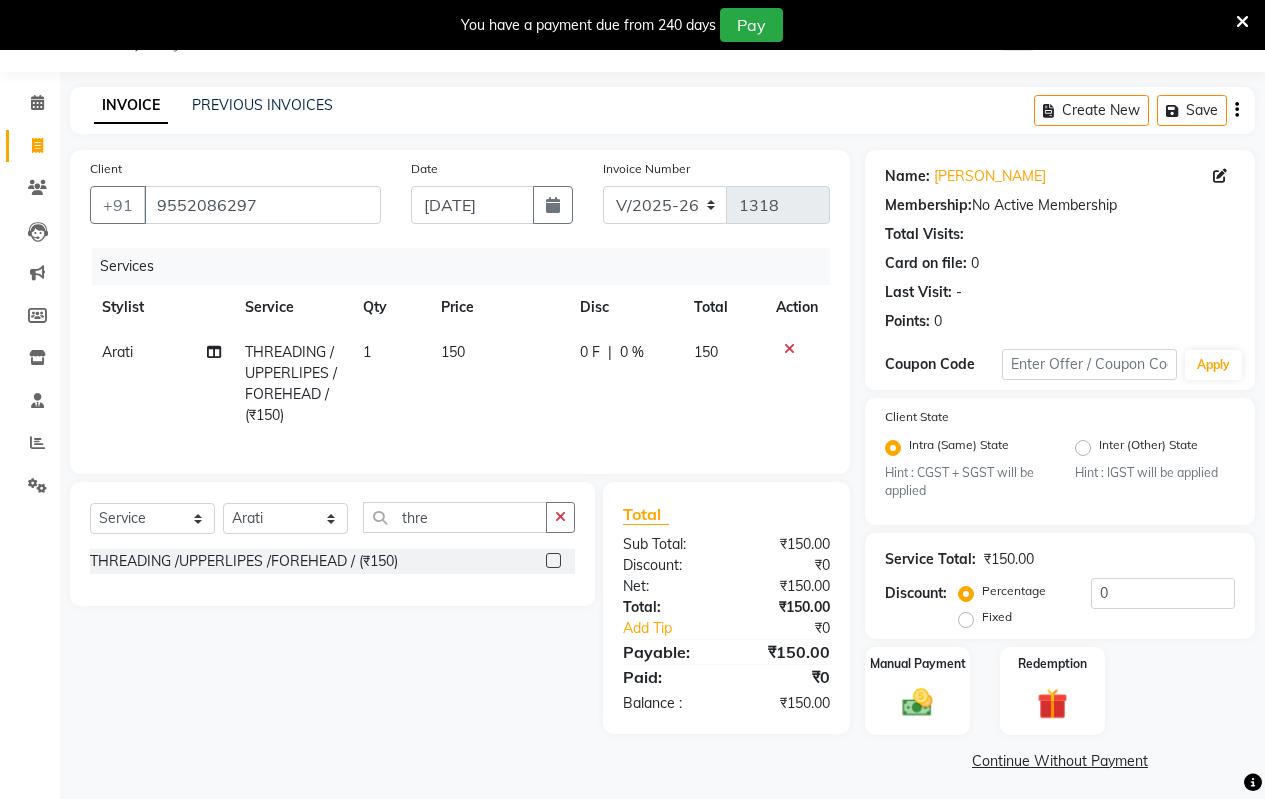click on "150" 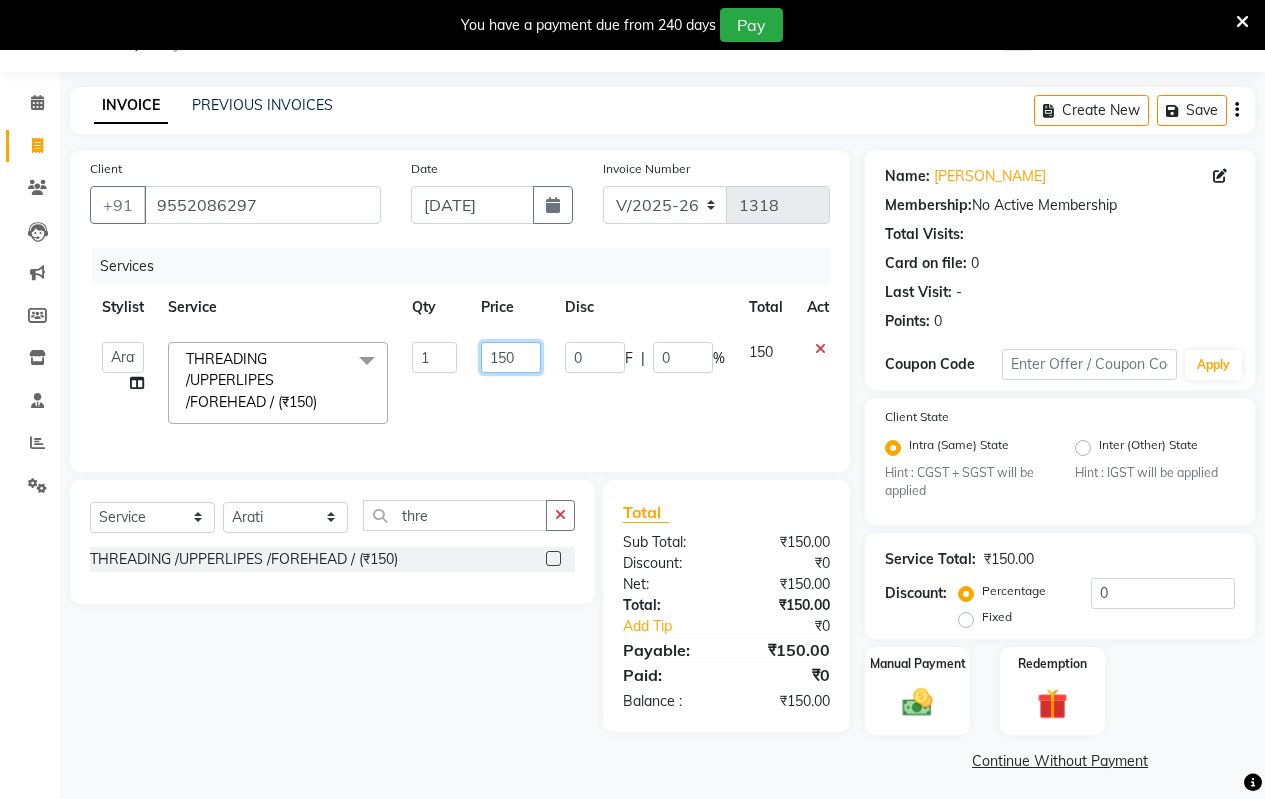 click on "150" 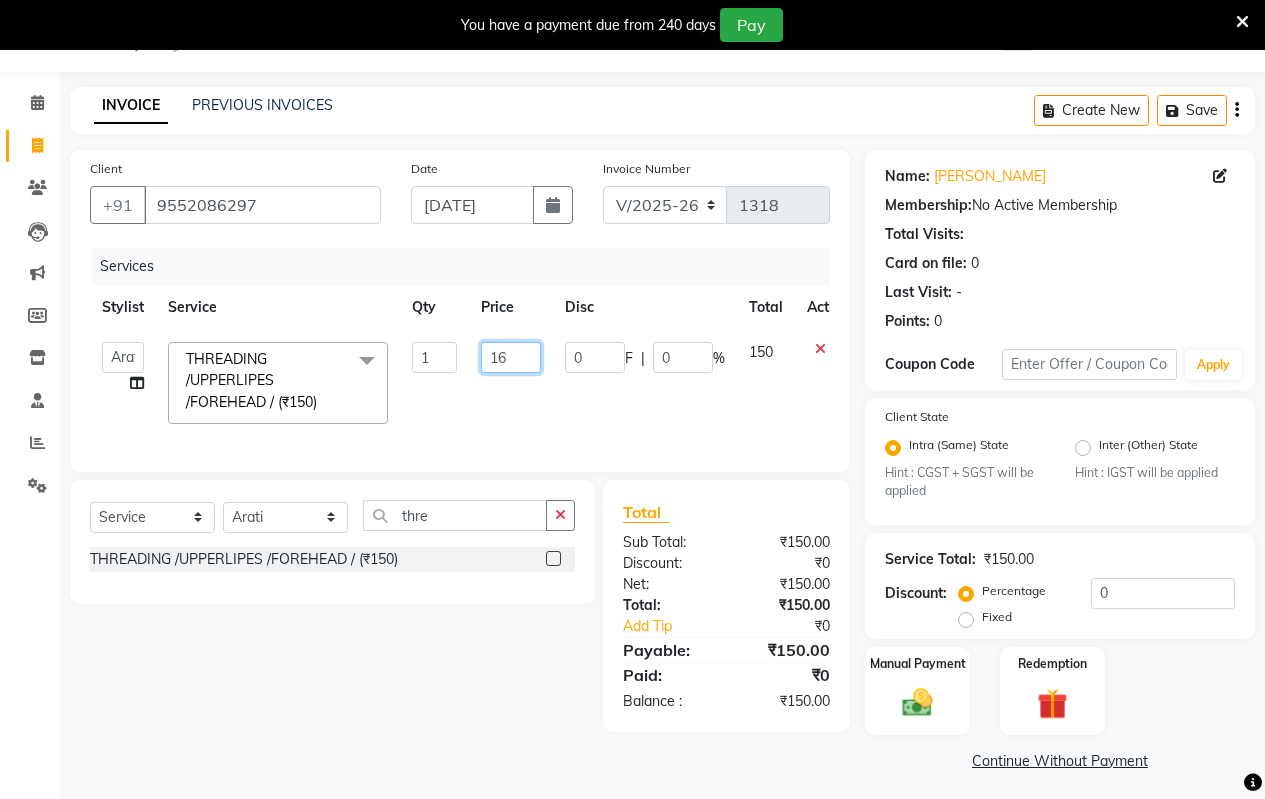 type on "160" 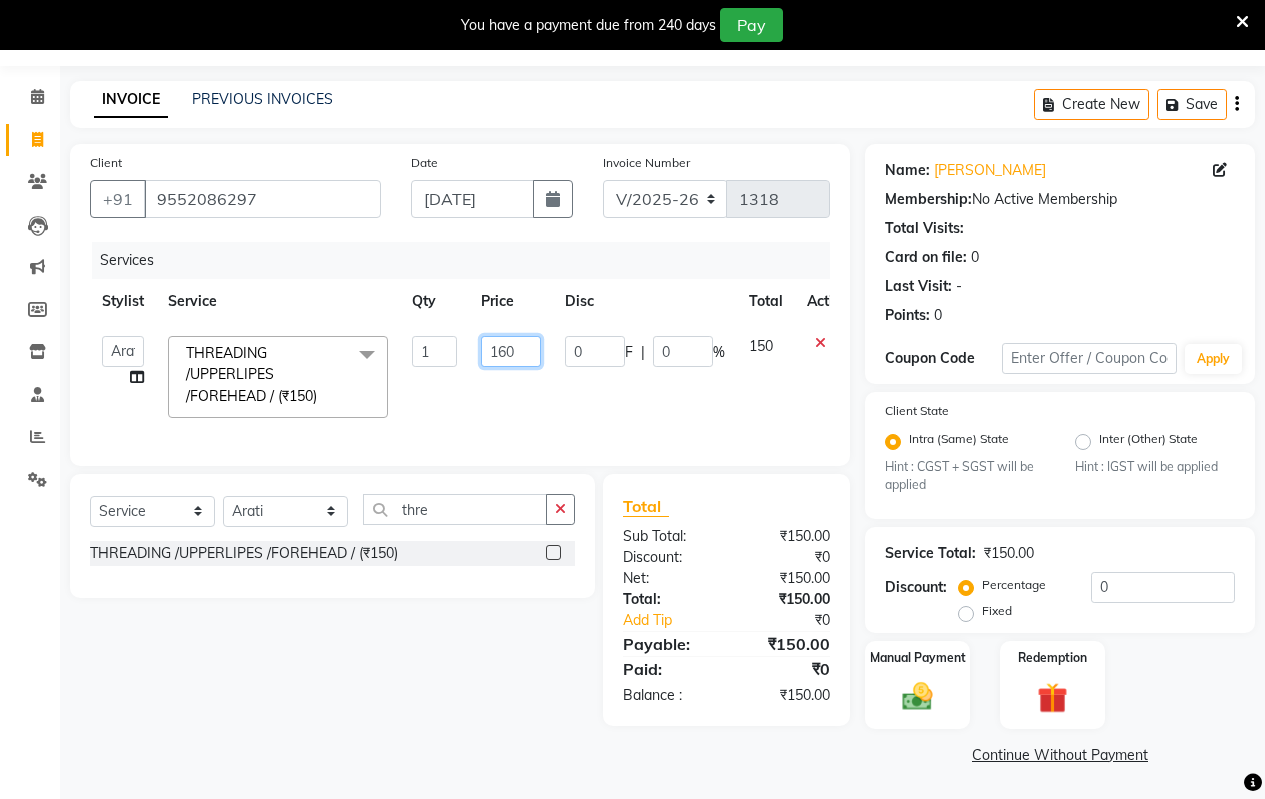 scroll, scrollTop: 57, scrollLeft: 0, axis: vertical 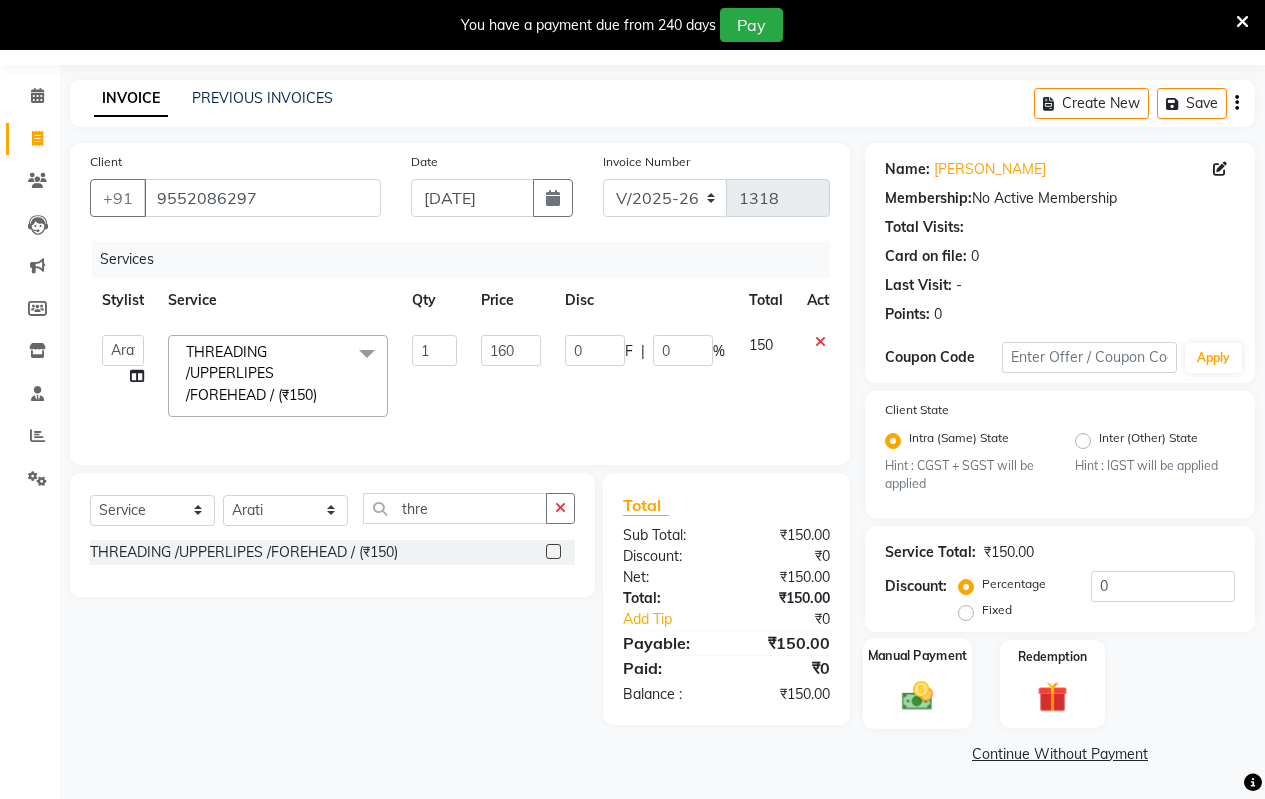 click 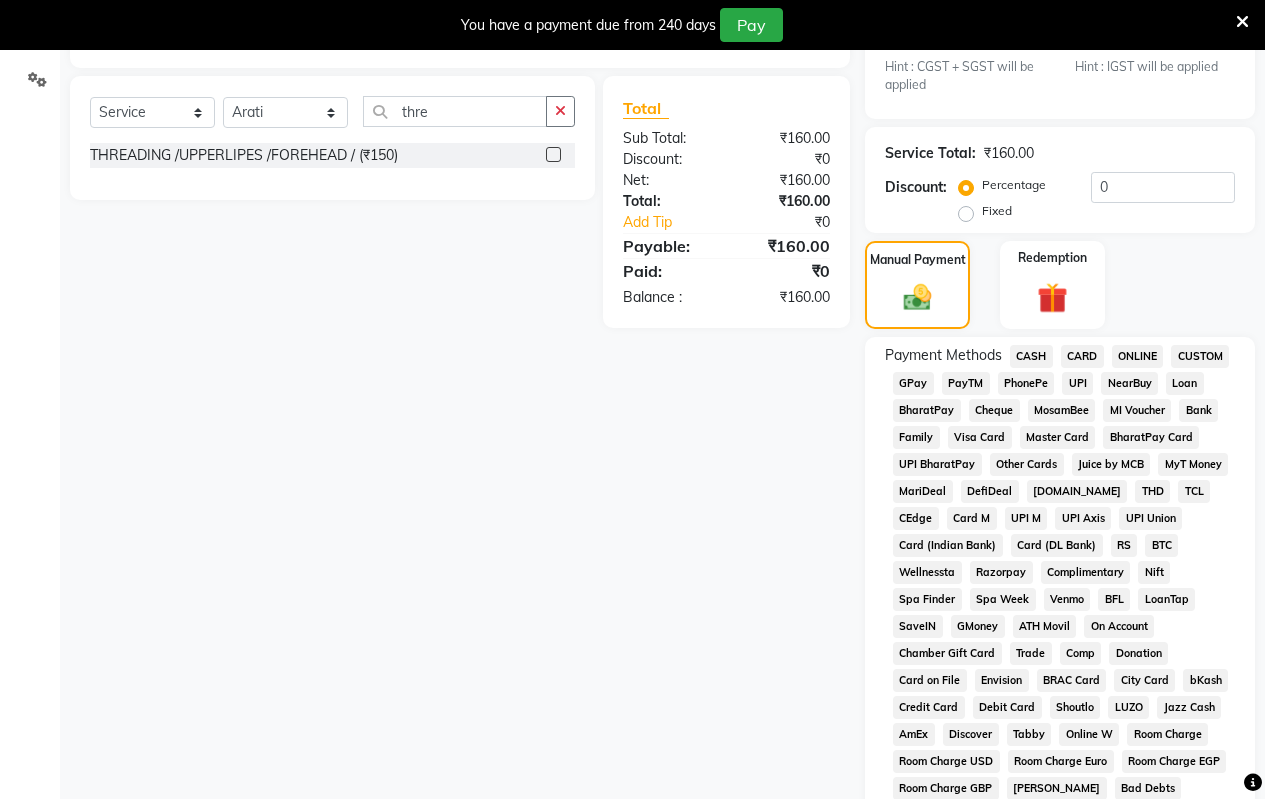 scroll, scrollTop: 457, scrollLeft: 0, axis: vertical 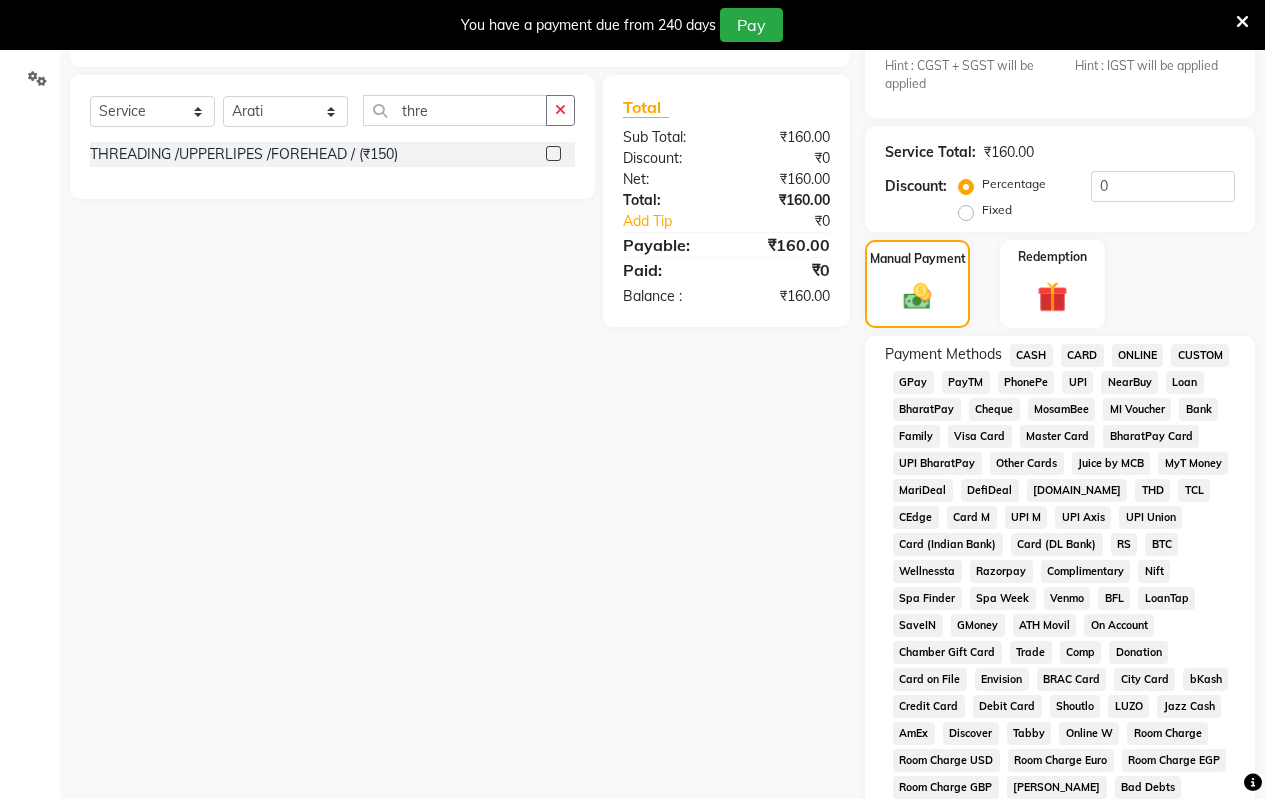 click on "ONLINE" 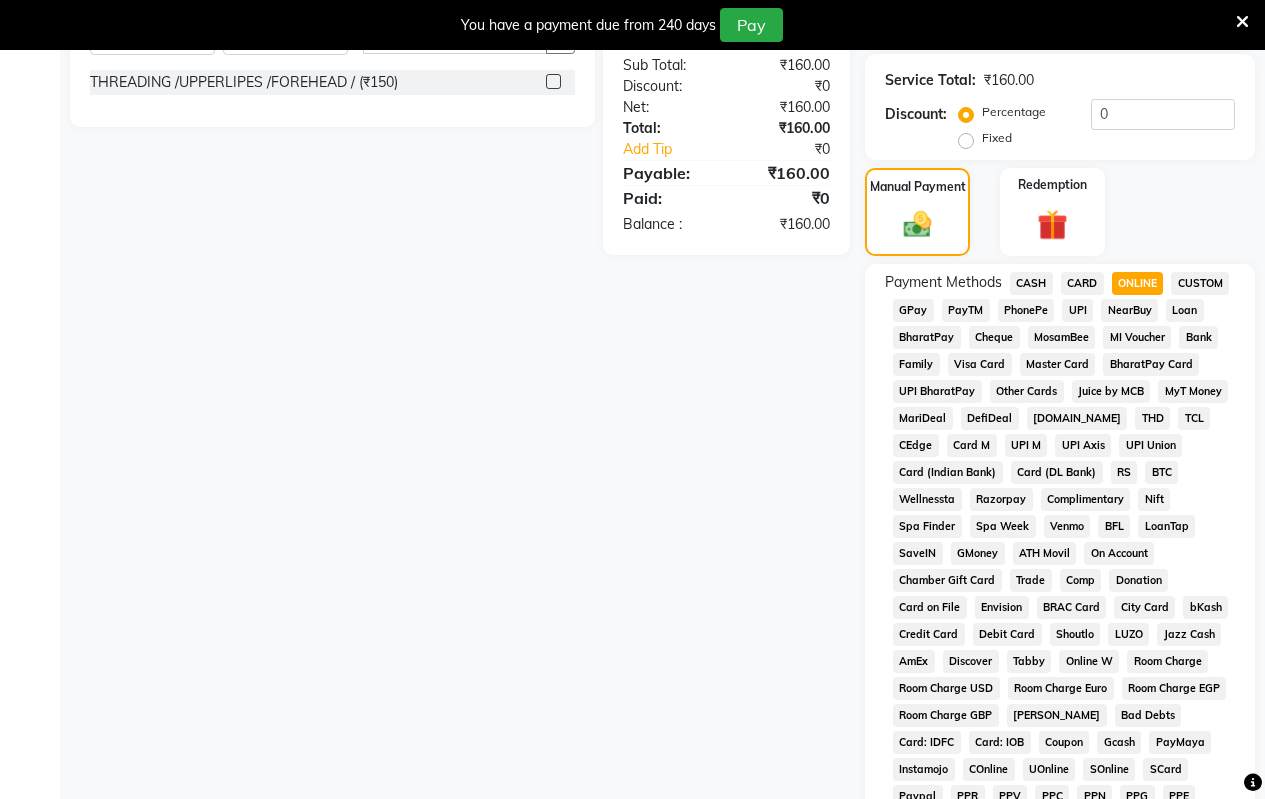 scroll, scrollTop: 938, scrollLeft: 0, axis: vertical 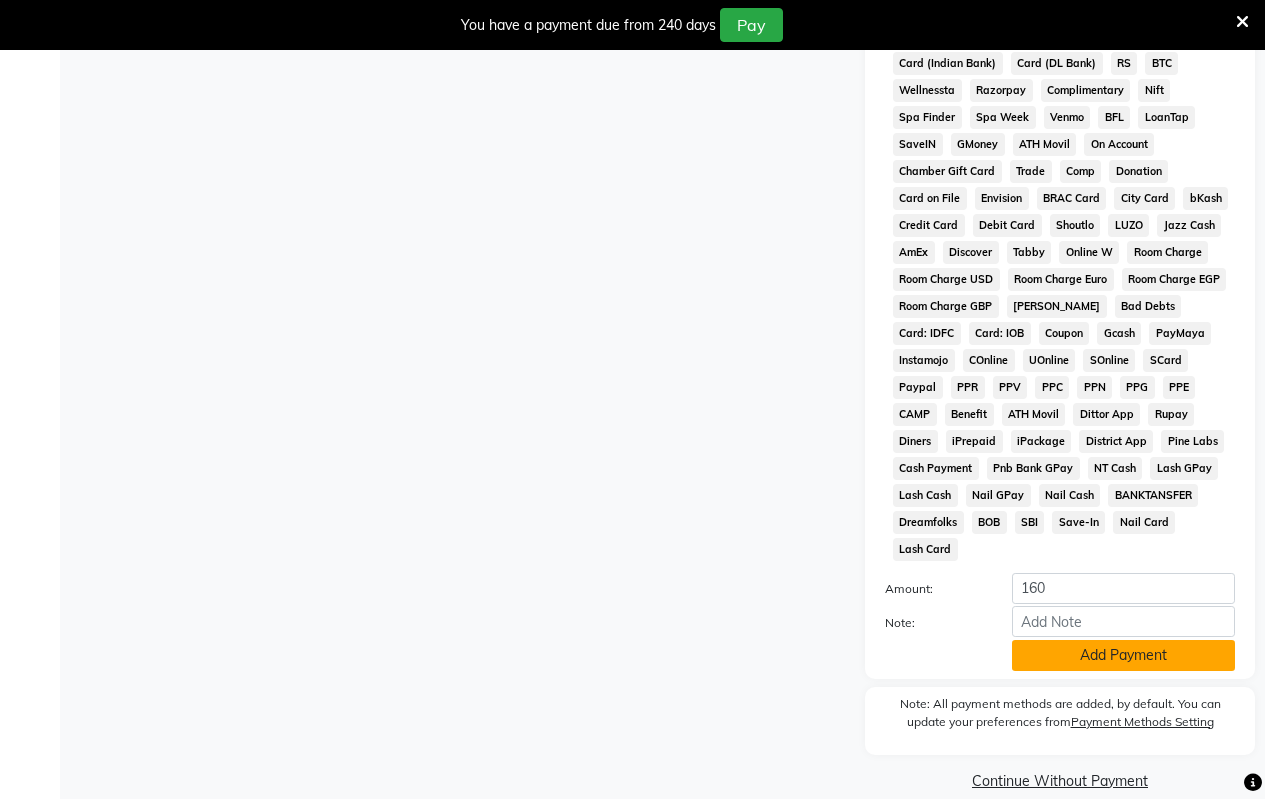 click on "Add Payment" 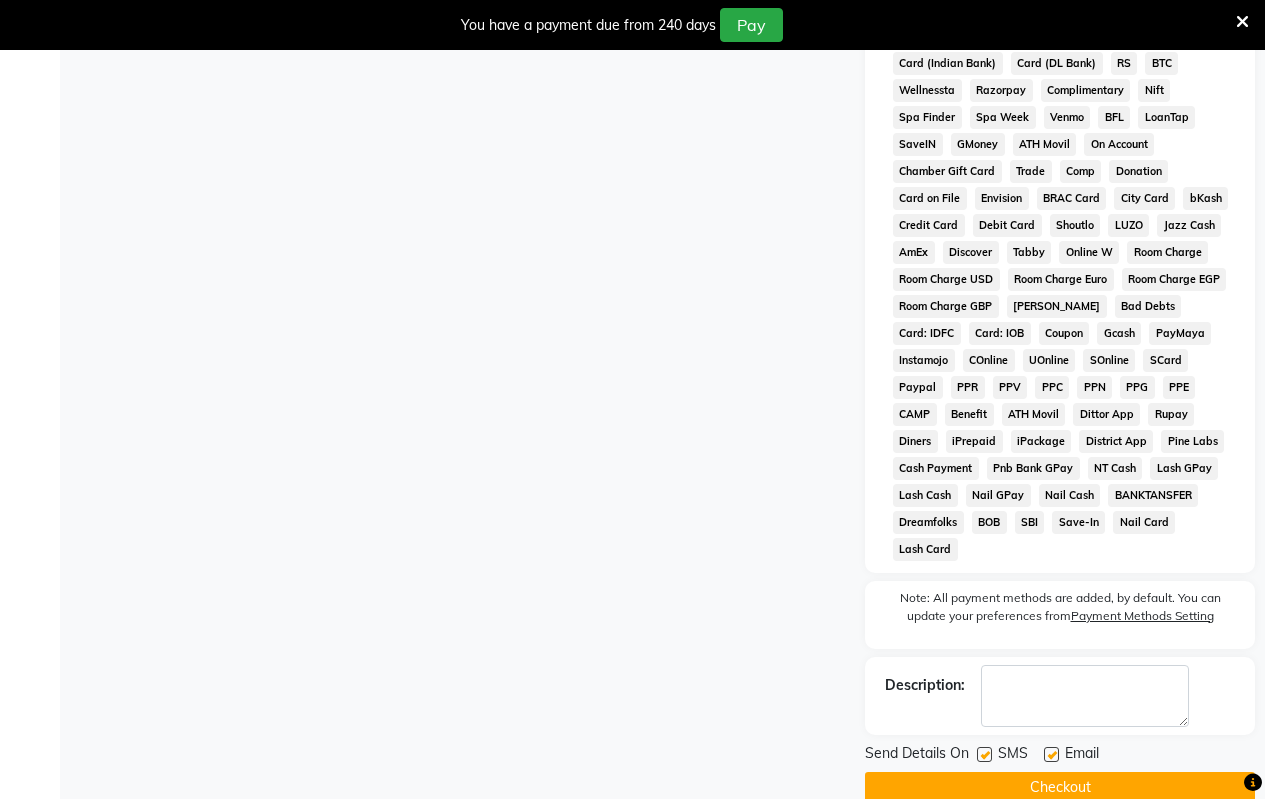 click on "Checkout" 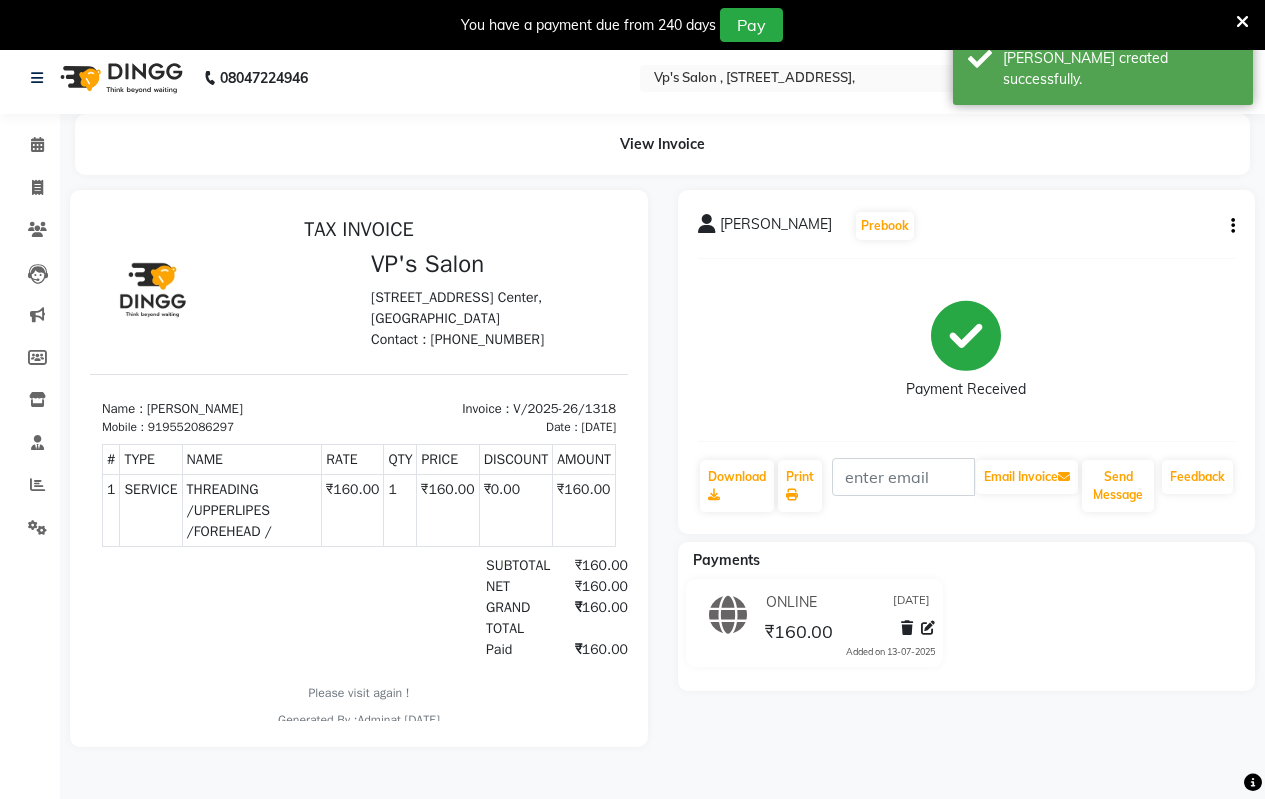 scroll, scrollTop: 0, scrollLeft: 0, axis: both 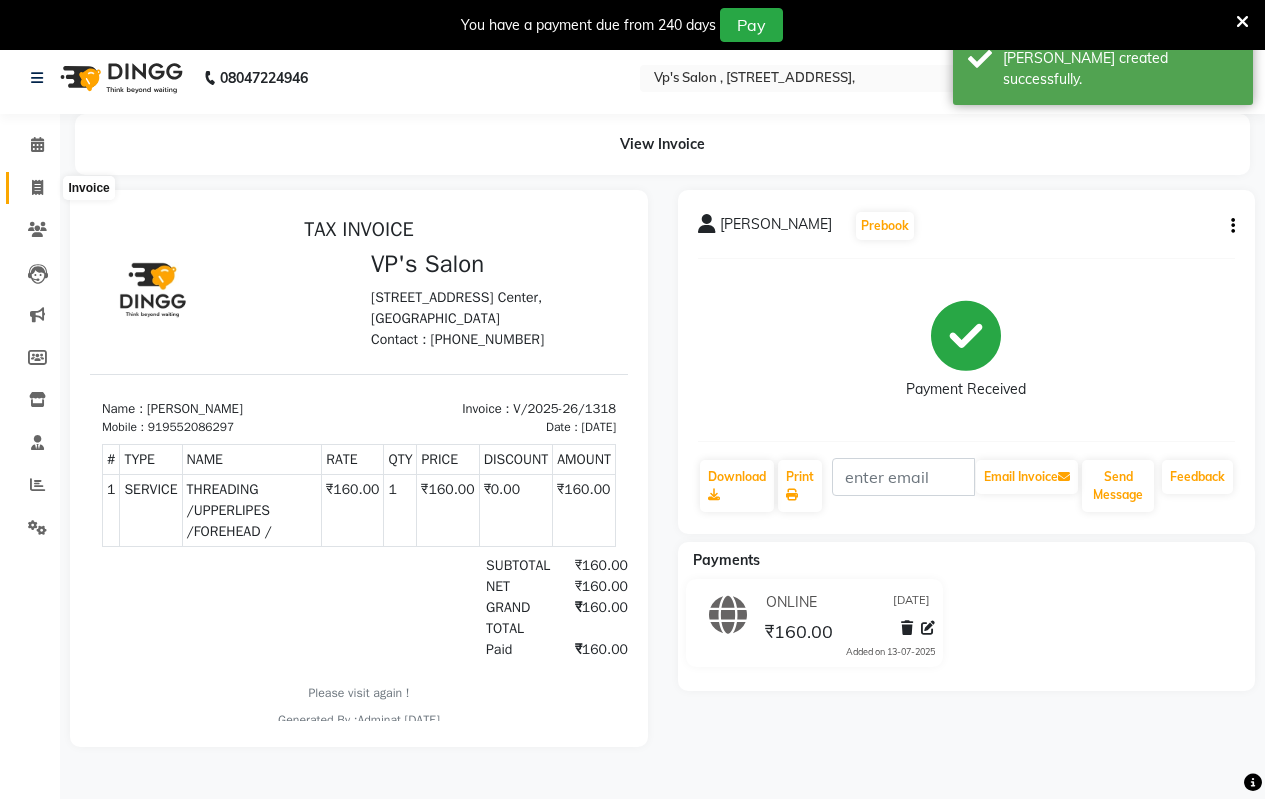 click 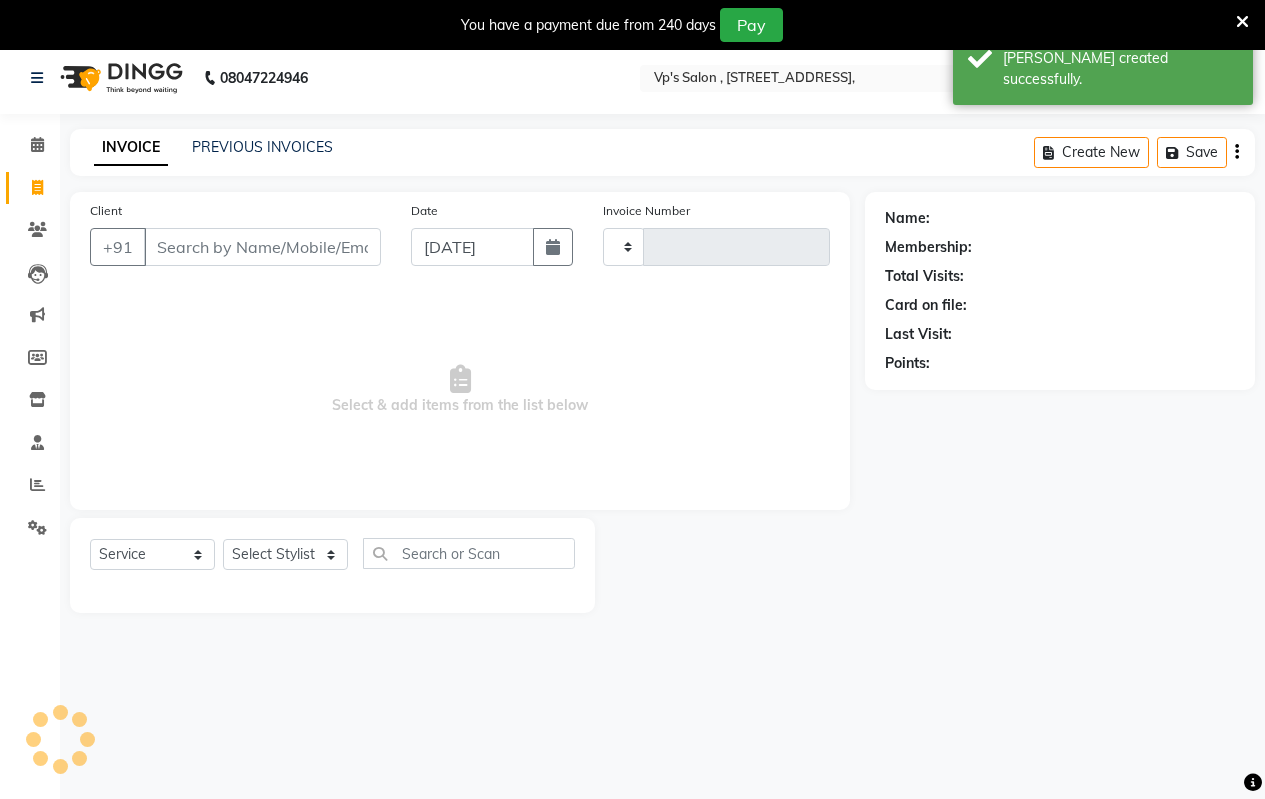 scroll, scrollTop: 50, scrollLeft: 0, axis: vertical 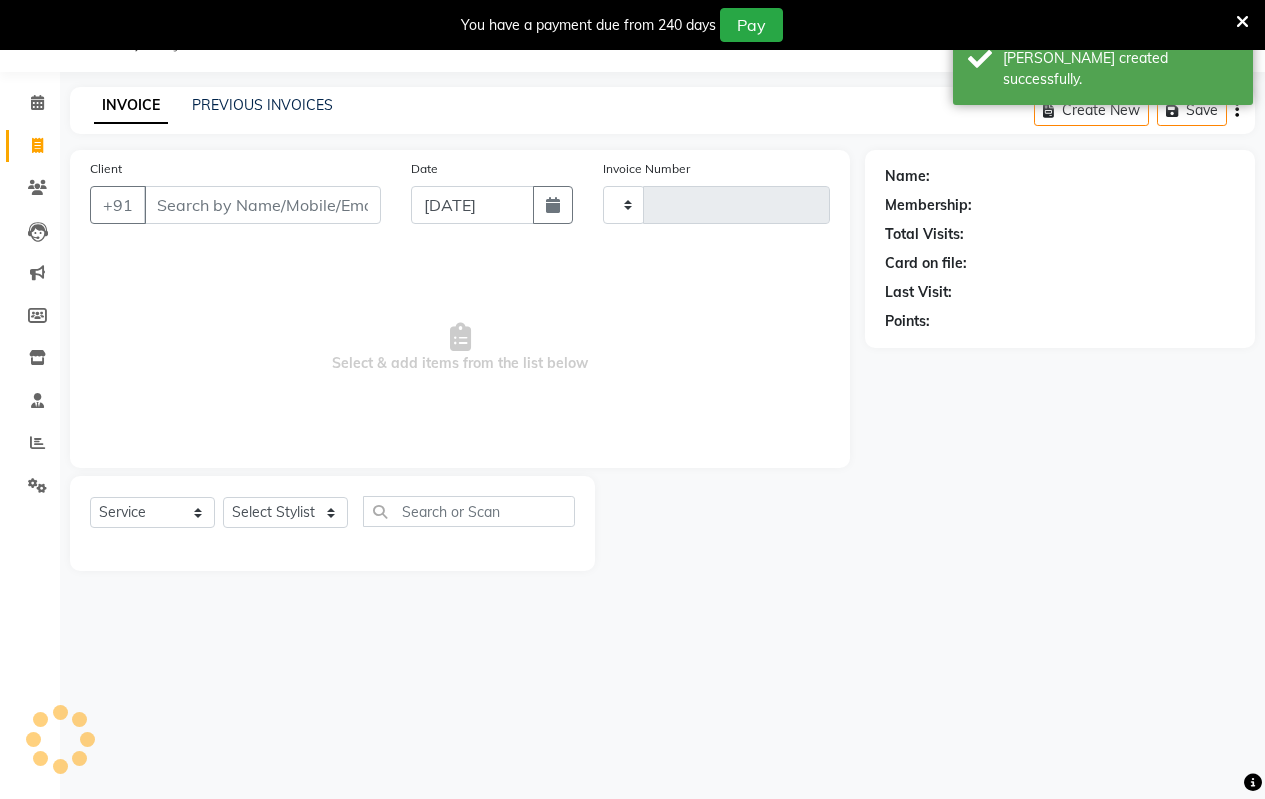type on "1319" 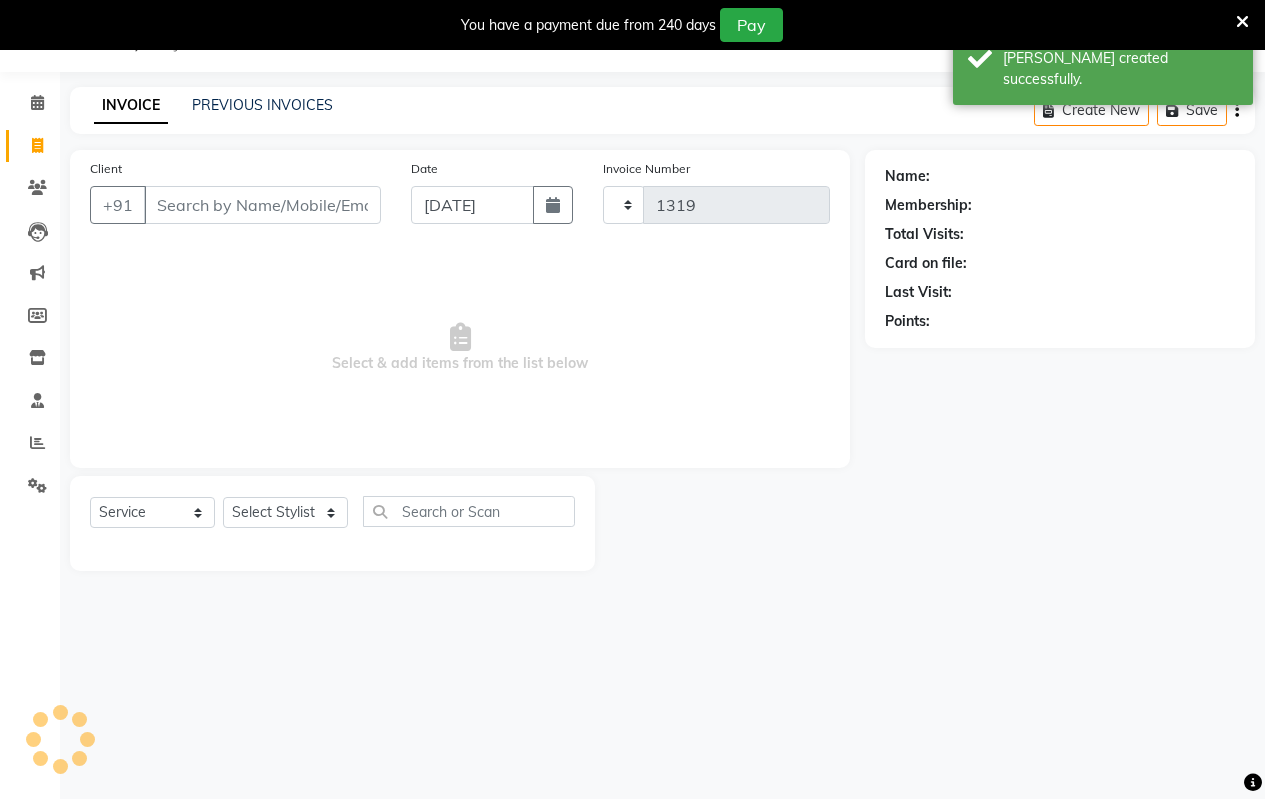 select on "4917" 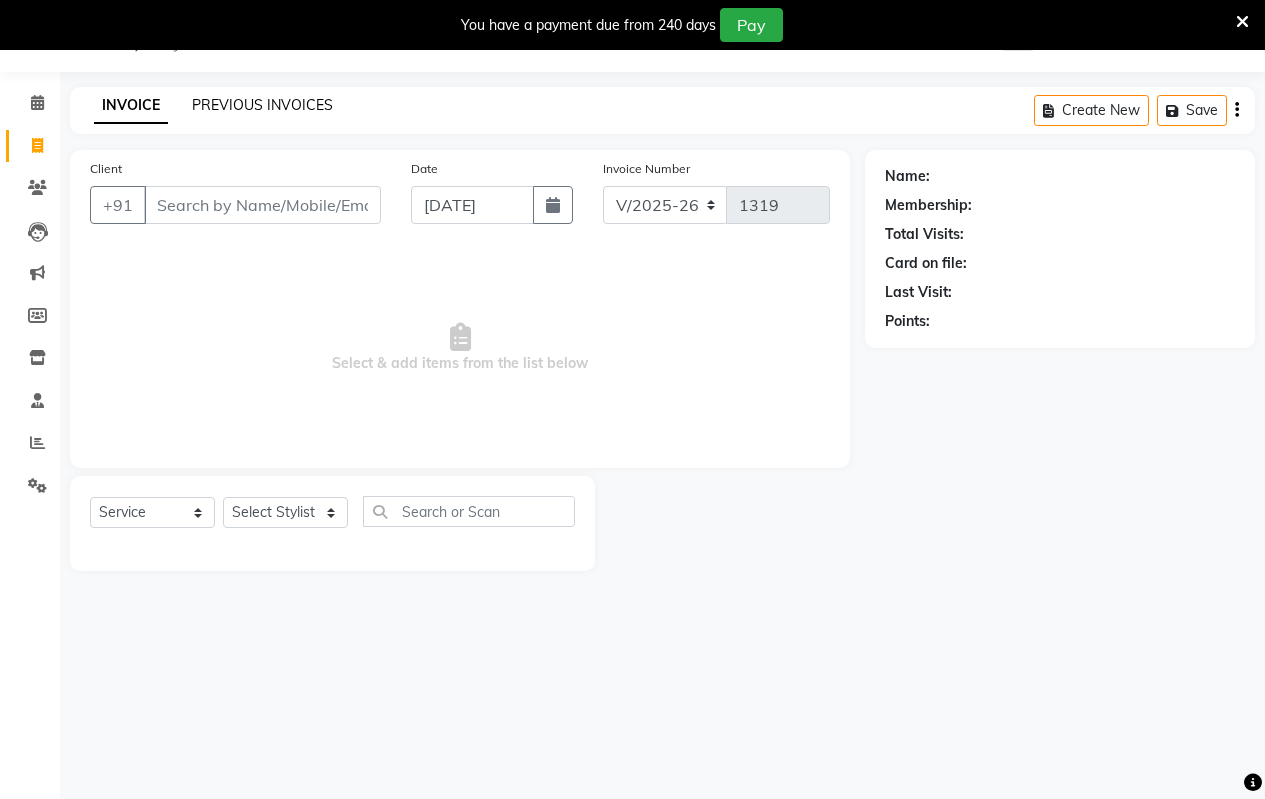 click on "PREVIOUS INVOICES" 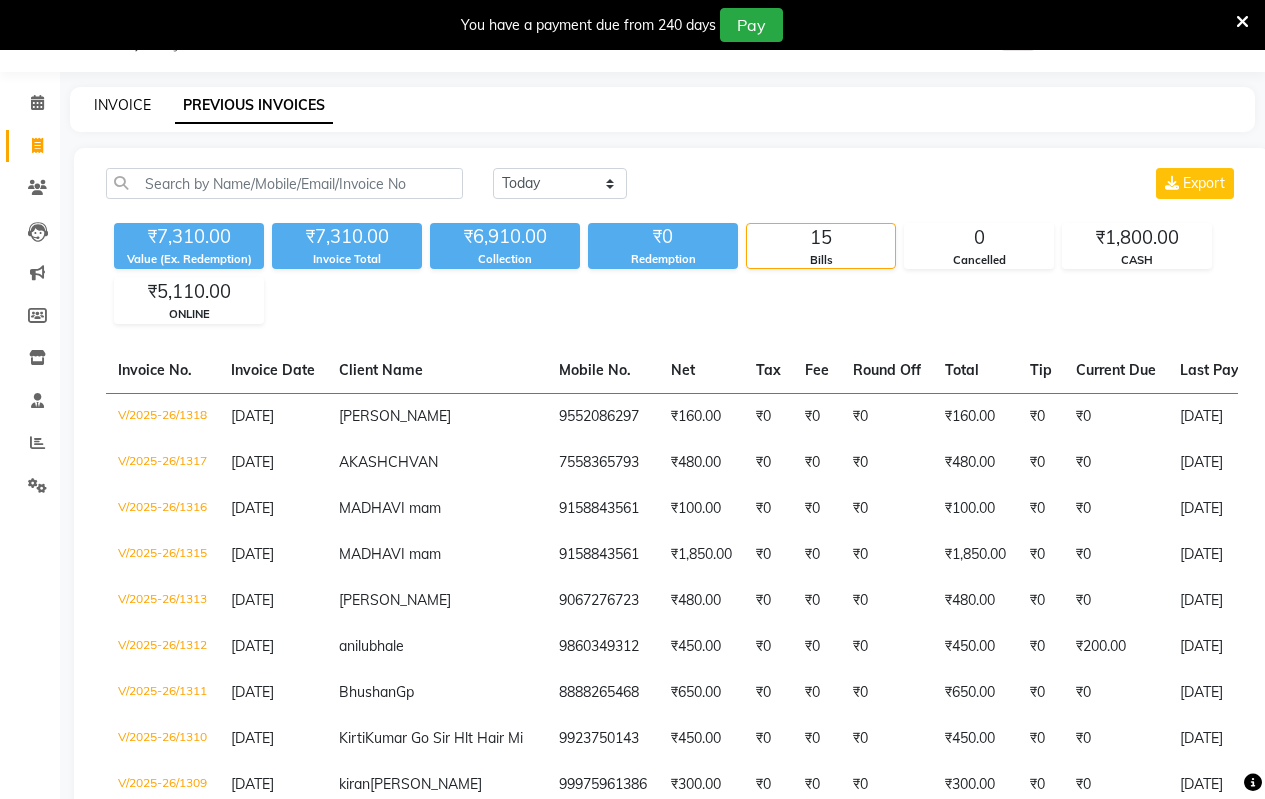 click on "INVOICE" 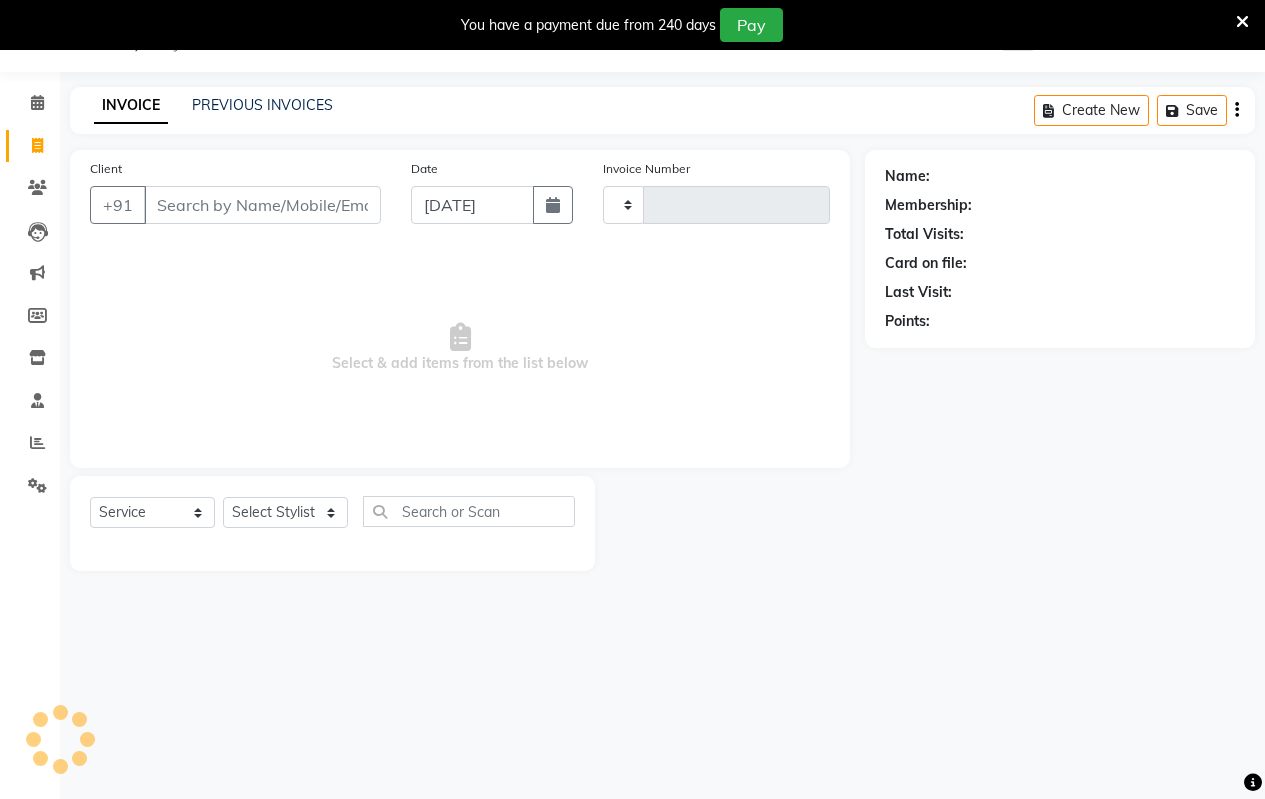 type on "1319" 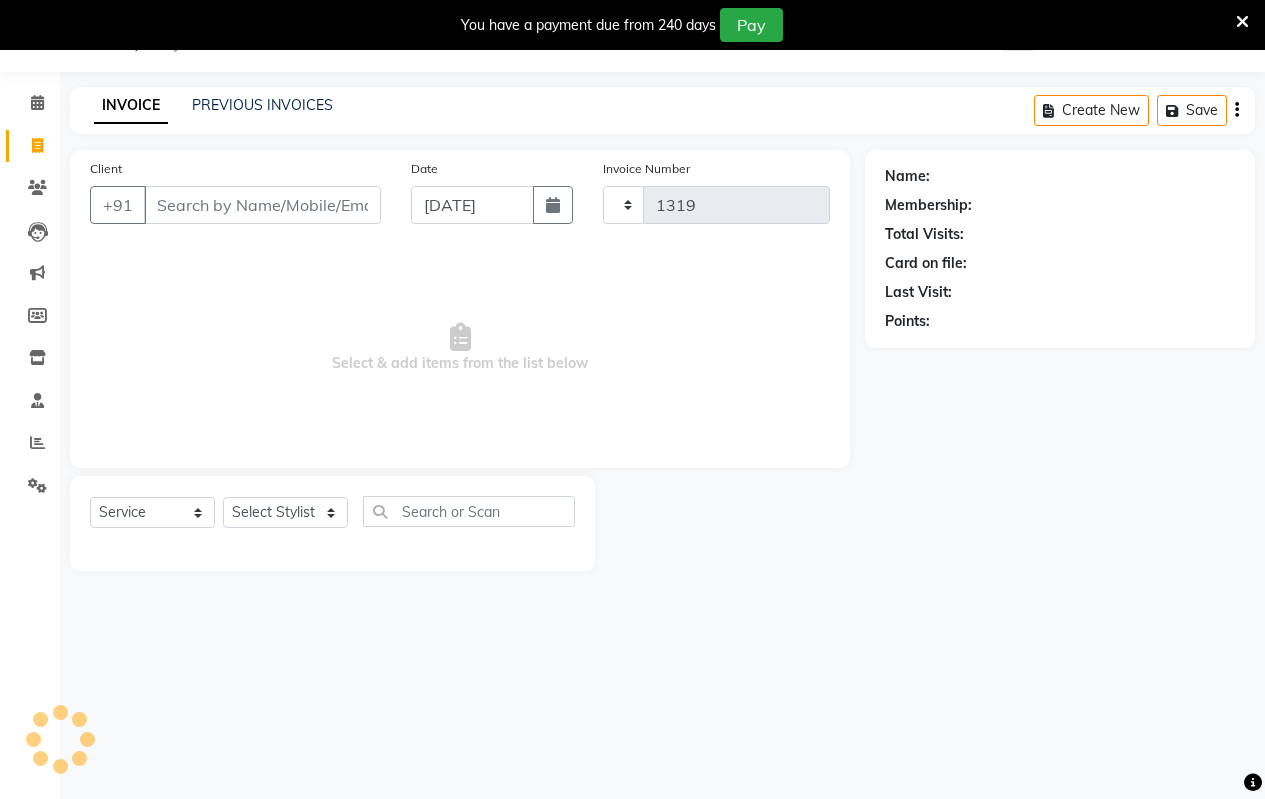 select on "4917" 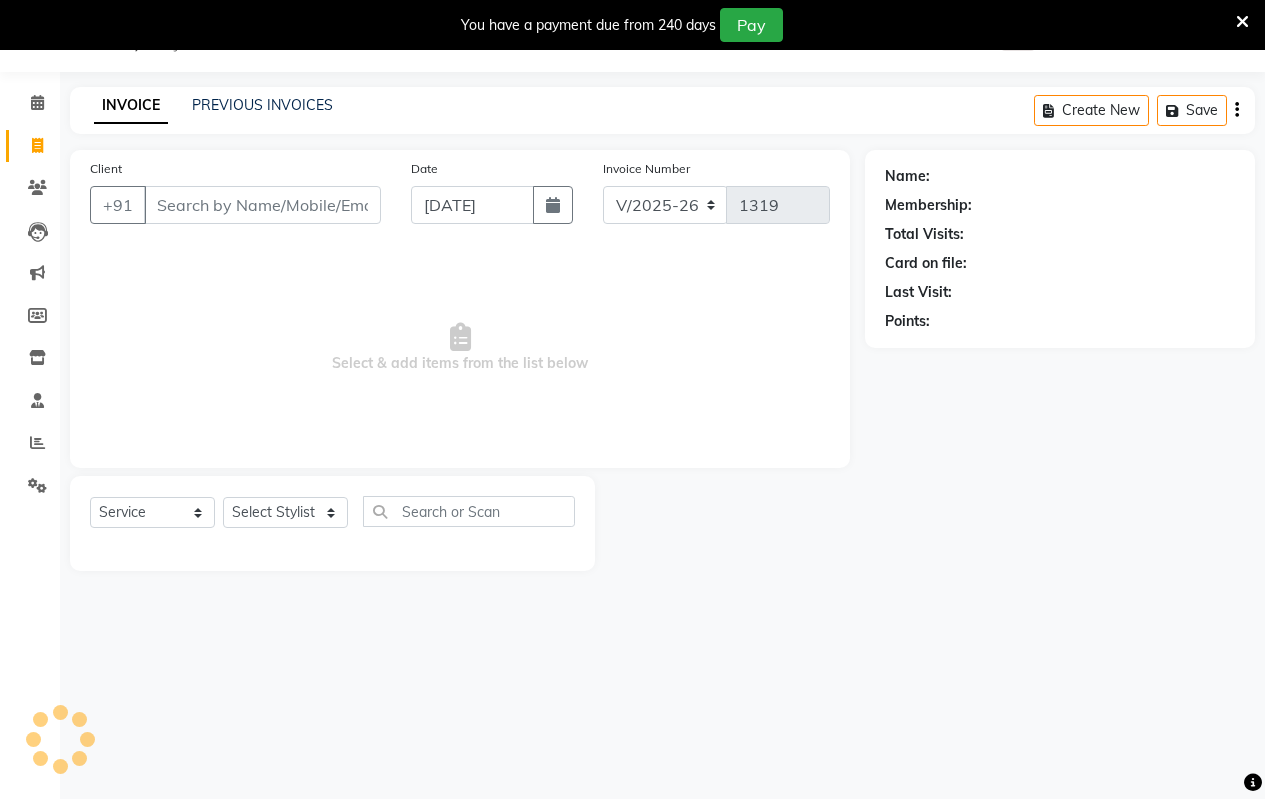 click on "Client" at bounding box center (262, 205) 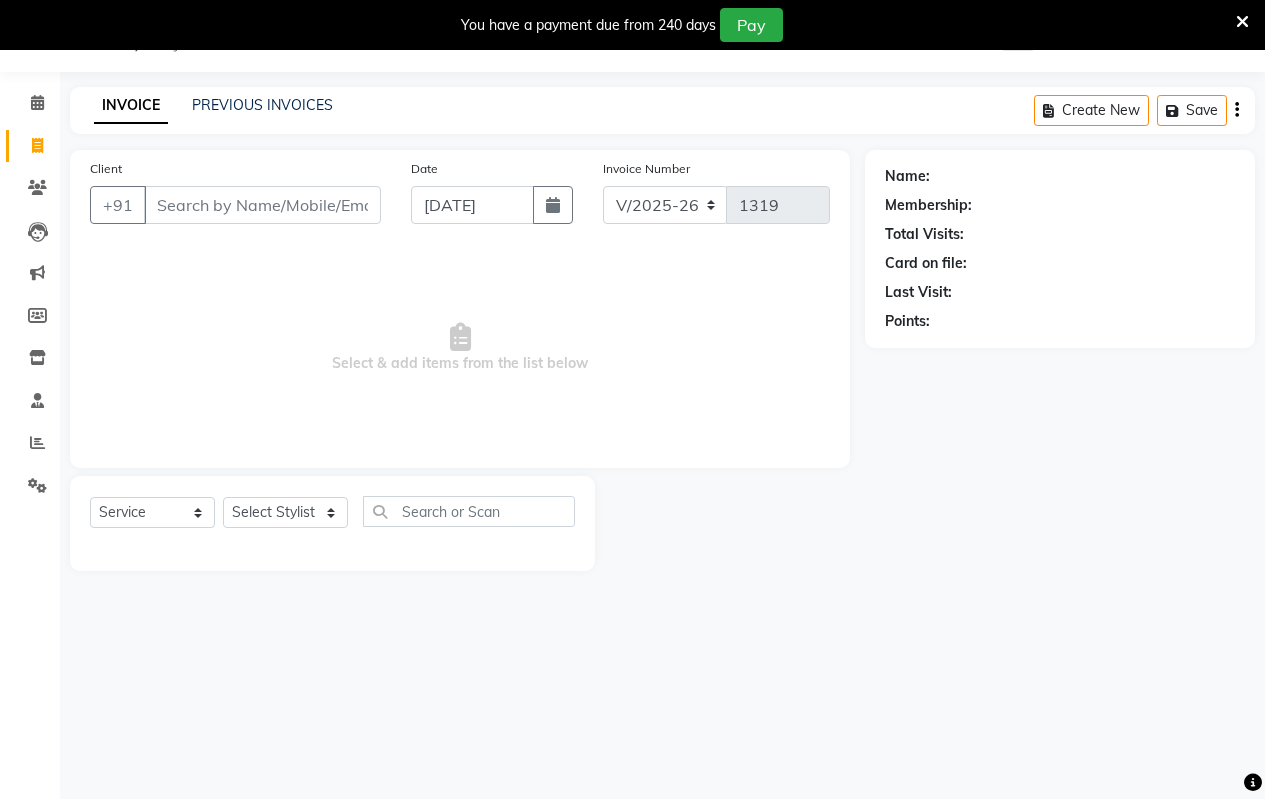 type on "7" 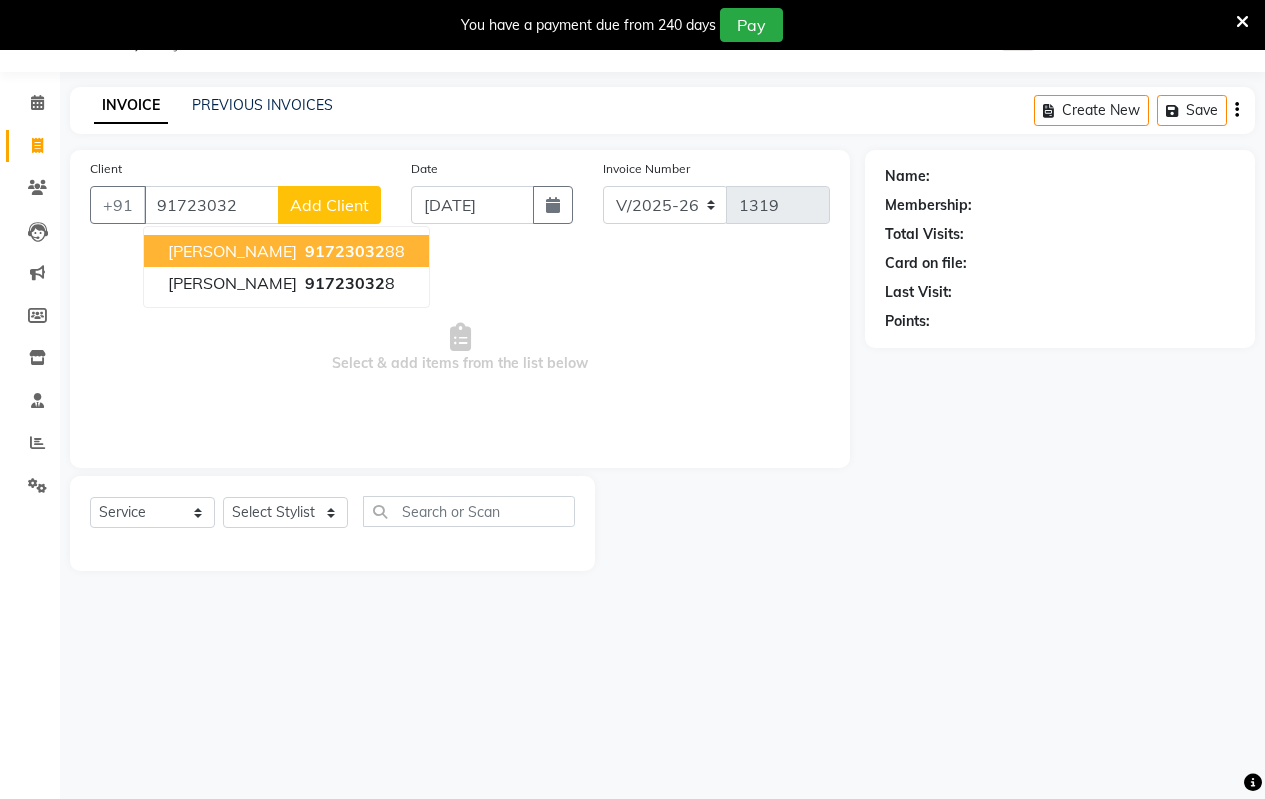 click on "[PERSON_NAME]" at bounding box center [232, 251] 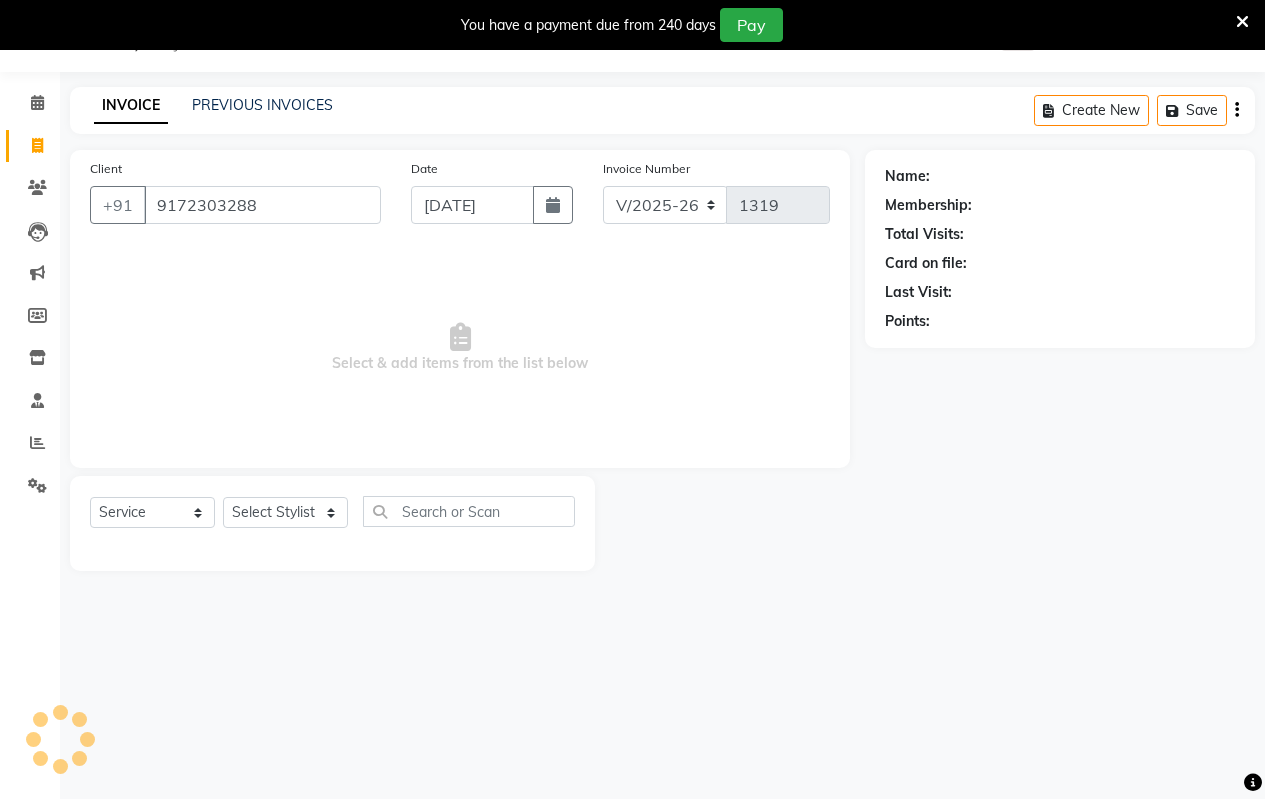 type on "9172303288" 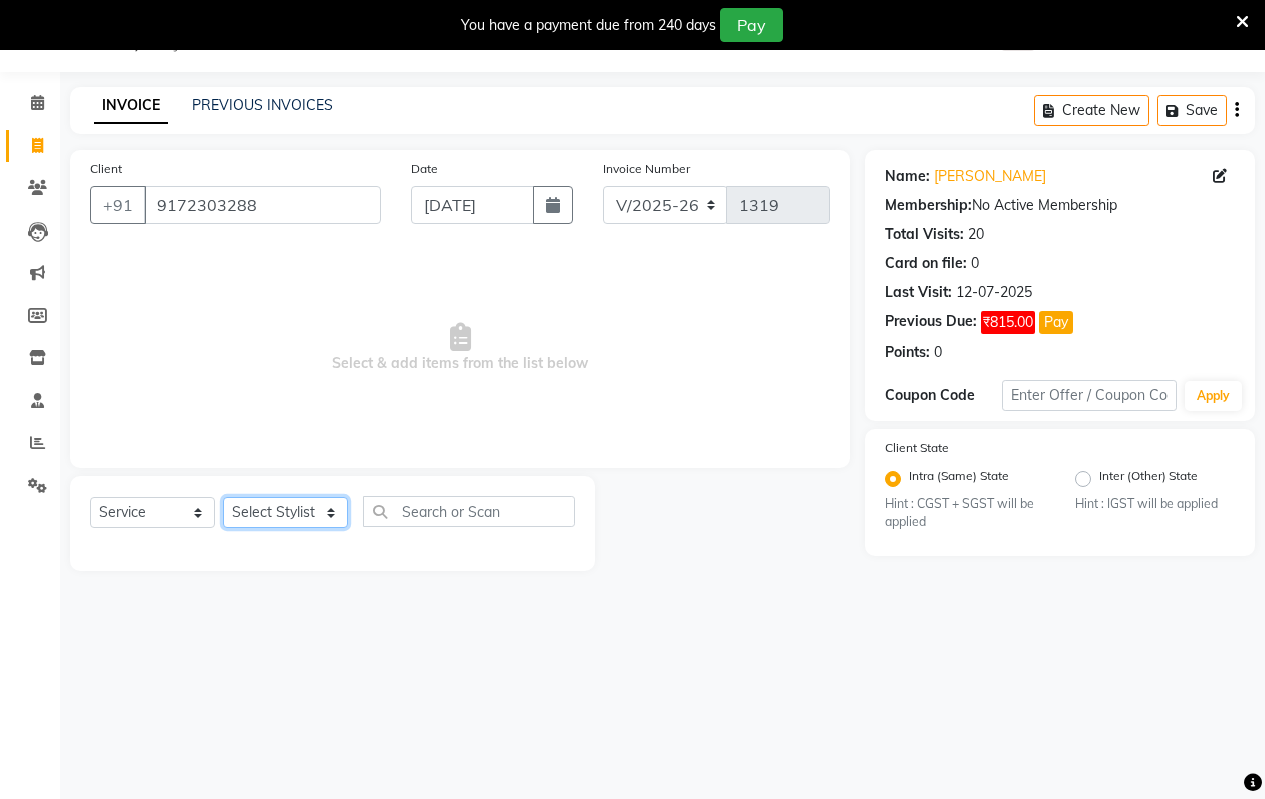 click on "Select Stylist [PERSON_NAME] [PERSON_NAME] b  [PERSON_NAME] [PERSON_NAME] priyanka [PERSON_NAME]  [PERSON_NAME]  Venesh" 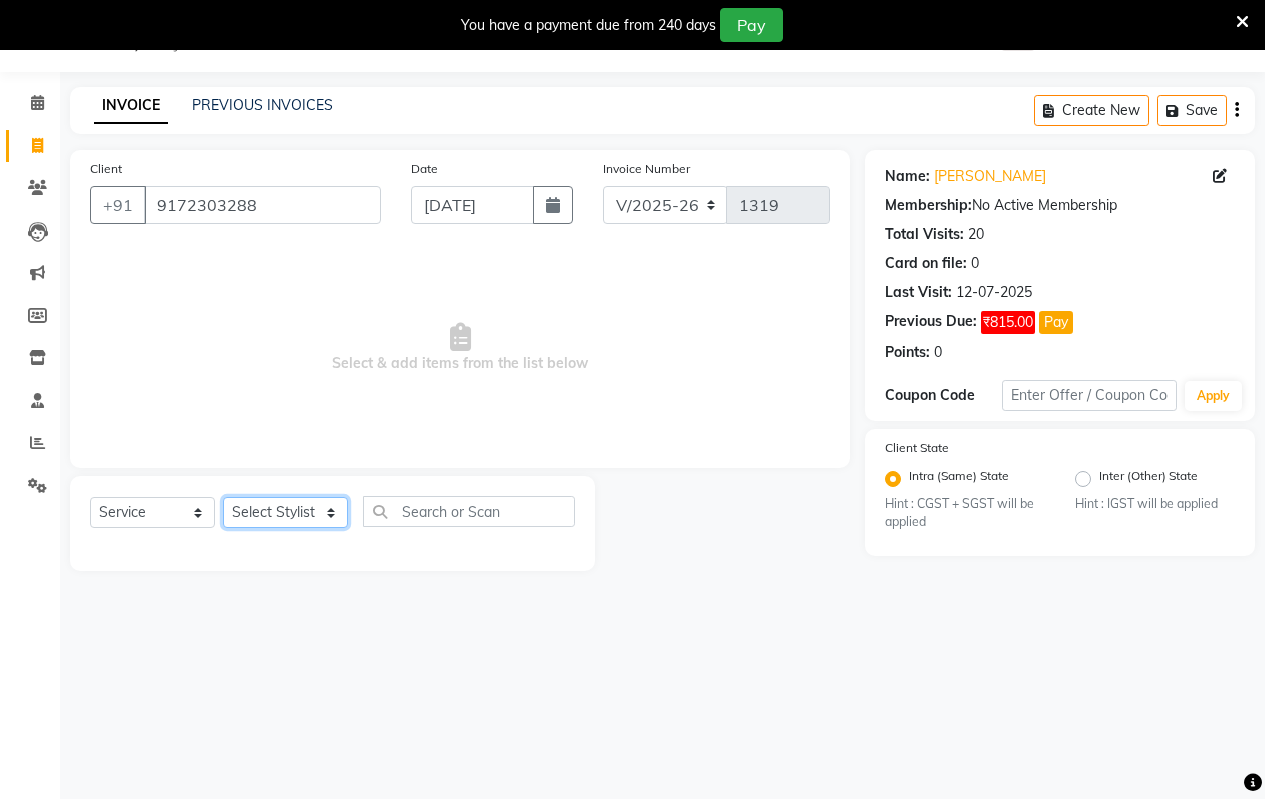 select on "59995" 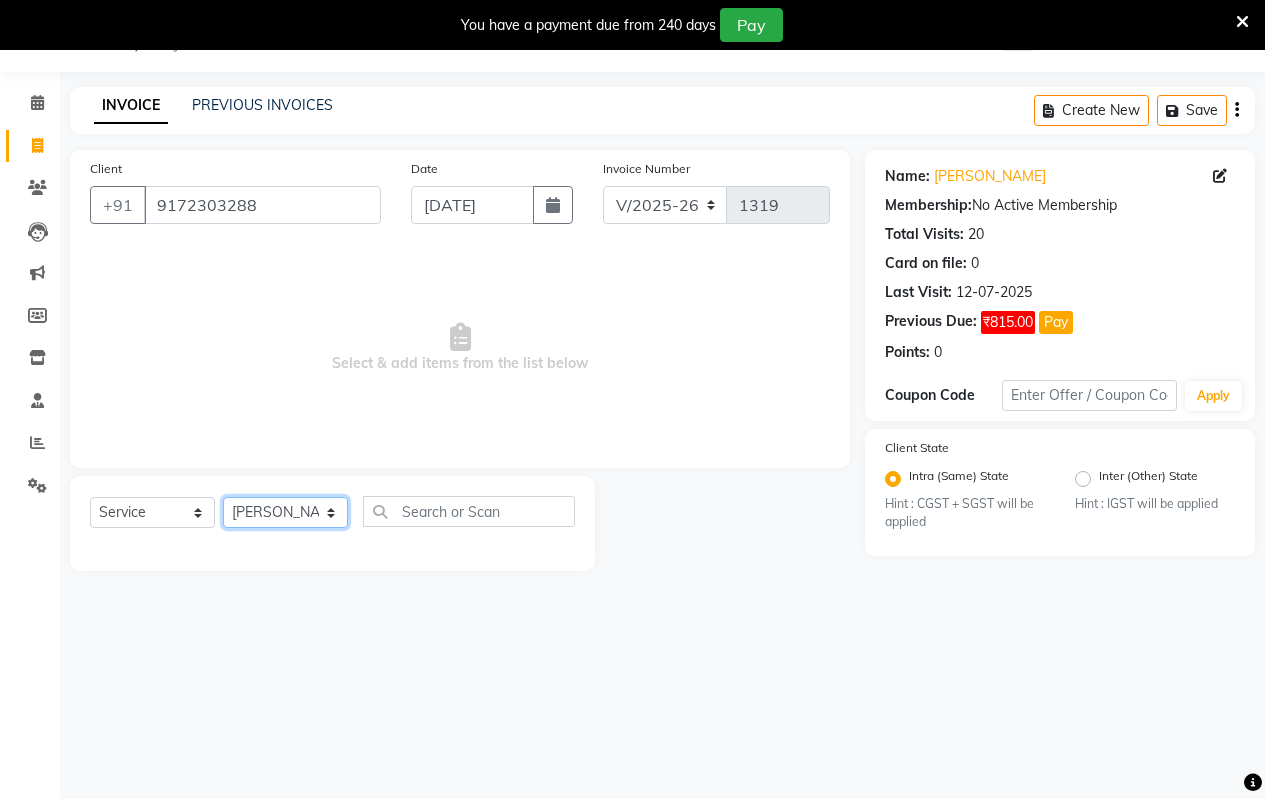 click on "Select Stylist [PERSON_NAME] [PERSON_NAME] b  [PERSON_NAME] [PERSON_NAME] priyanka [PERSON_NAME]  [PERSON_NAME]  Venesh" 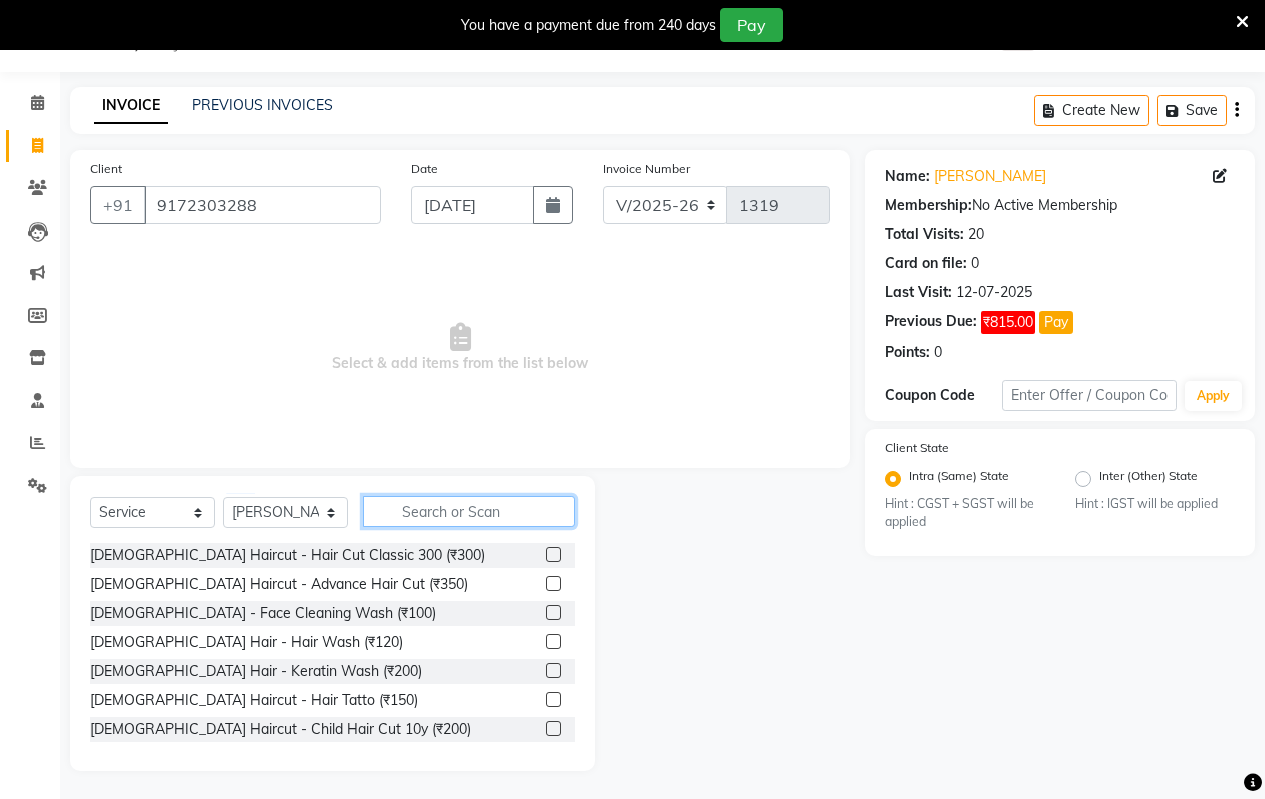 click 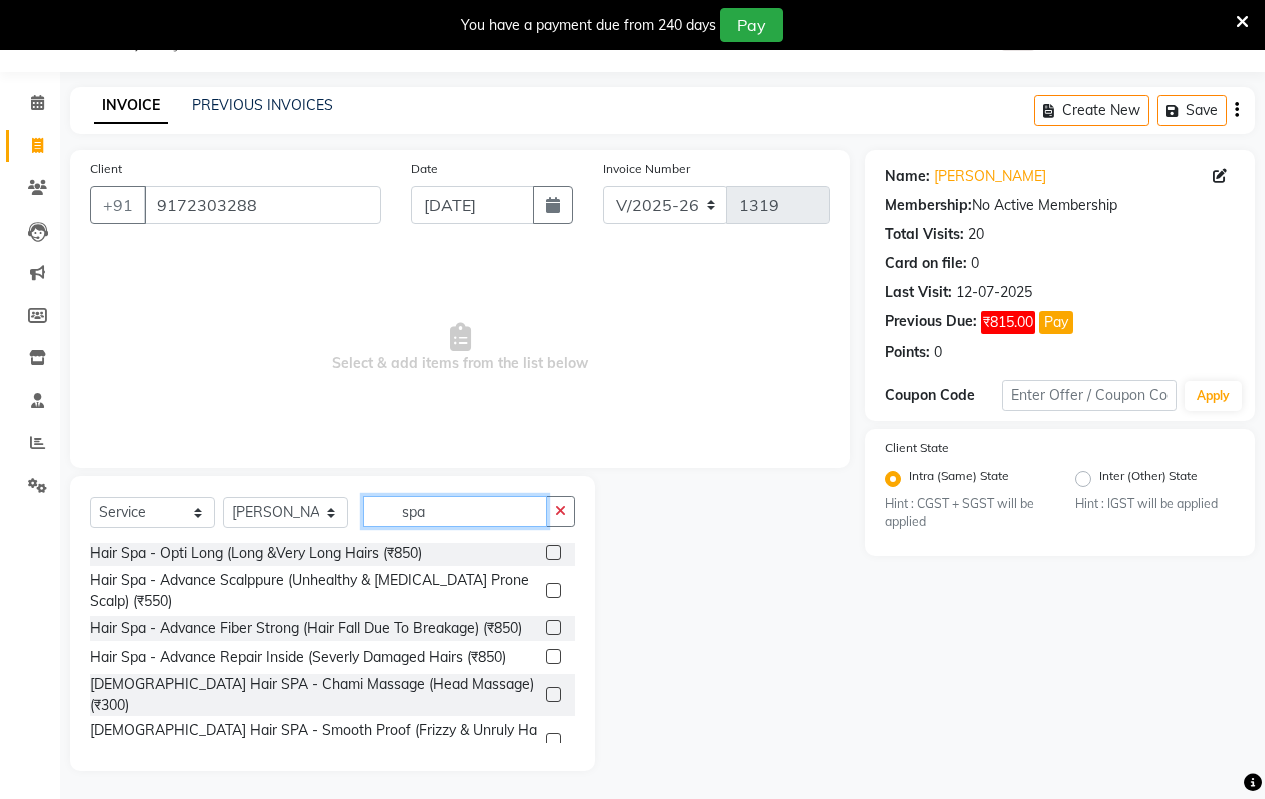 scroll, scrollTop: 200, scrollLeft: 0, axis: vertical 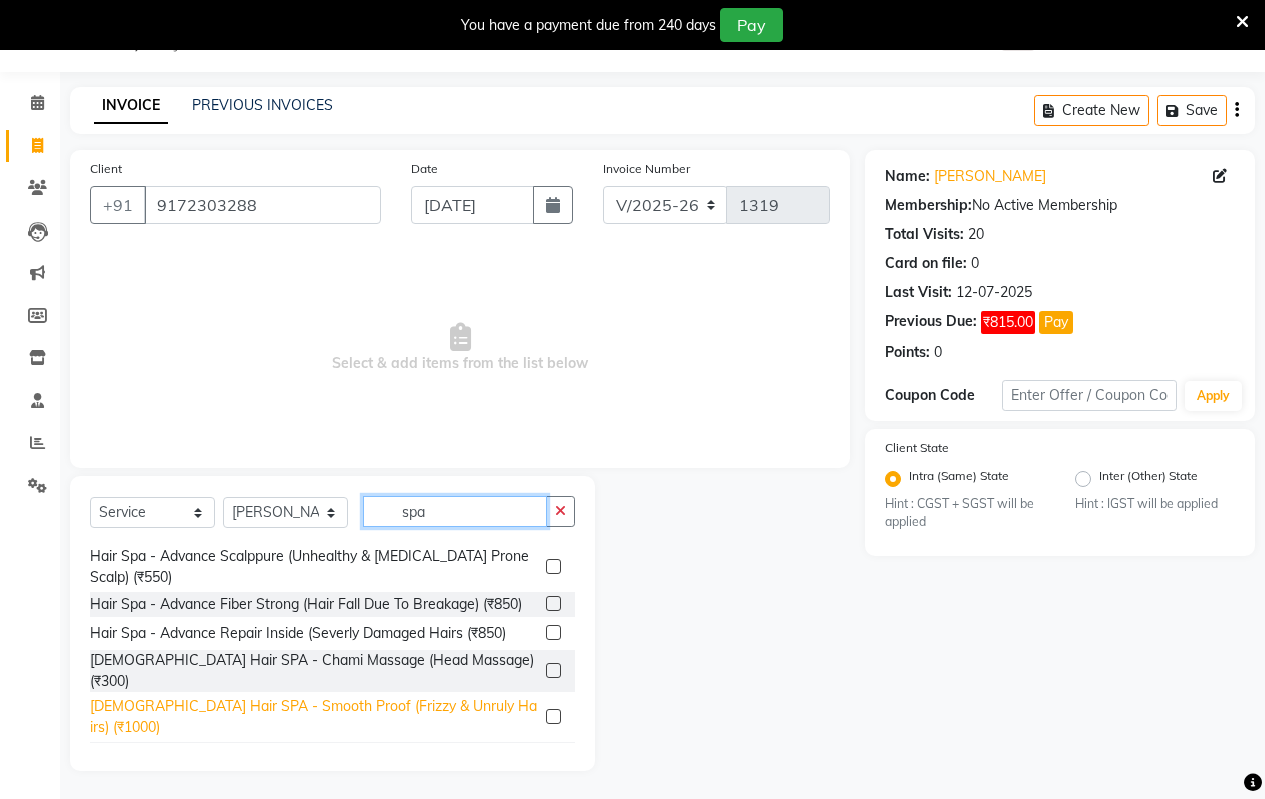 type on "spa" 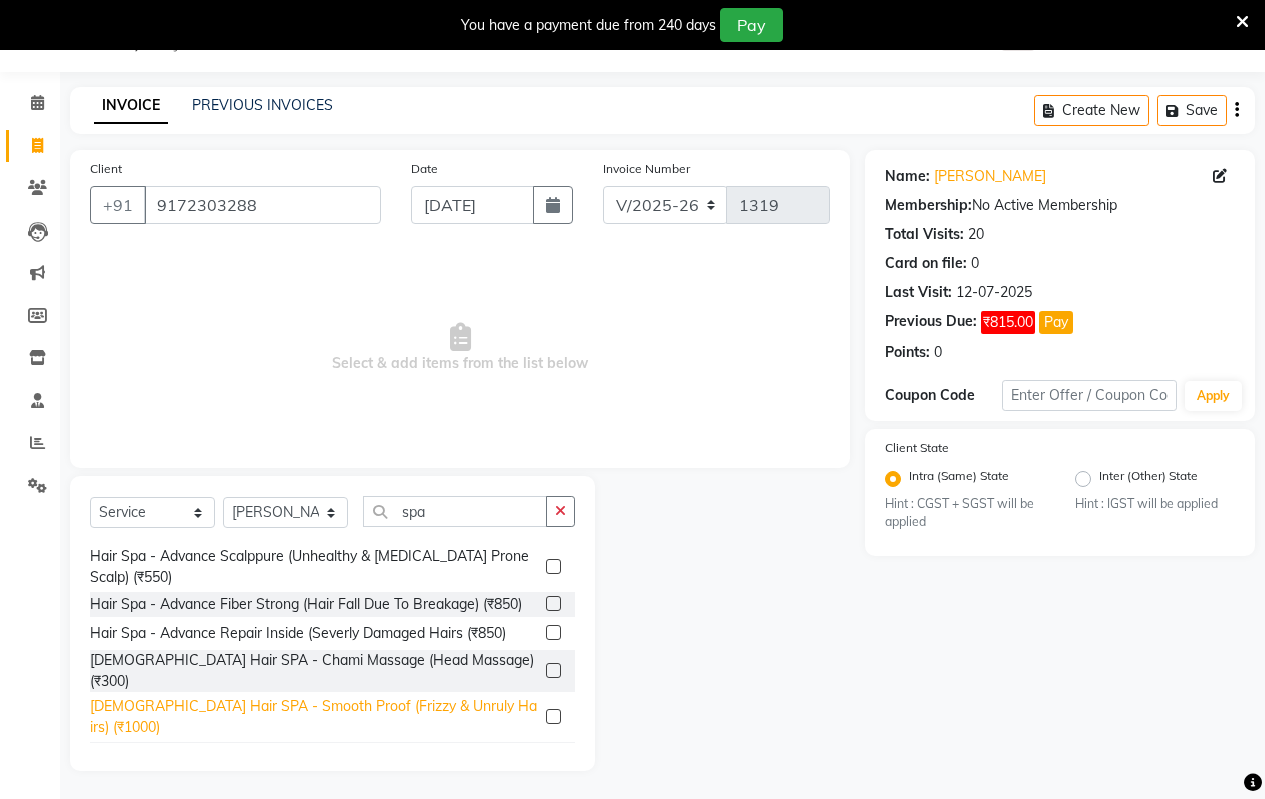 click on "[DEMOGRAPHIC_DATA] Hair SPA - Smooth Proof (Frizzy & Unruly Hairs) (₹1000)" 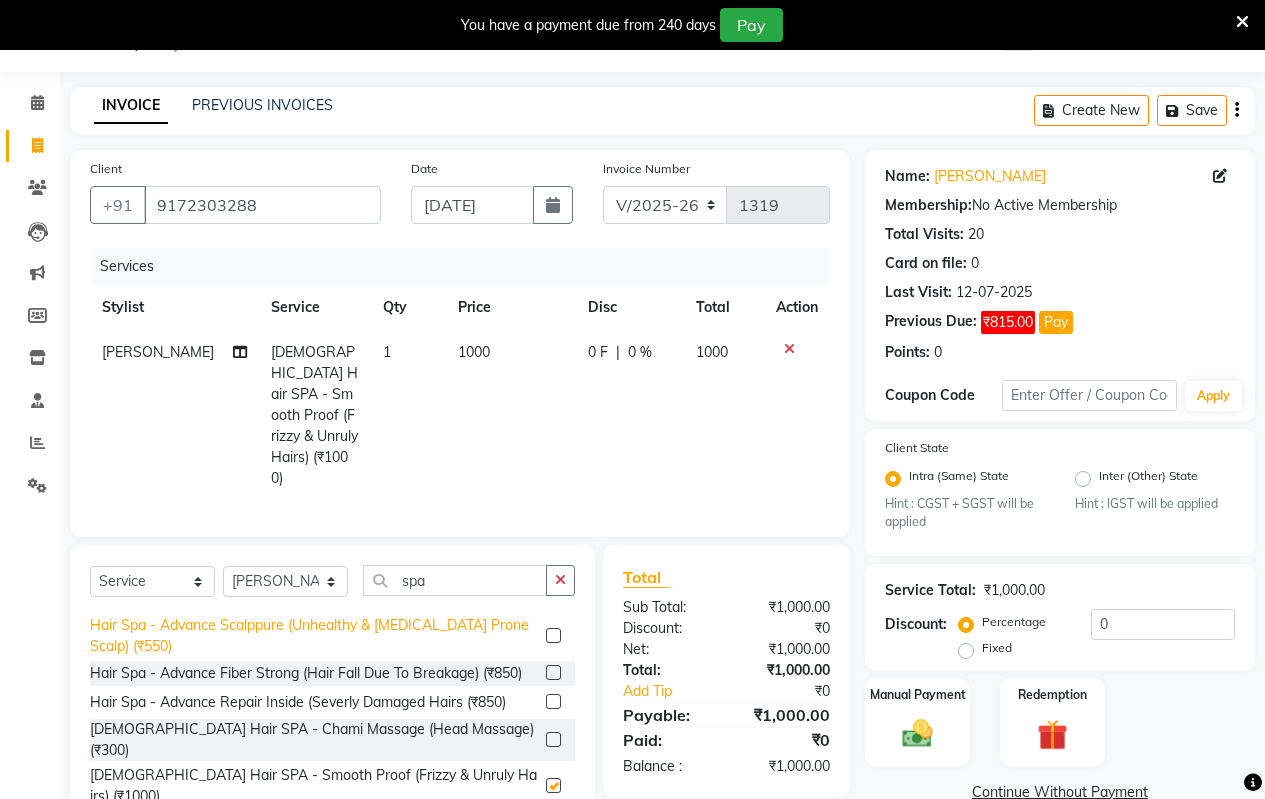 checkbox on "false" 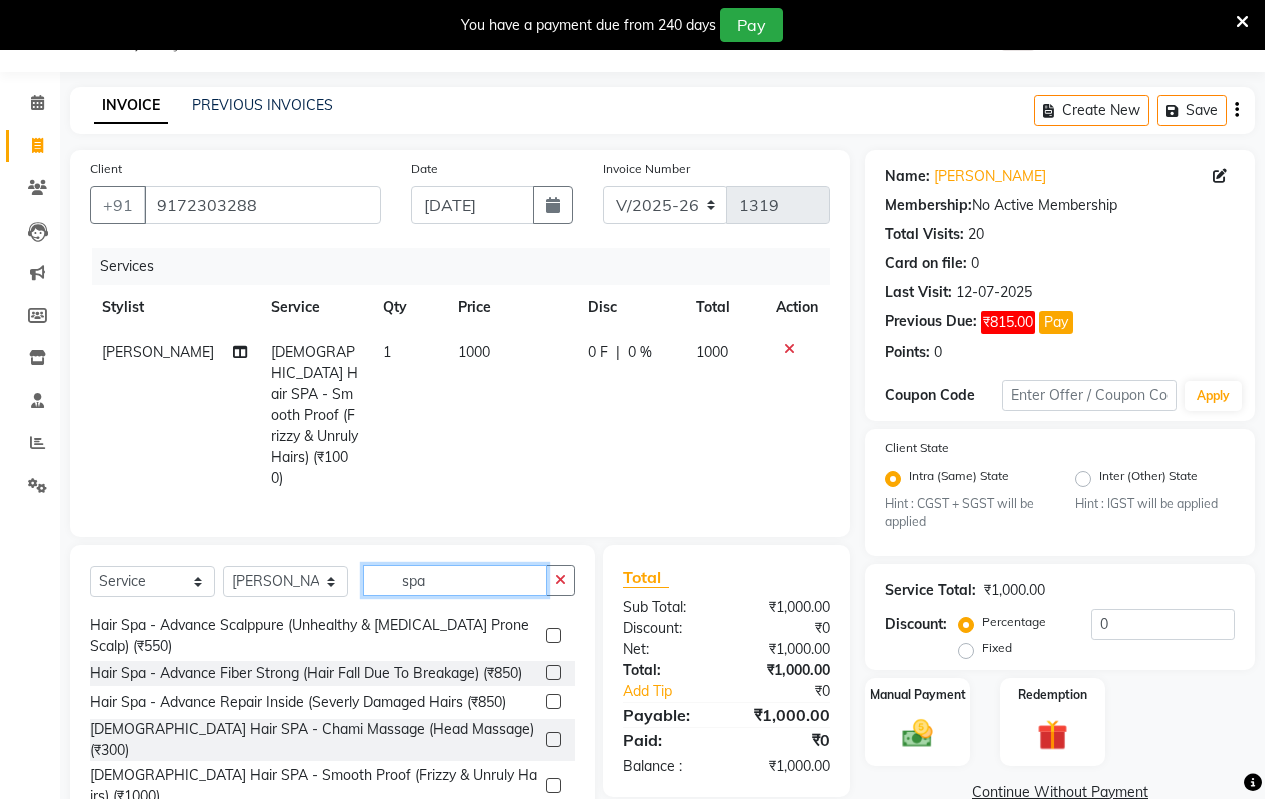 click on "spa" 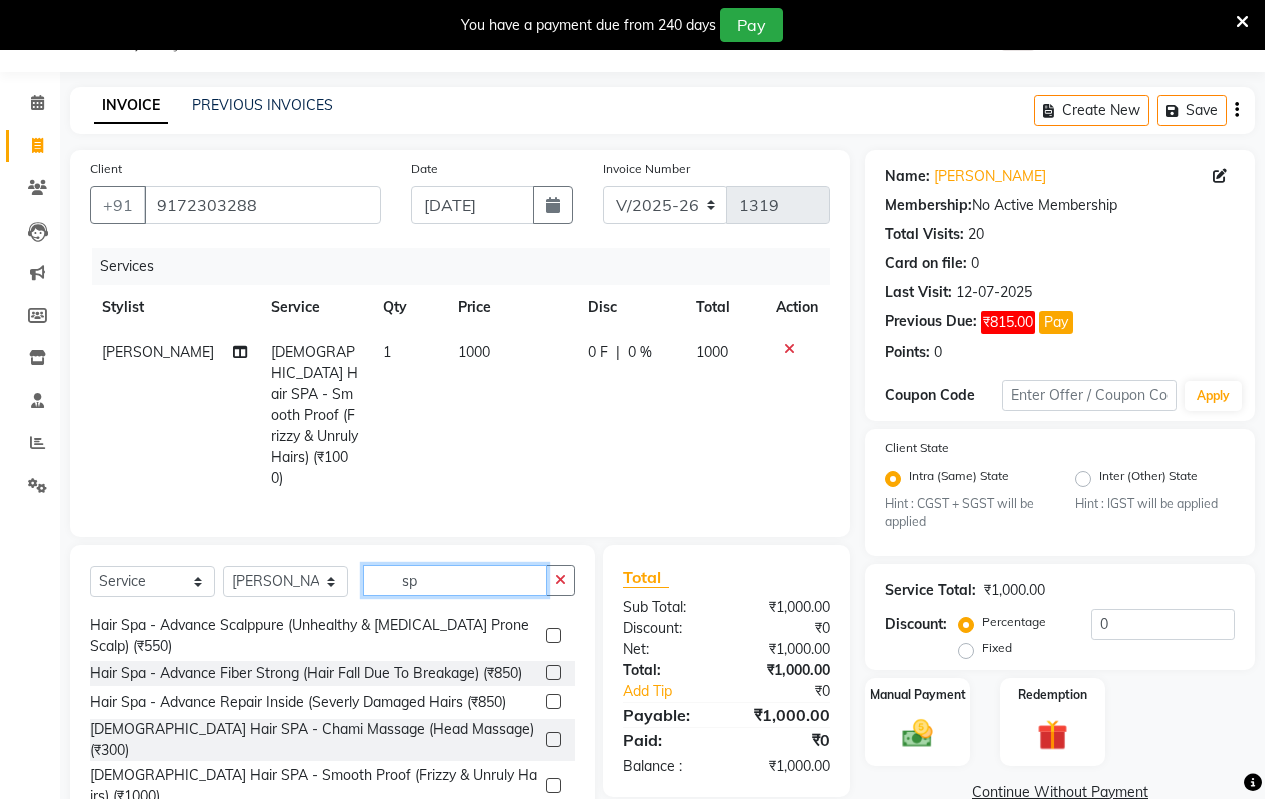 type on "s" 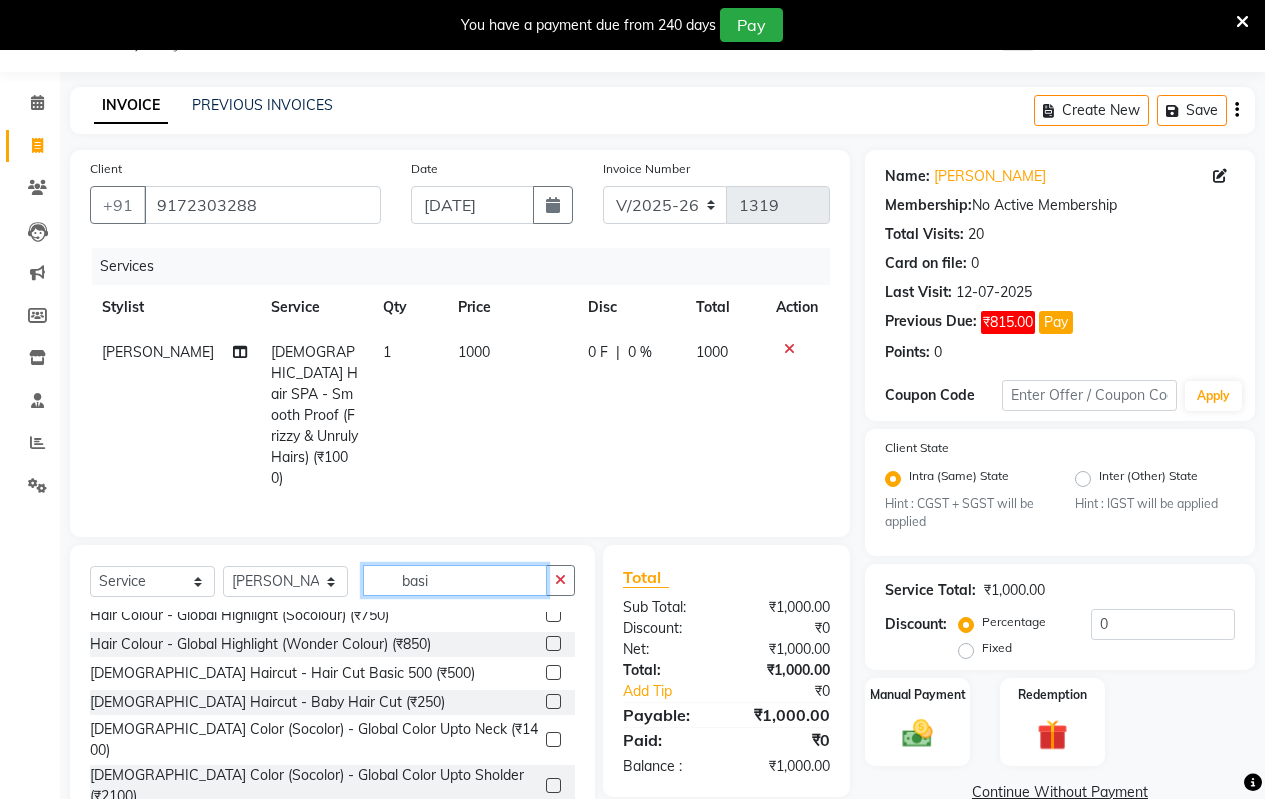 scroll, scrollTop: 0, scrollLeft: 0, axis: both 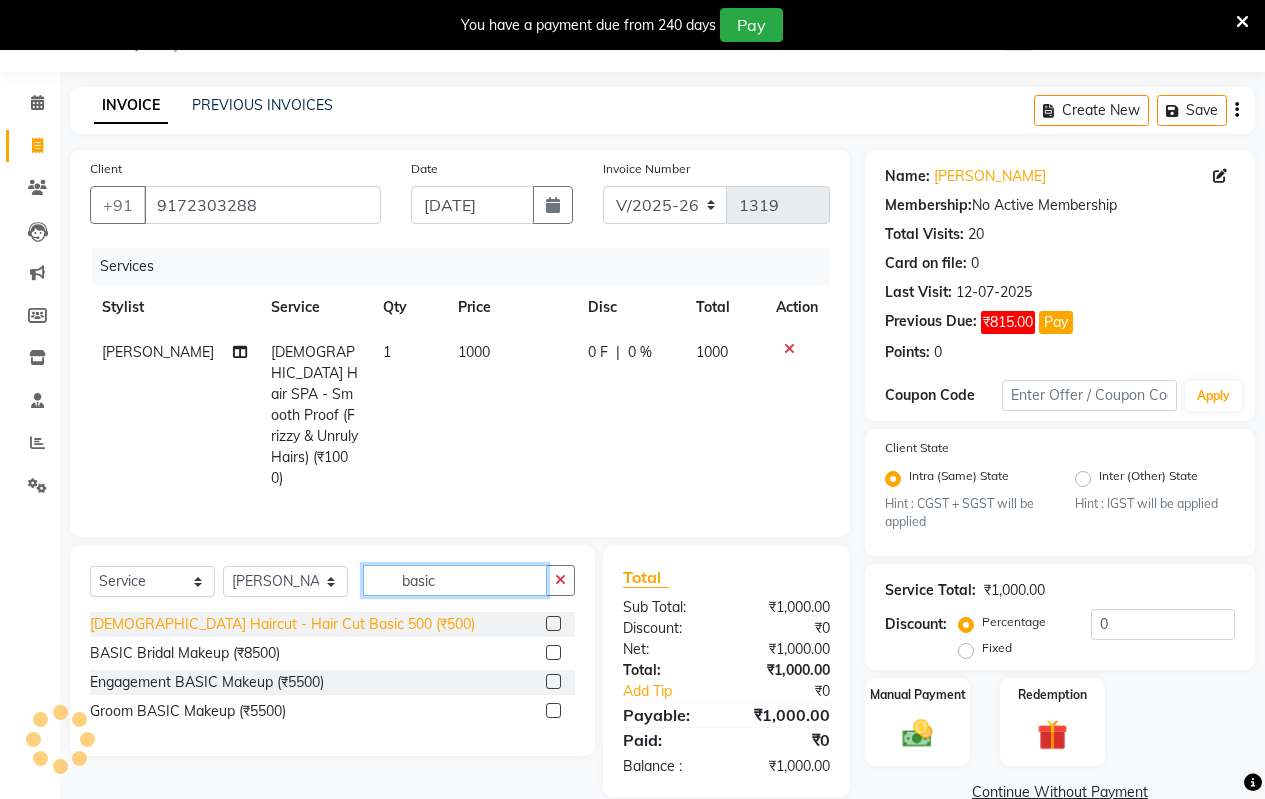 type on "basic" 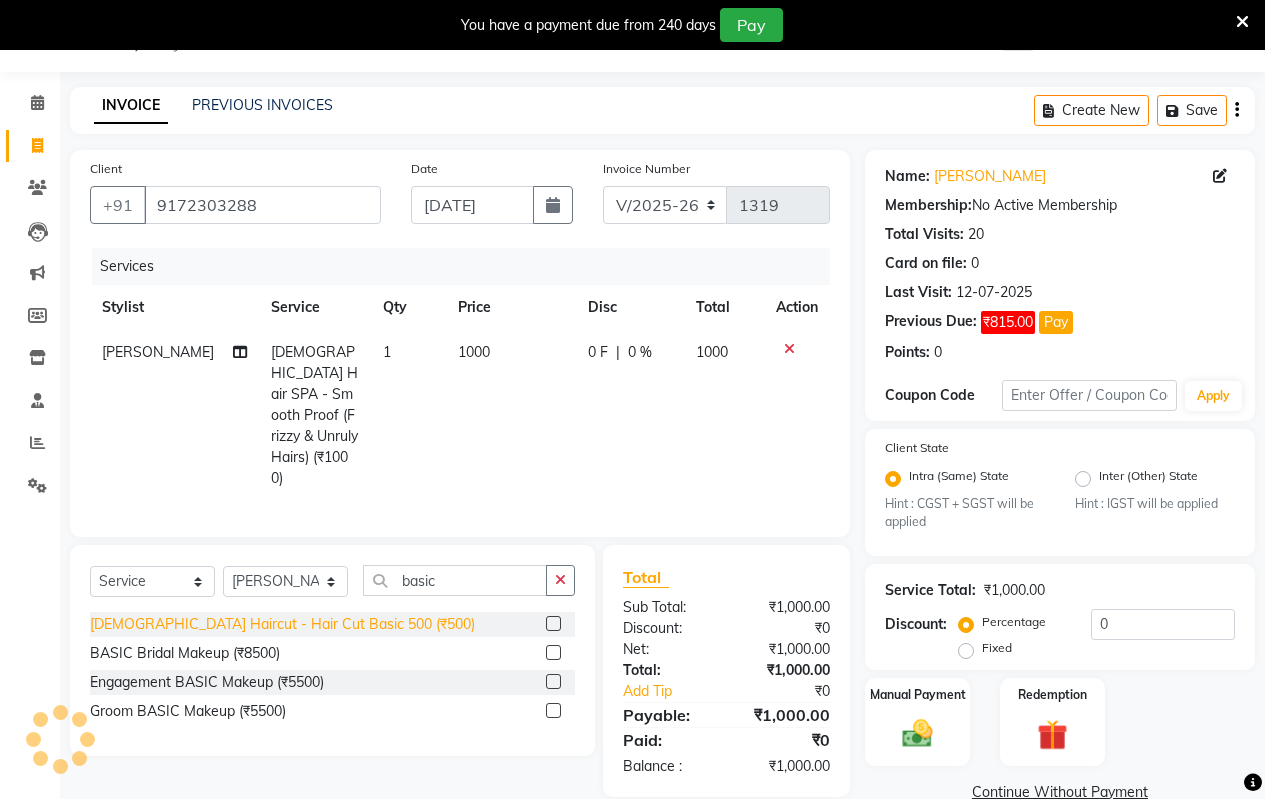 click on "[DEMOGRAPHIC_DATA] Haircut - Hair Cut Basic 500 (₹500)" 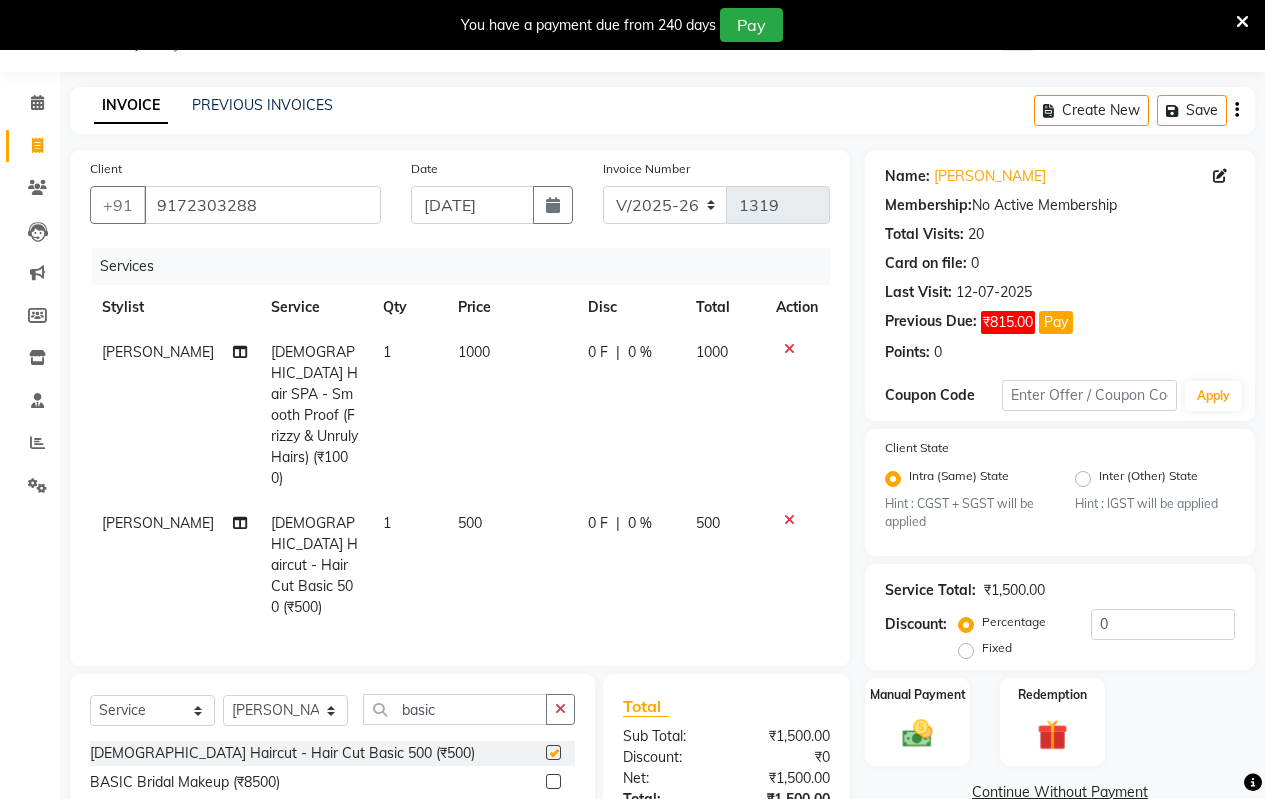 checkbox on "false" 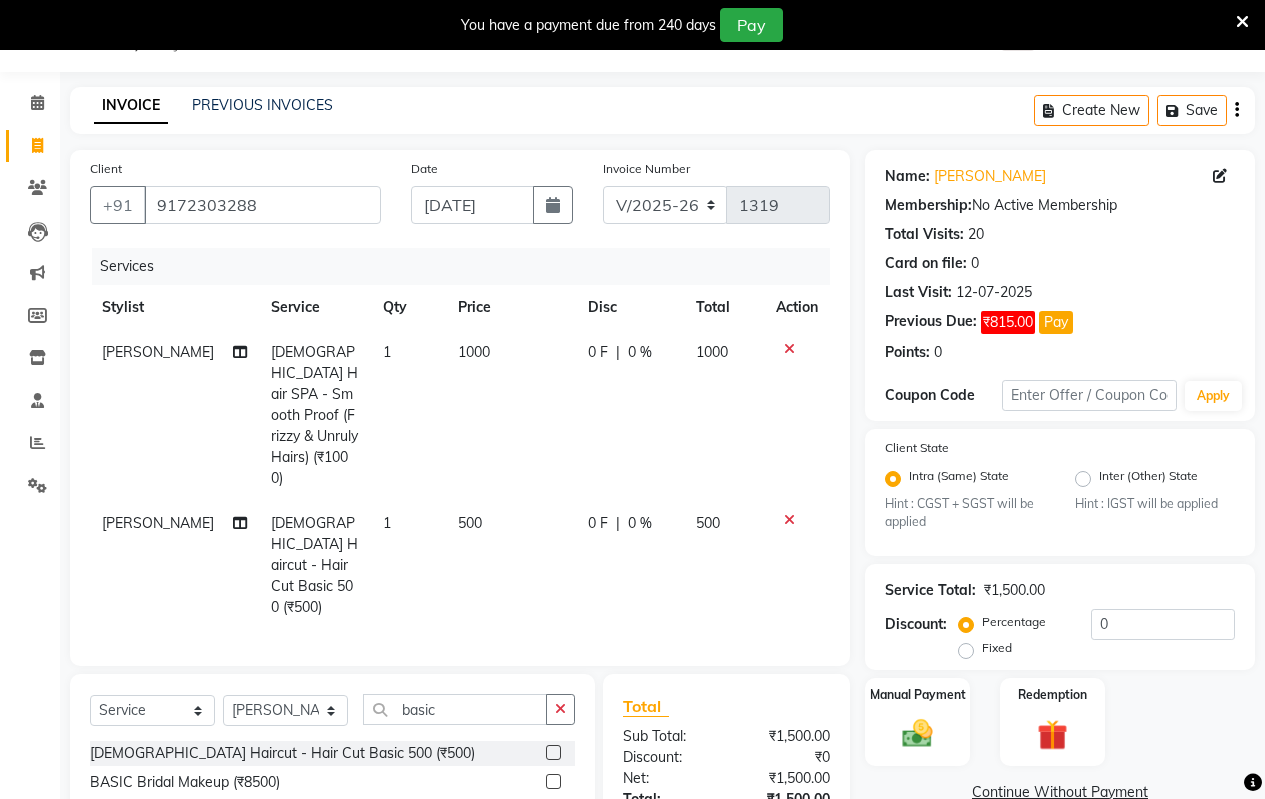 click on "500" 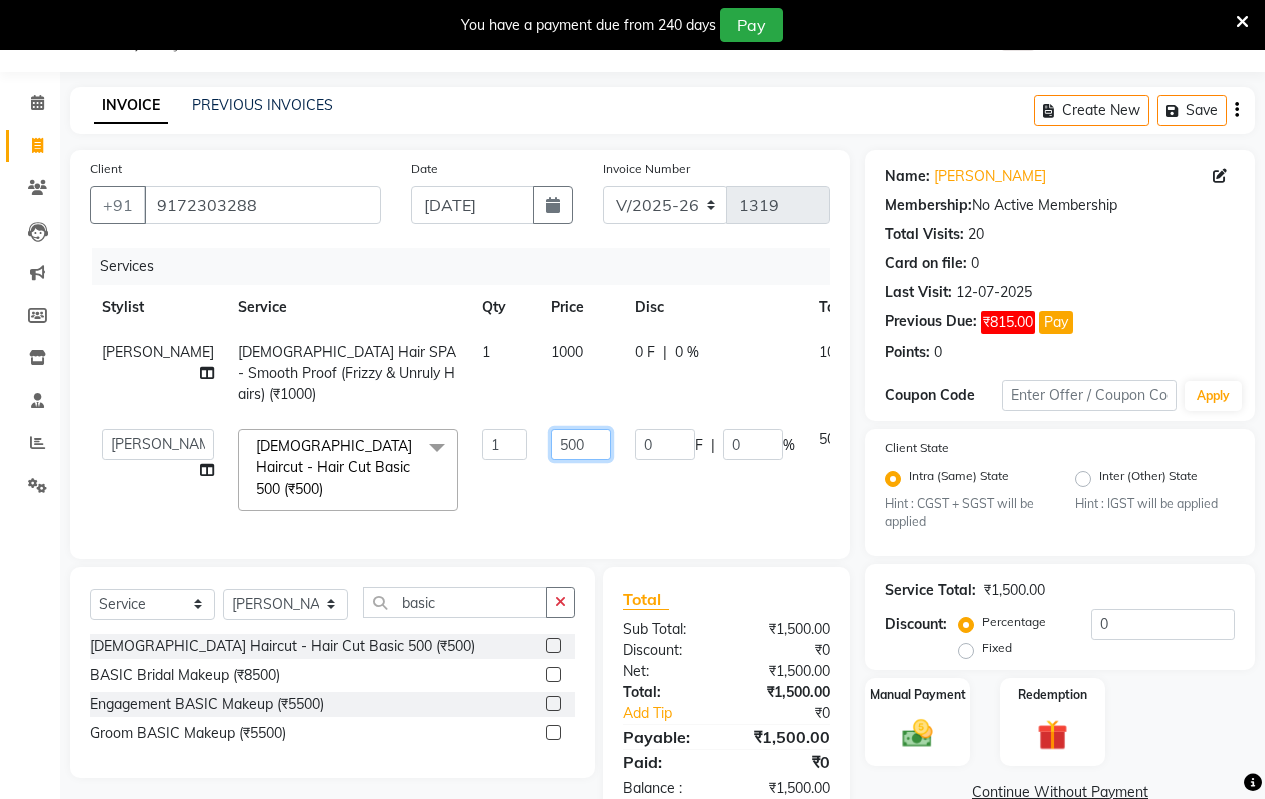 click on "500" 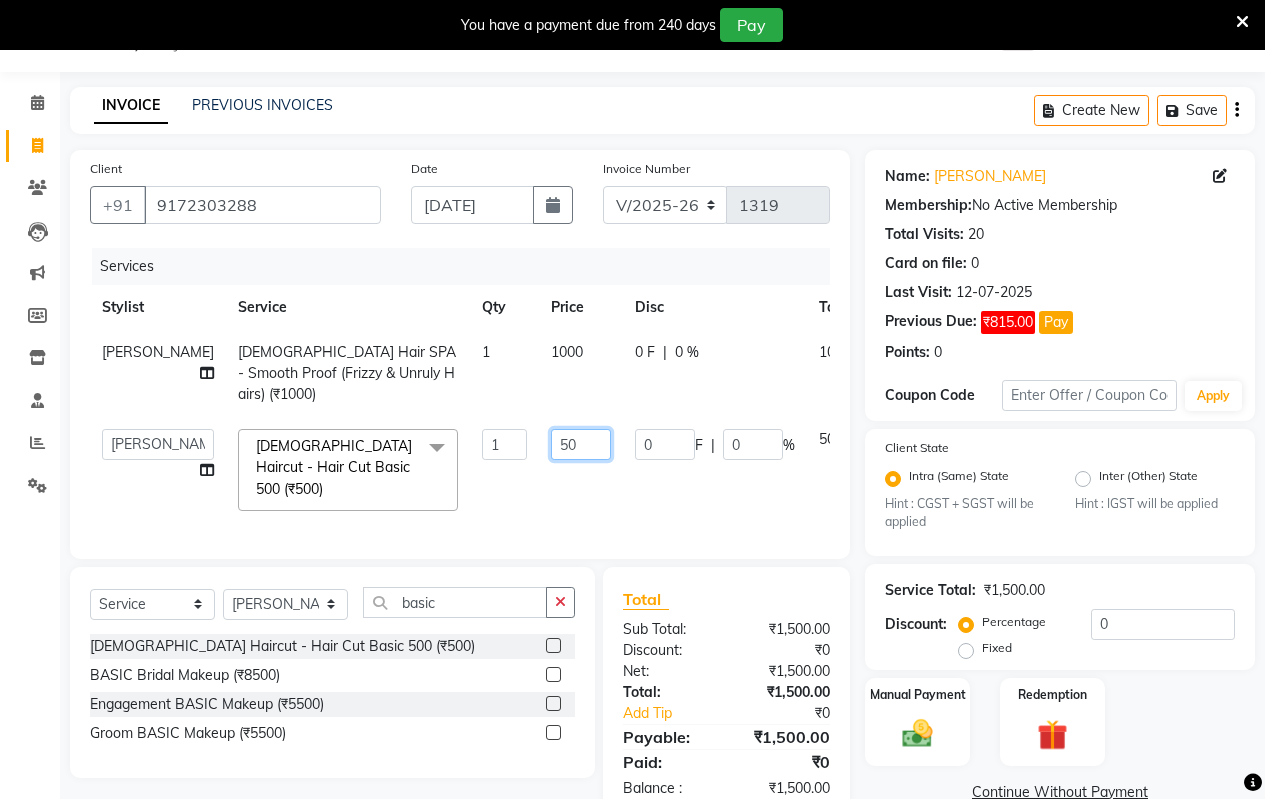type on "5" 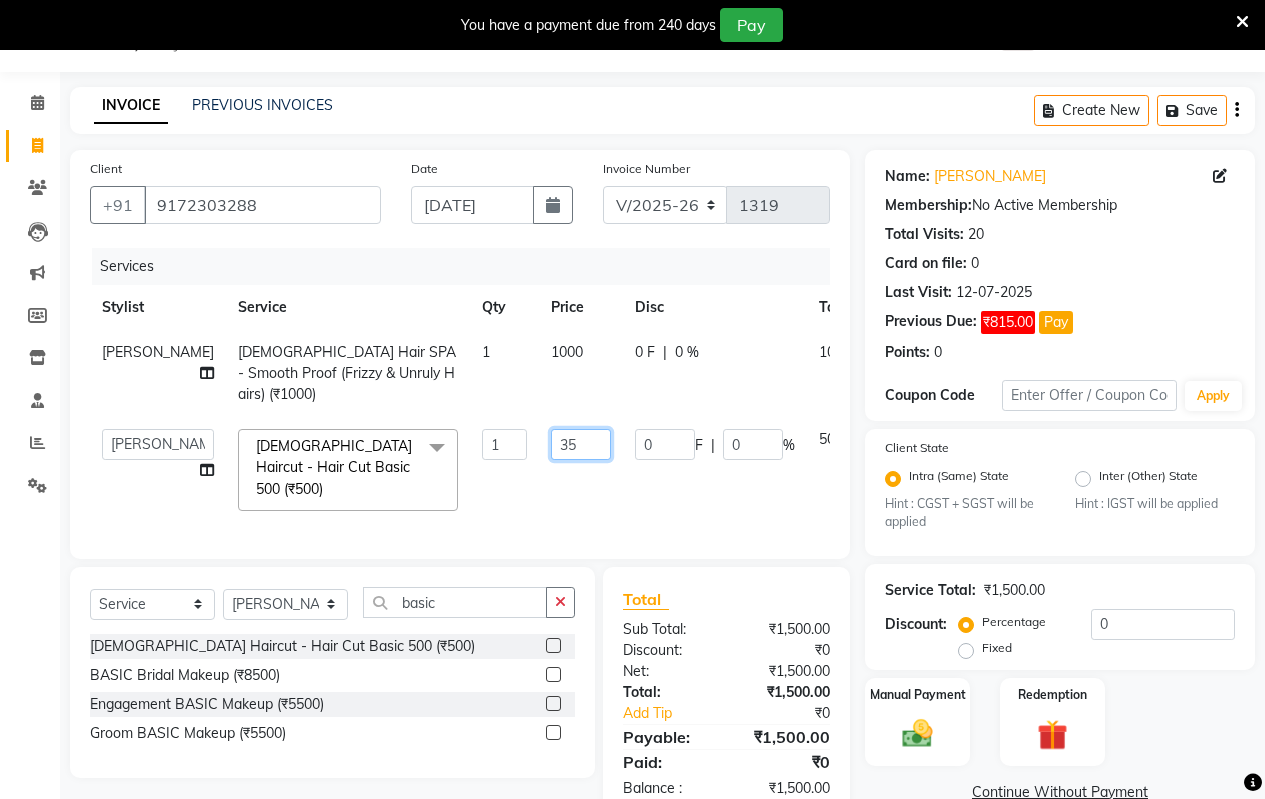 type on "350" 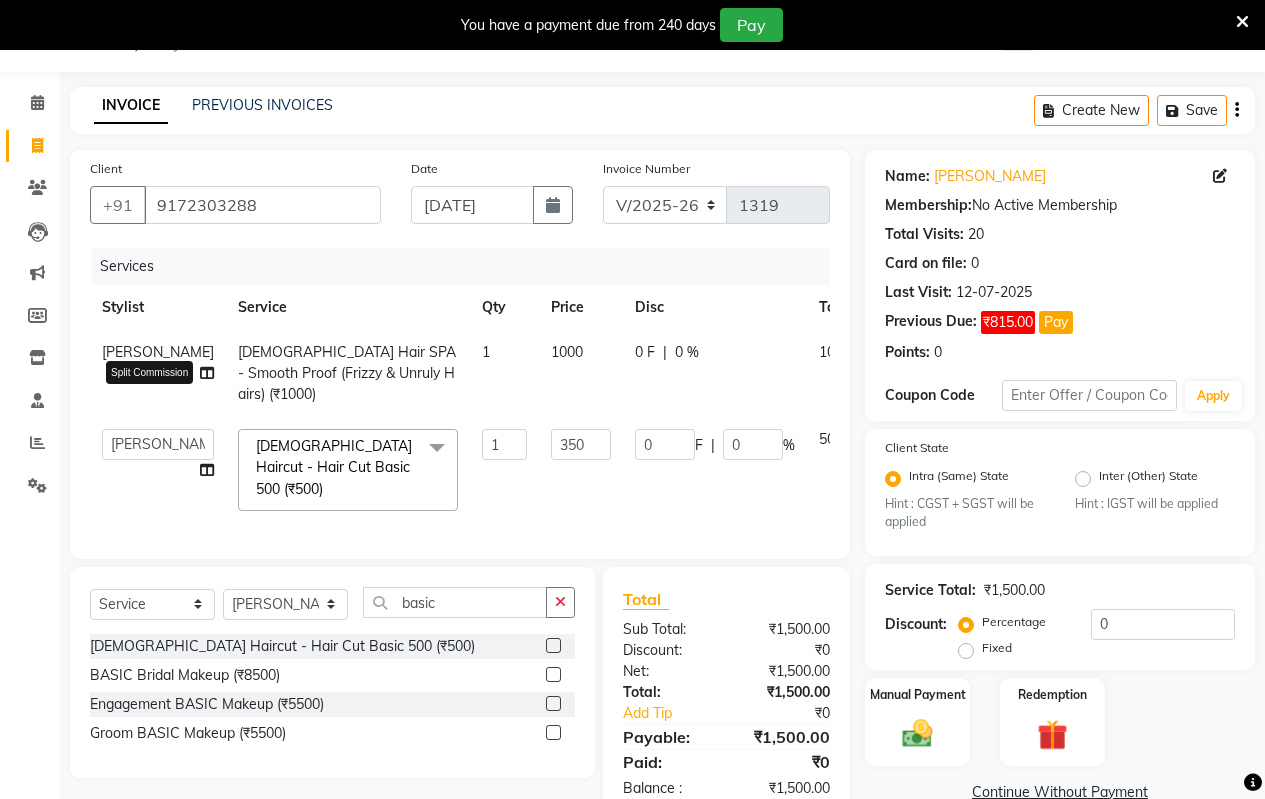 click on "[PERSON_NAME] Split Commission" 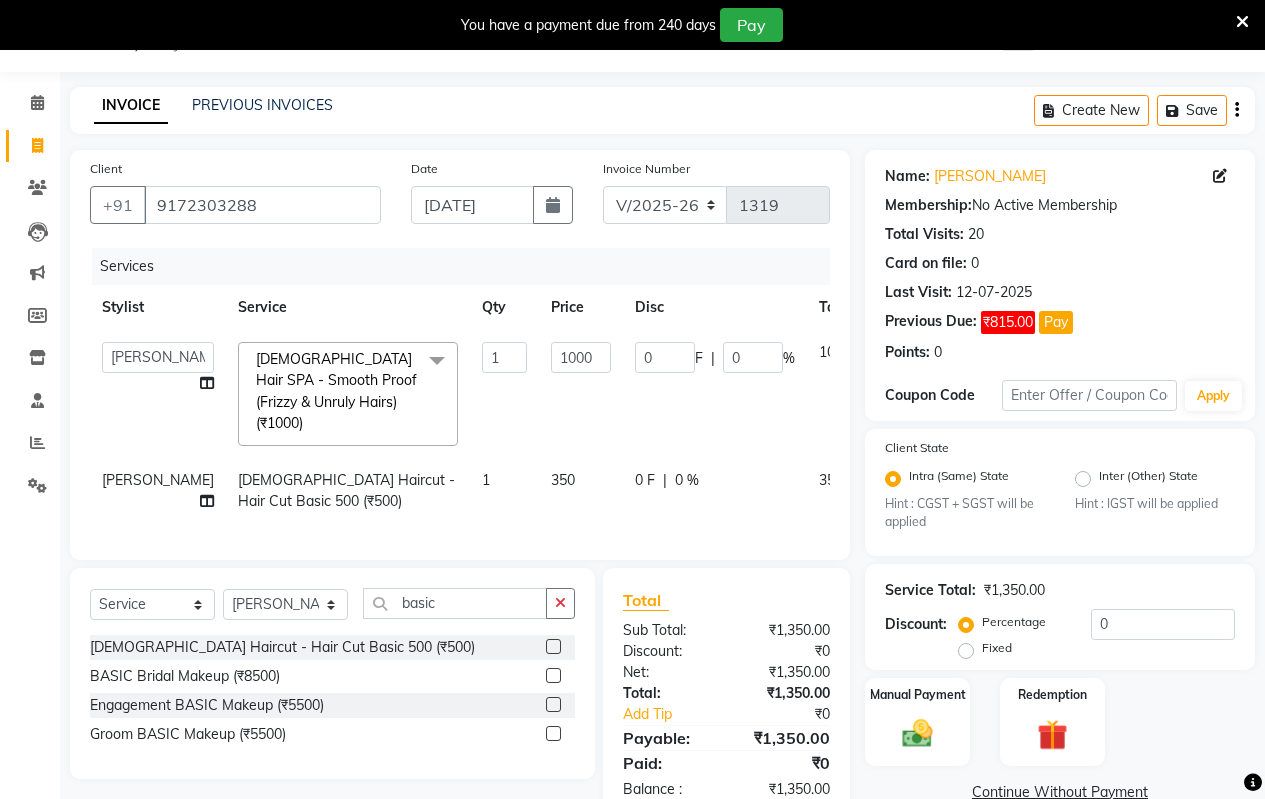 click 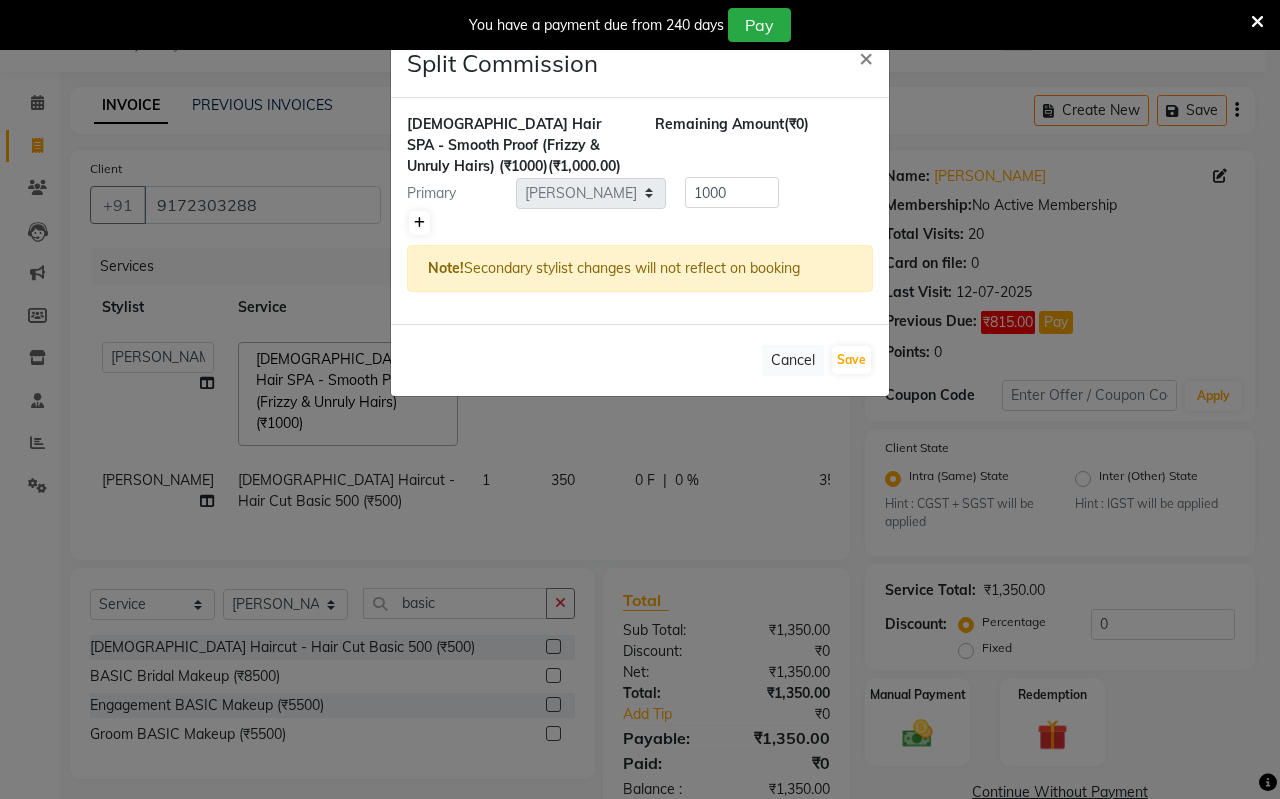click 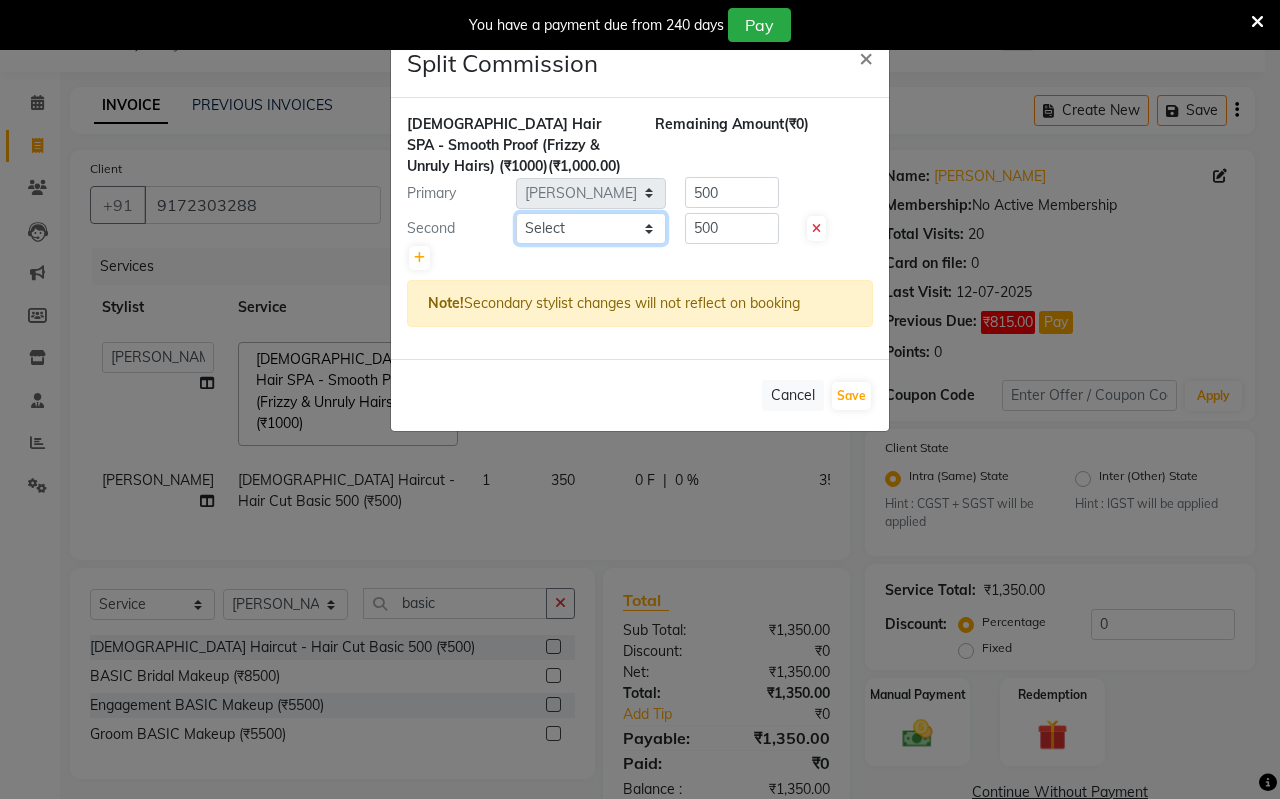 click on "Select  [PERSON_NAME]   [PERSON_NAME] b    [PERSON_NAME]   [PERSON_NAME]   priyanka [PERSON_NAME]    [PERSON_NAME]    Venesh" 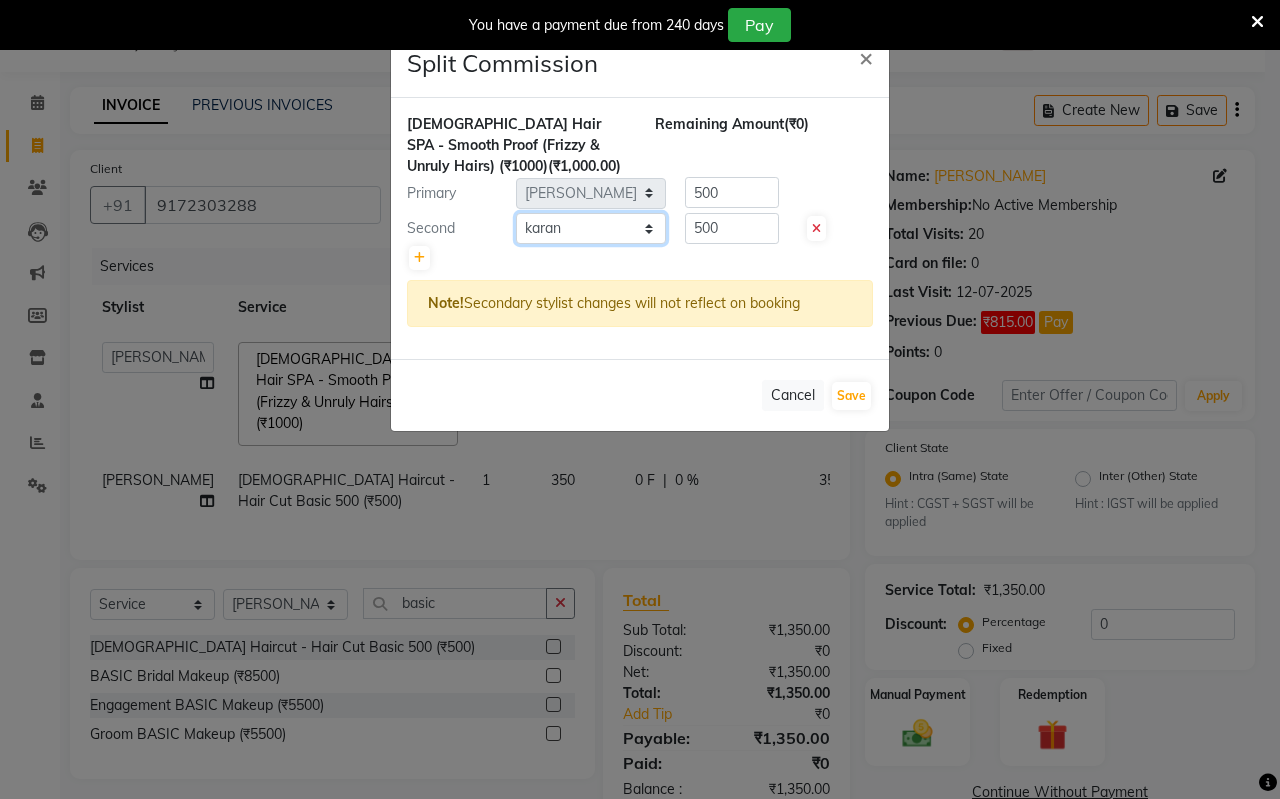 click on "Select  [PERSON_NAME]   [PERSON_NAME] b    [PERSON_NAME]   [PERSON_NAME]   priyanka [PERSON_NAME]    [PERSON_NAME]    Venesh" 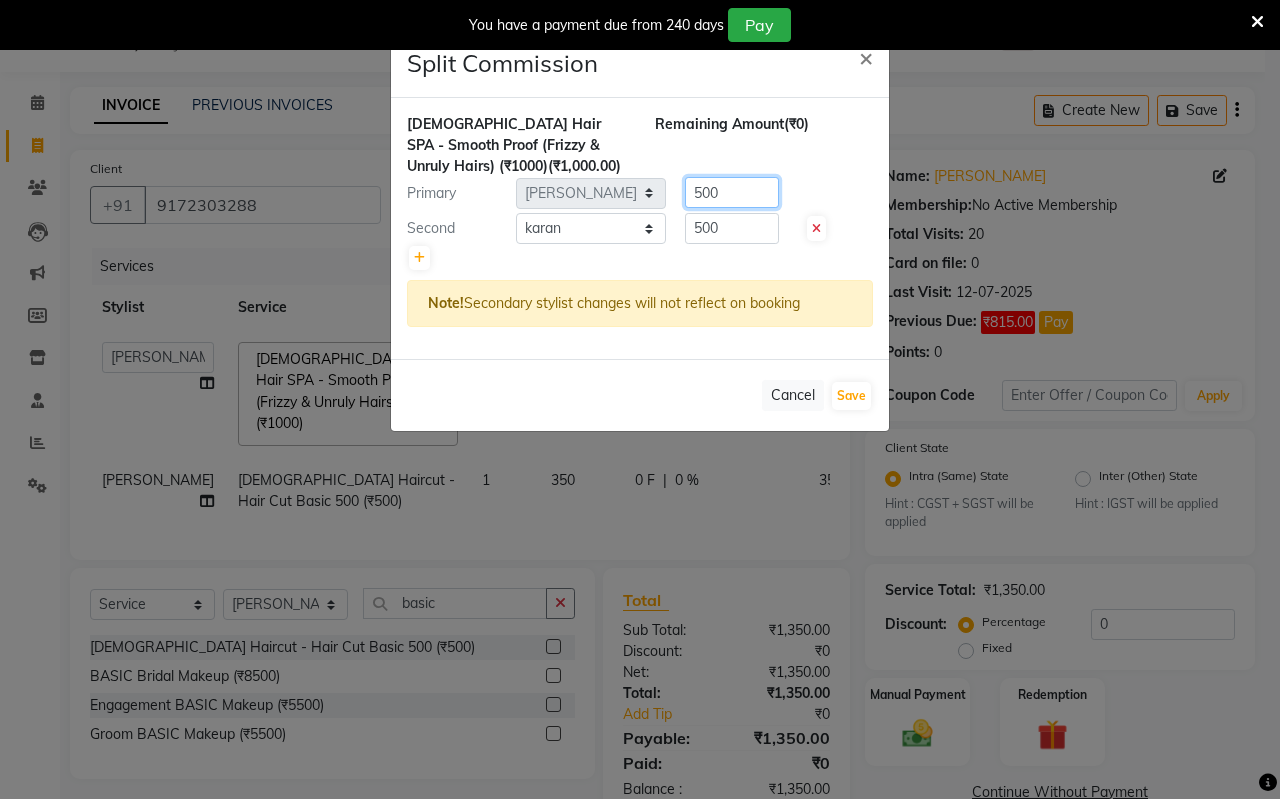 drag, startPoint x: 747, startPoint y: 177, endPoint x: 747, endPoint y: 189, distance: 12 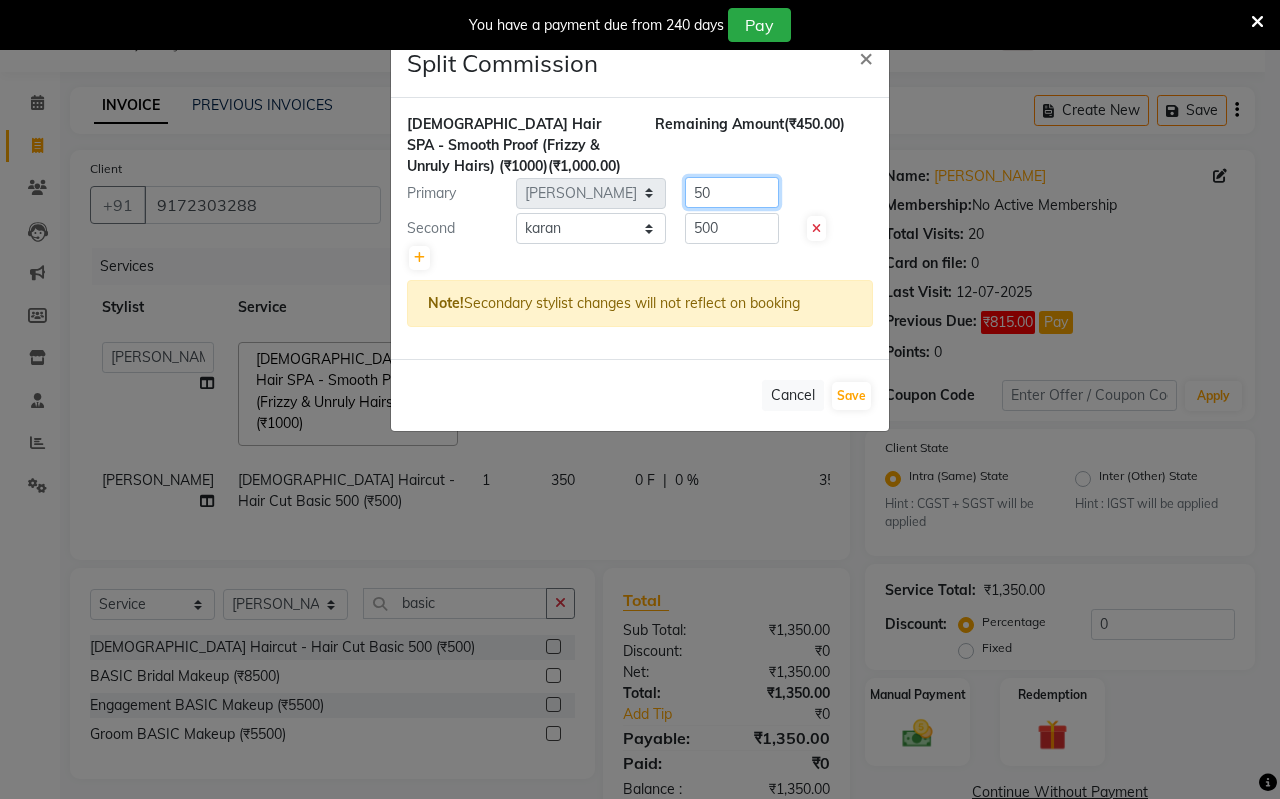 type on "5" 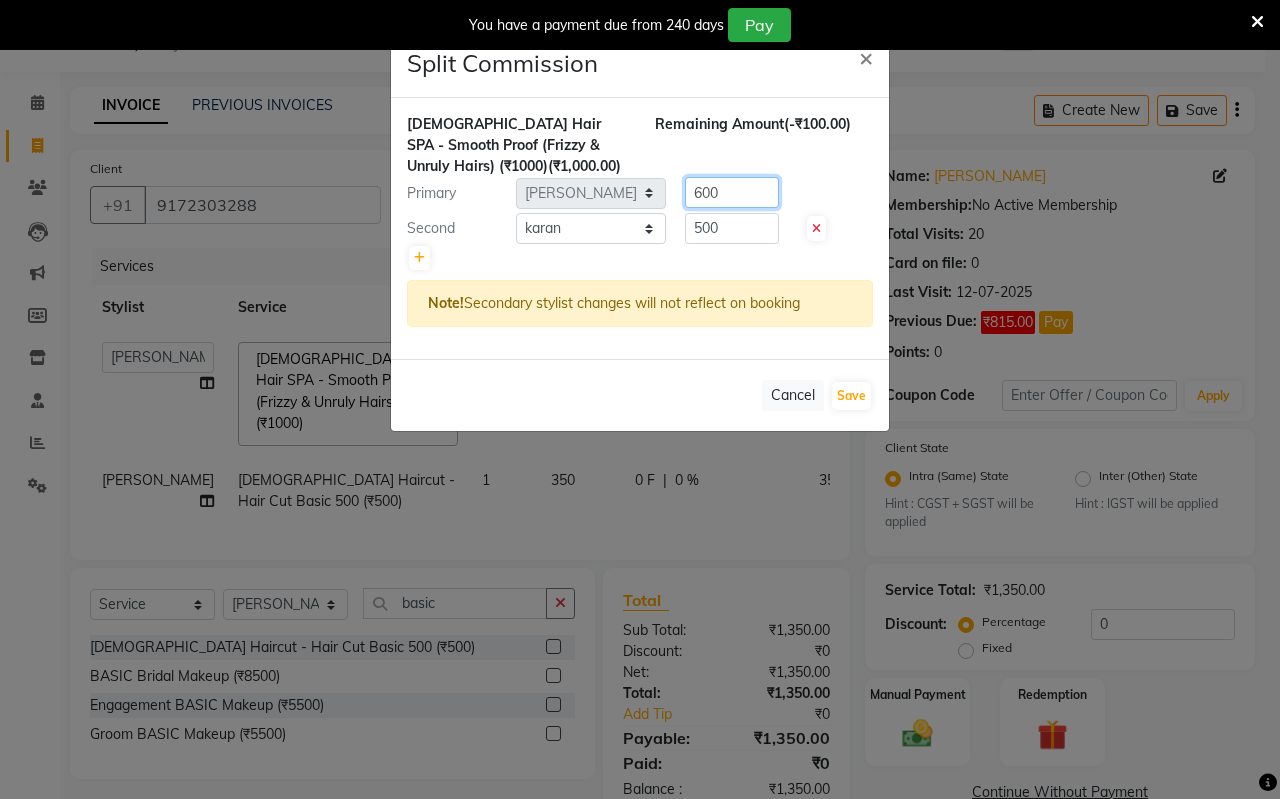 type on "600" 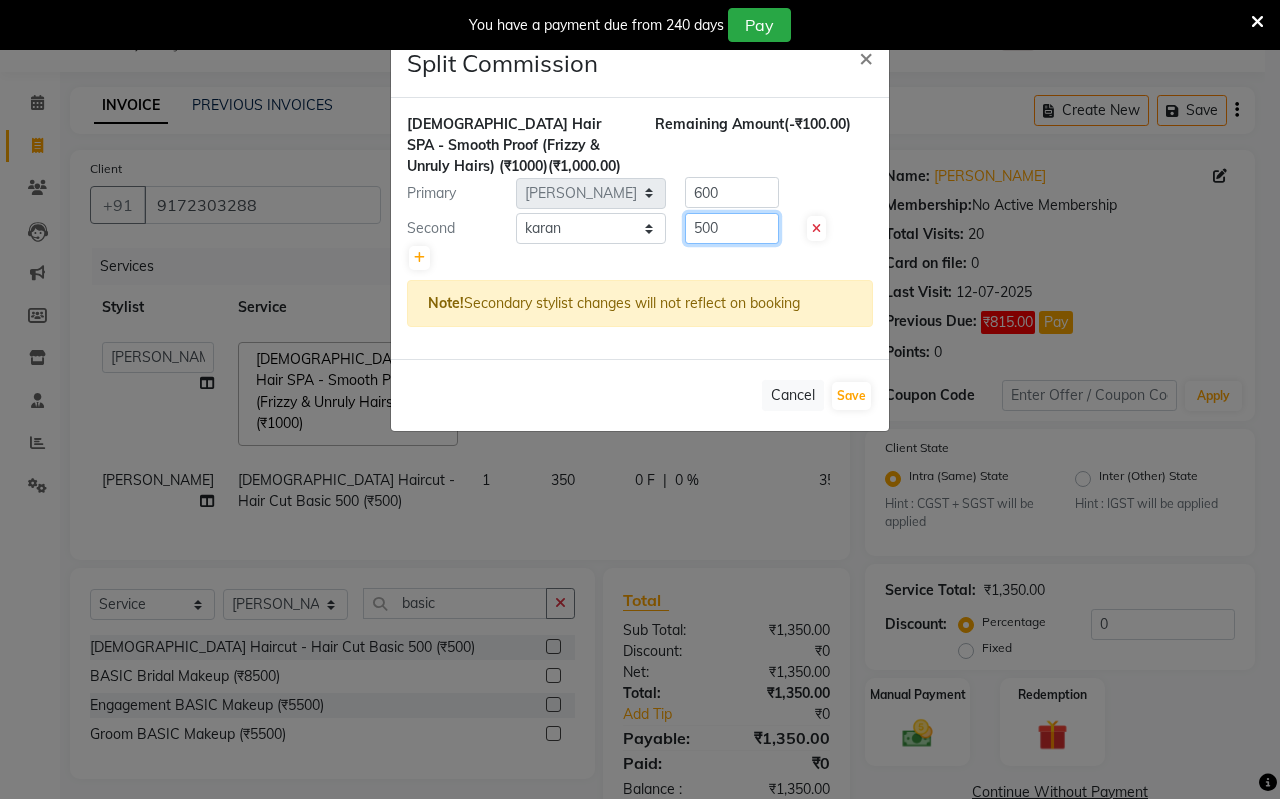 click on "500" 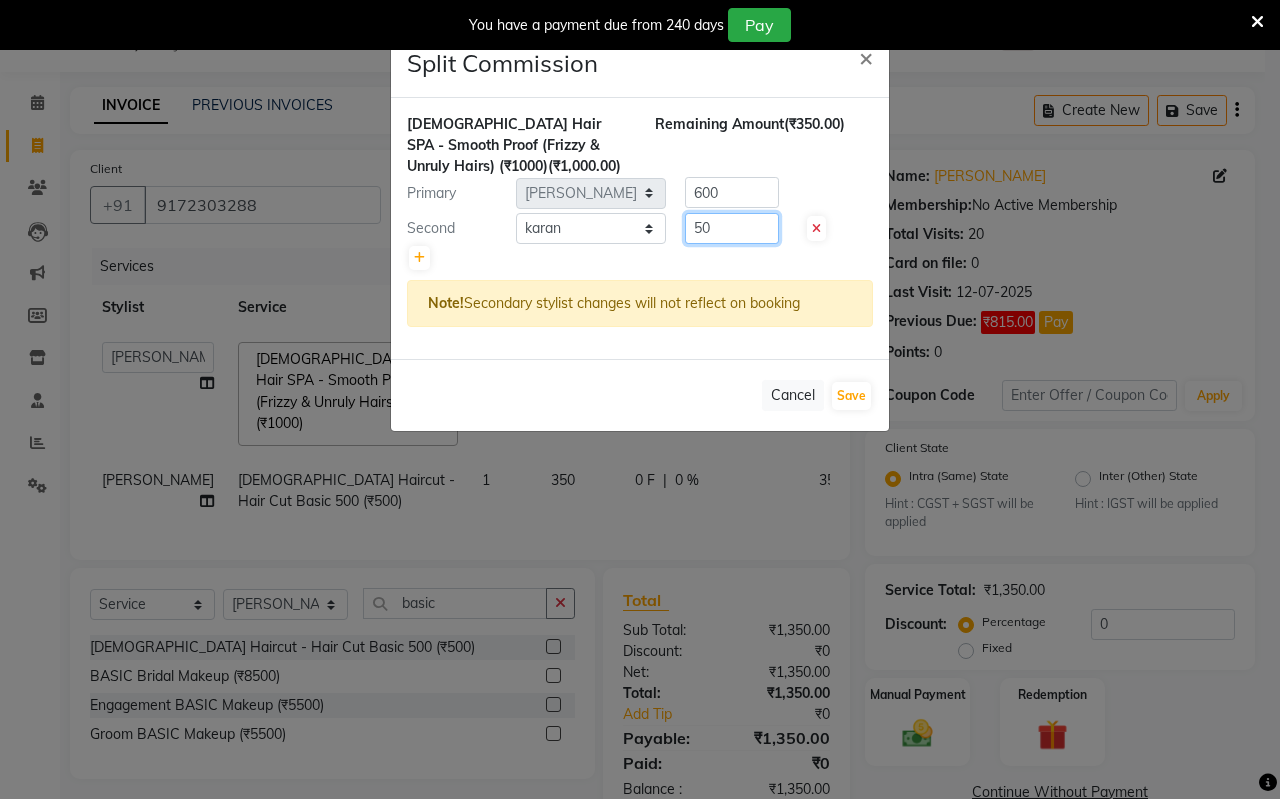 type on "5" 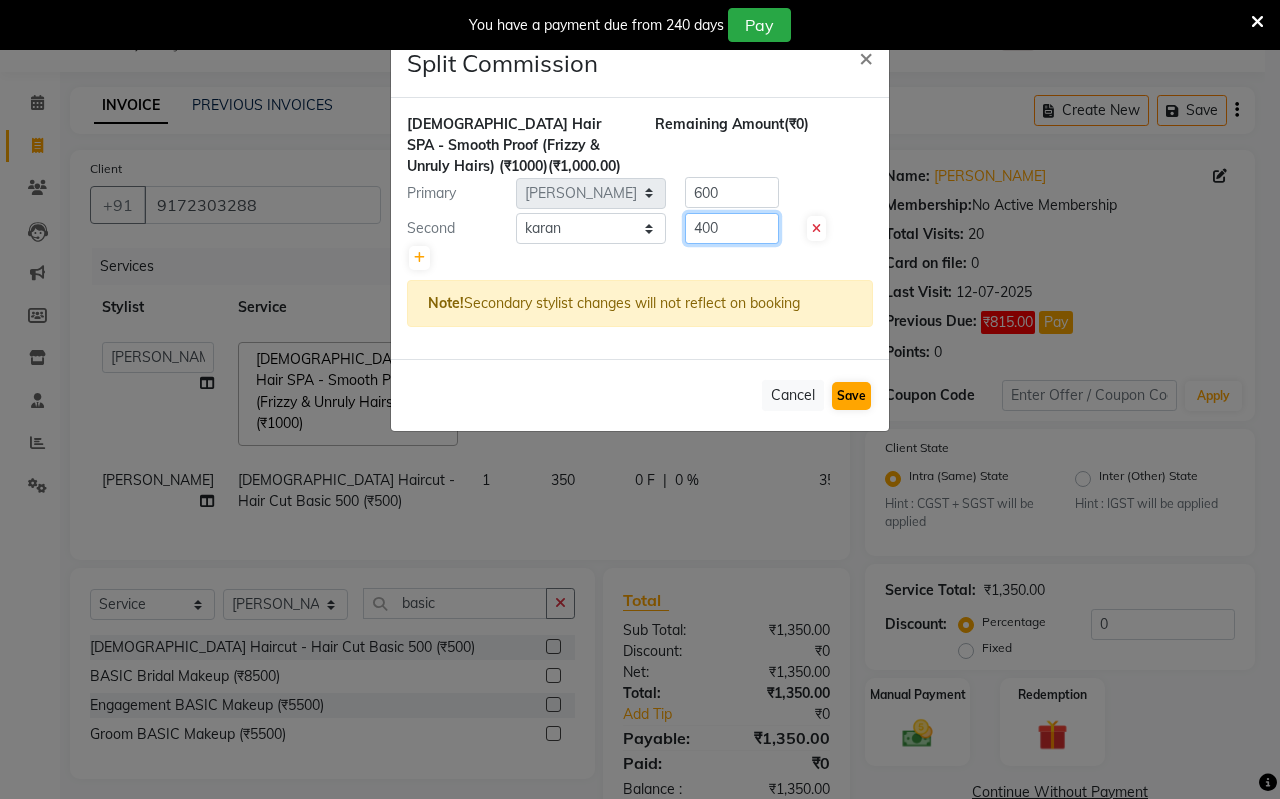 type on "400" 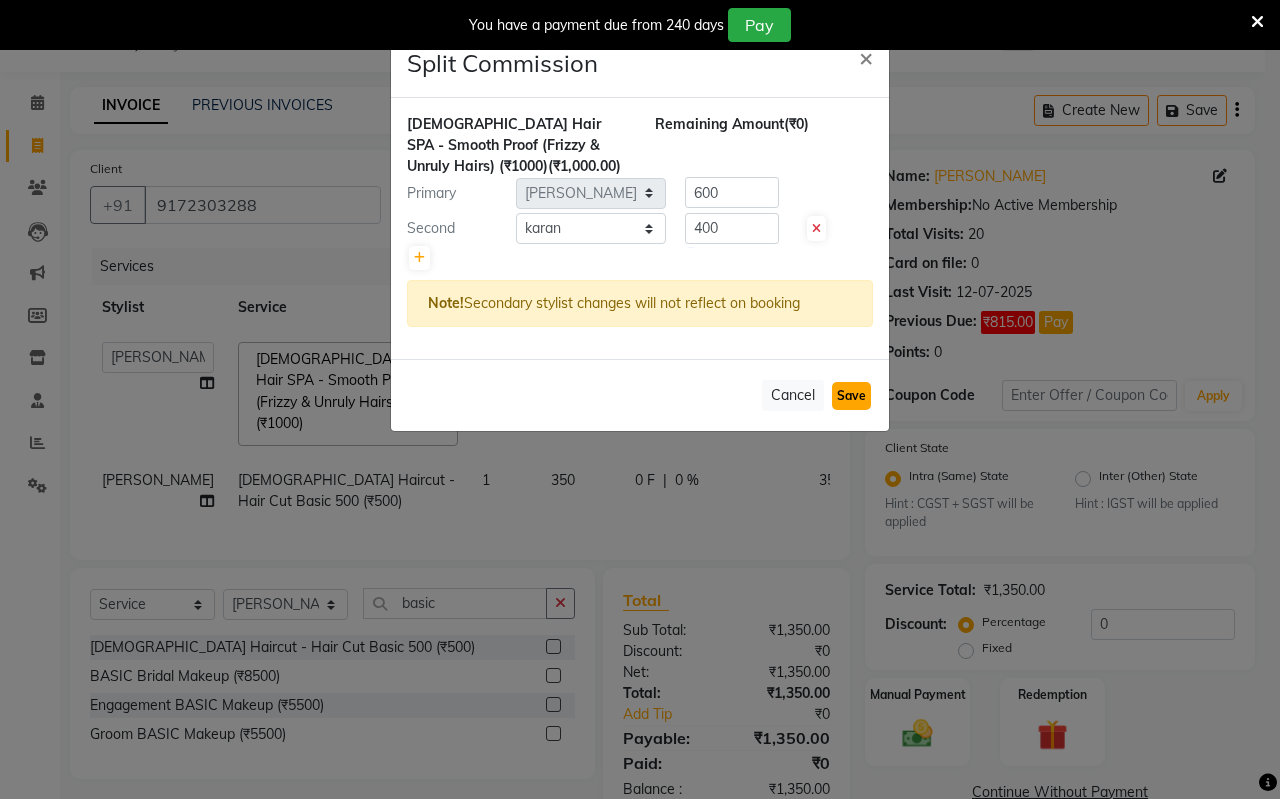 click on "Save" 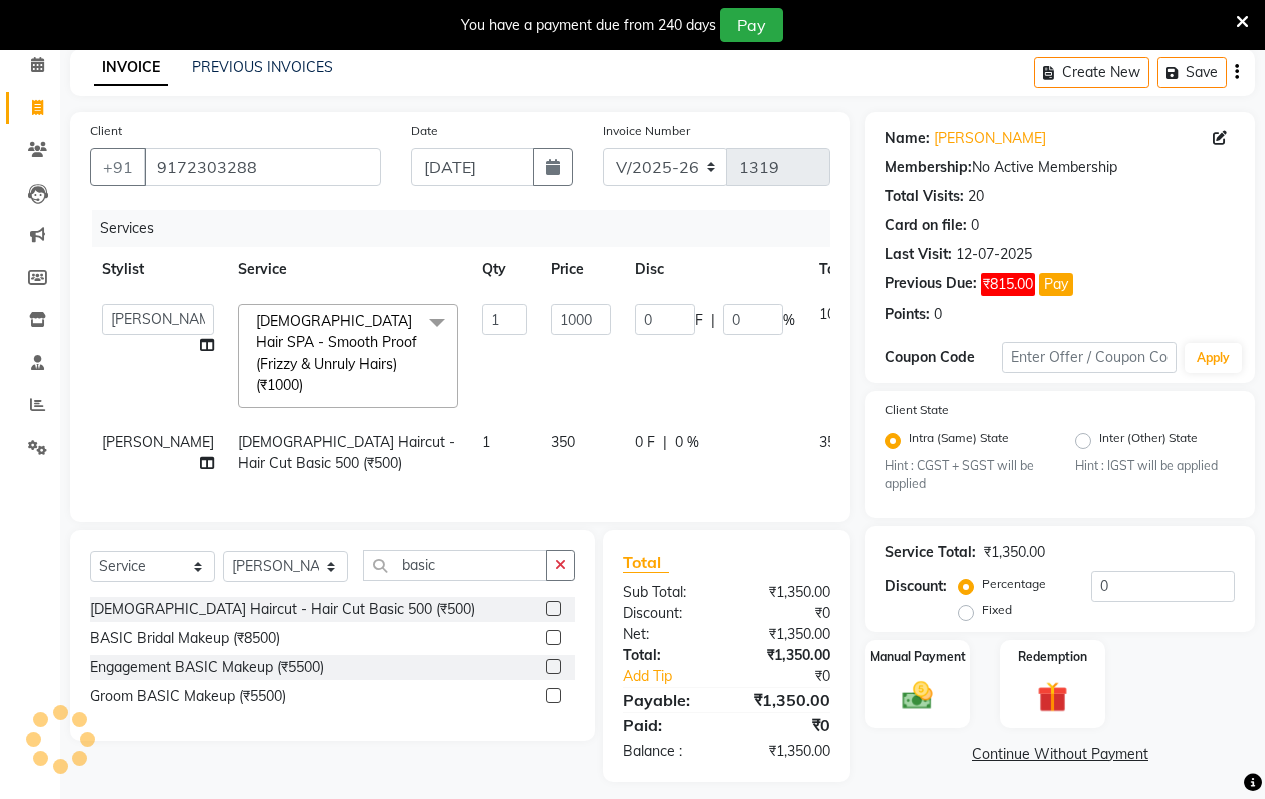 scroll, scrollTop: 94, scrollLeft: 0, axis: vertical 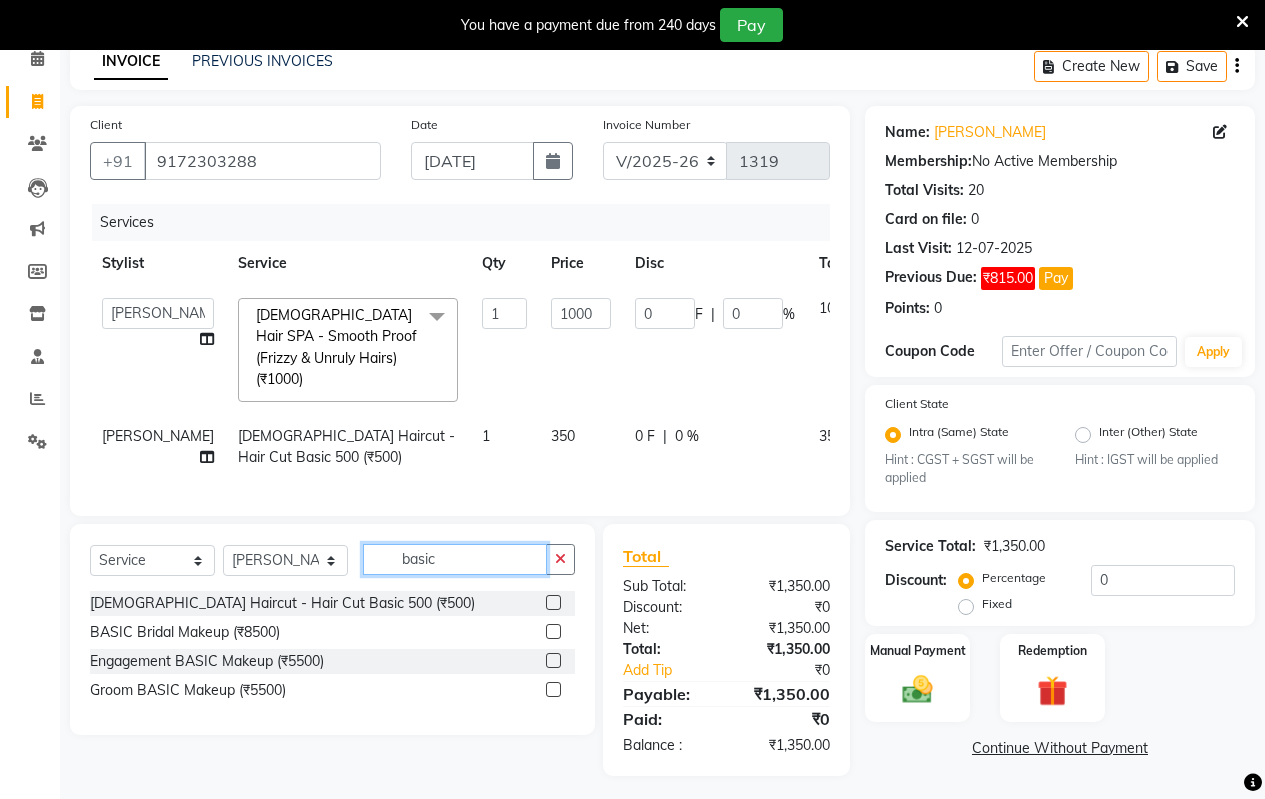 click on "basic" 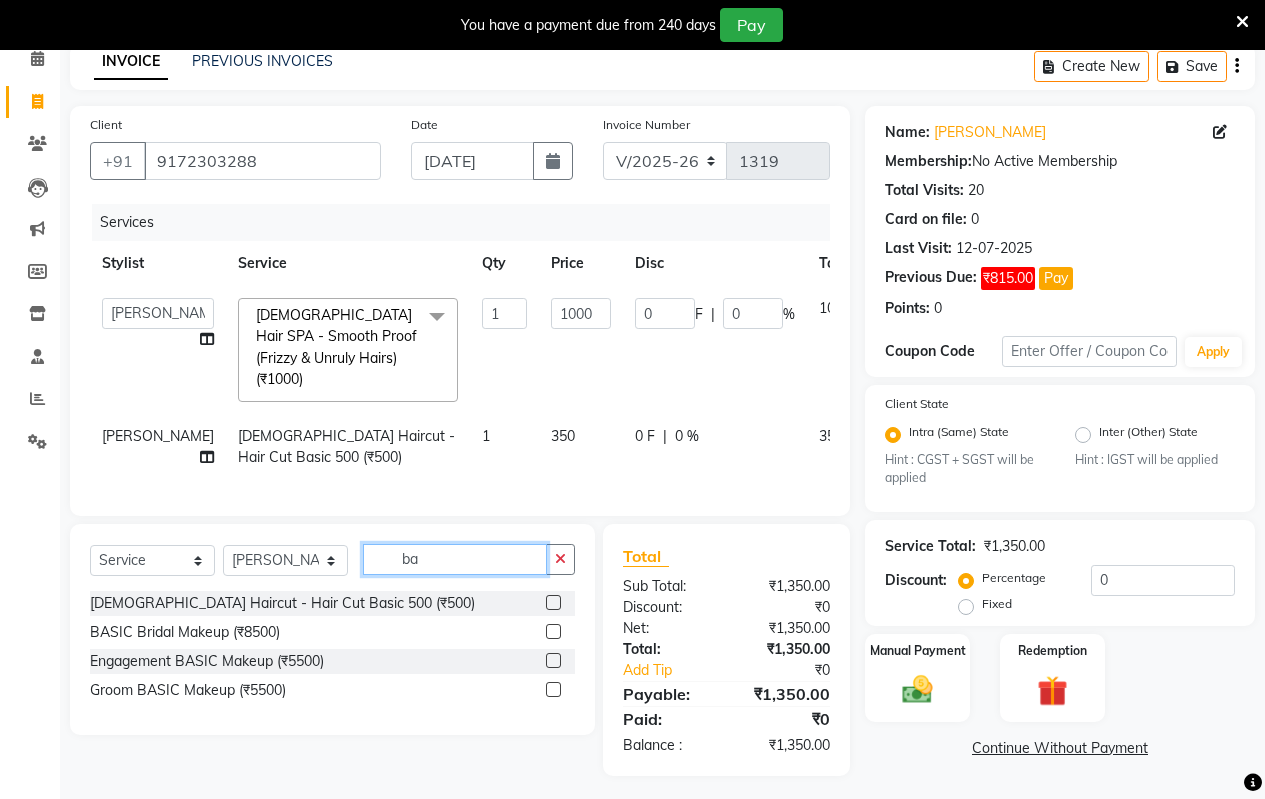 type on "b" 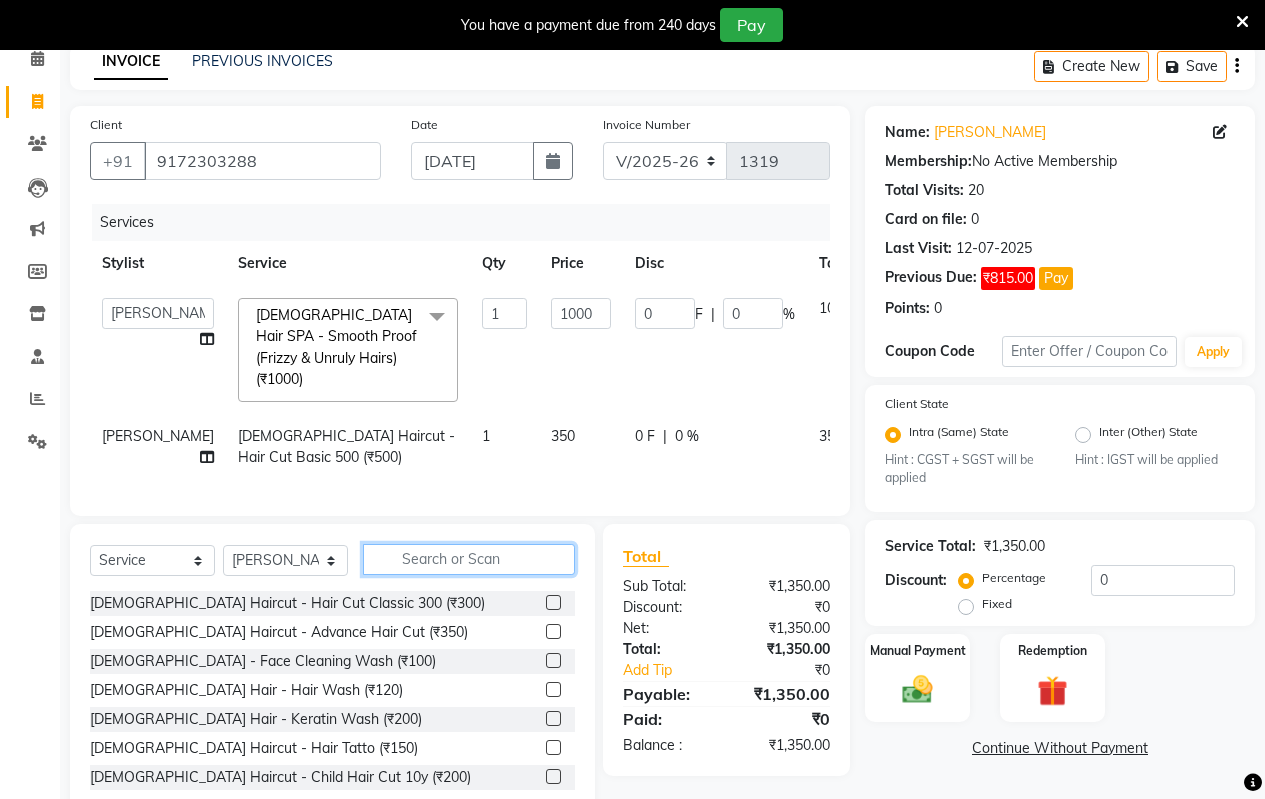 click 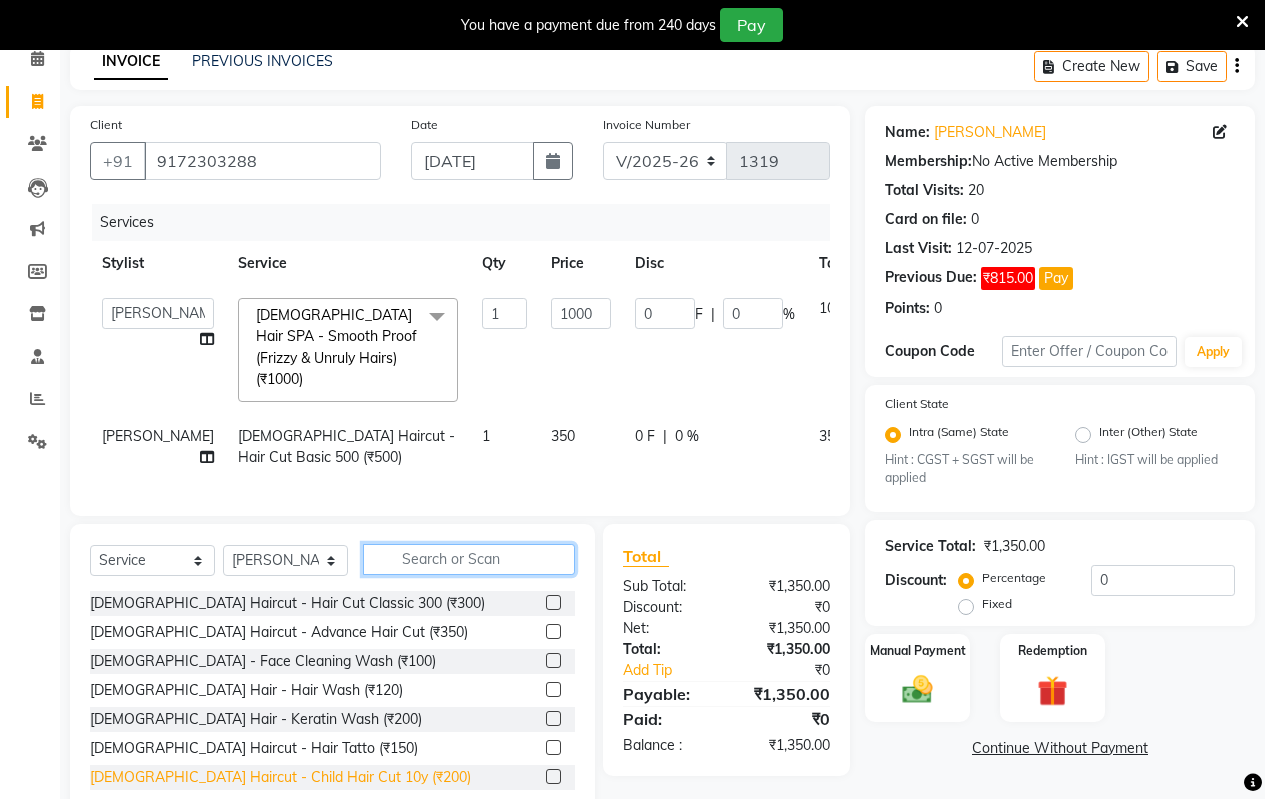 type 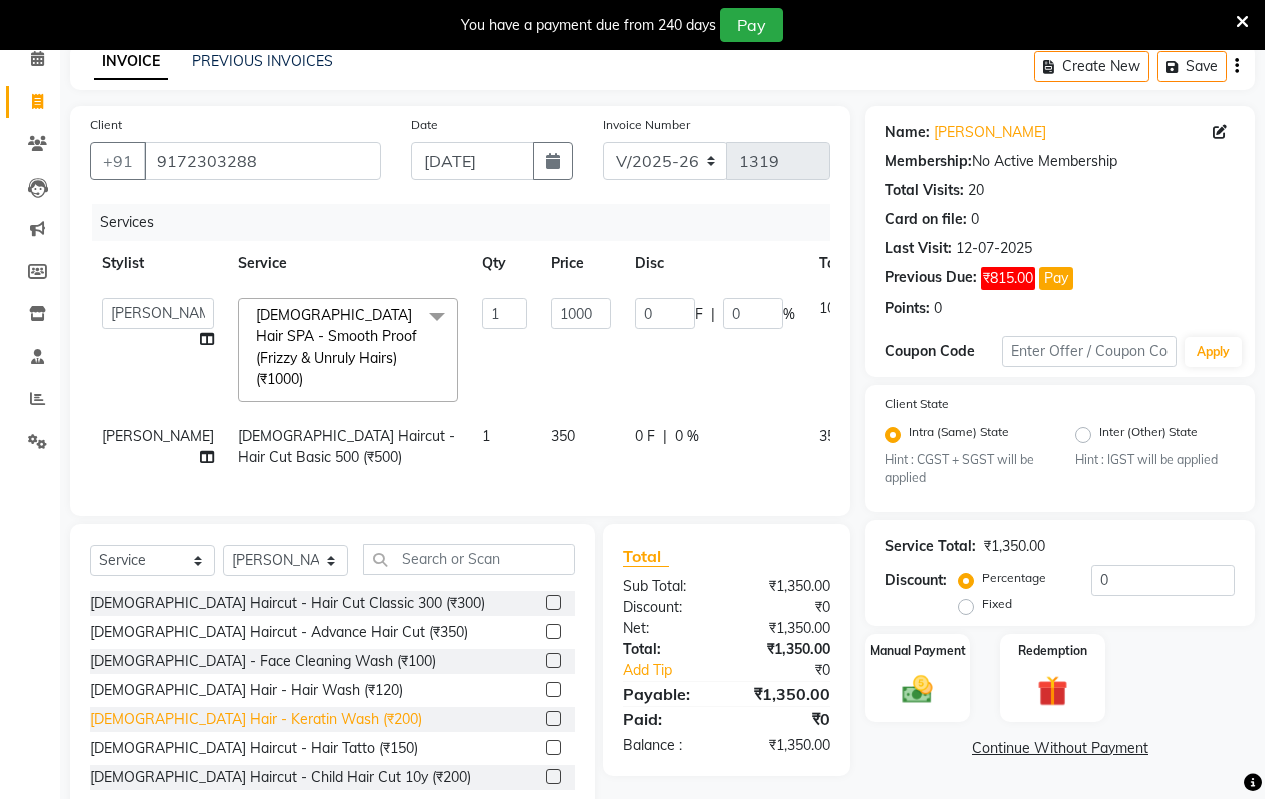 click on "[DEMOGRAPHIC_DATA] Haircut - Child Hair Cut 10y (₹200)" 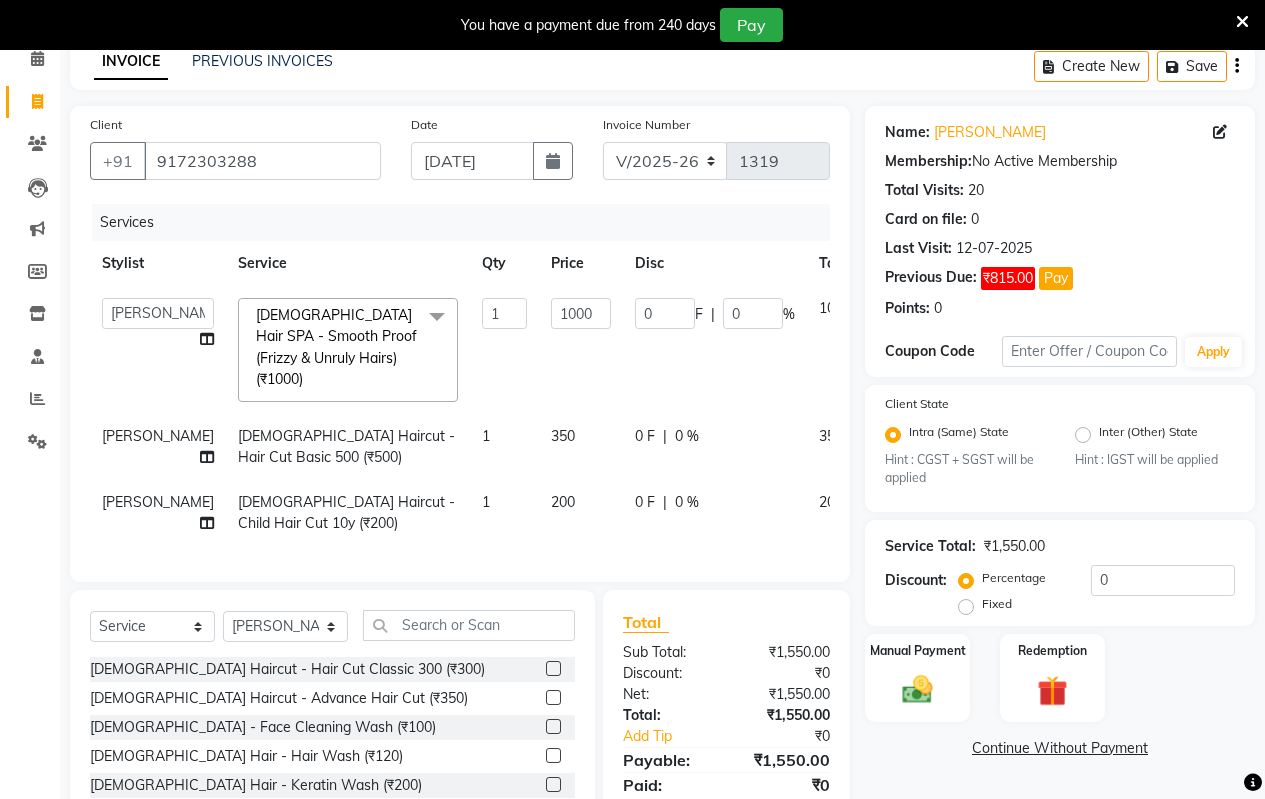 checkbox on "false" 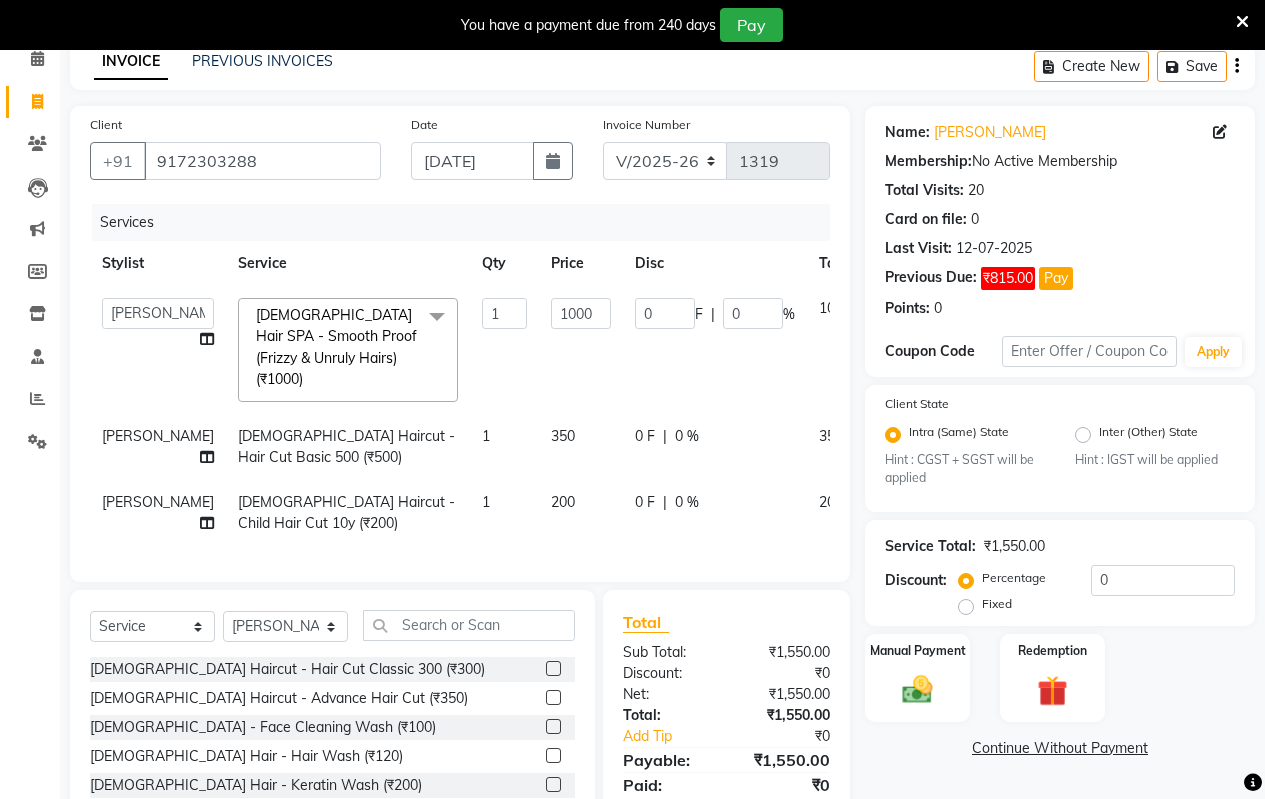 click on "200" 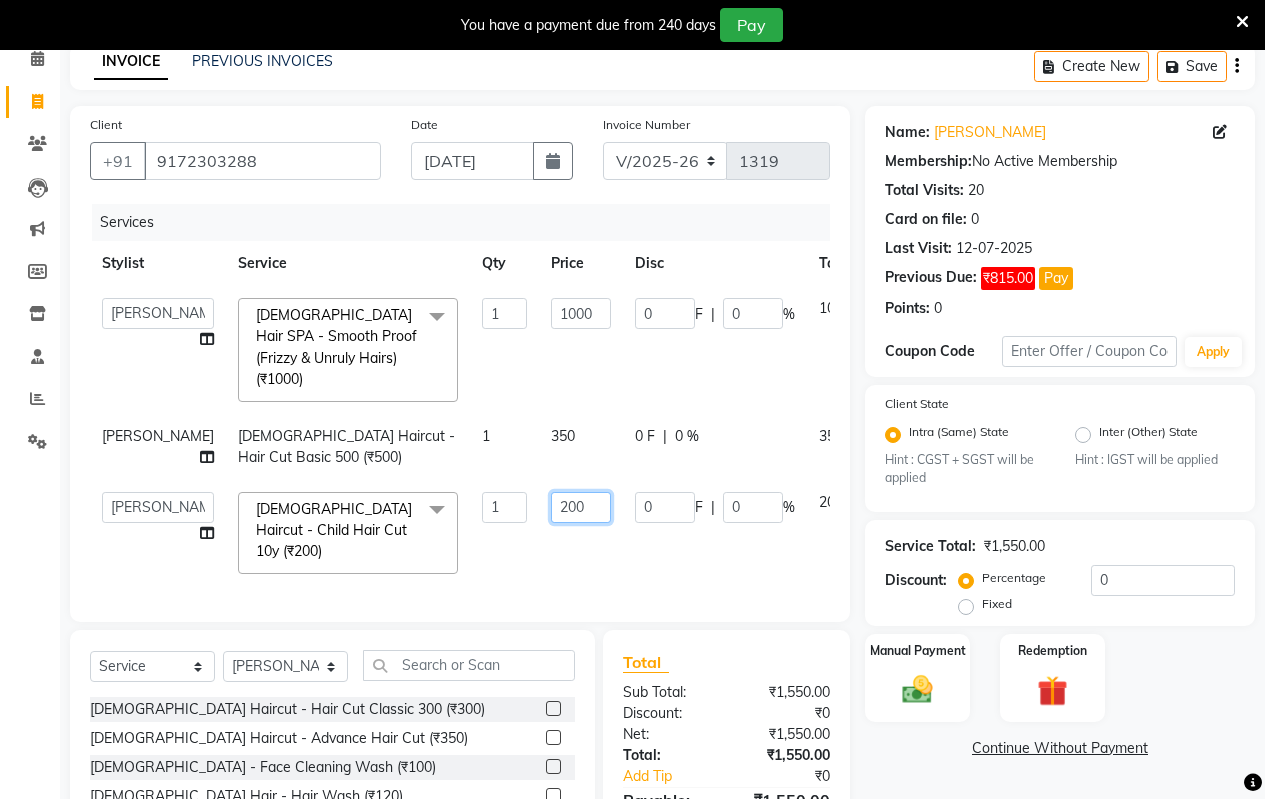 click on "200" 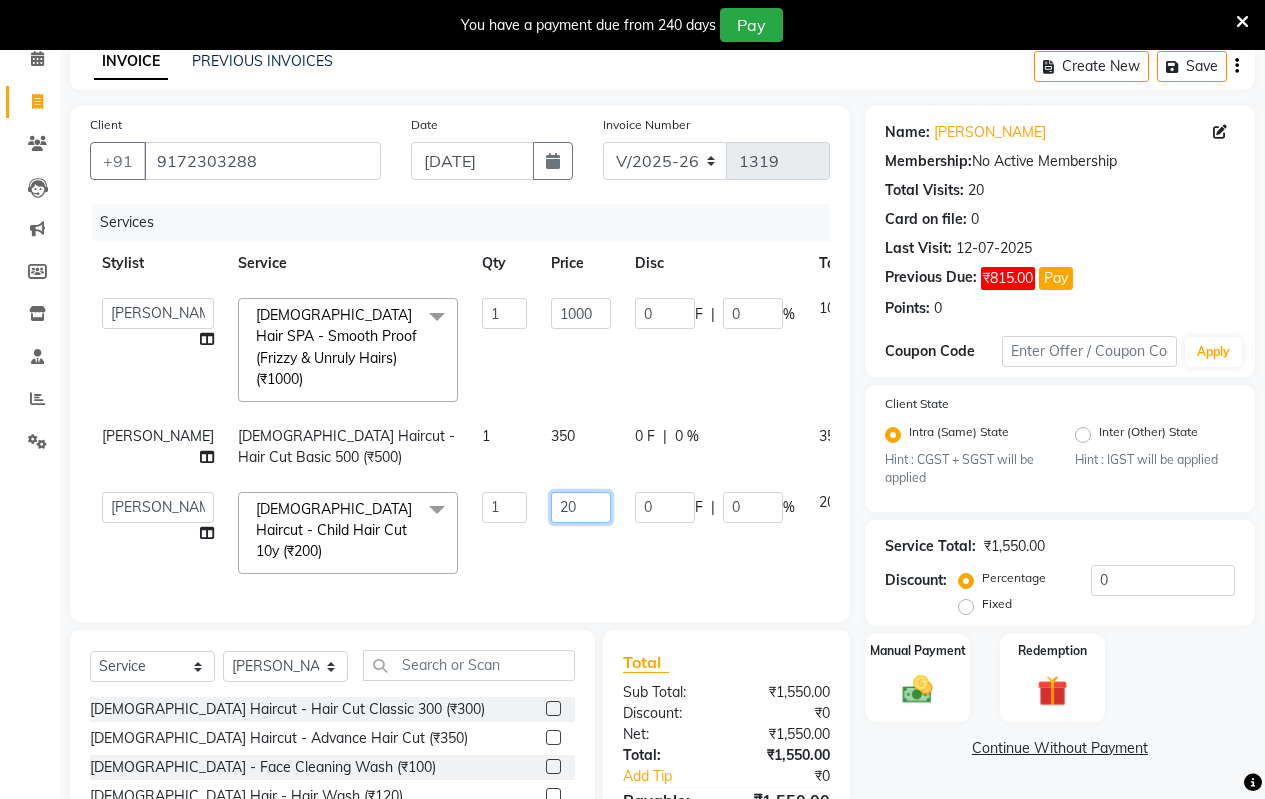 type on "2" 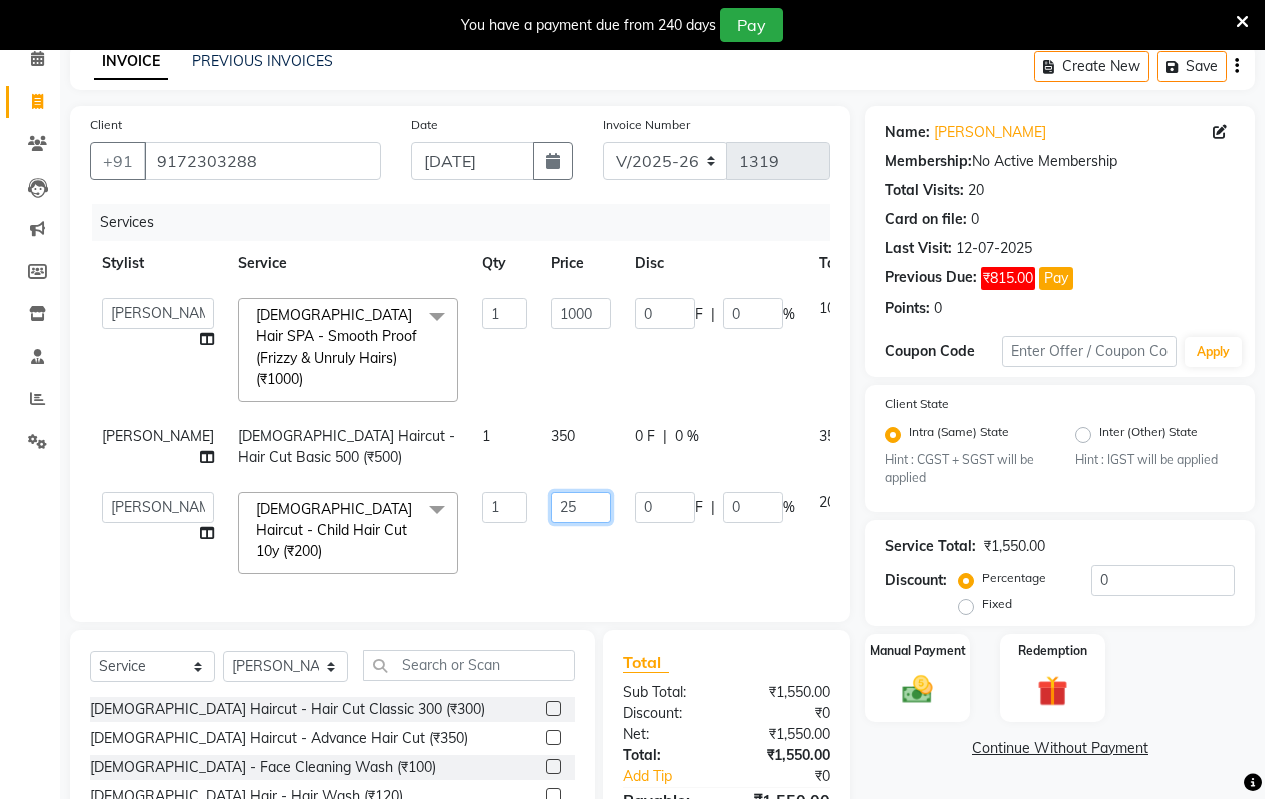 type on "250" 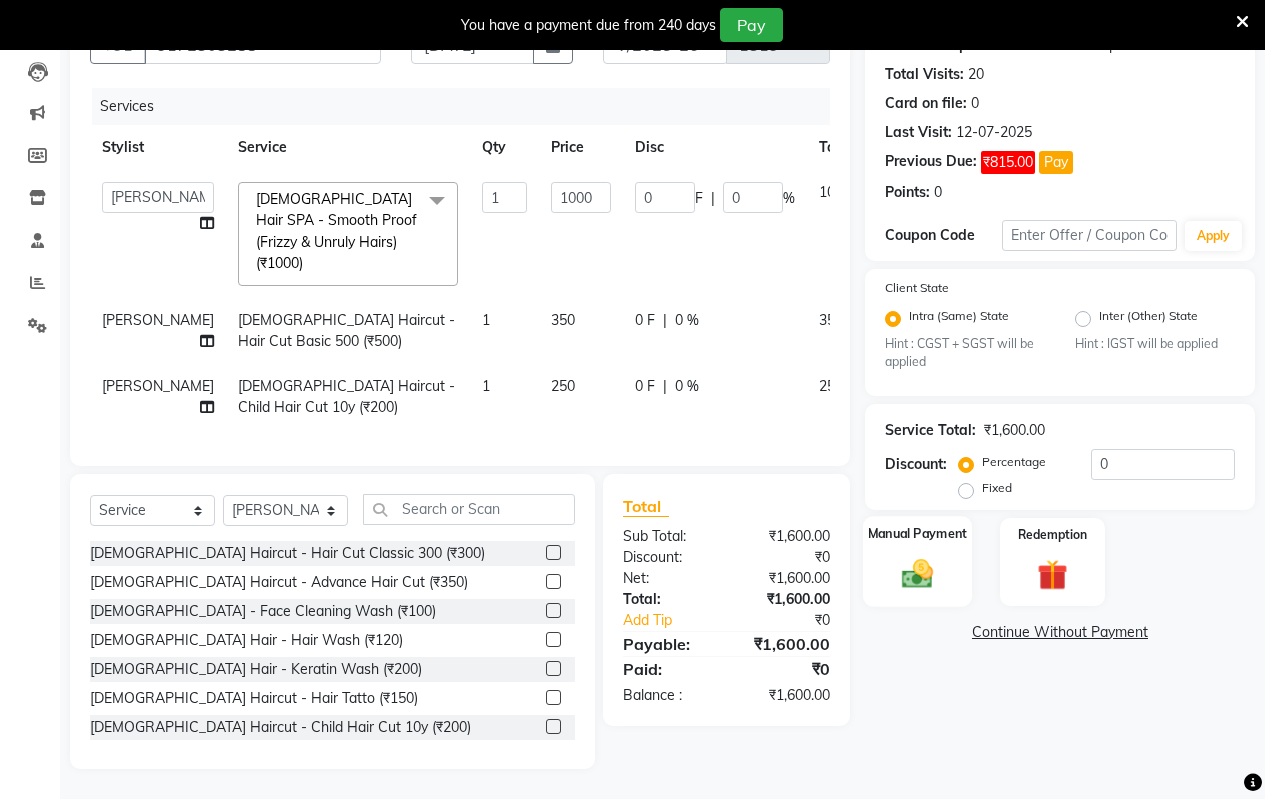 scroll, scrollTop: 222, scrollLeft: 0, axis: vertical 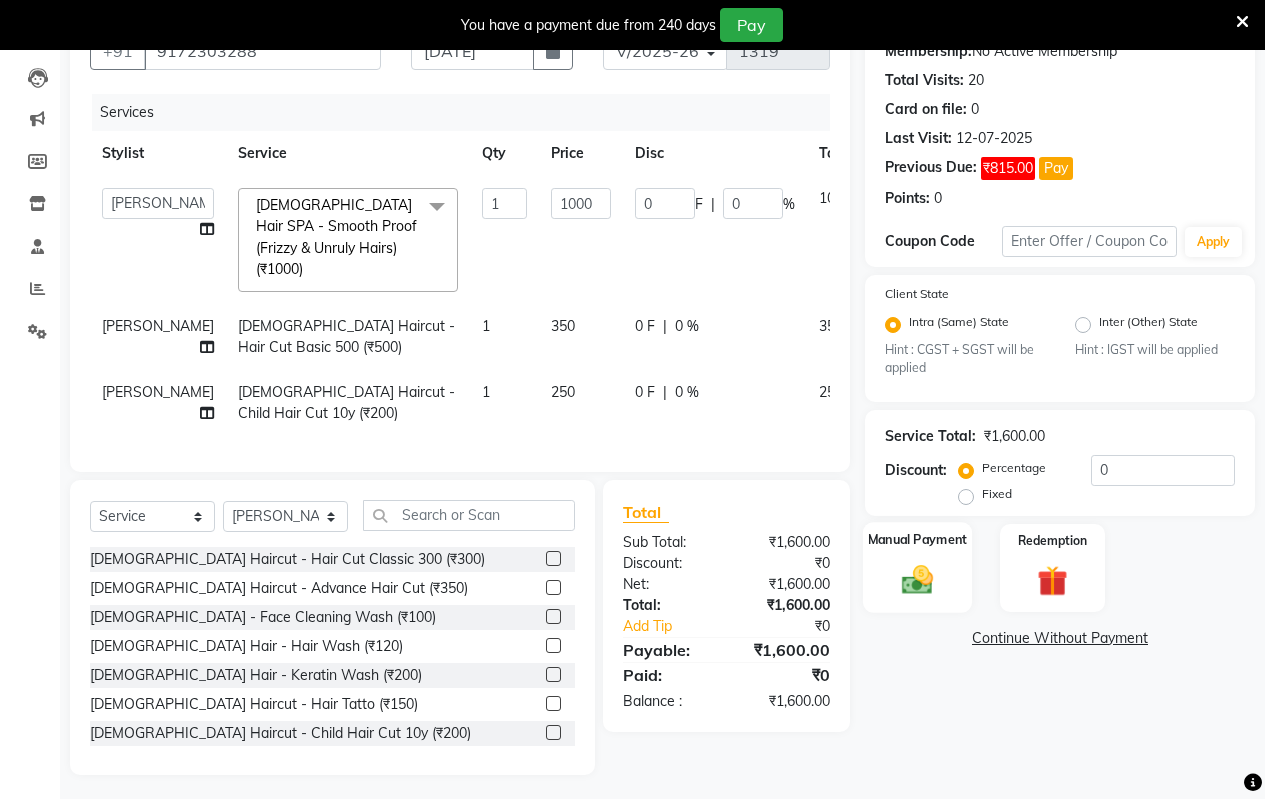 click on "Manual Payment" 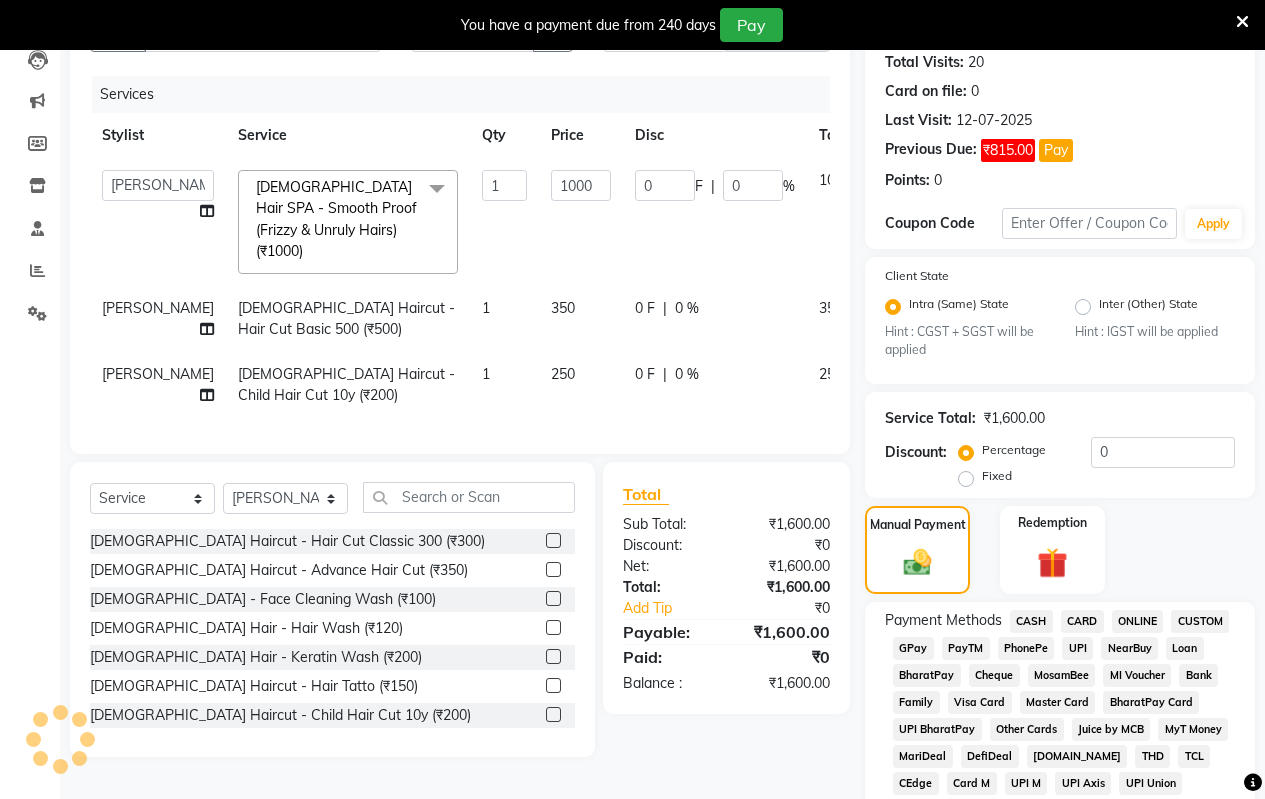 click on "ONLINE" 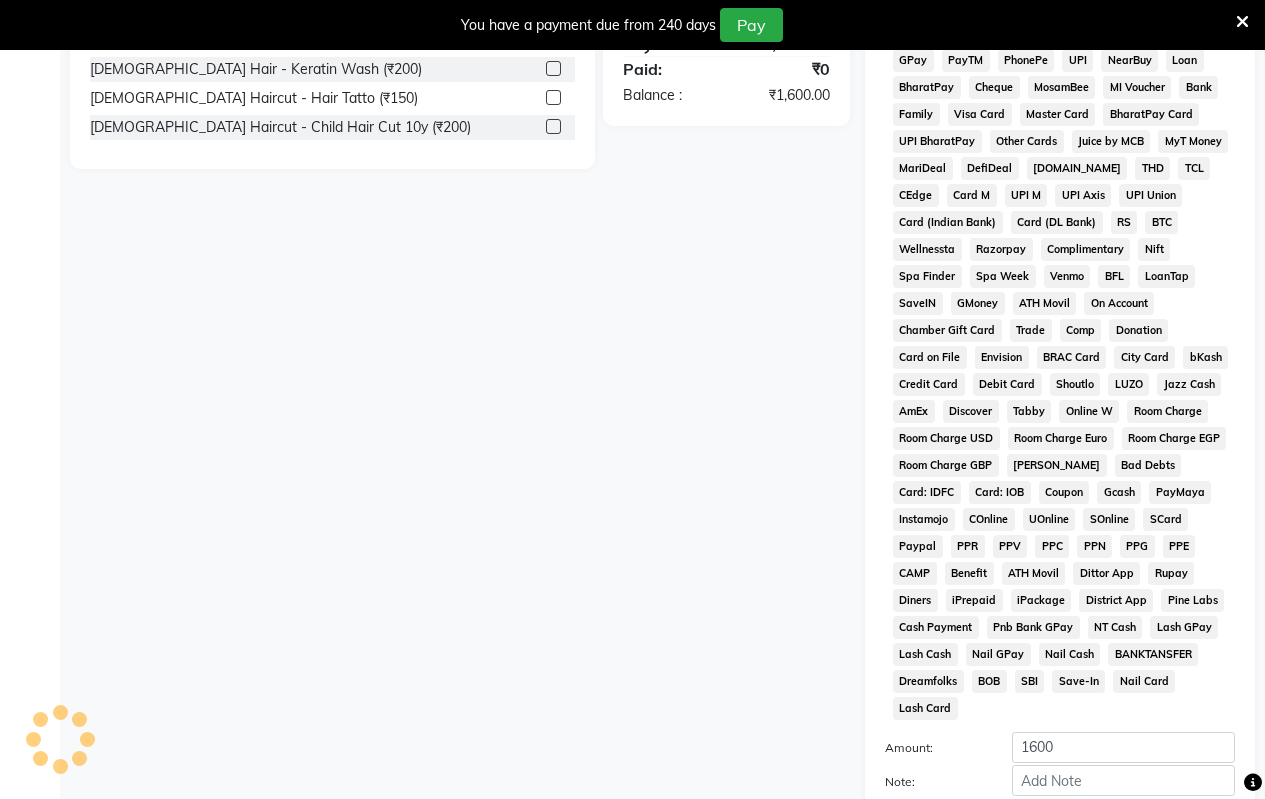 scroll, scrollTop: 822, scrollLeft: 0, axis: vertical 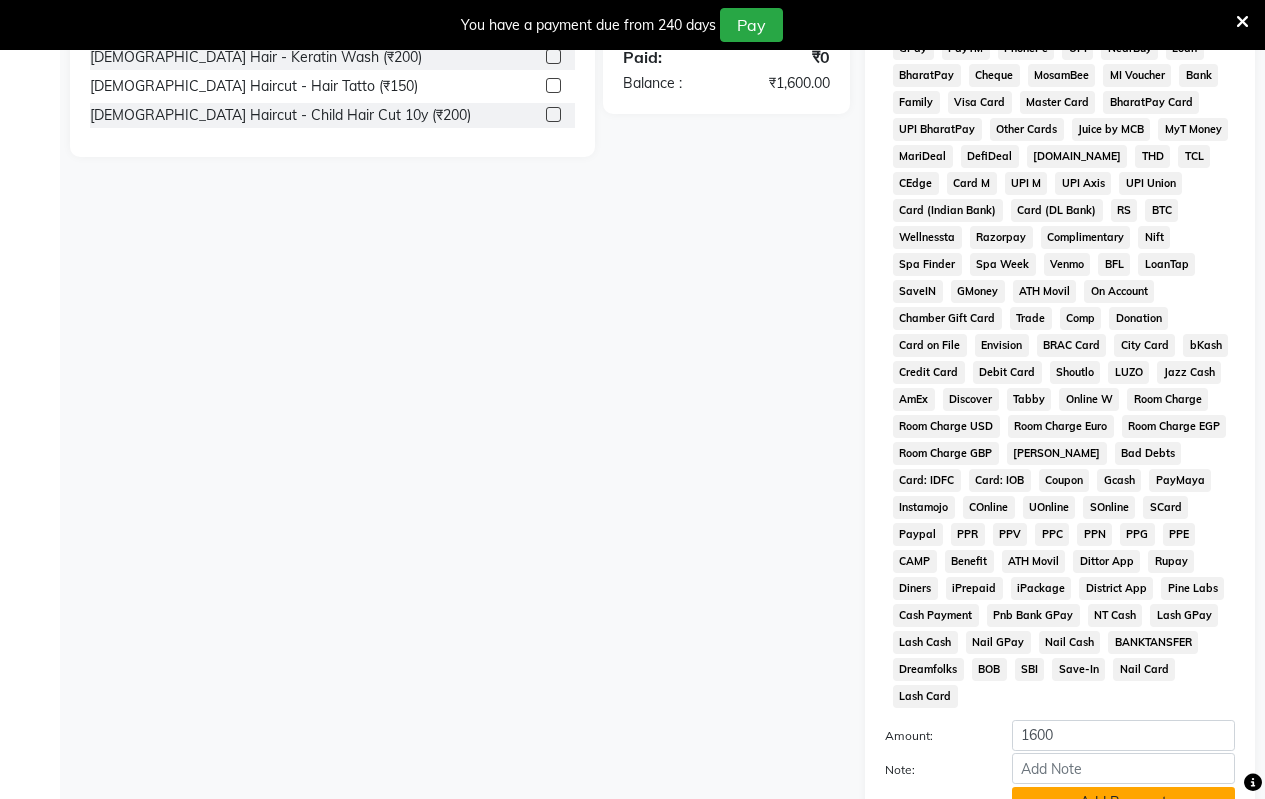 click on "Add Payment" 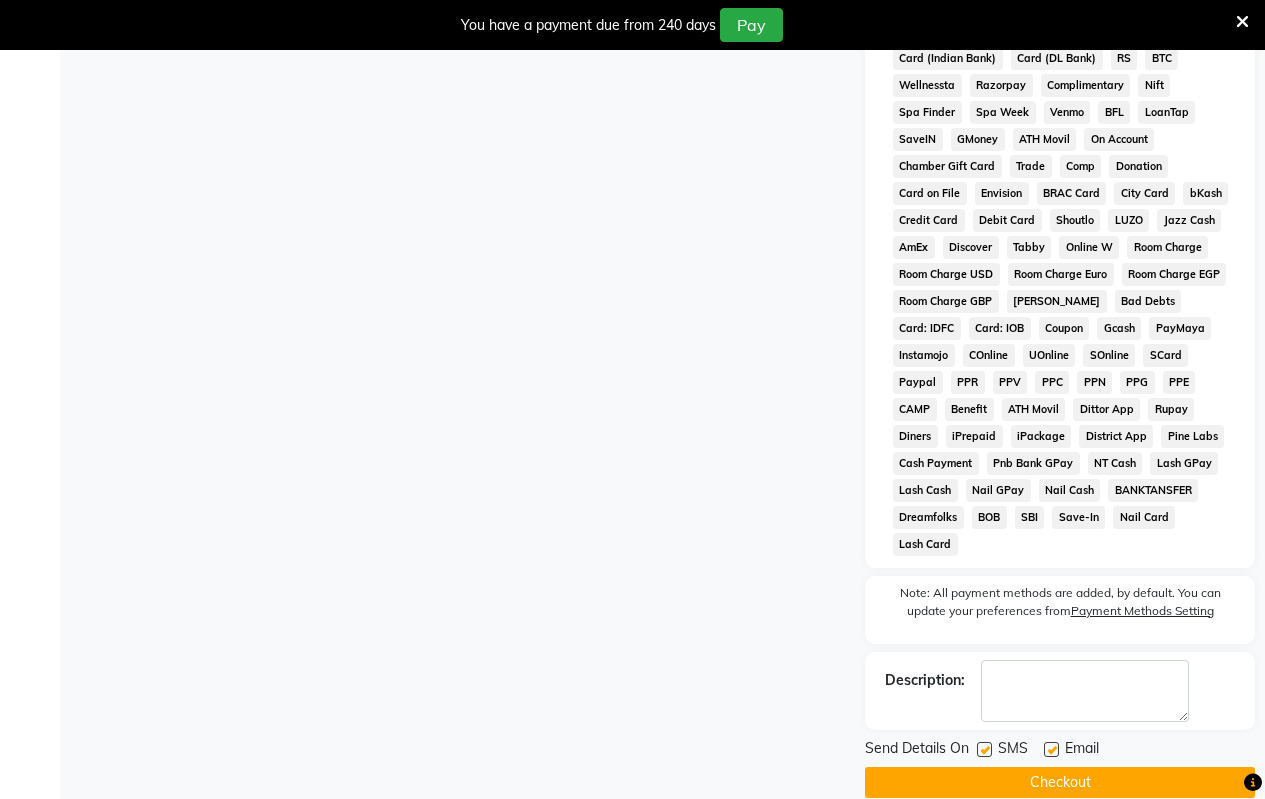 scroll, scrollTop: 976, scrollLeft: 0, axis: vertical 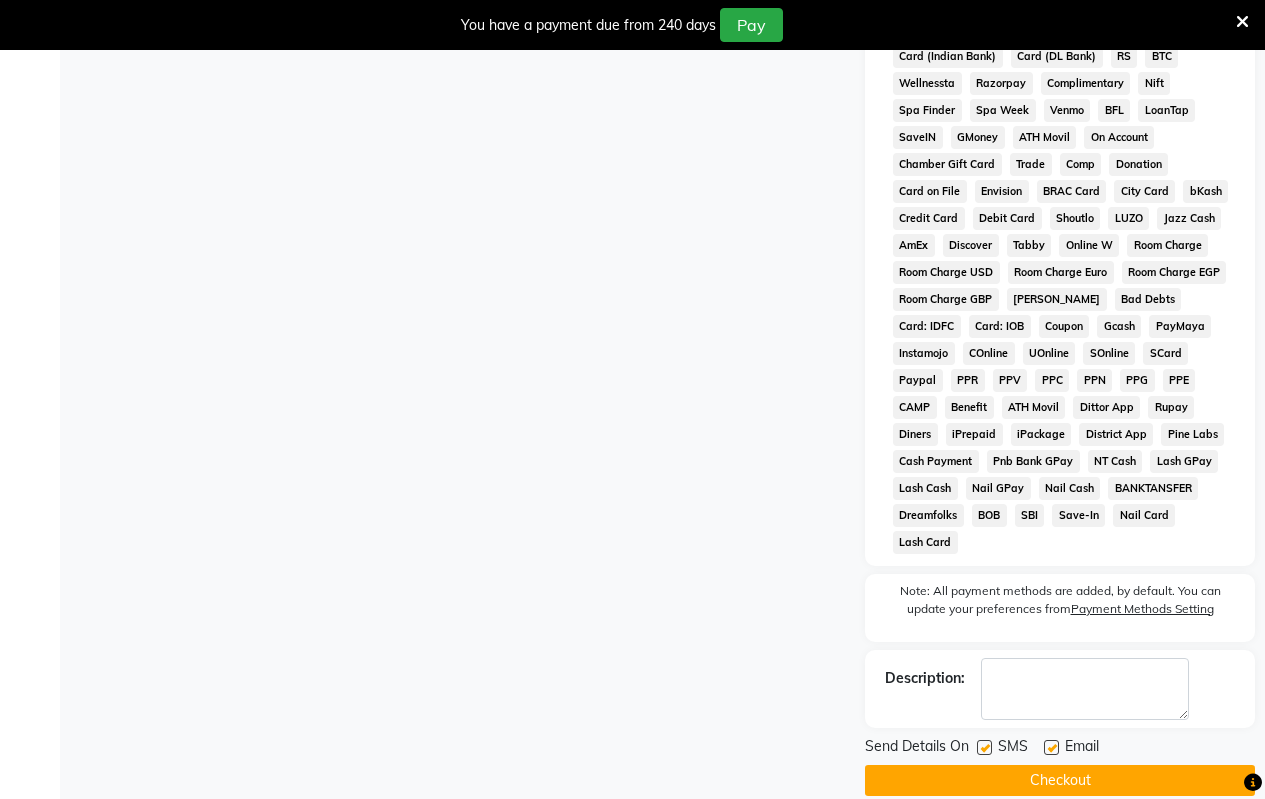 click on "Checkout" 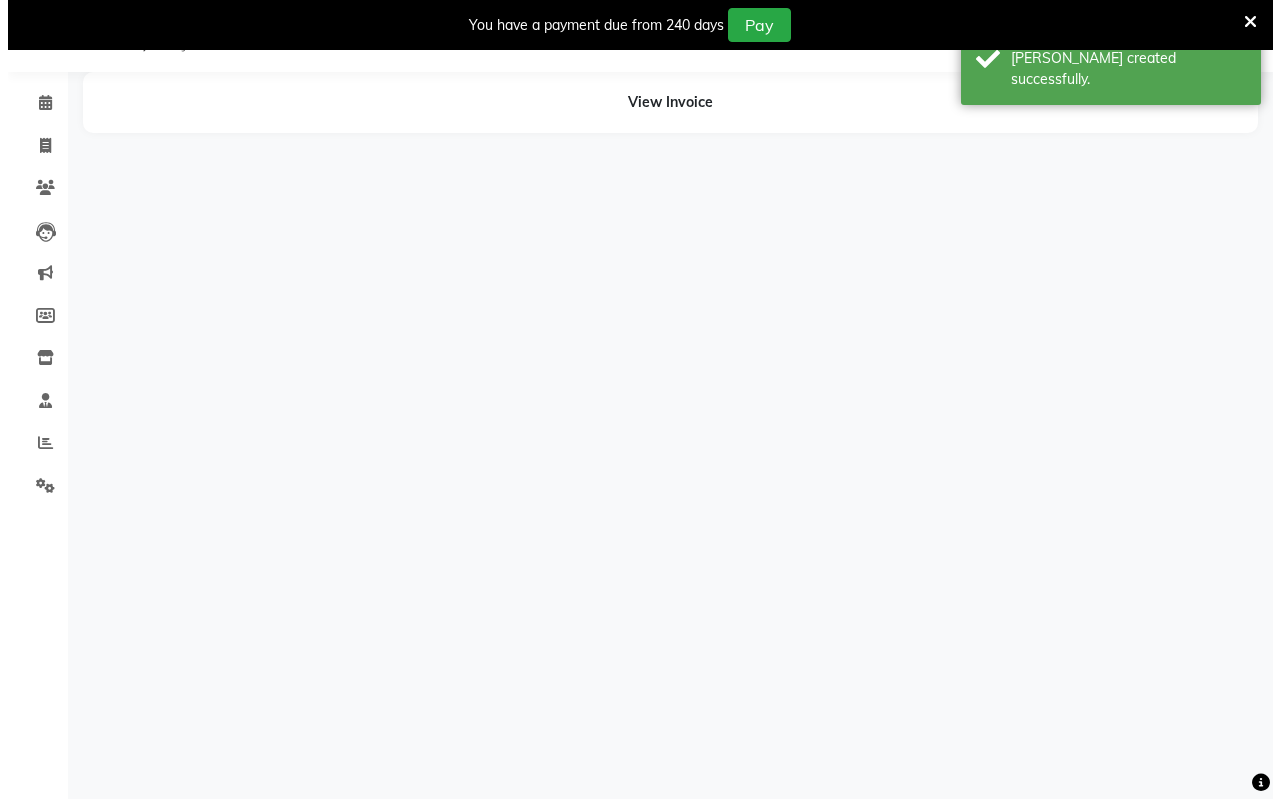 scroll, scrollTop: 50, scrollLeft: 0, axis: vertical 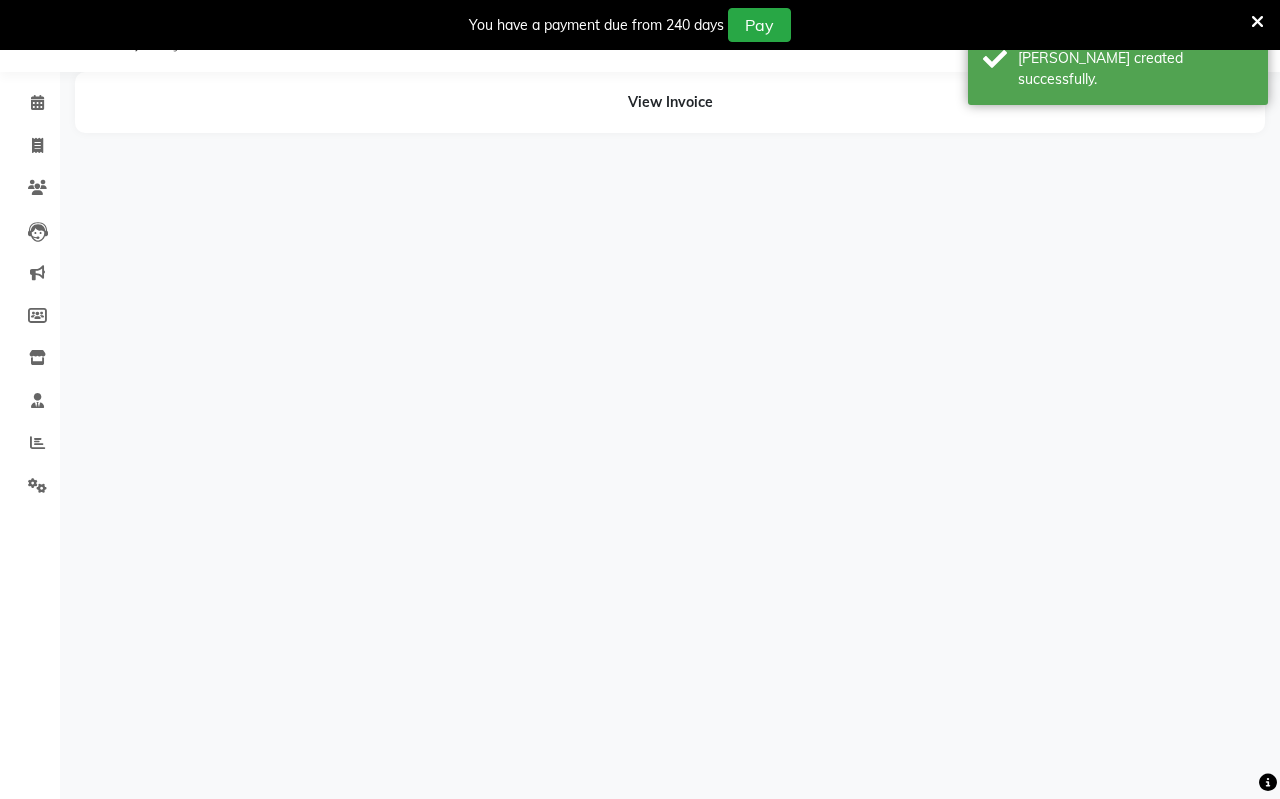 select on "59995" 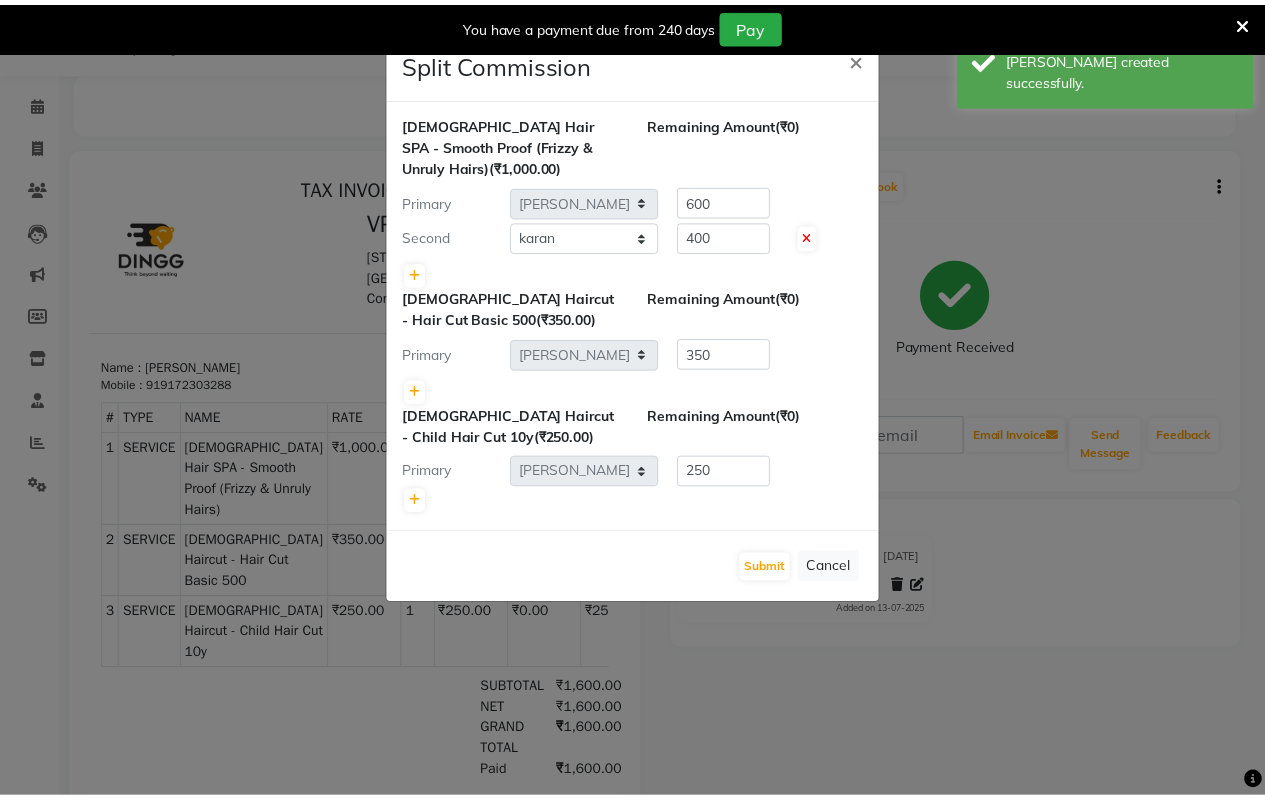scroll, scrollTop: 0, scrollLeft: 0, axis: both 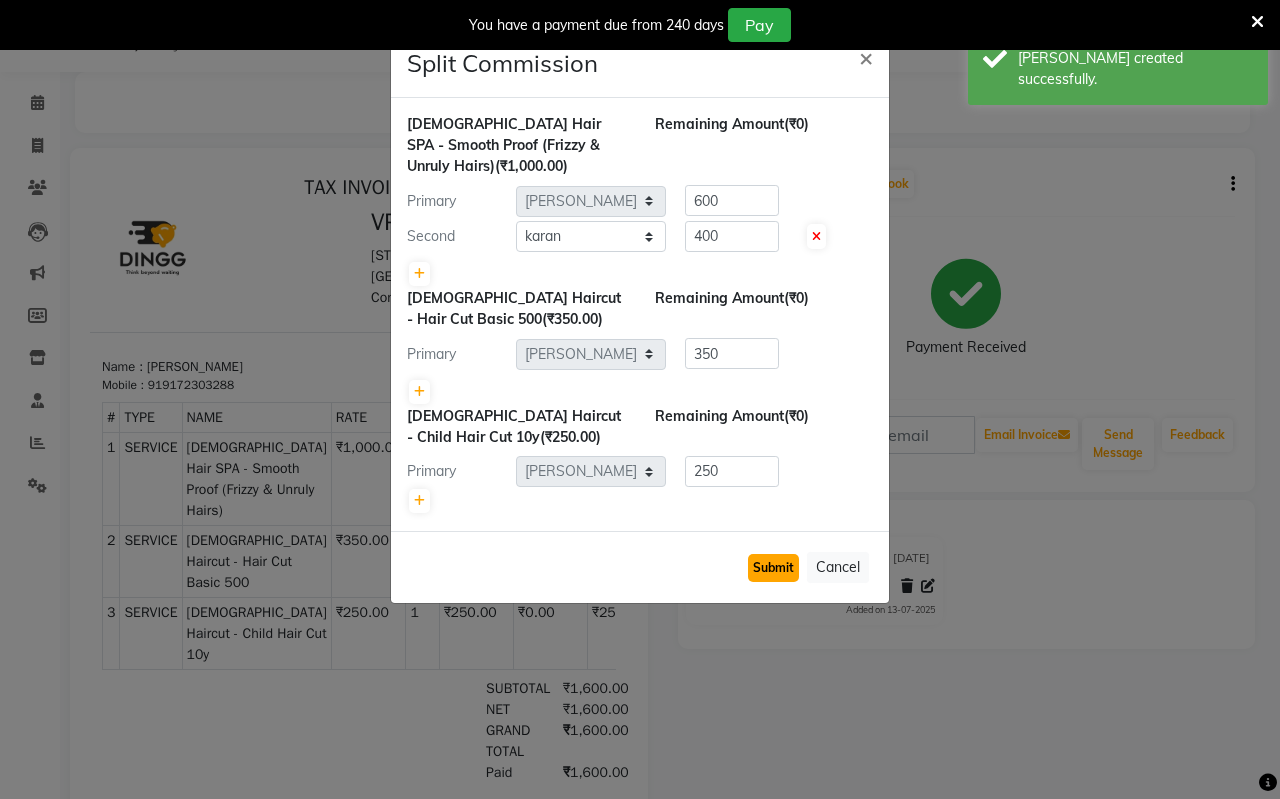 click on "Submit" 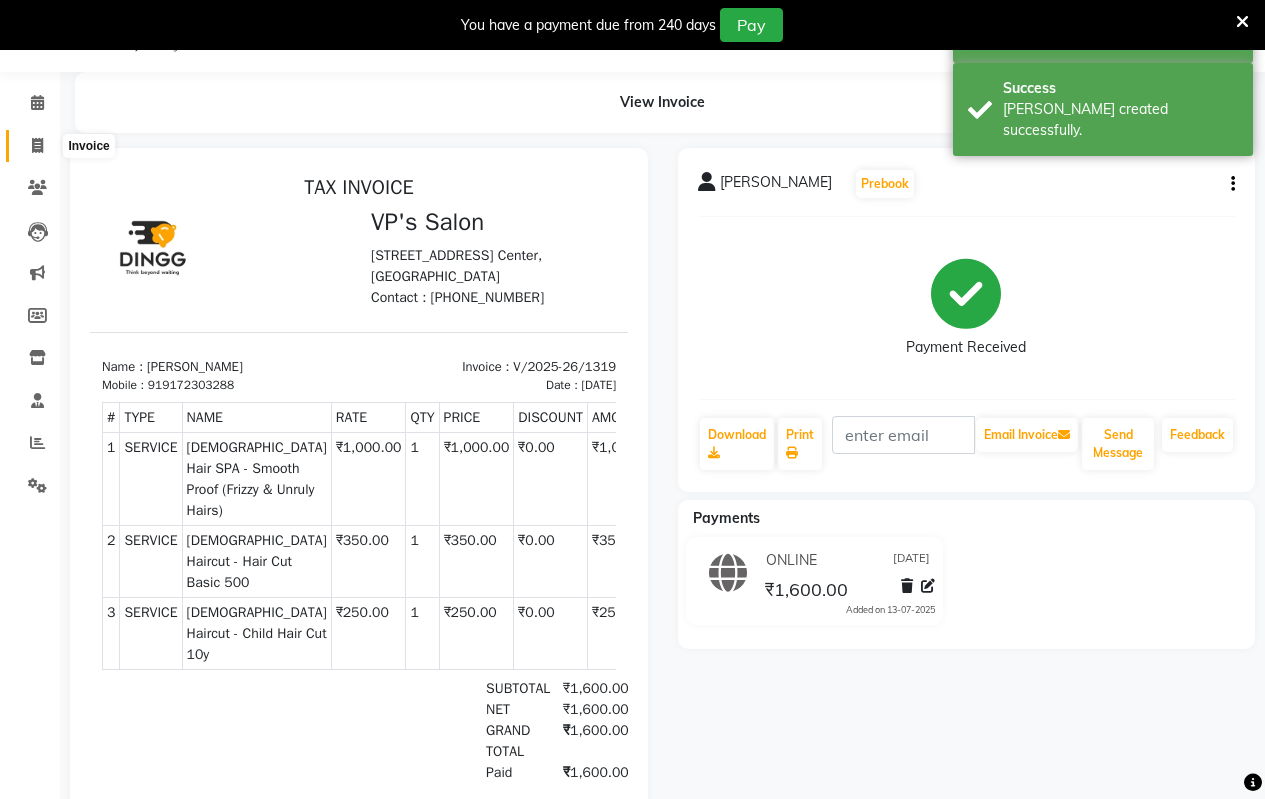 click 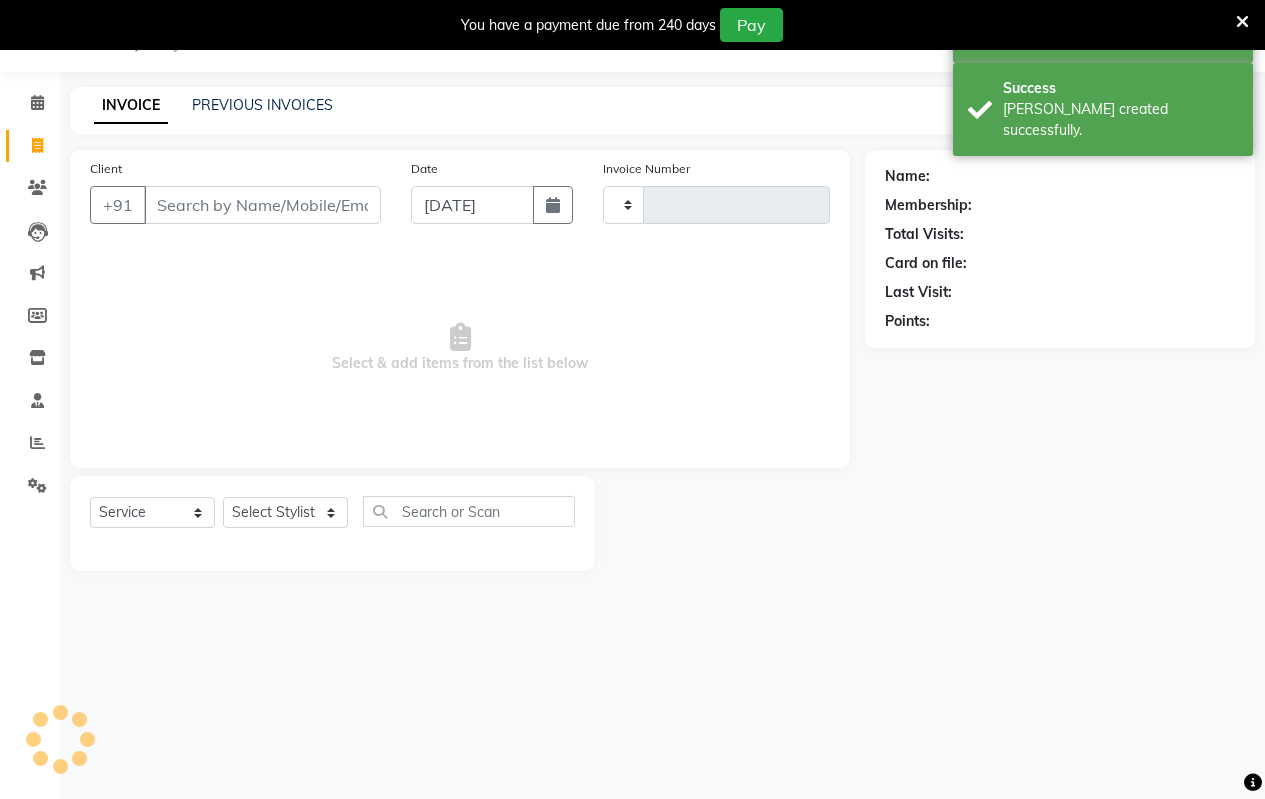 type on "1320" 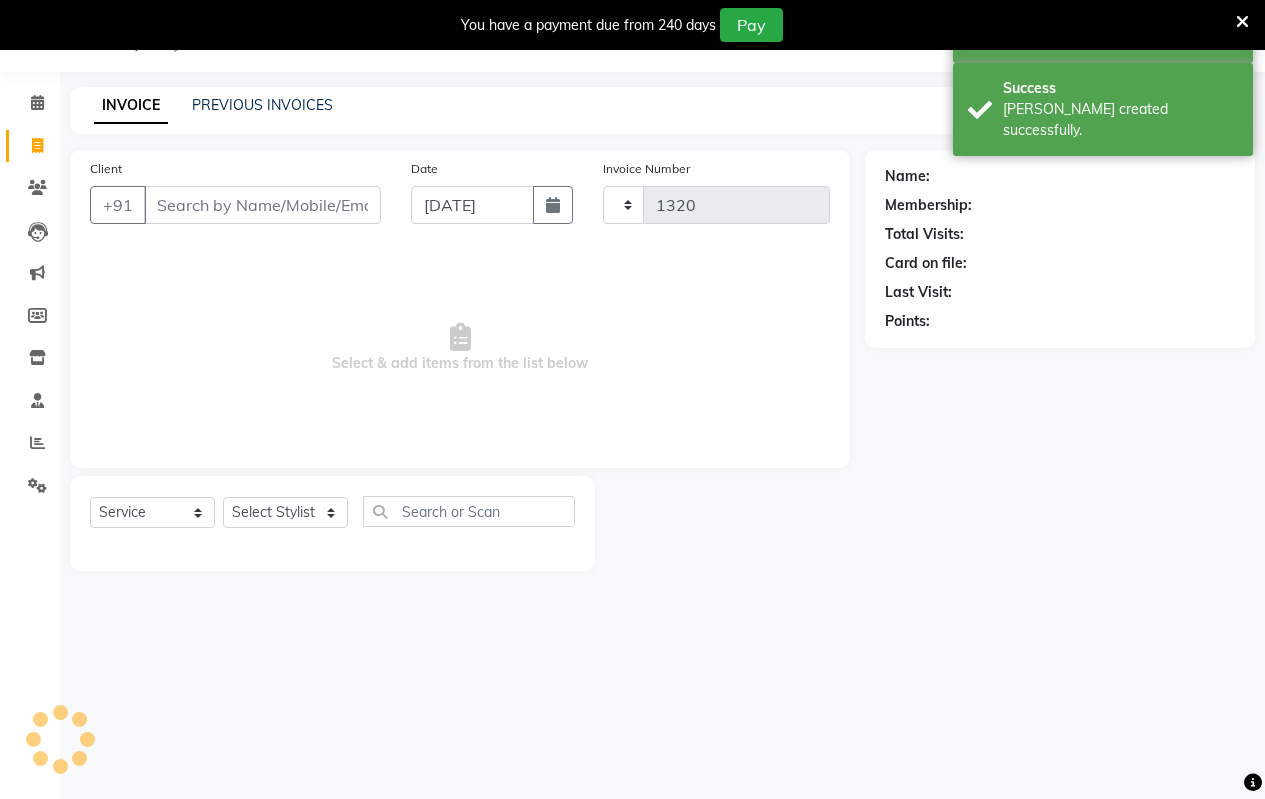 select on "4917" 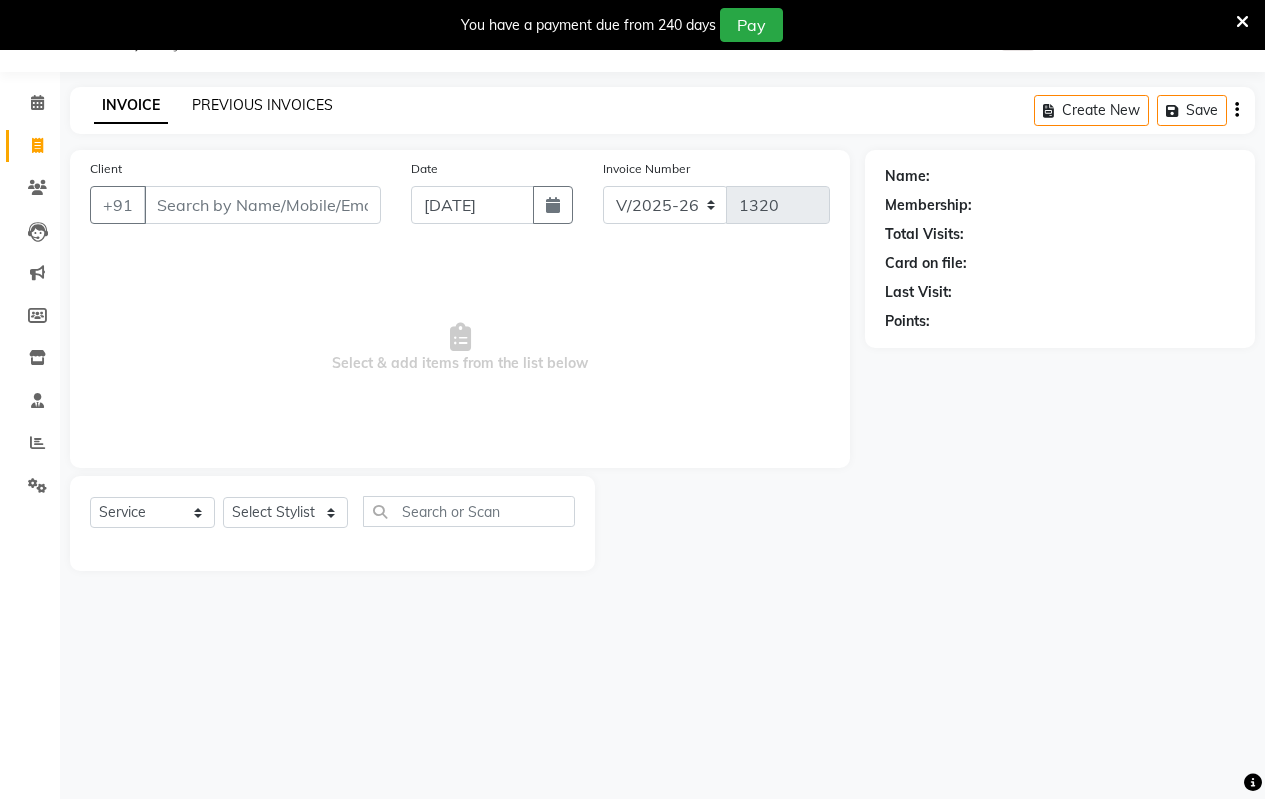 click on "PREVIOUS INVOICES" 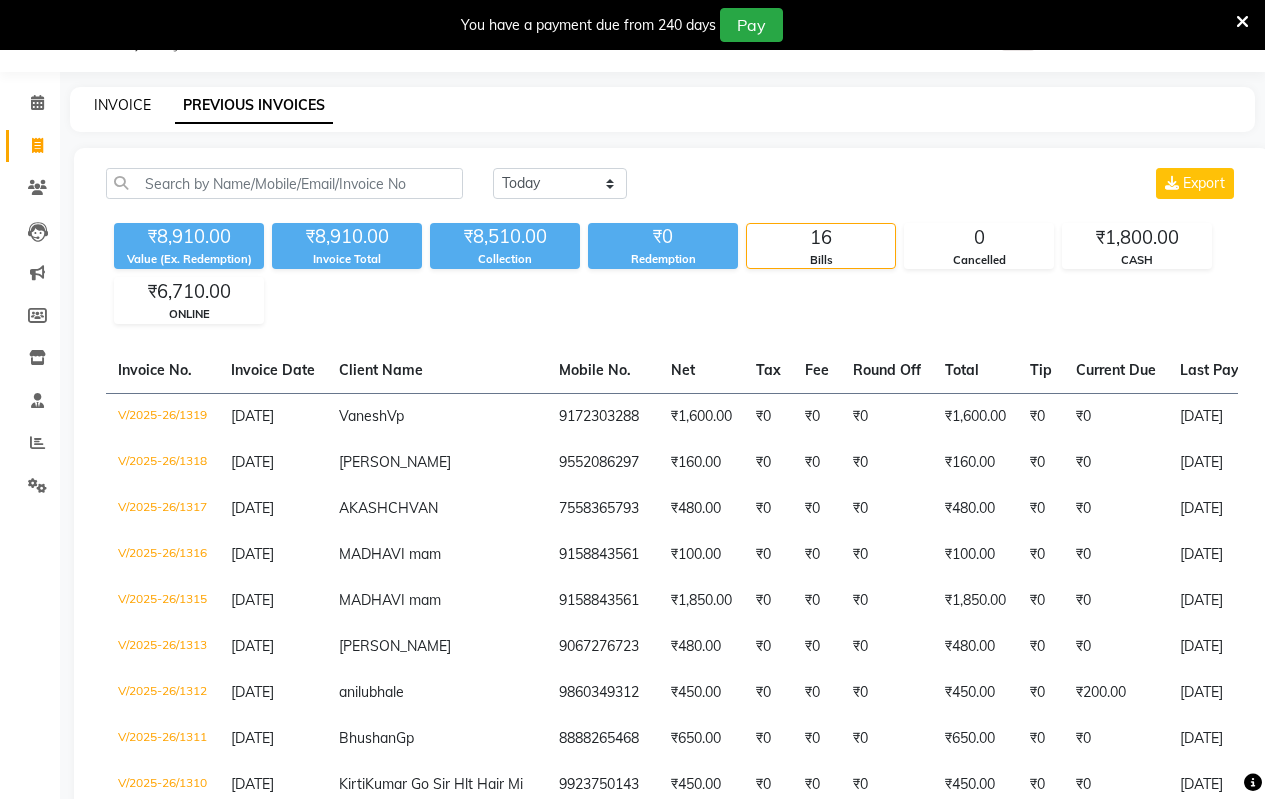 click on "INVOICE" 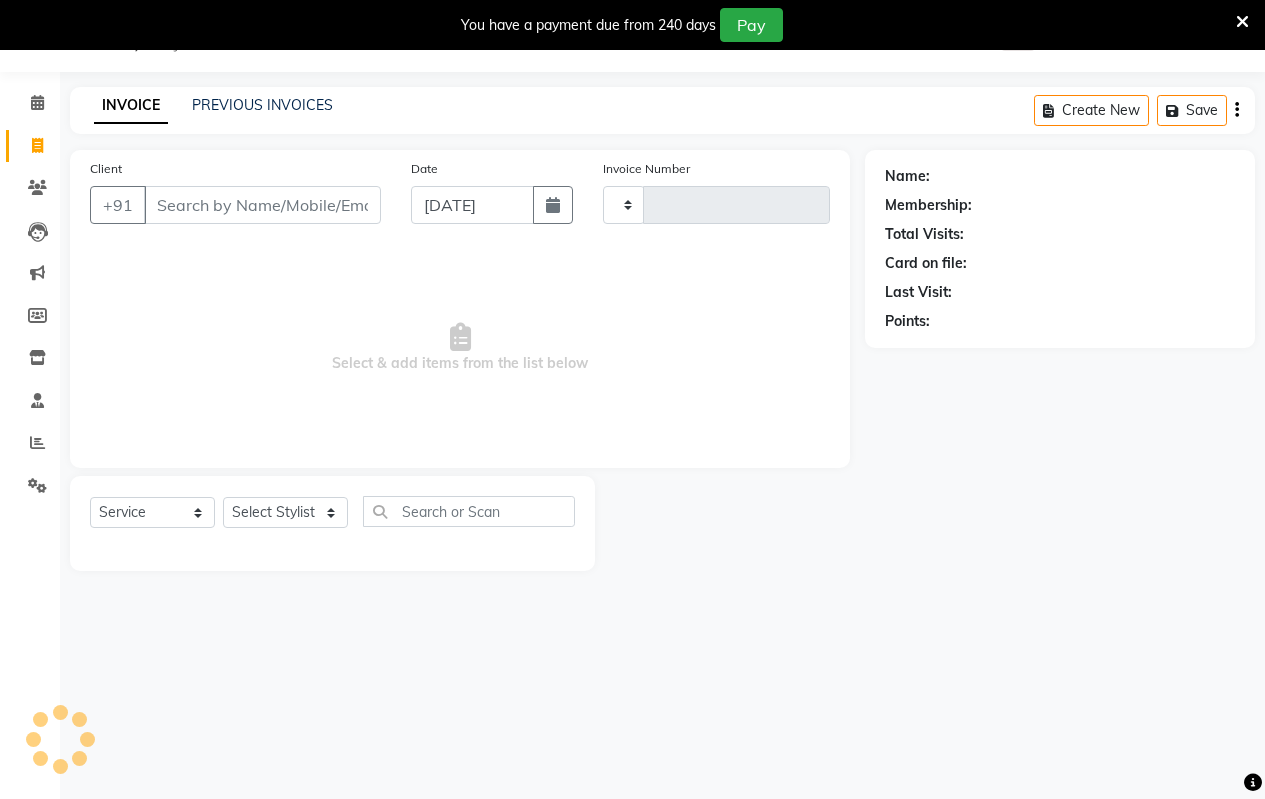 type on "1320" 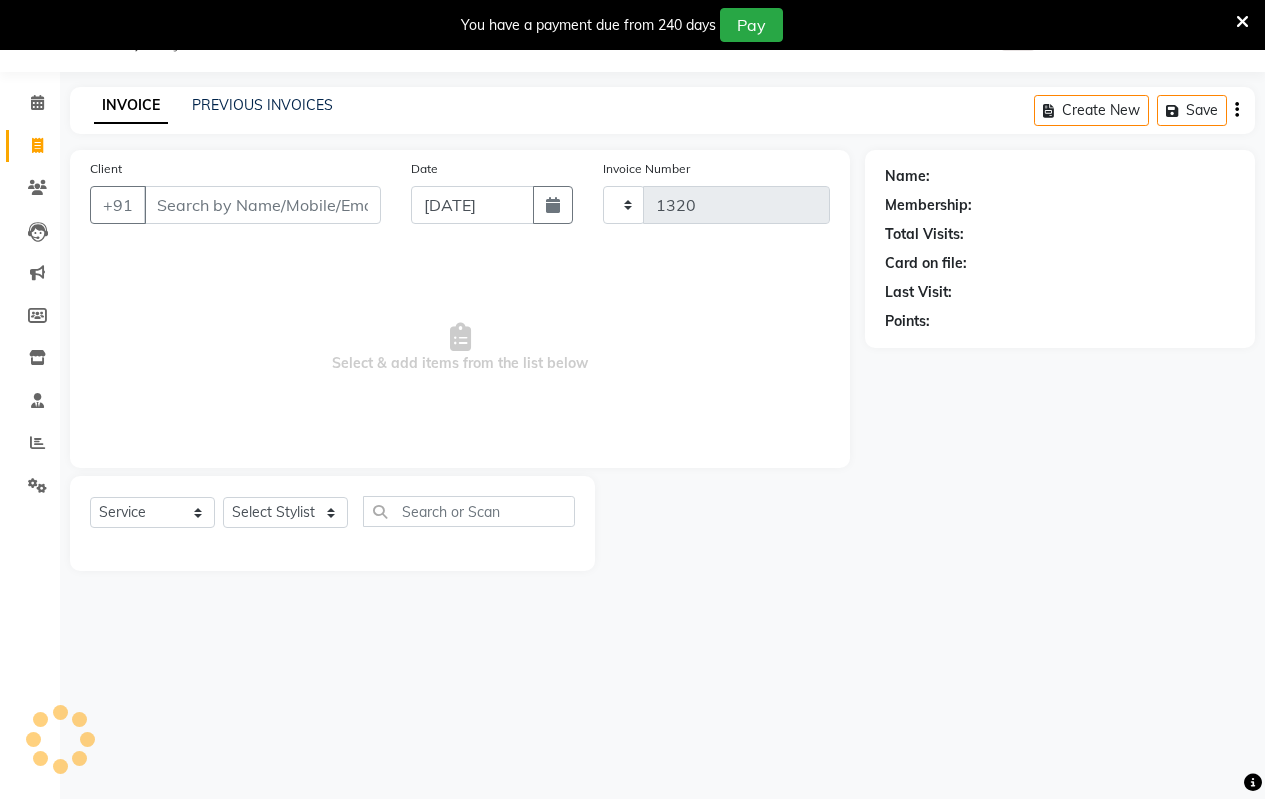 select on "4917" 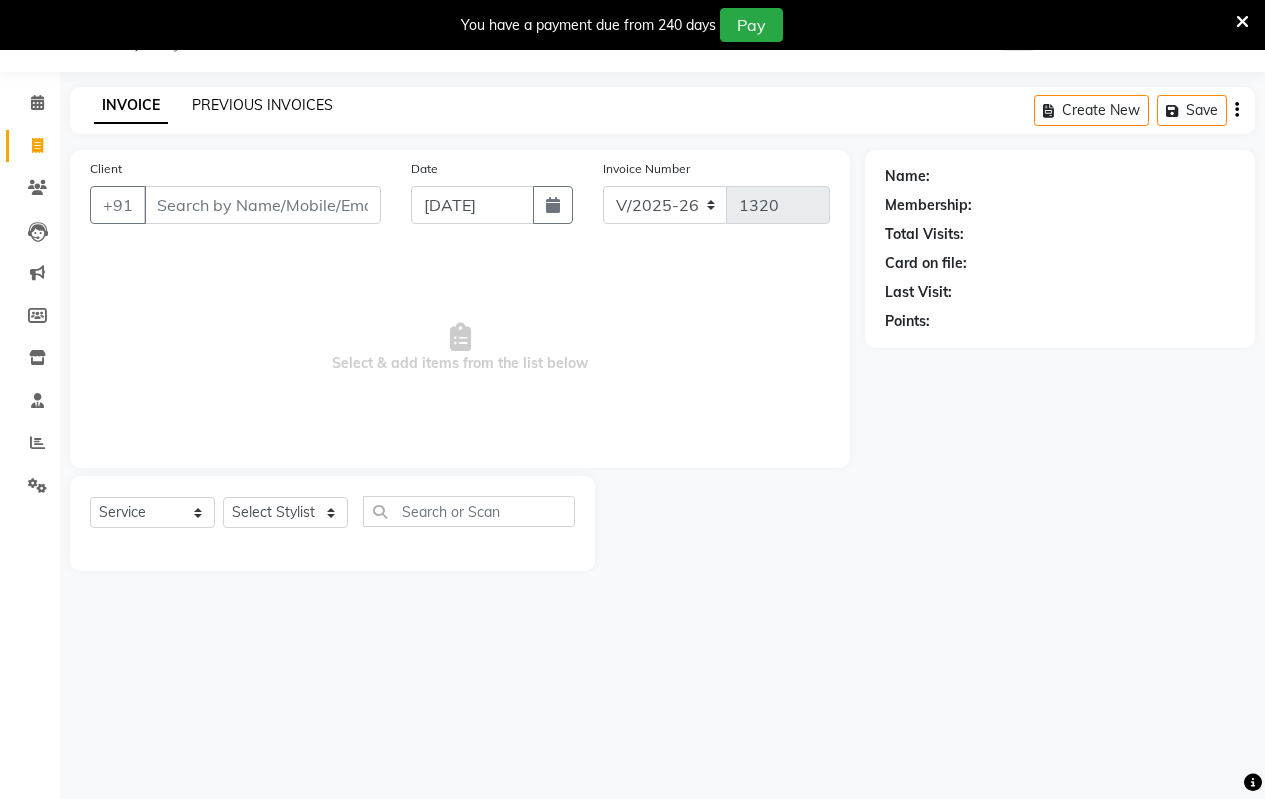 click on "PREVIOUS INVOICES" 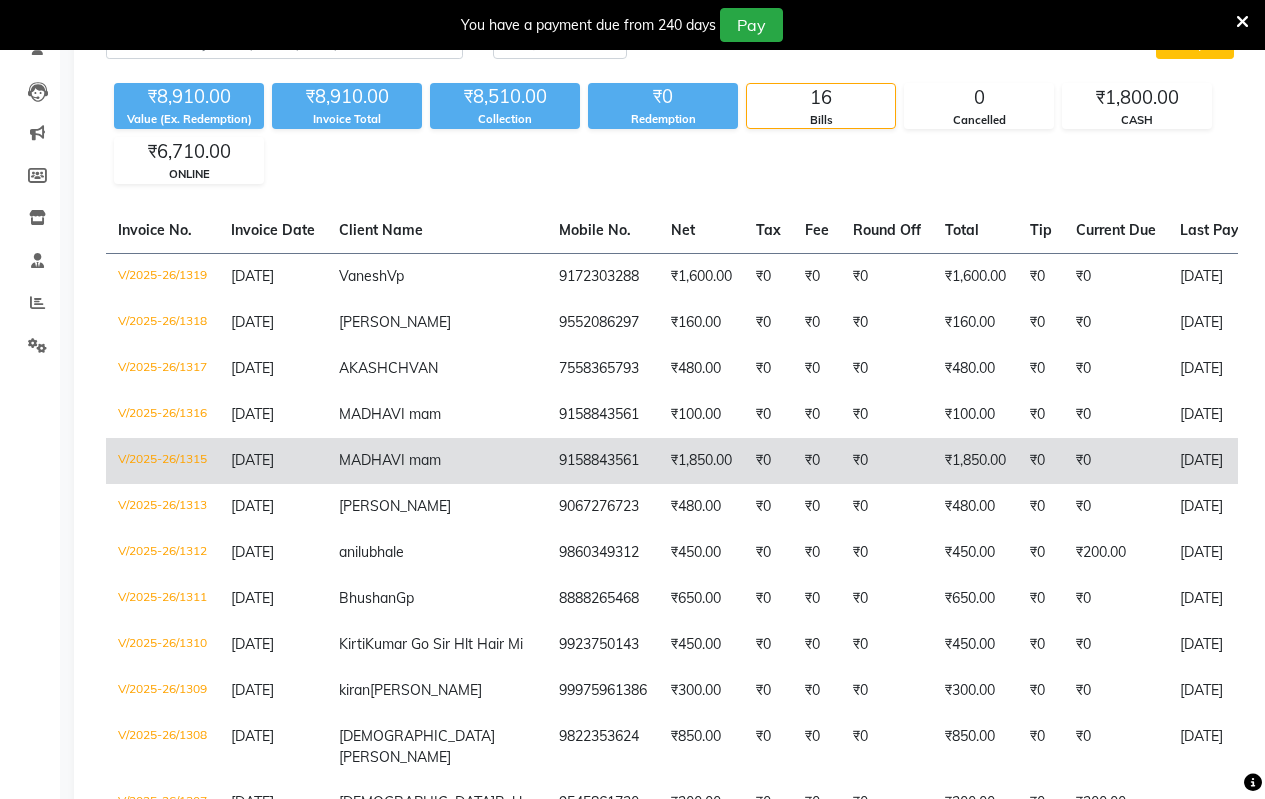 scroll, scrollTop: 0, scrollLeft: 0, axis: both 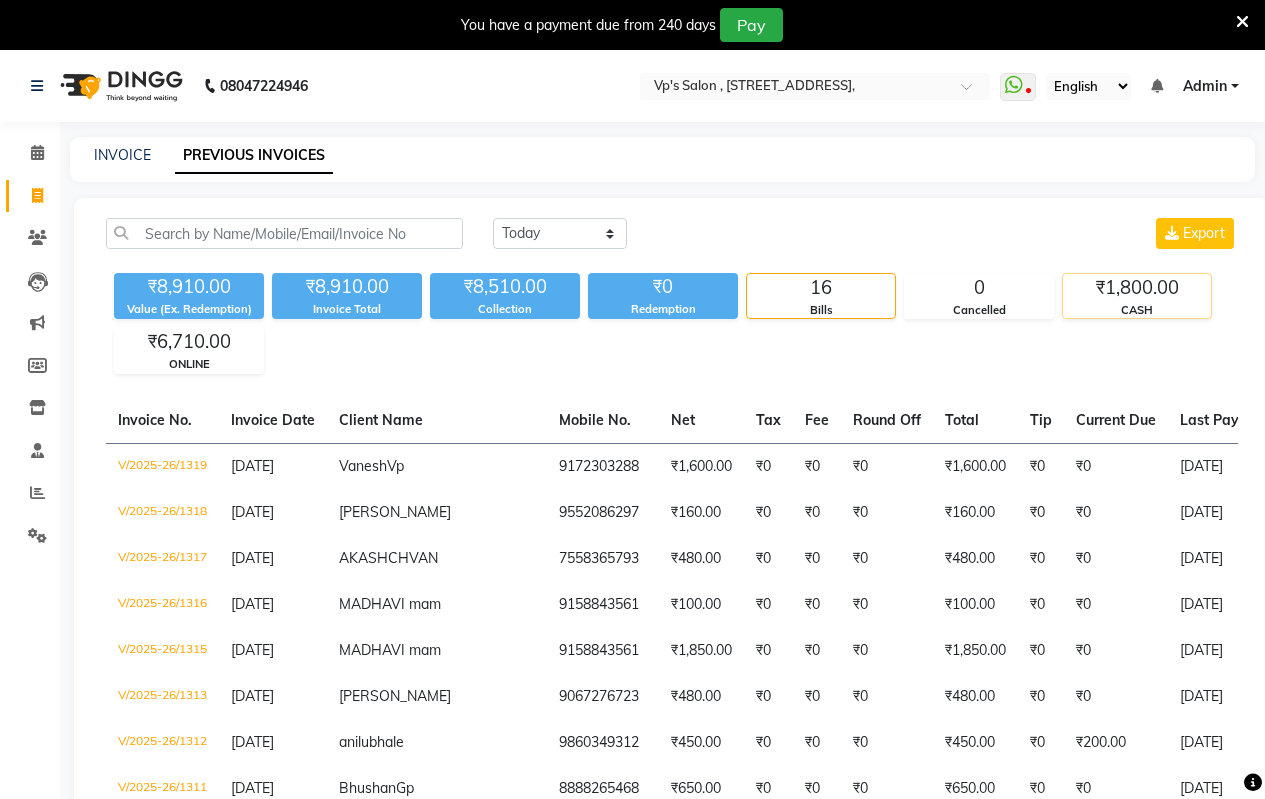 click on "₹1,800.00" 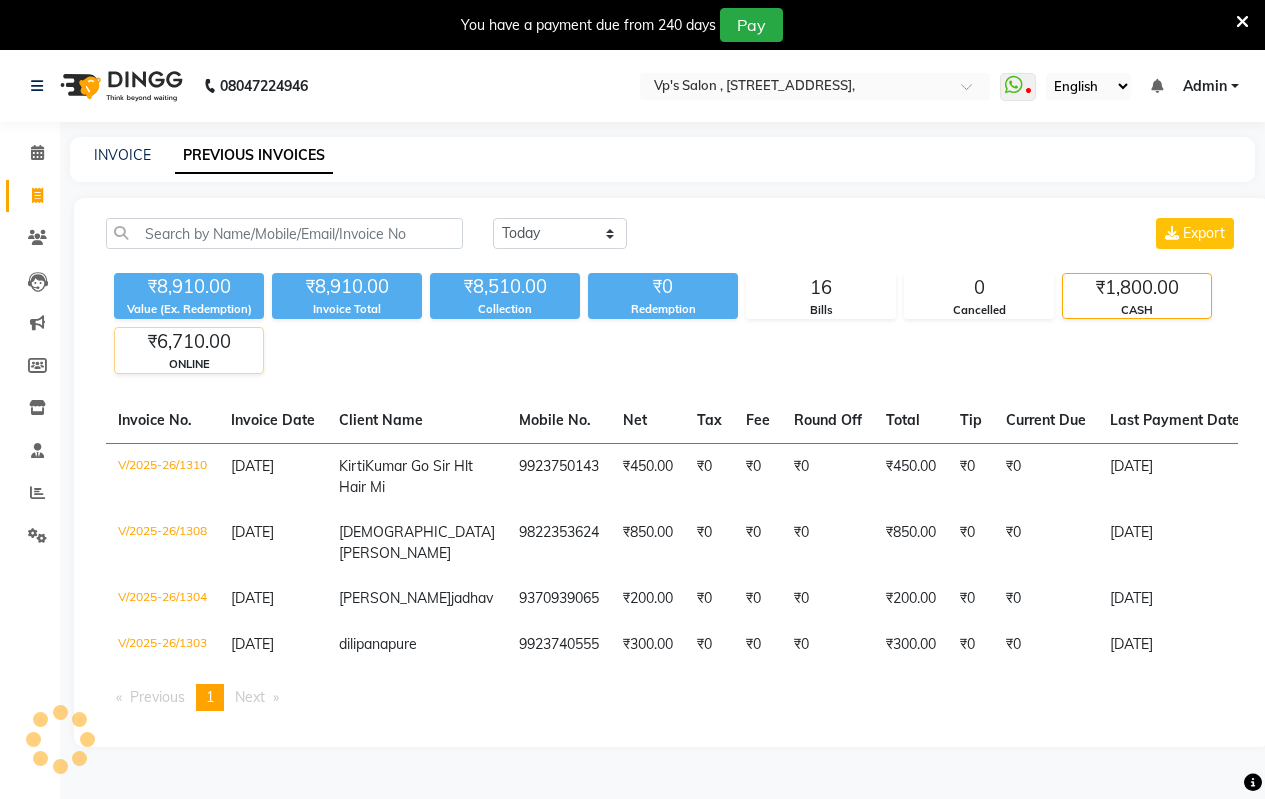 click on "ONLINE" 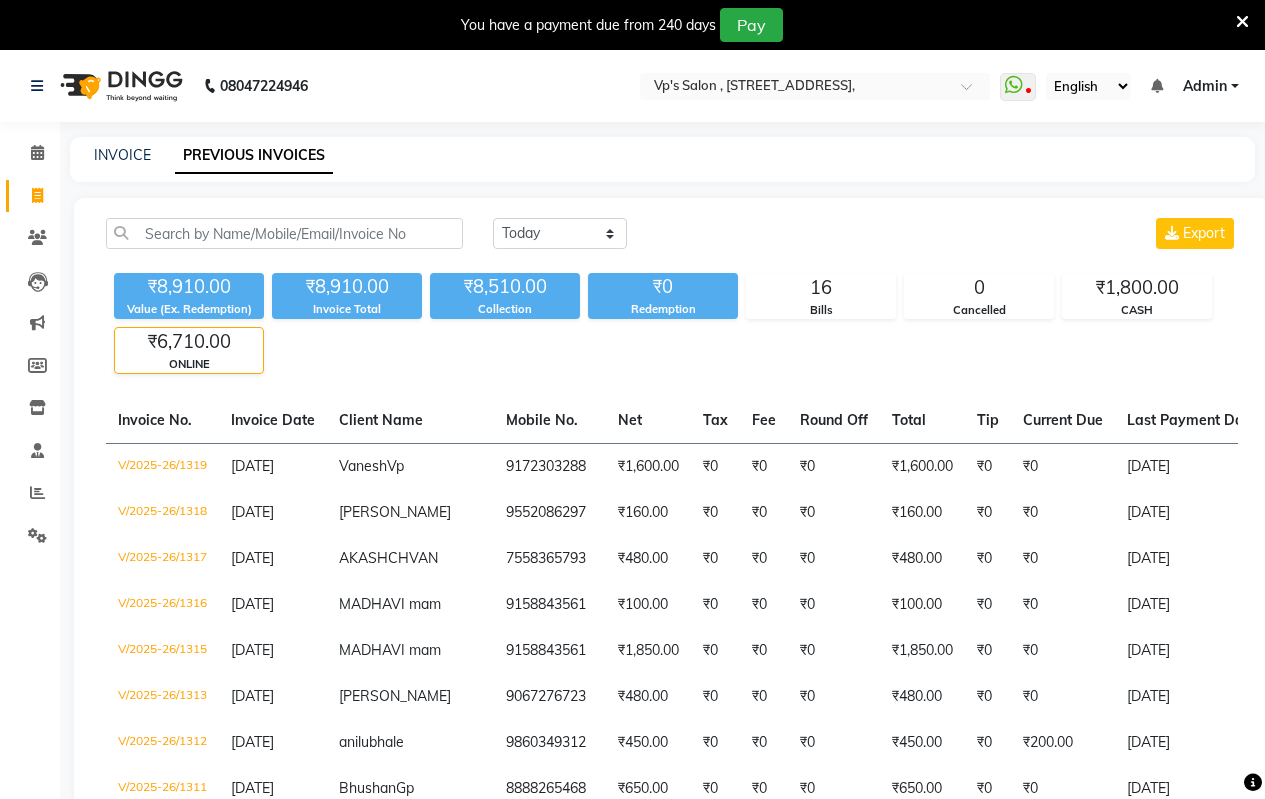 click on "ONLINE" 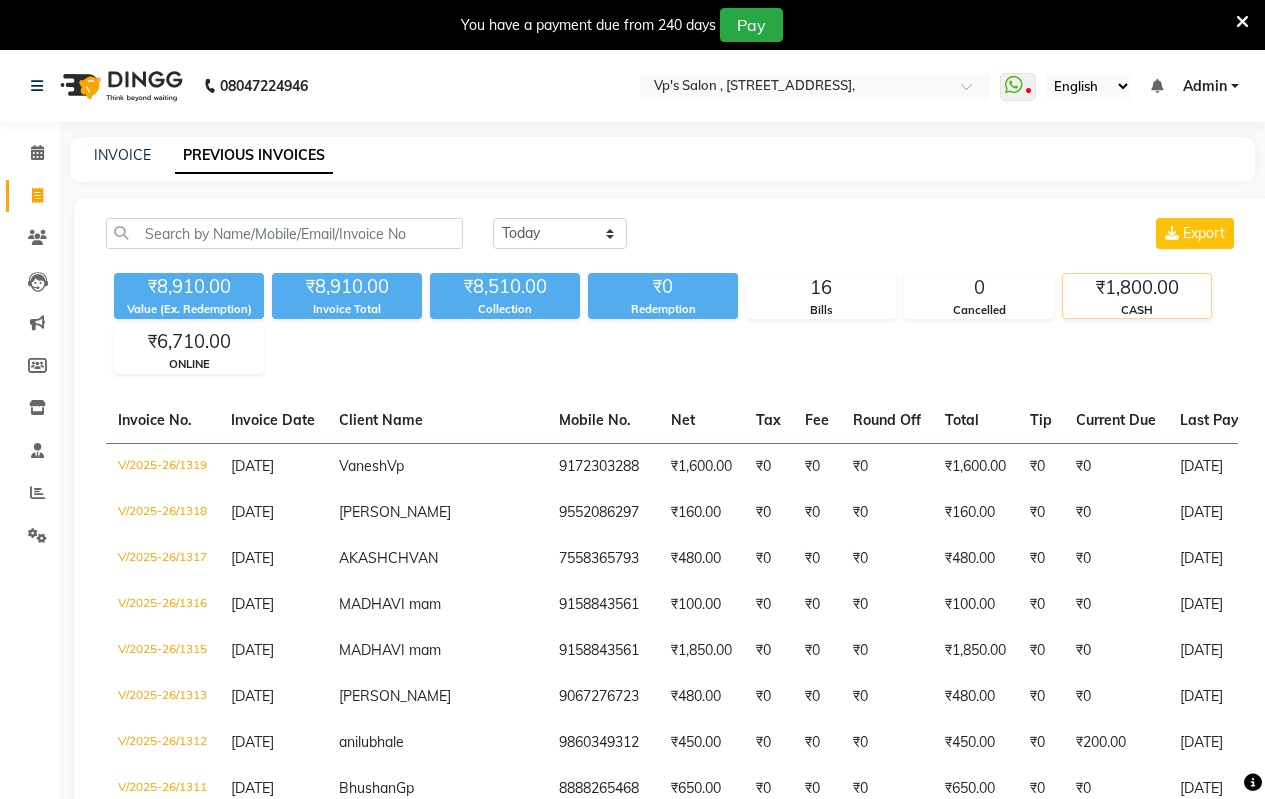 click on "CASH" 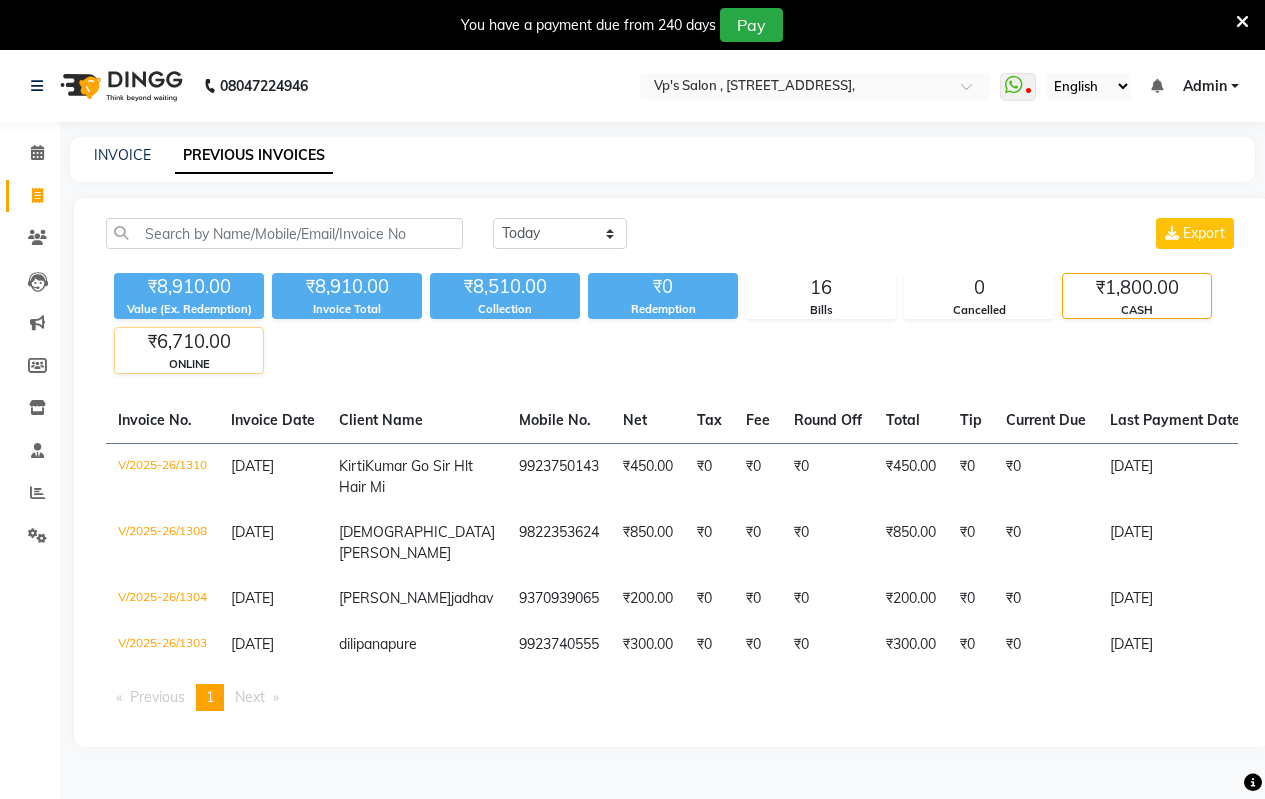 click on "ONLINE" 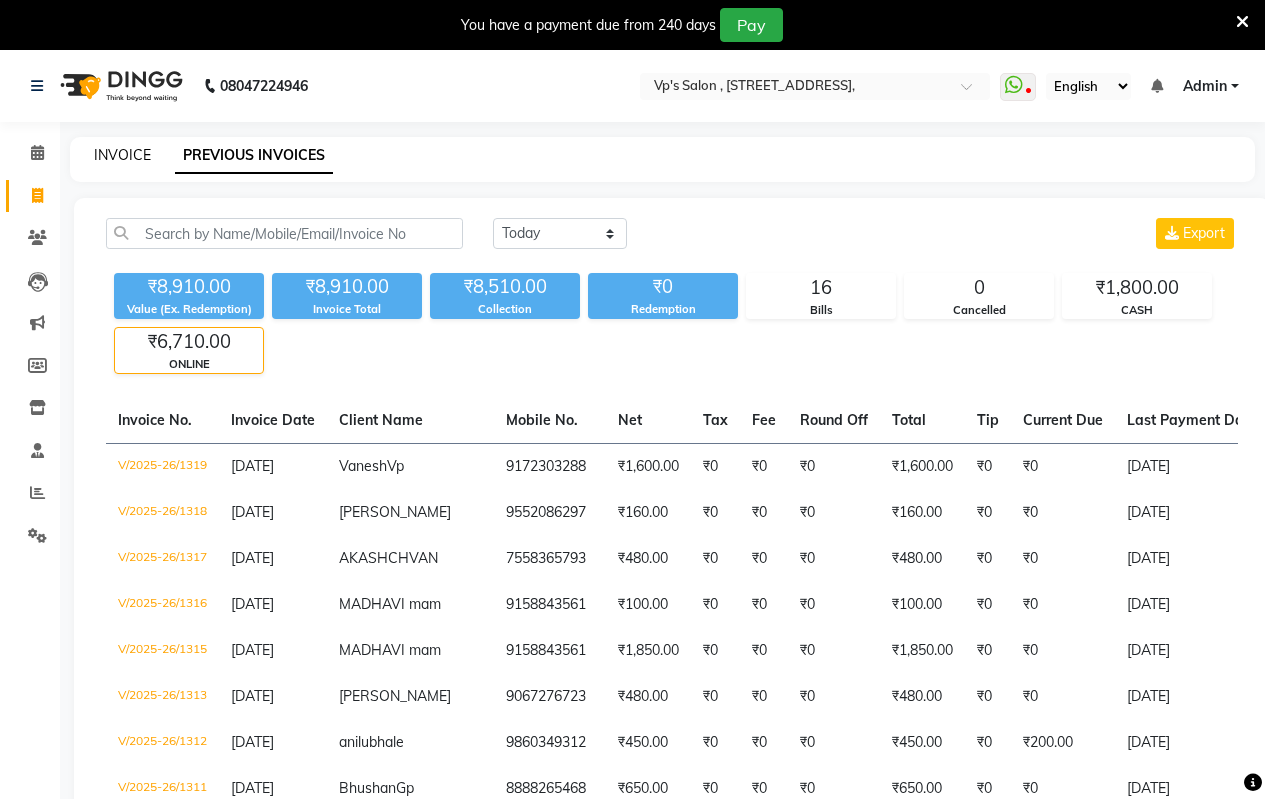 click on "INVOICE" 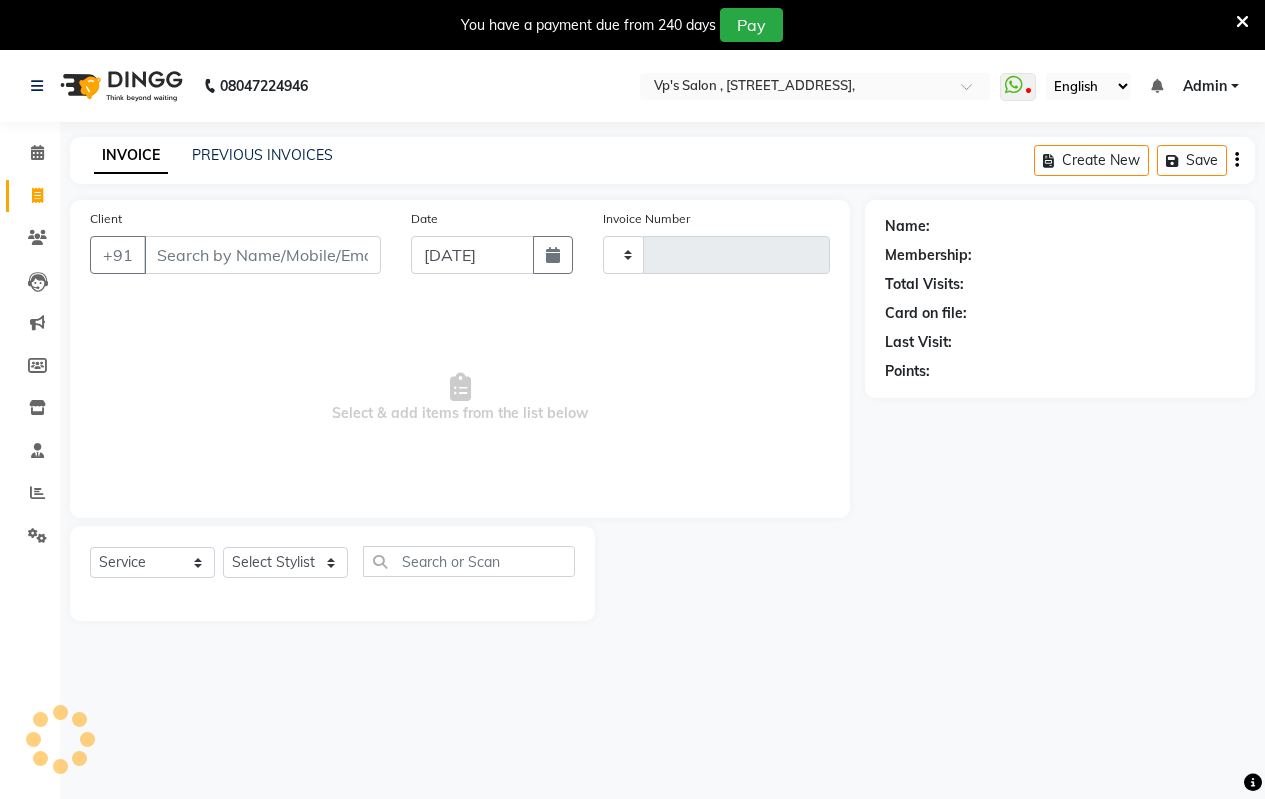 scroll, scrollTop: 50, scrollLeft: 0, axis: vertical 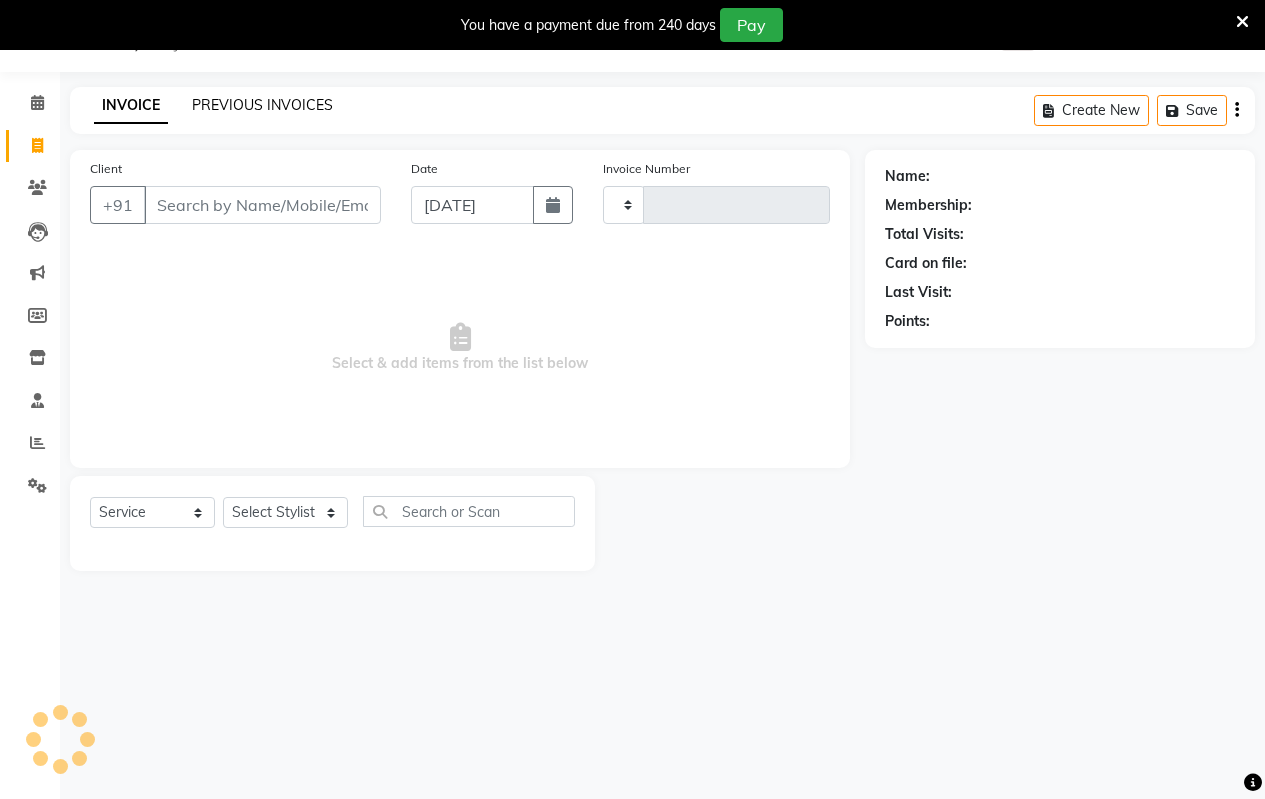 type on "1320" 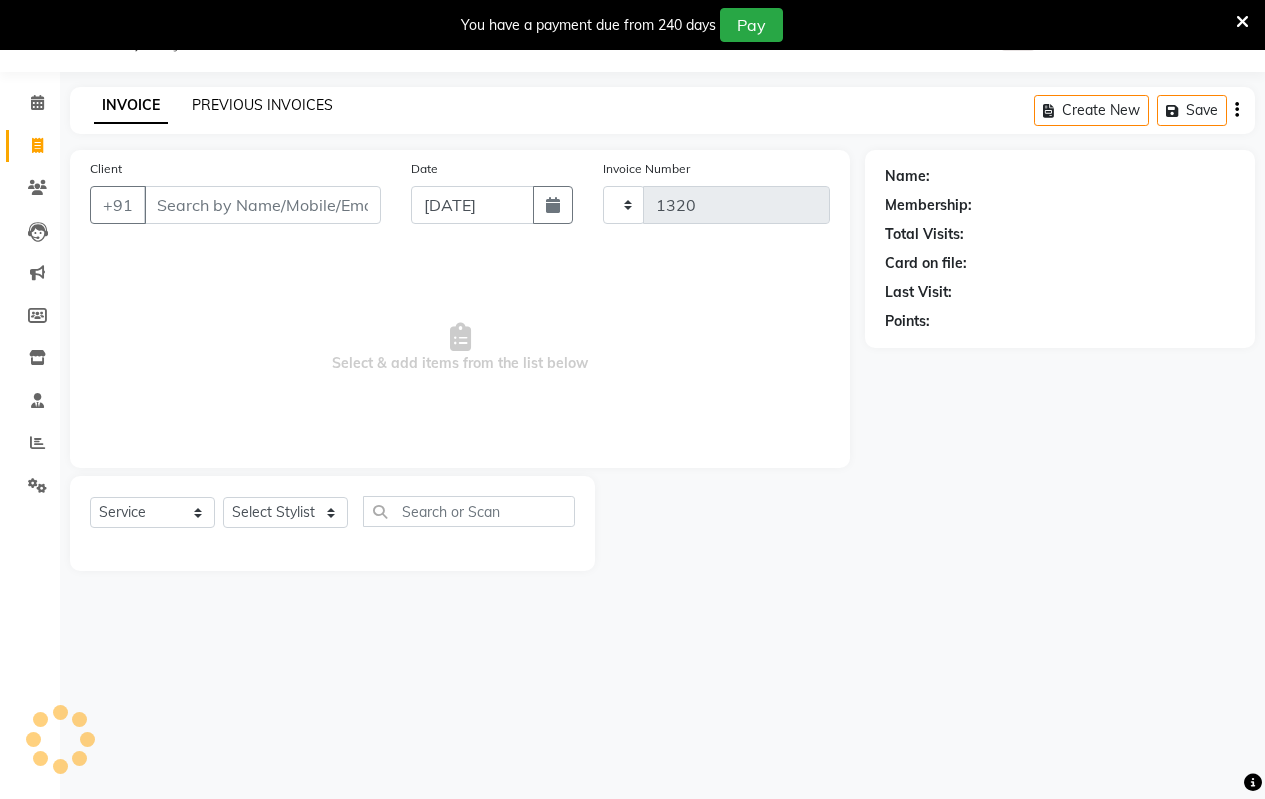 select on "4917" 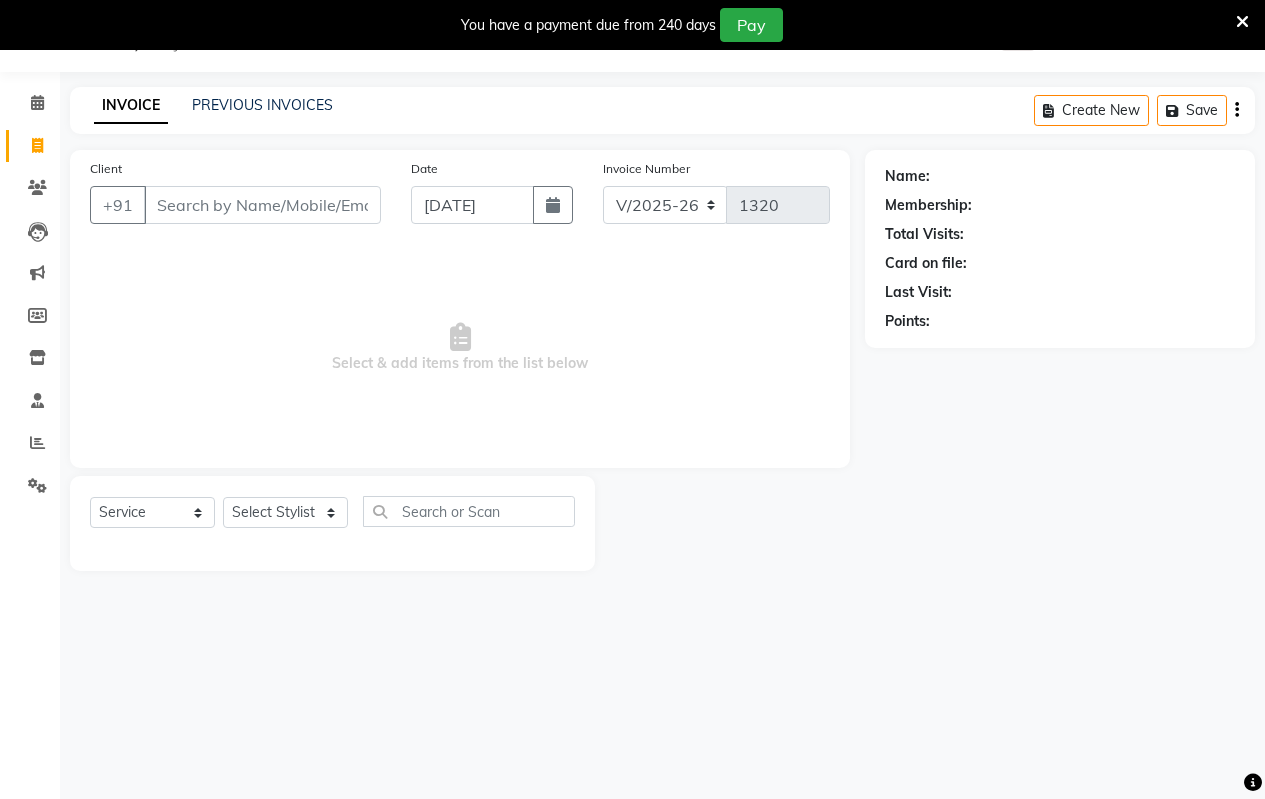 click on "Client" at bounding box center [262, 205] 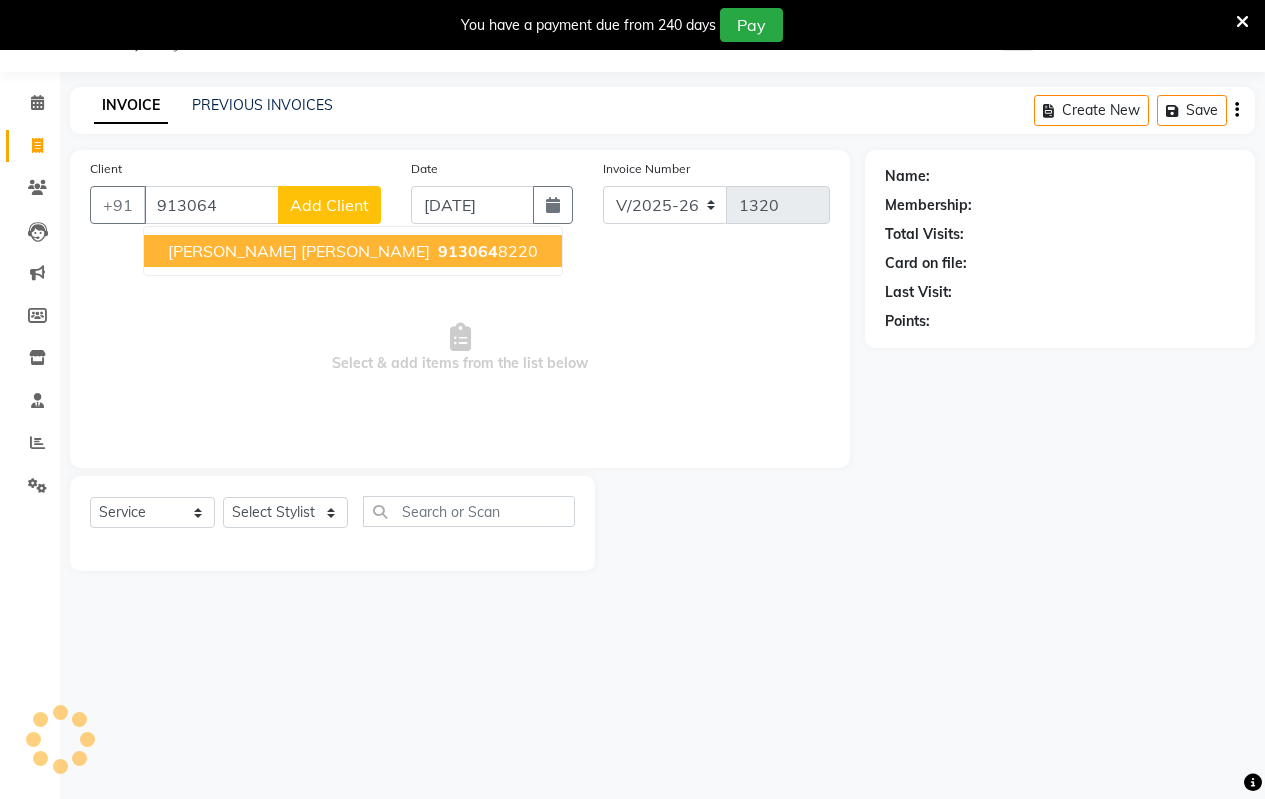 click on "[PERSON_NAME] [PERSON_NAME]" at bounding box center (299, 251) 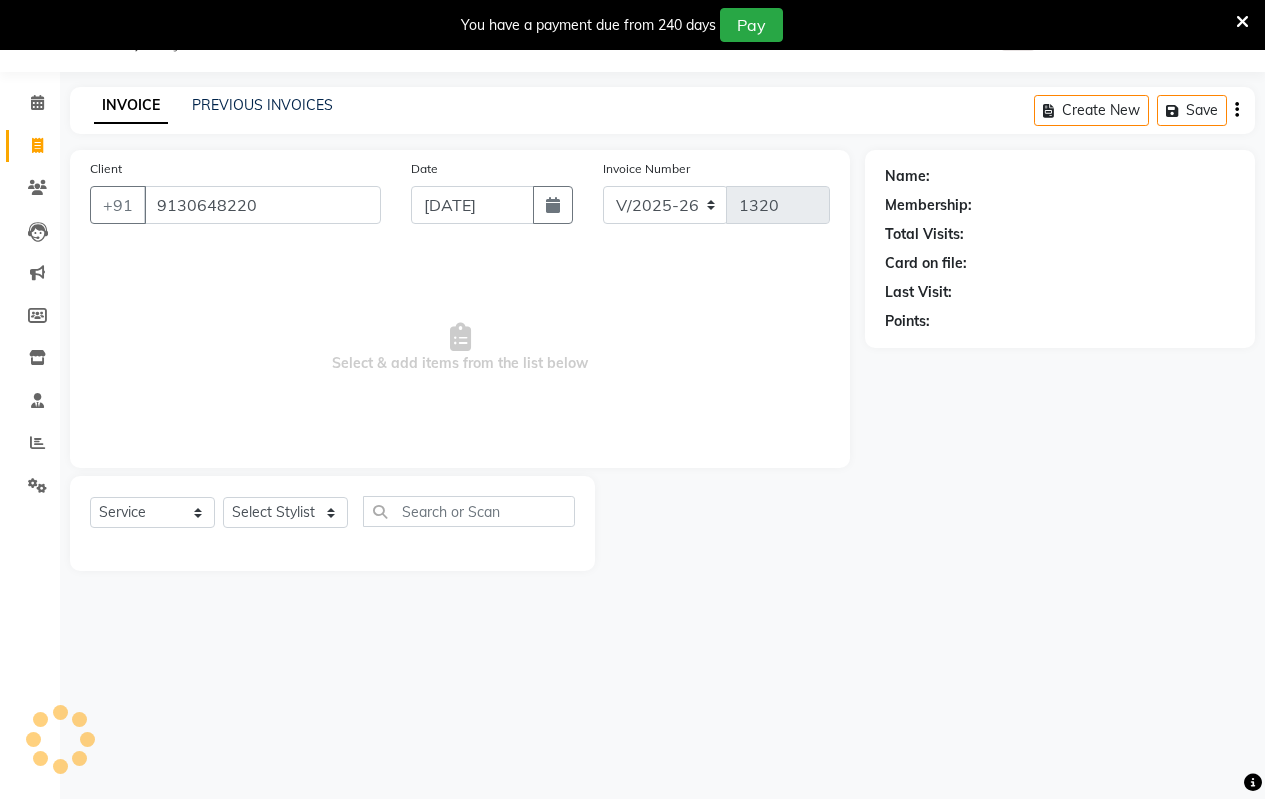 type on "9130648220" 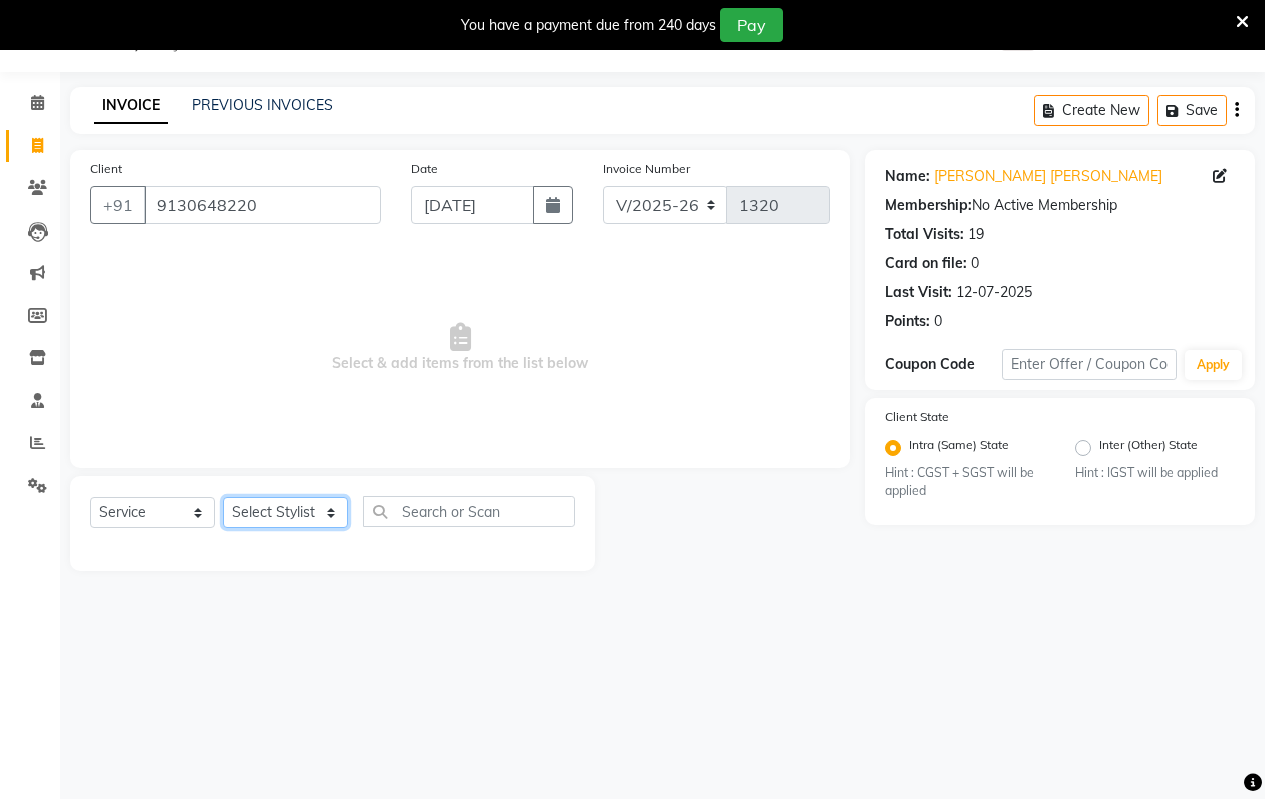 click on "Select Stylist [PERSON_NAME] [PERSON_NAME] b  [PERSON_NAME] [PERSON_NAME] priyanka [PERSON_NAME]  [PERSON_NAME]  Venesh" 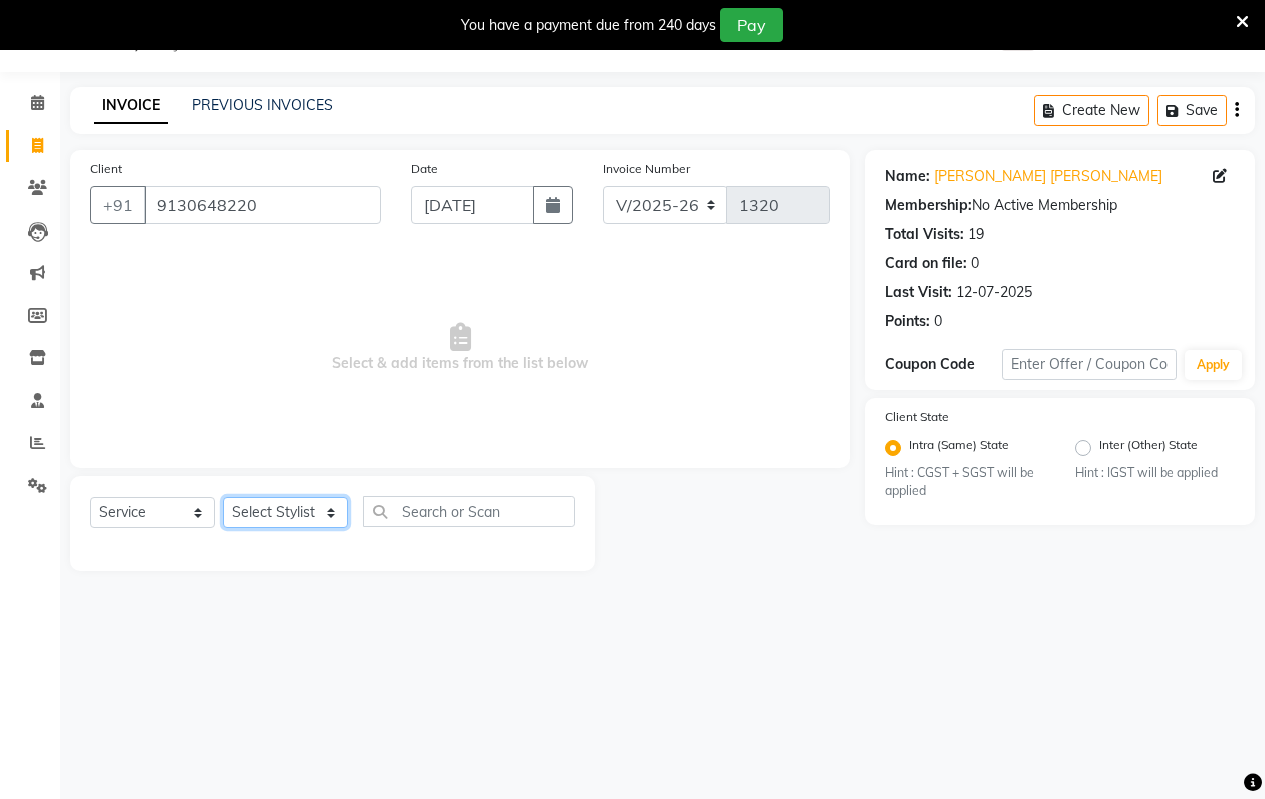 select on "62675" 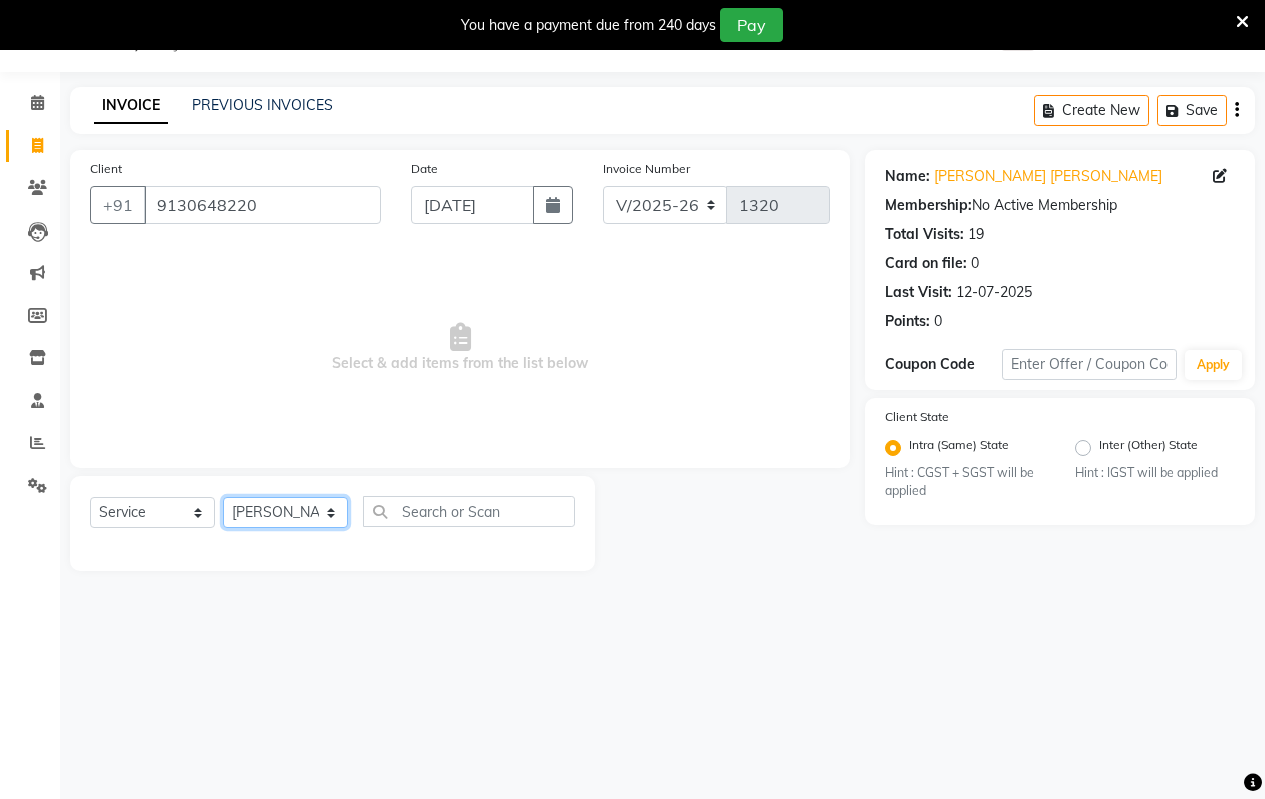 click on "Select Stylist [PERSON_NAME] [PERSON_NAME] b  [PERSON_NAME] [PERSON_NAME] priyanka [PERSON_NAME]  [PERSON_NAME]  Venesh" 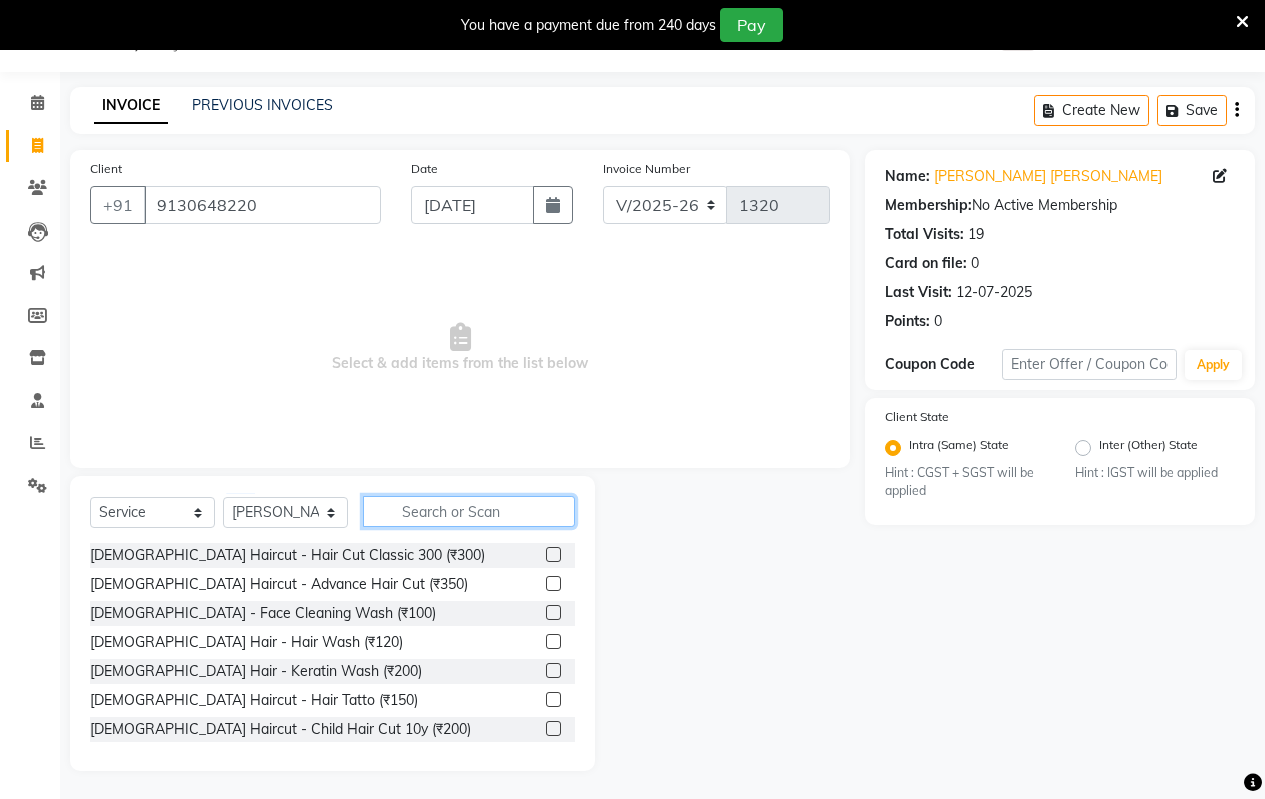 click 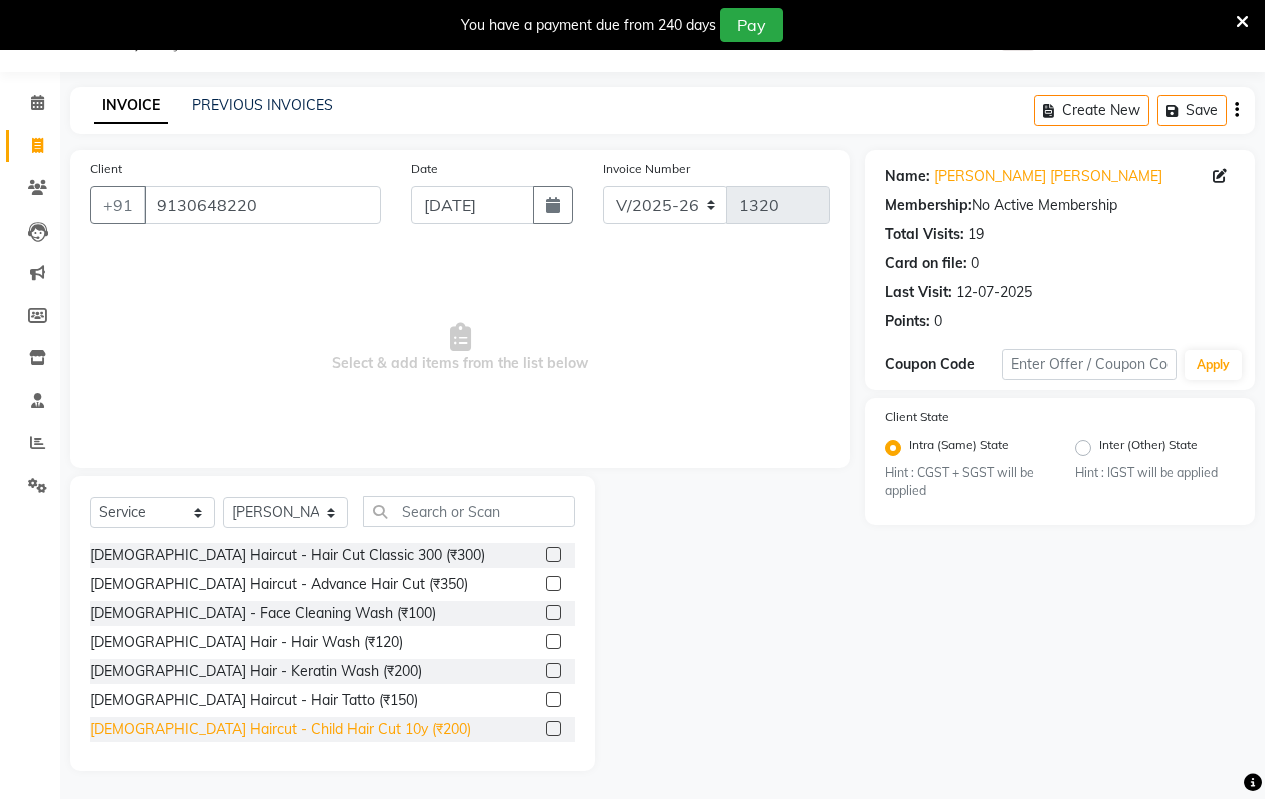 click on "[DEMOGRAPHIC_DATA] Haircut - Child Hair Cut 10y (₹200)" 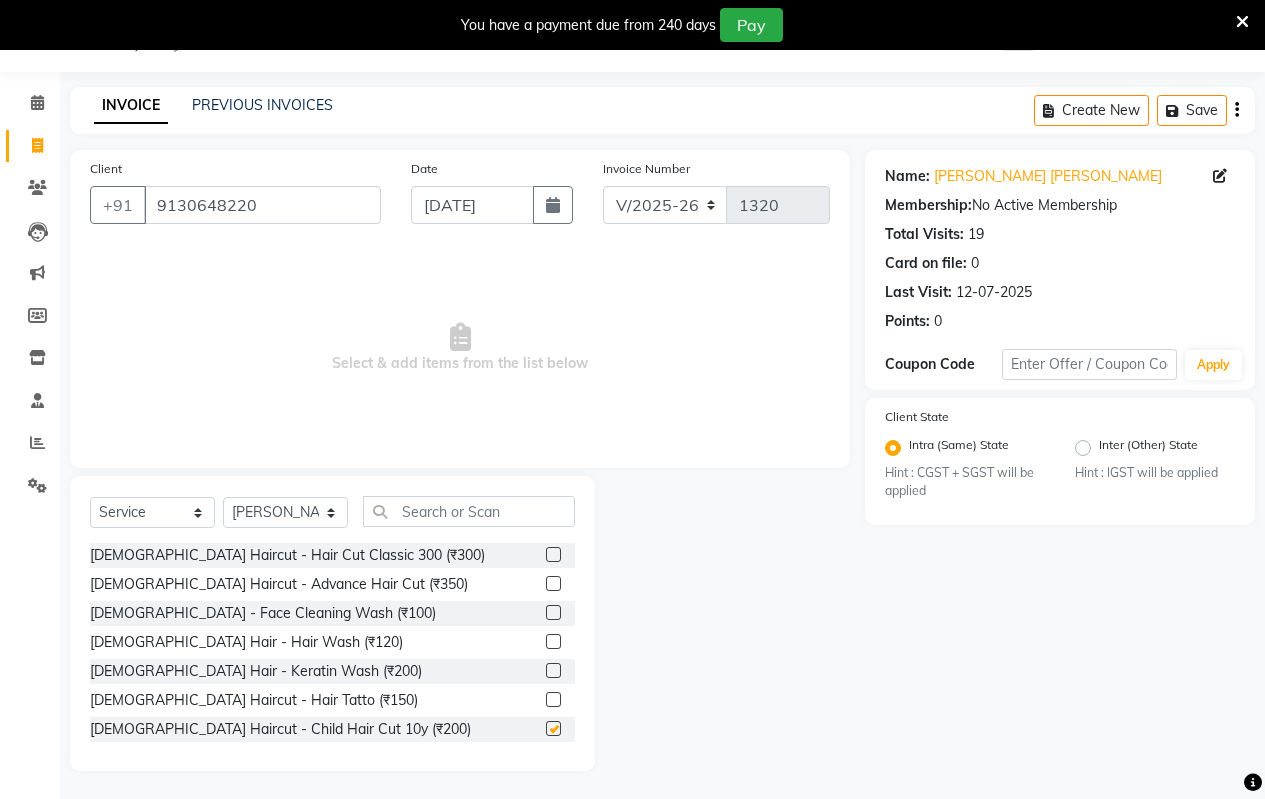 checkbox on "false" 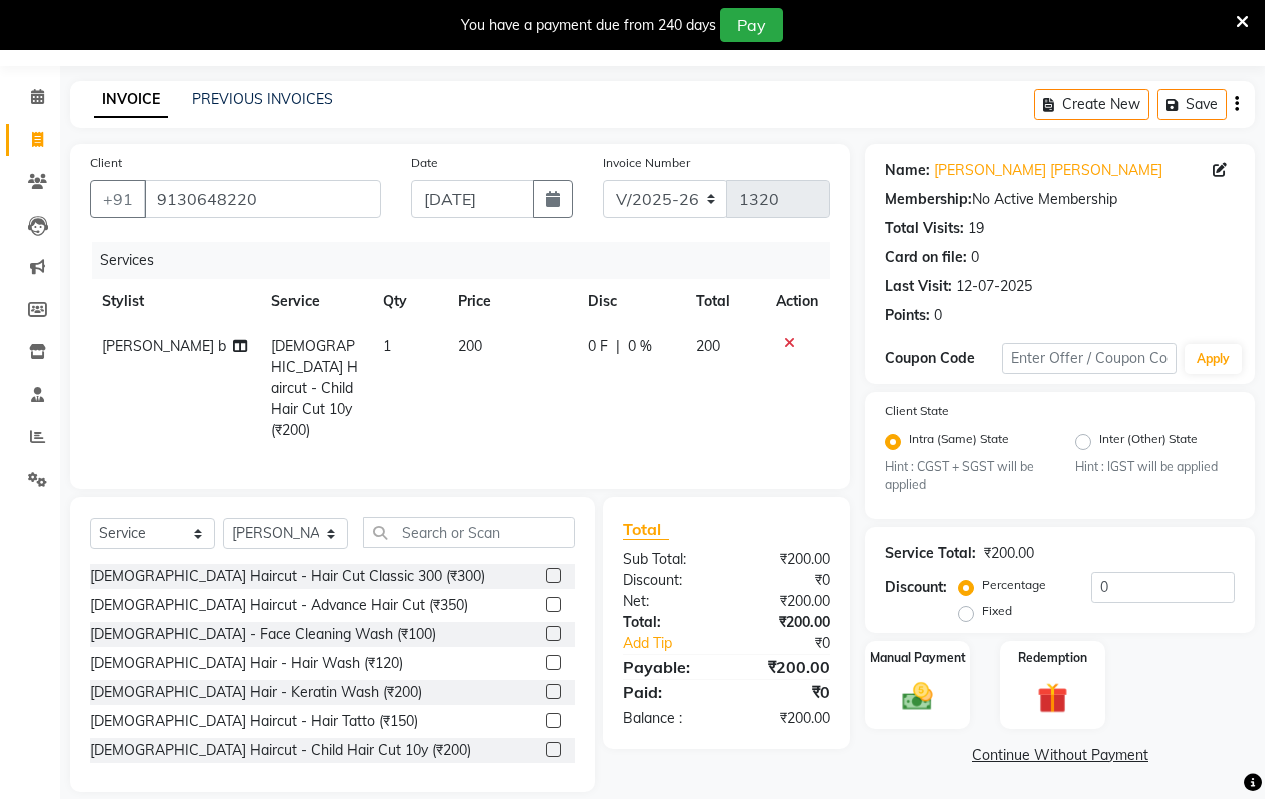 scroll, scrollTop: 57, scrollLeft: 0, axis: vertical 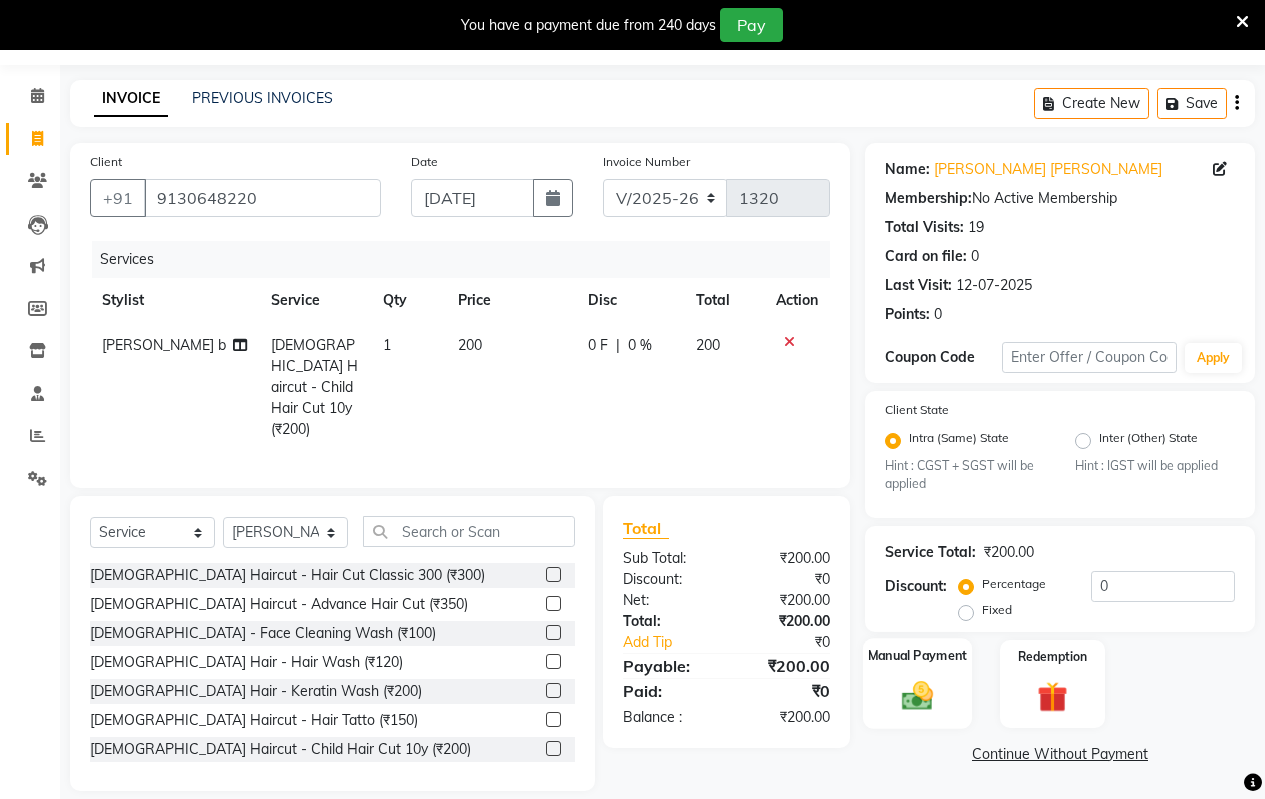 click 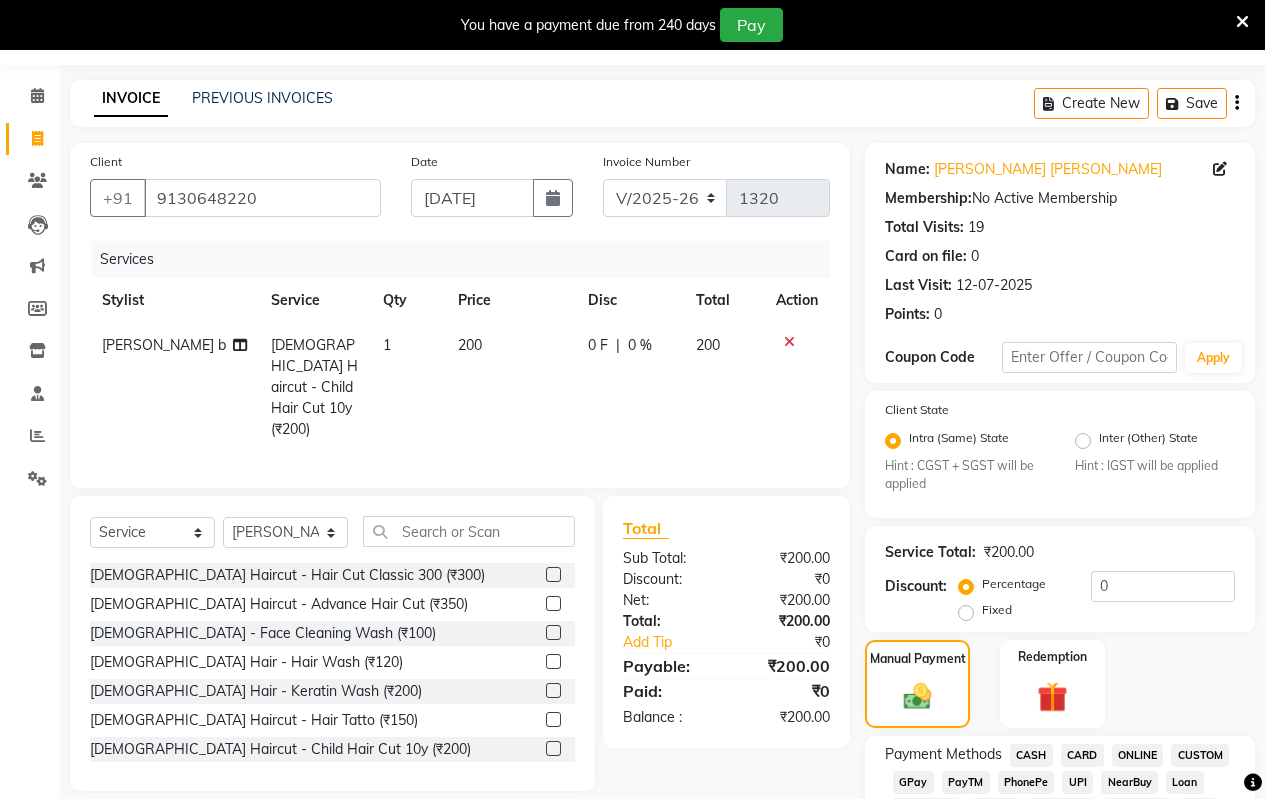click on "Client [PHONE_NUMBER] Date [DATE] Invoice Number V/2025 V/[PHONE_NUMBER] Services Stylist Service Qty Price Disc Total Action [PERSON_NAME] b  [DEMOGRAPHIC_DATA] Haircut - Child Hair Cut 10y (₹200) 1 200 0 F | 0 % 200 Select  Service  Product  Membership  Package Voucher Prepaid Gift Card  Select Stylist [PERSON_NAME] [PERSON_NAME] b  [PERSON_NAME] [PERSON_NAME] priyanka [PERSON_NAME]  [PERSON_NAME]  Venesh [DEMOGRAPHIC_DATA] Haircut - Hair Cut Classic 300 (₹300)  [DEMOGRAPHIC_DATA] Haircut - Advance Hair Cut (₹350)  [DEMOGRAPHIC_DATA] - Face Cleaning Wash (₹100)  [DEMOGRAPHIC_DATA] Hair - Hair Wash (₹120)  [DEMOGRAPHIC_DATA] Hair  -  Keratin Wash (₹200)  [DEMOGRAPHIC_DATA] Haircut - Hair Tatto (₹150)  [DEMOGRAPHIC_DATA] Haircut - Child Hair Cut 10y (₹200)  Hair Colour - Hair Colour Global (Socolor)400 (₹450)  Hair Colour - [MEDICAL_DATA] Free (Wonder    Colour)450 (₹550)  Hair Colour - Side Lotus (₹100)  Hair Colour - Highlight Per Stricks (₹250)  Hair Colour - Global Highlight (Socolour) (₹750)  Hair Colour - Global Highlight (Wonder Colour) (₹850)  Hair Spa - Chami Massage (Head Massage) (₹200)  Total Sub Total:  :" 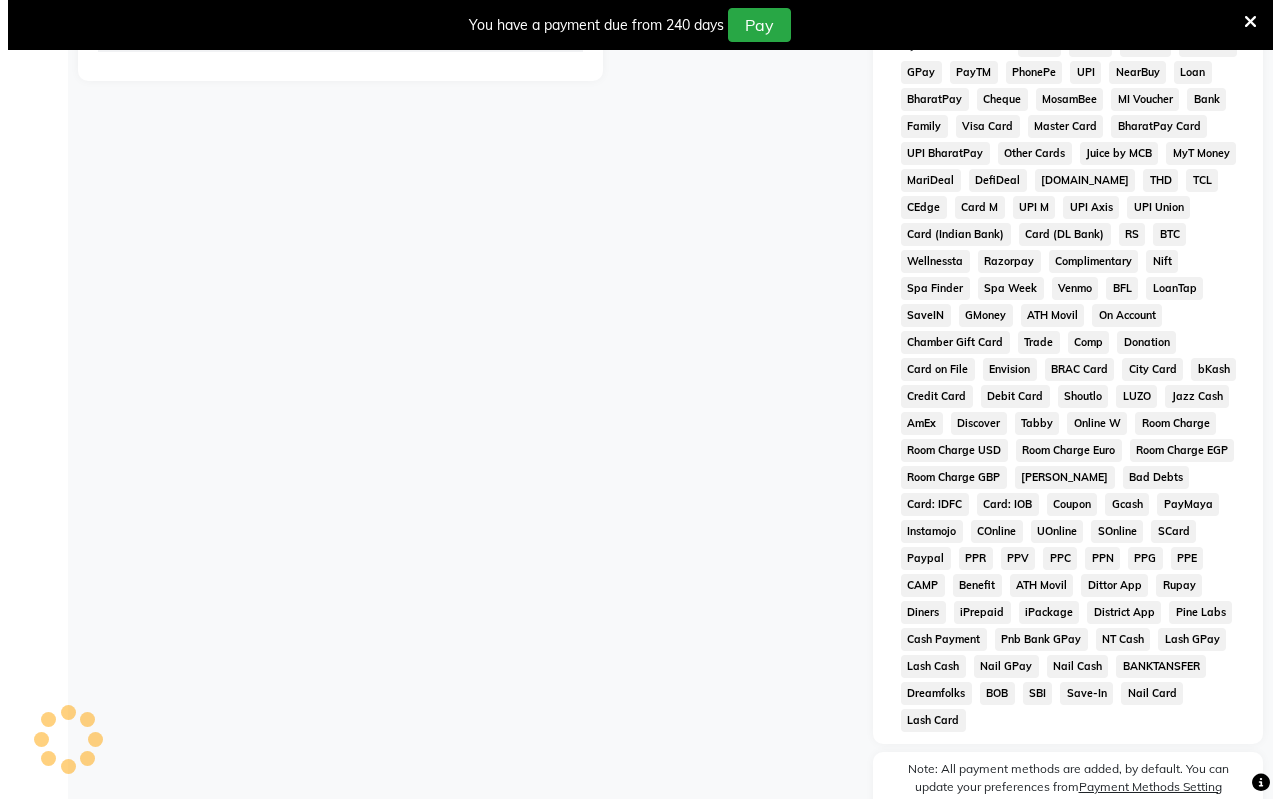 scroll, scrollTop: 832, scrollLeft: 0, axis: vertical 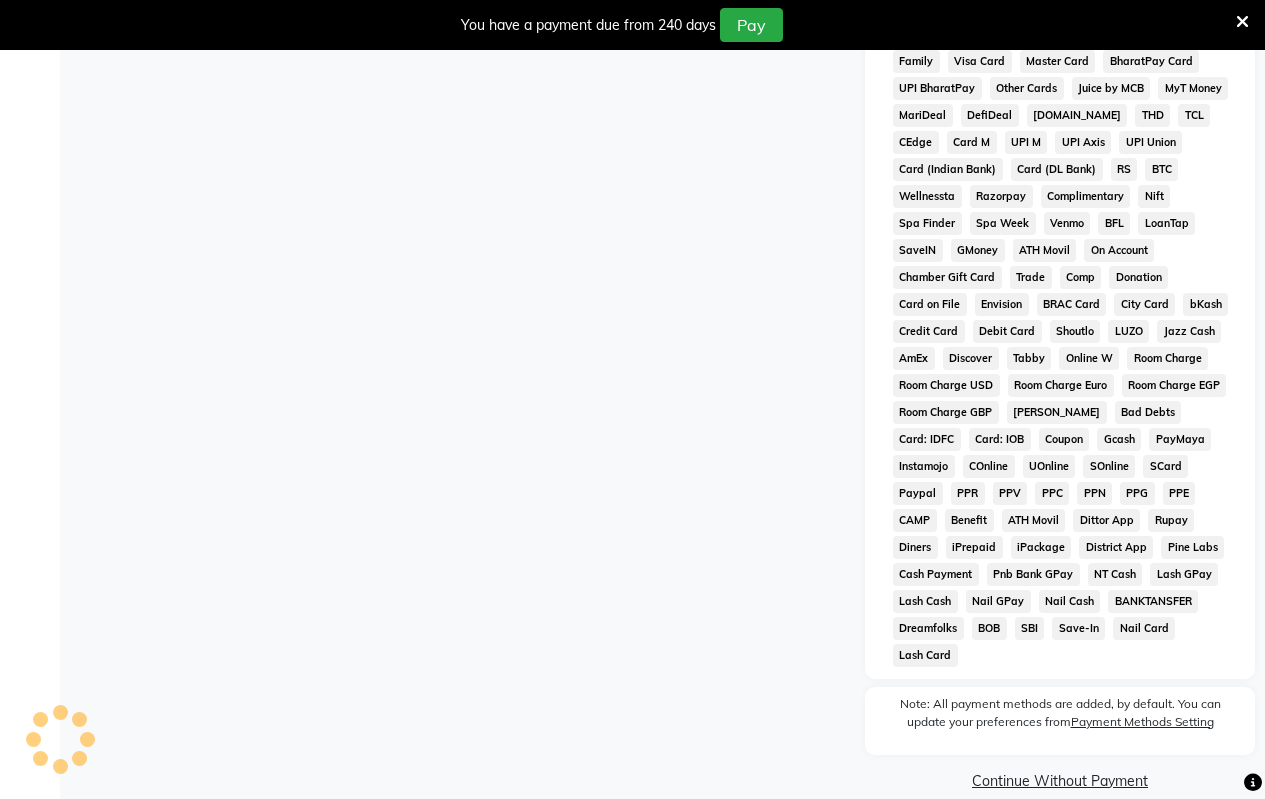 click on "Continue Without Payment" 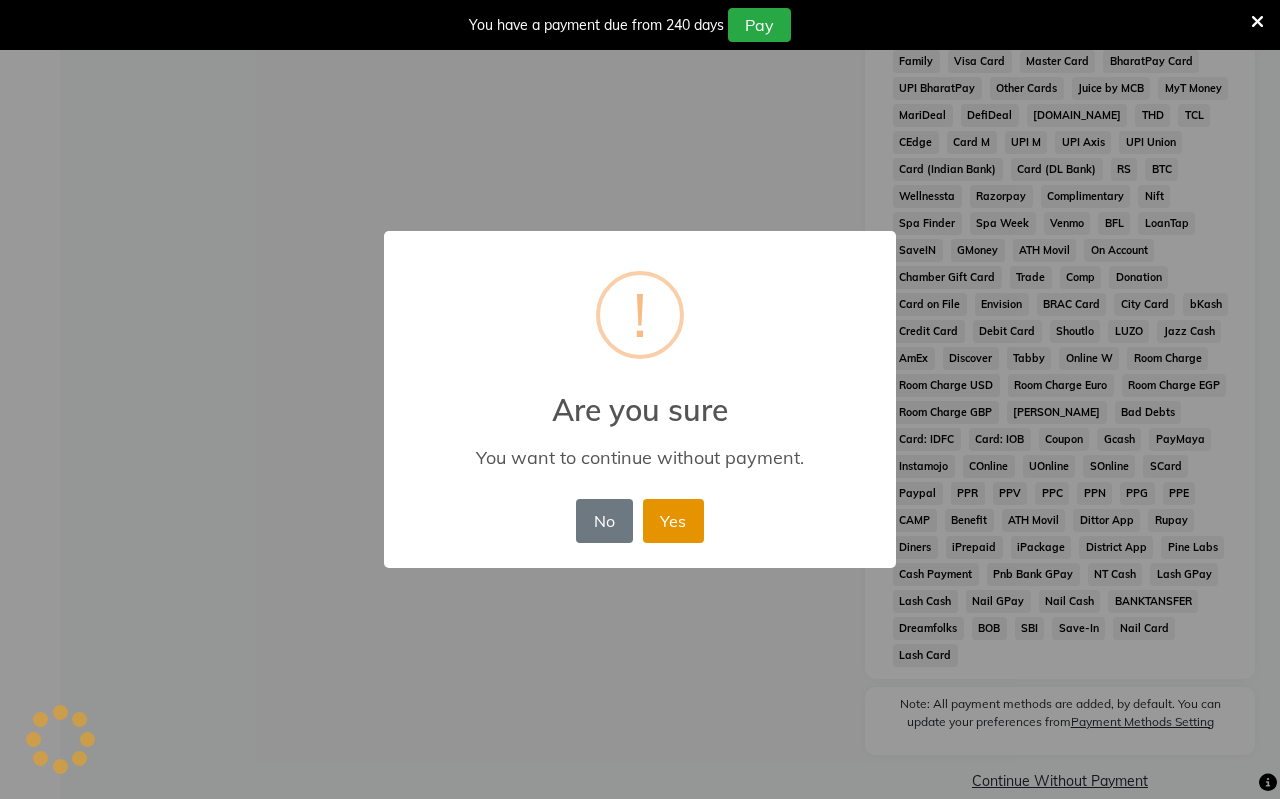 click on "Yes" at bounding box center [673, 521] 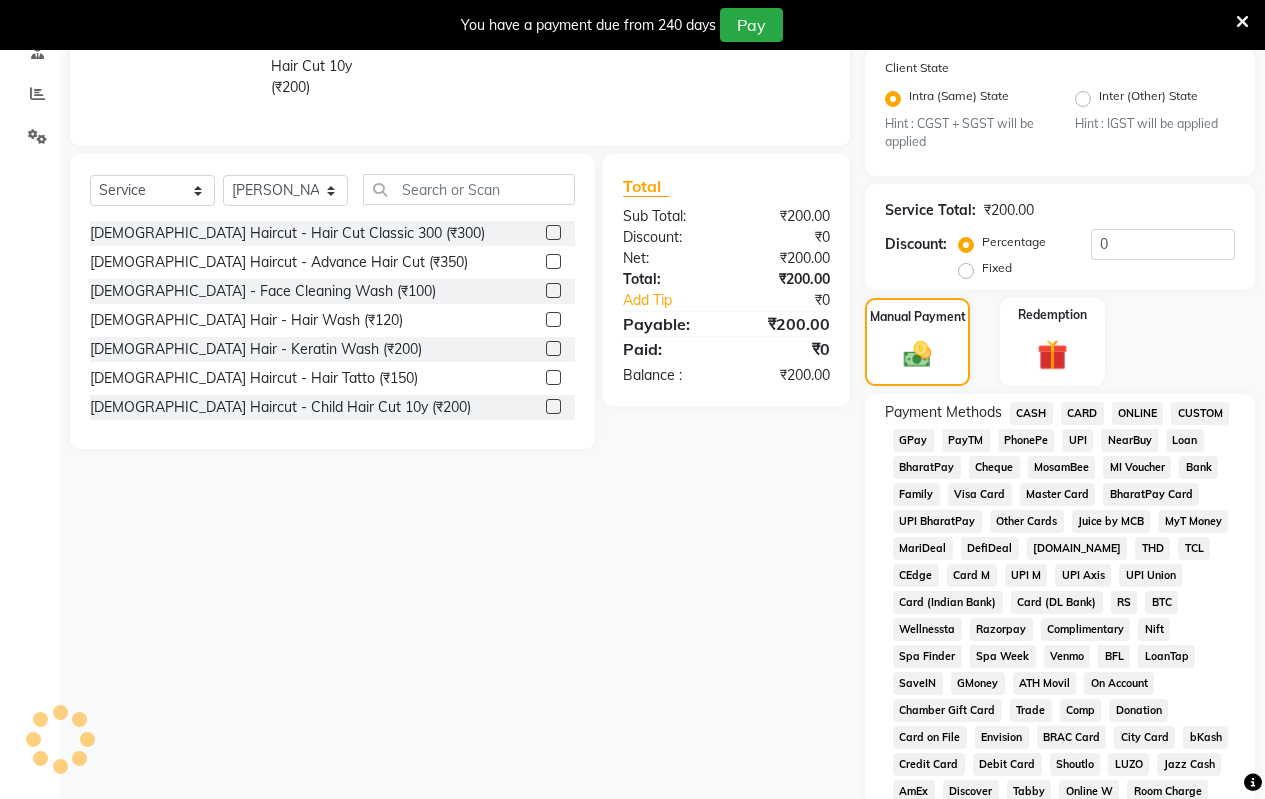 scroll, scrollTop: 0, scrollLeft: 0, axis: both 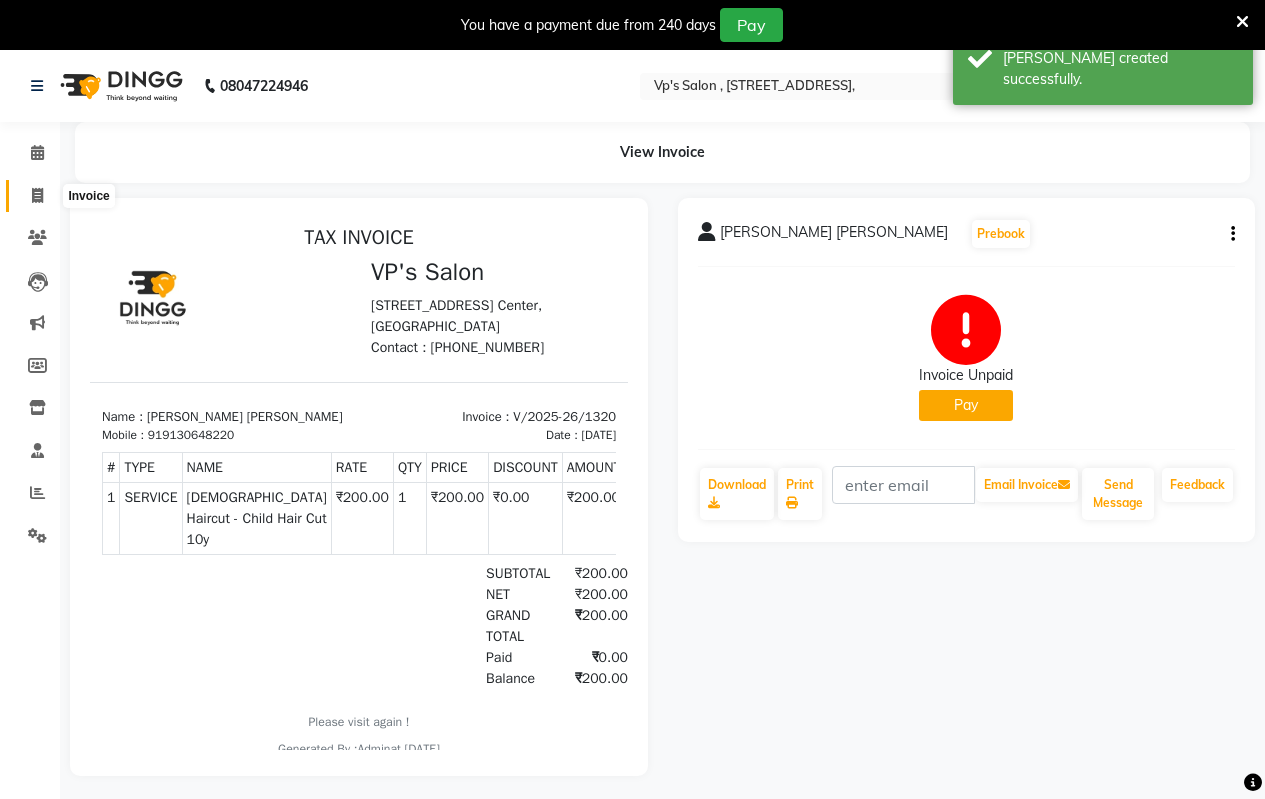 click 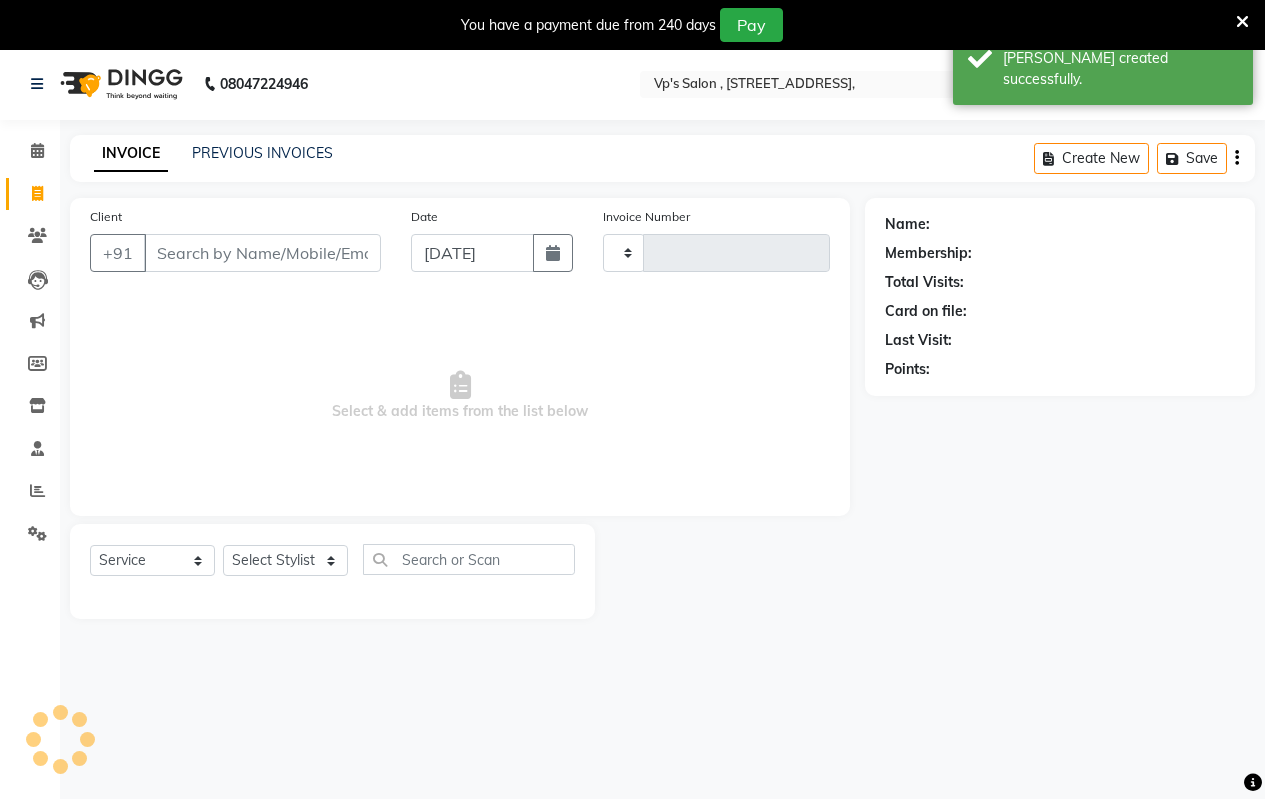 scroll, scrollTop: 50, scrollLeft: 0, axis: vertical 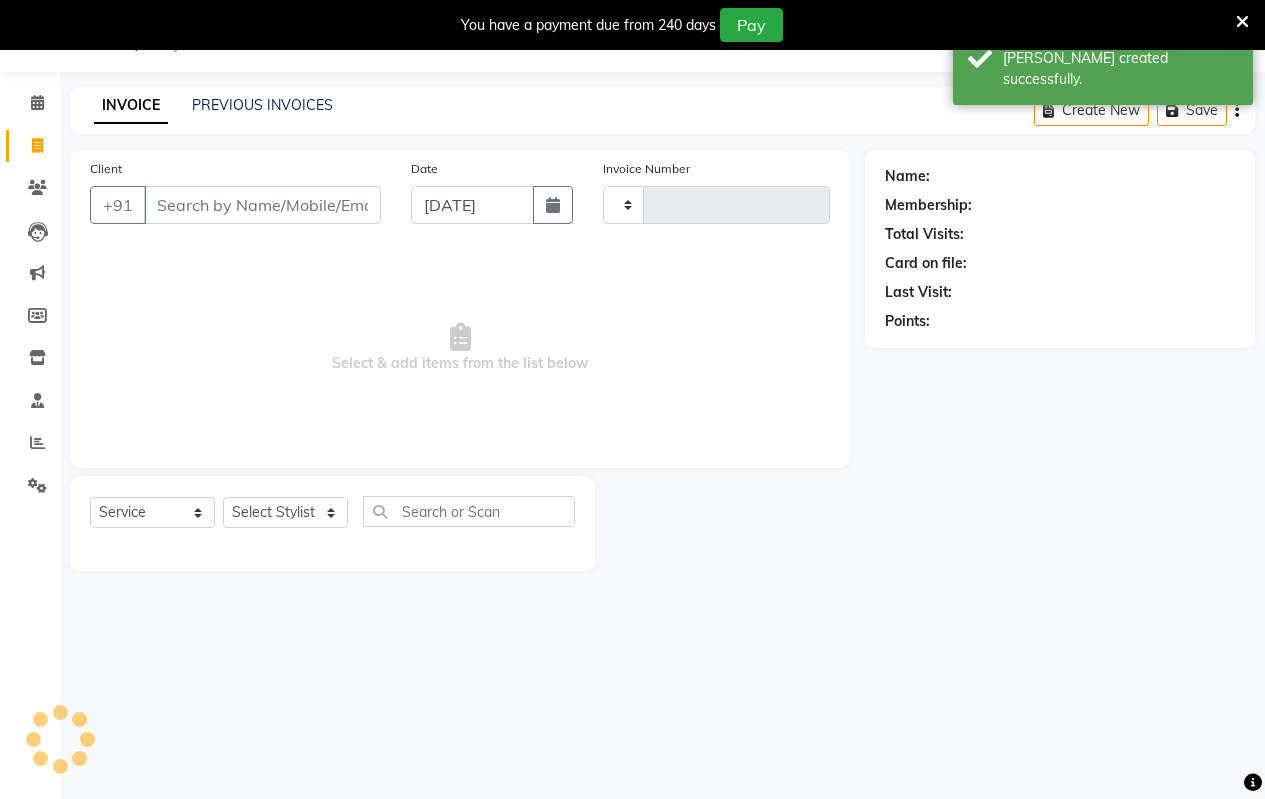 type on "1321" 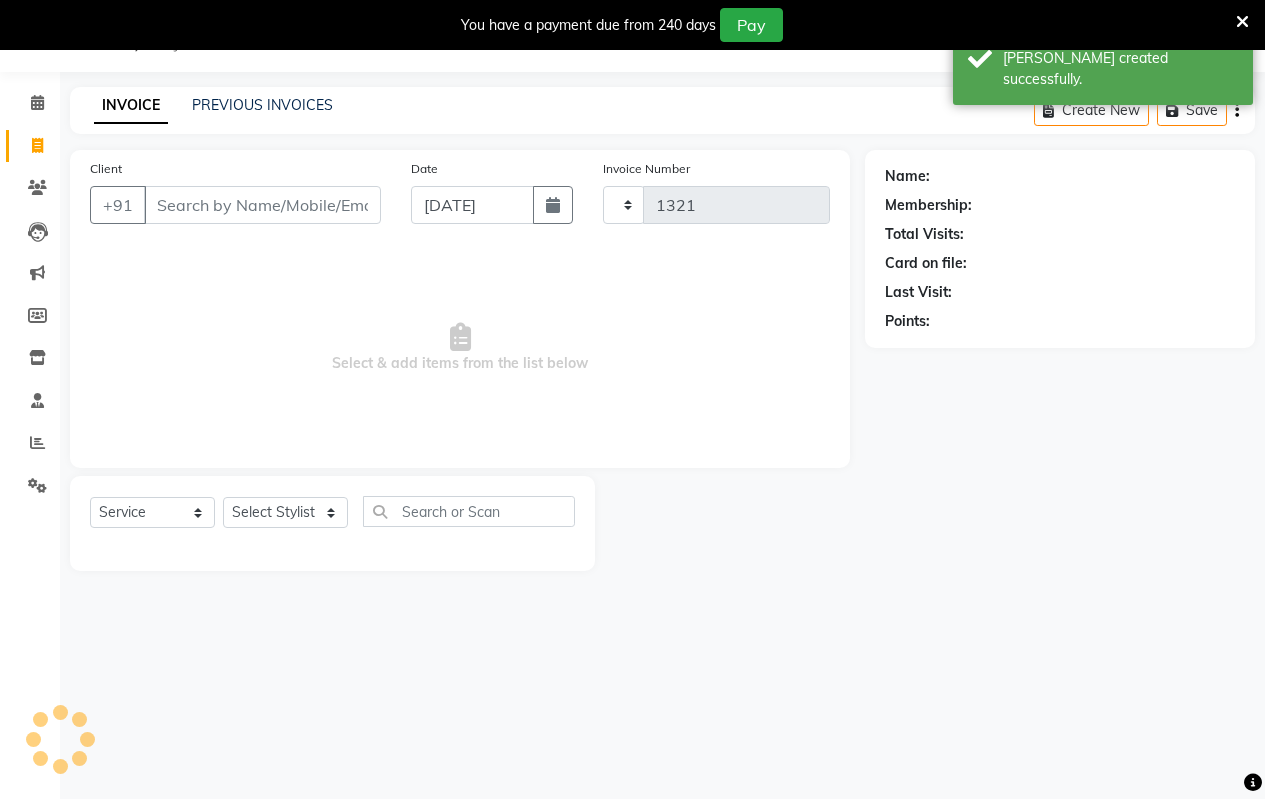 select on "4917" 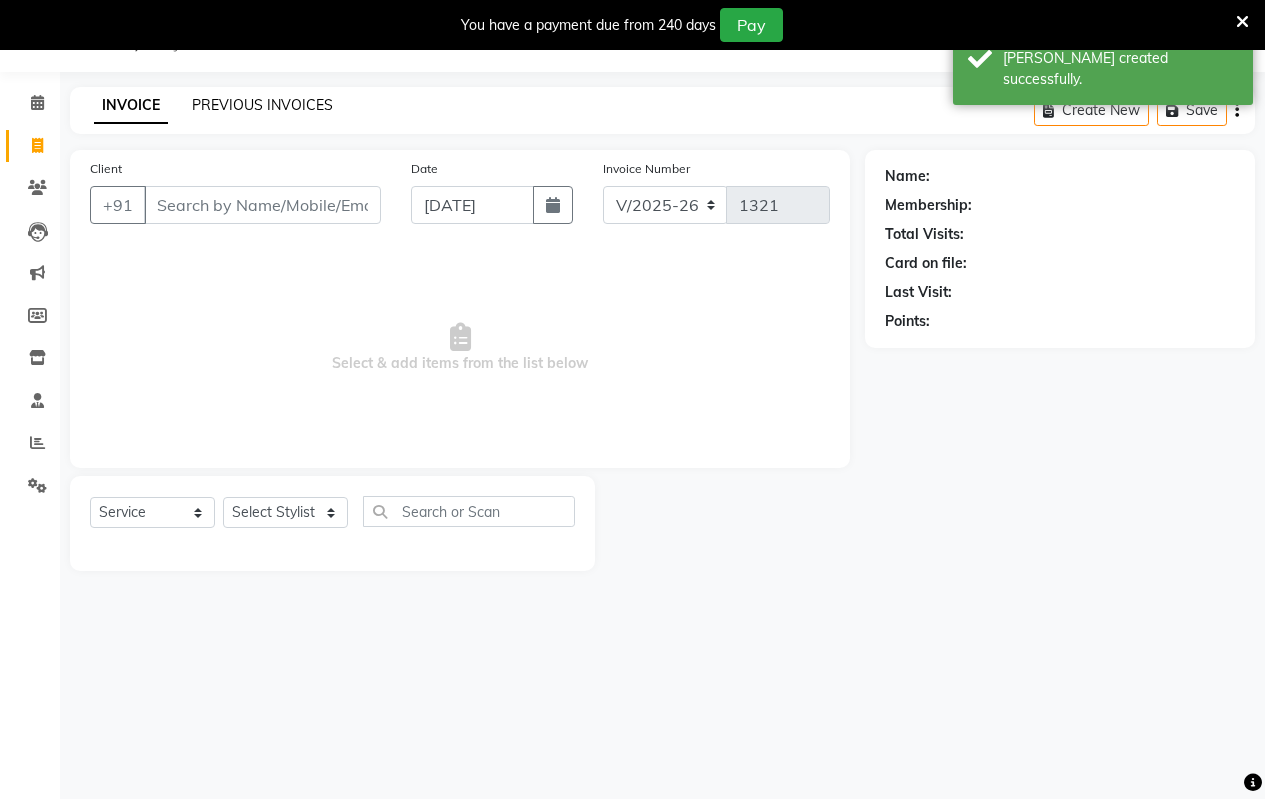 click on "PREVIOUS INVOICES" 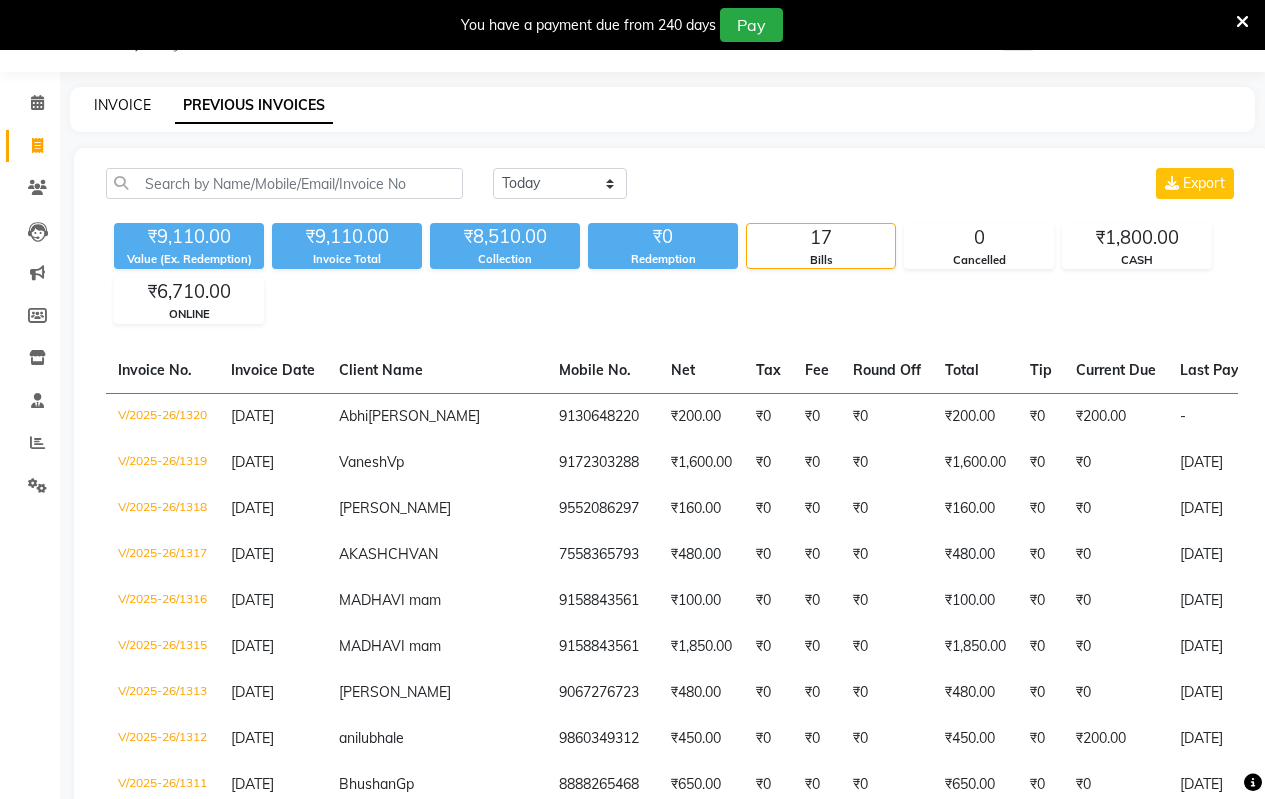 click on "INVOICE" 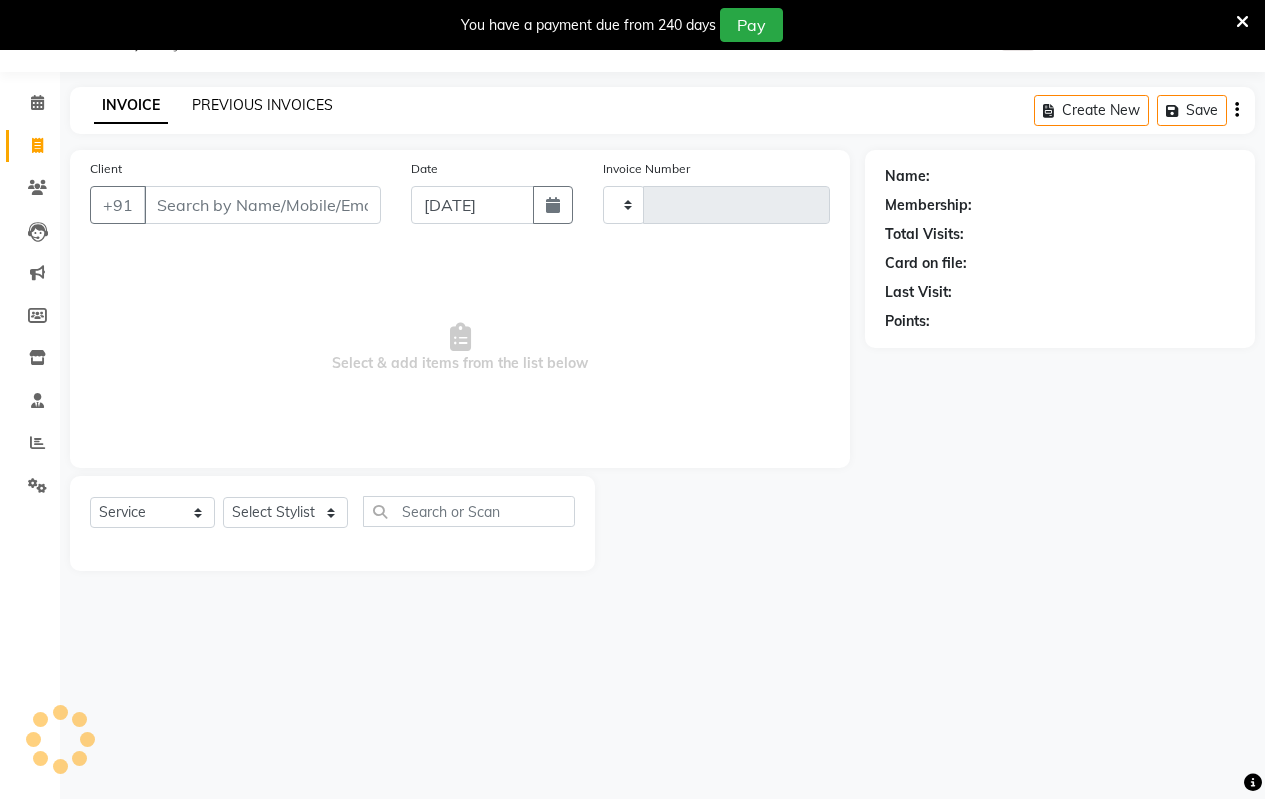 type on "1321" 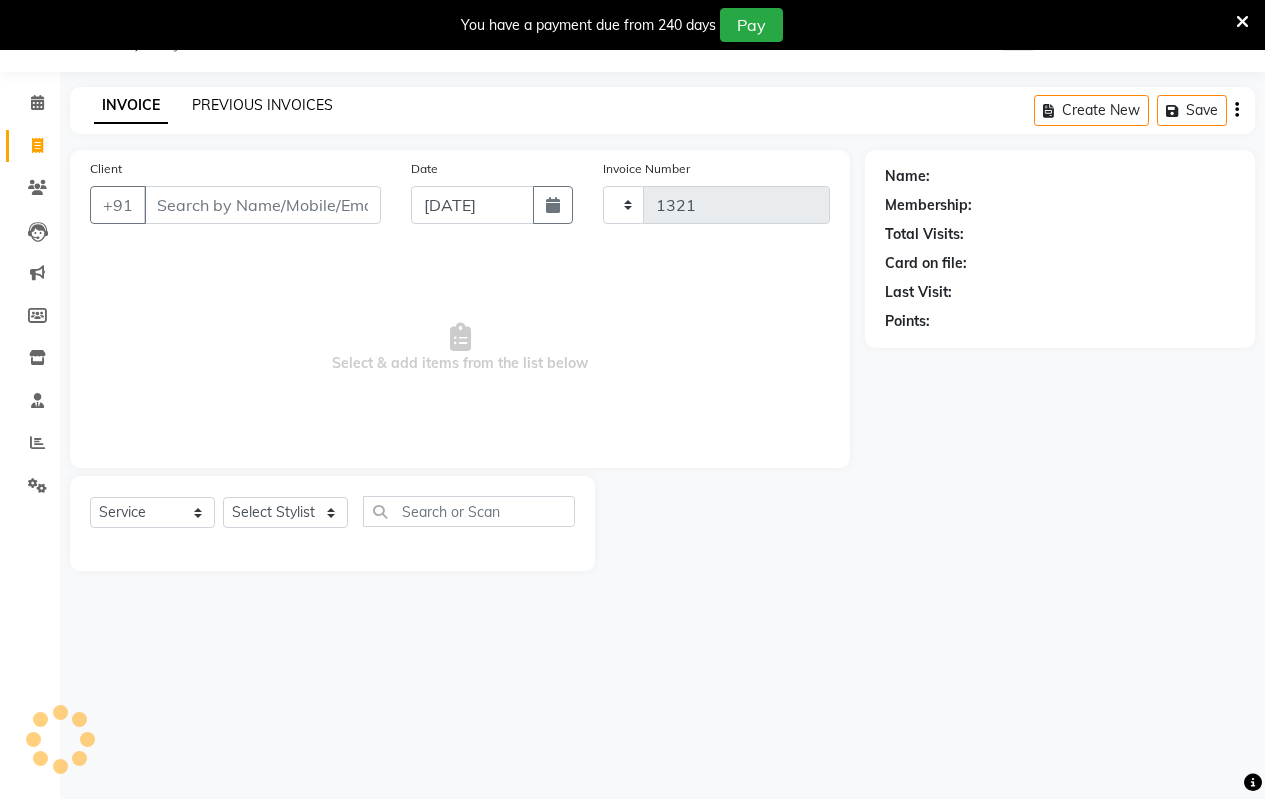 select on "4917" 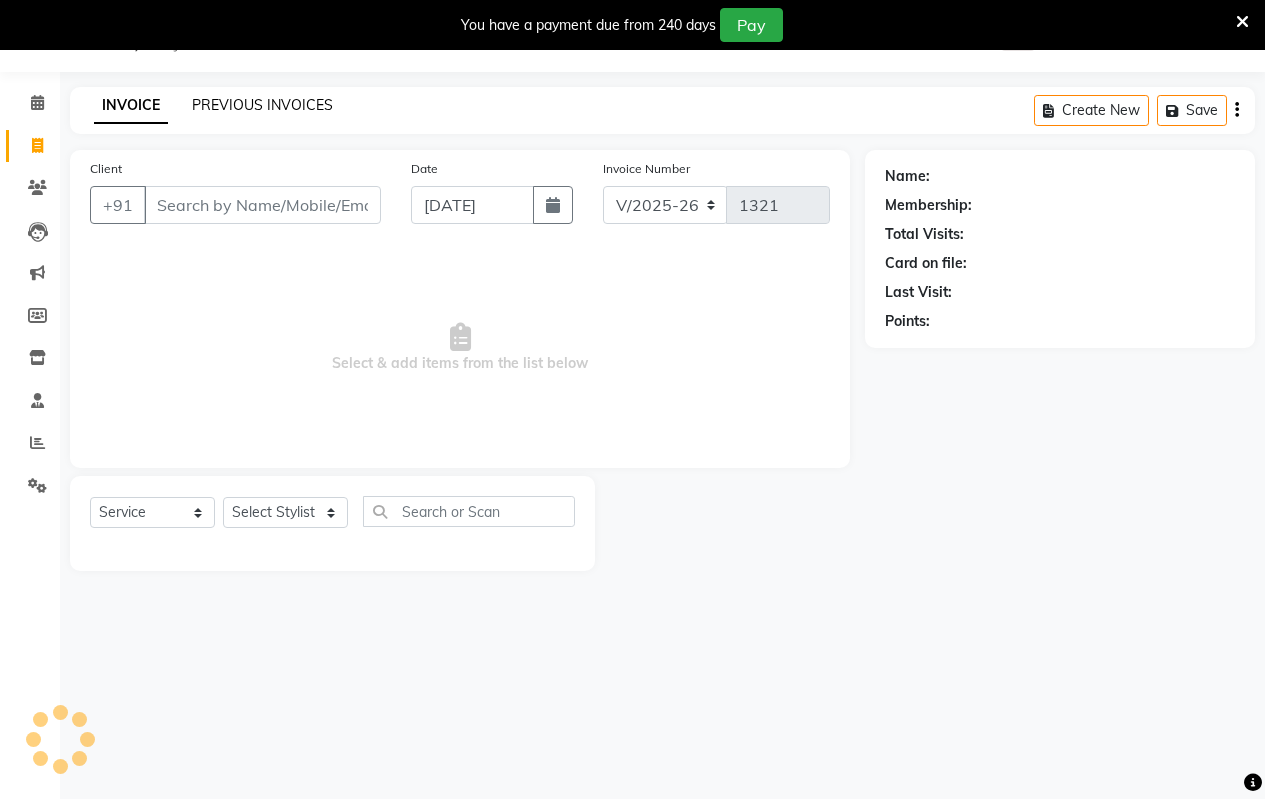 click on "PREVIOUS INVOICES" 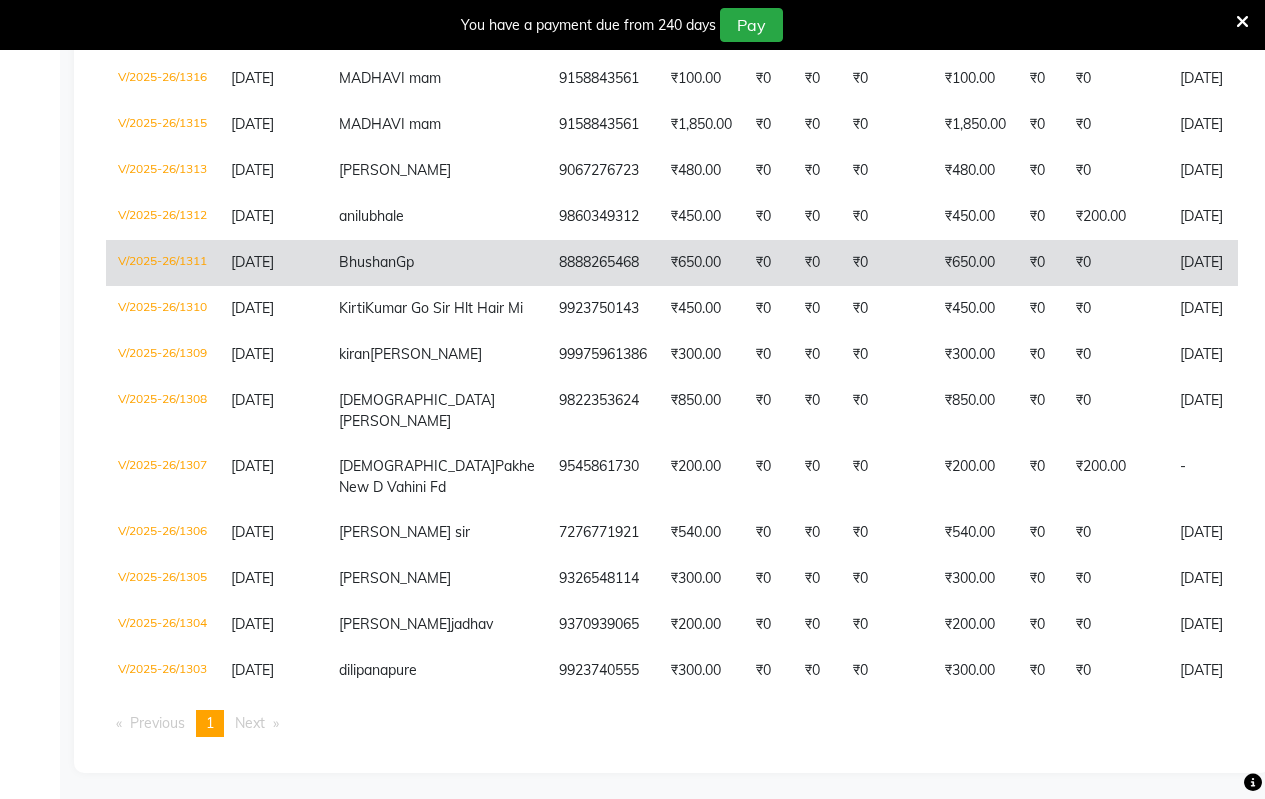 scroll, scrollTop: 133, scrollLeft: 0, axis: vertical 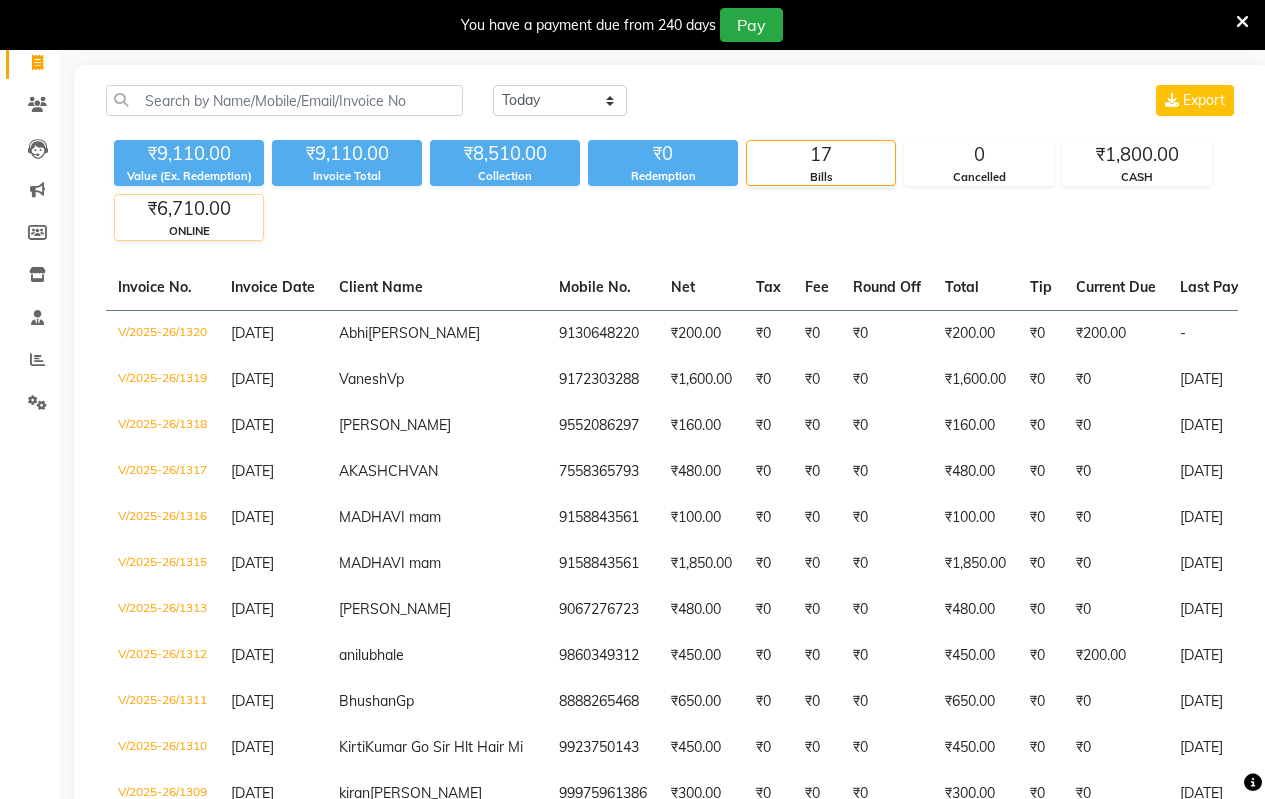 click on "ONLINE" 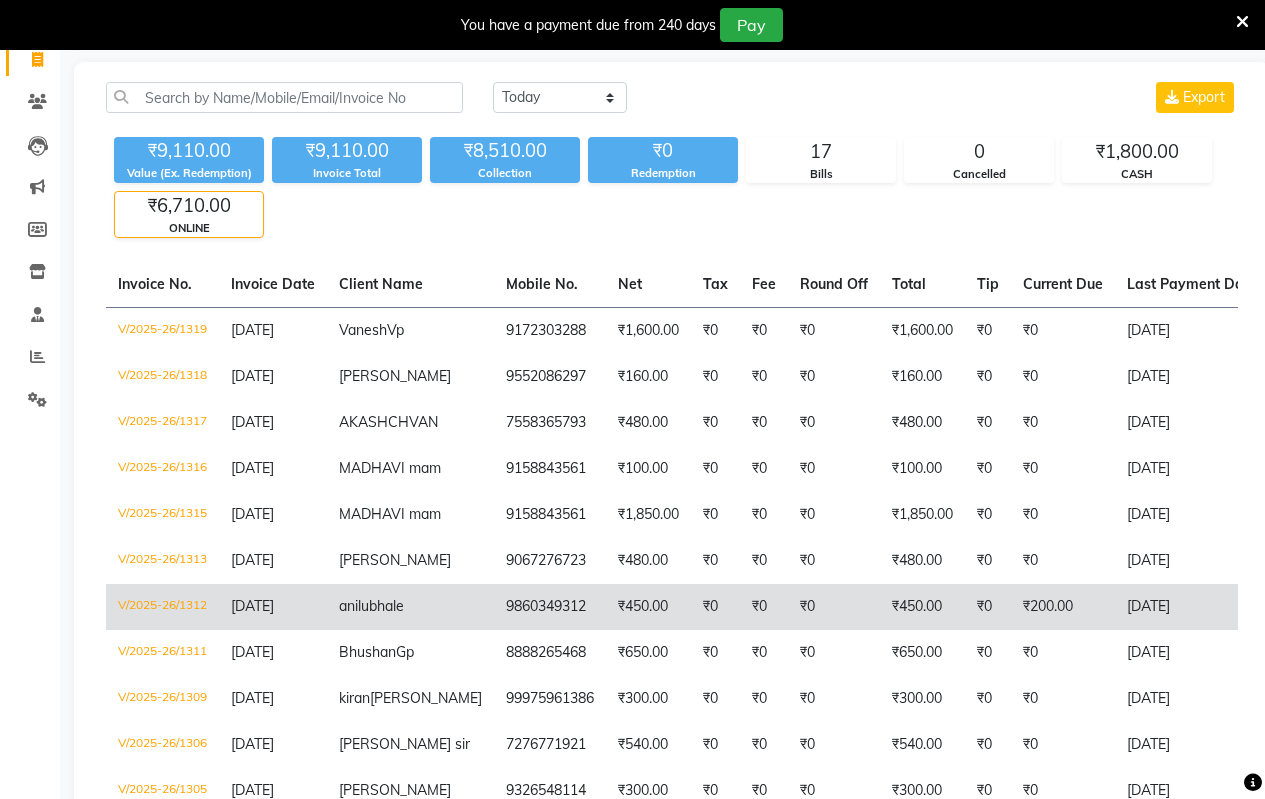 scroll, scrollTop: 15, scrollLeft: 0, axis: vertical 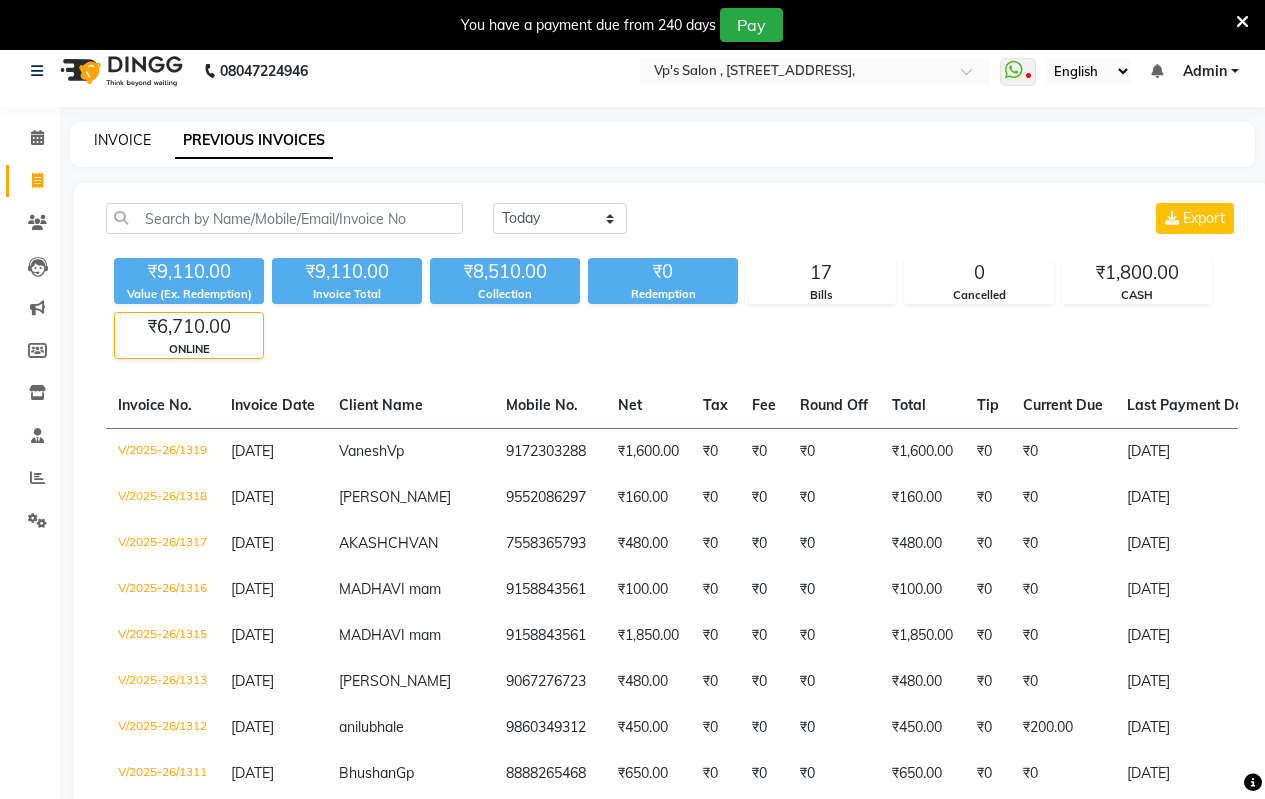 click on "INVOICE" 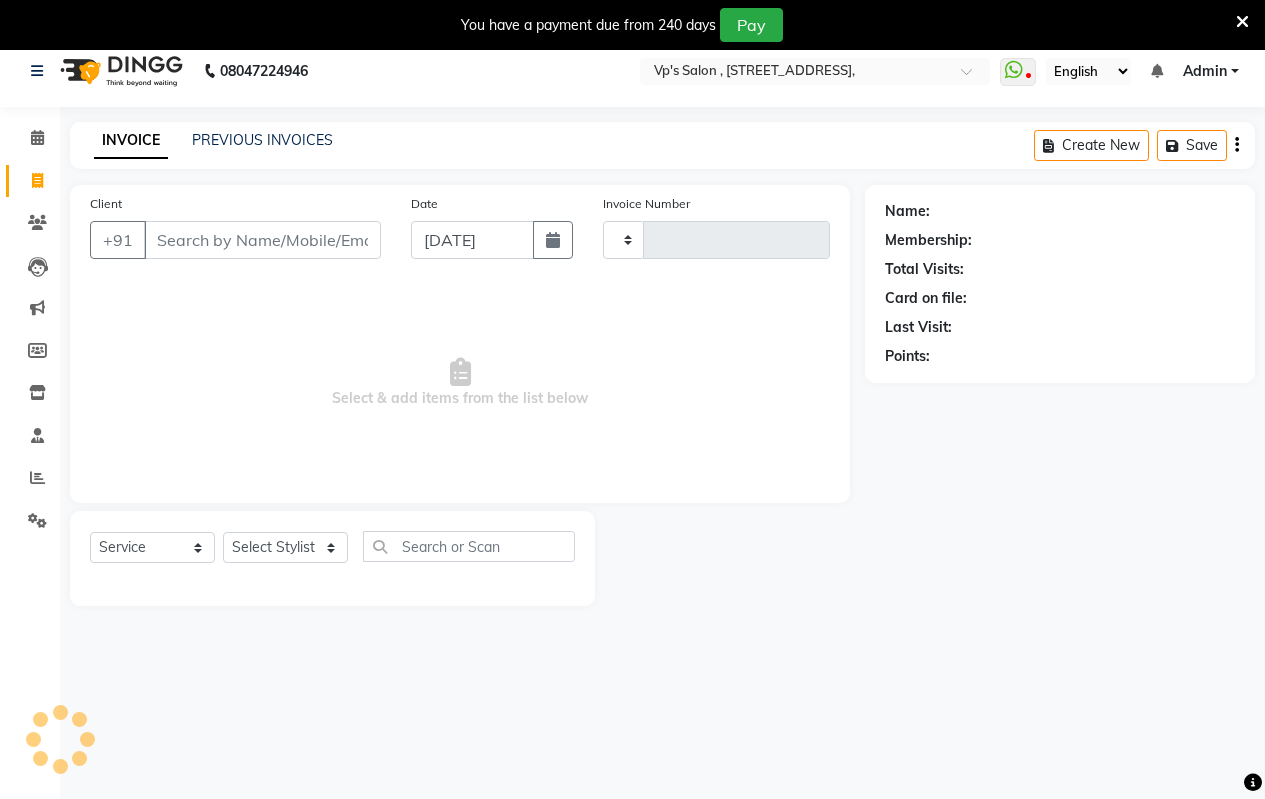 scroll, scrollTop: 50, scrollLeft: 0, axis: vertical 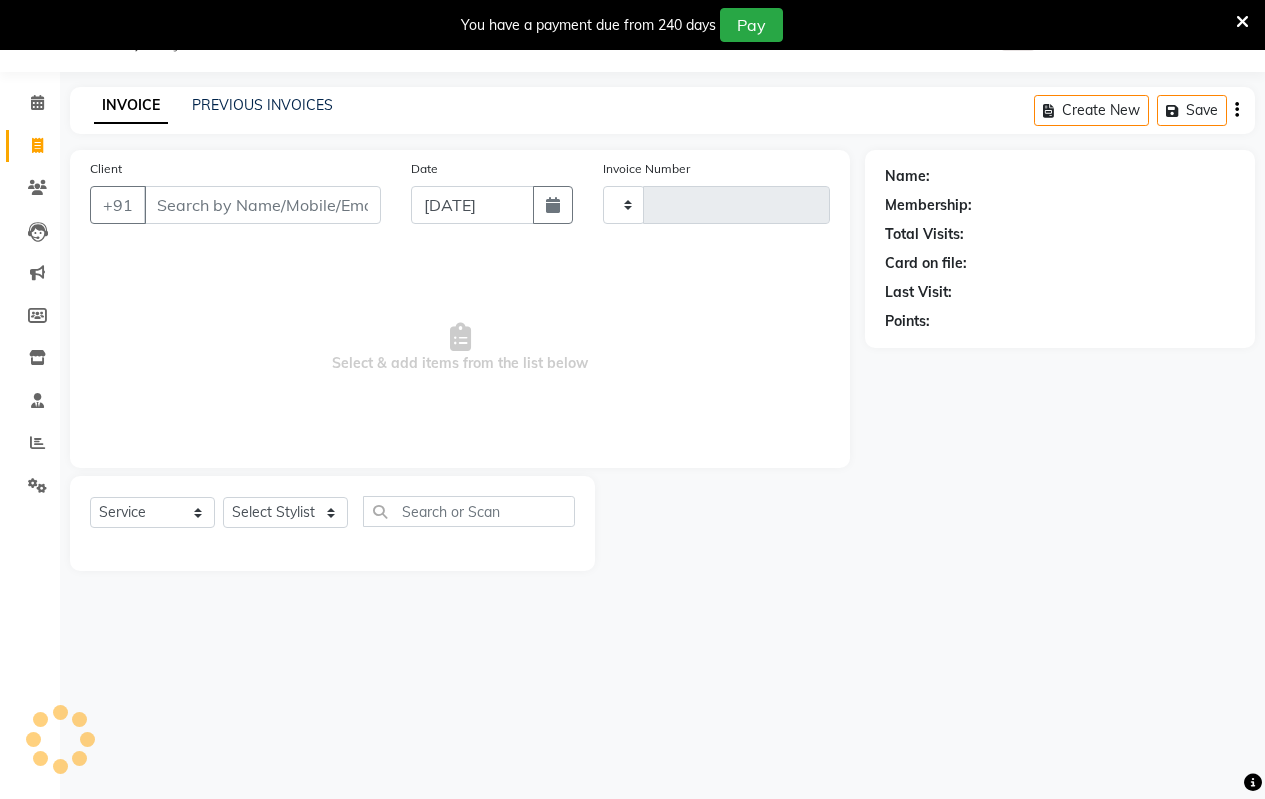 type on "1321" 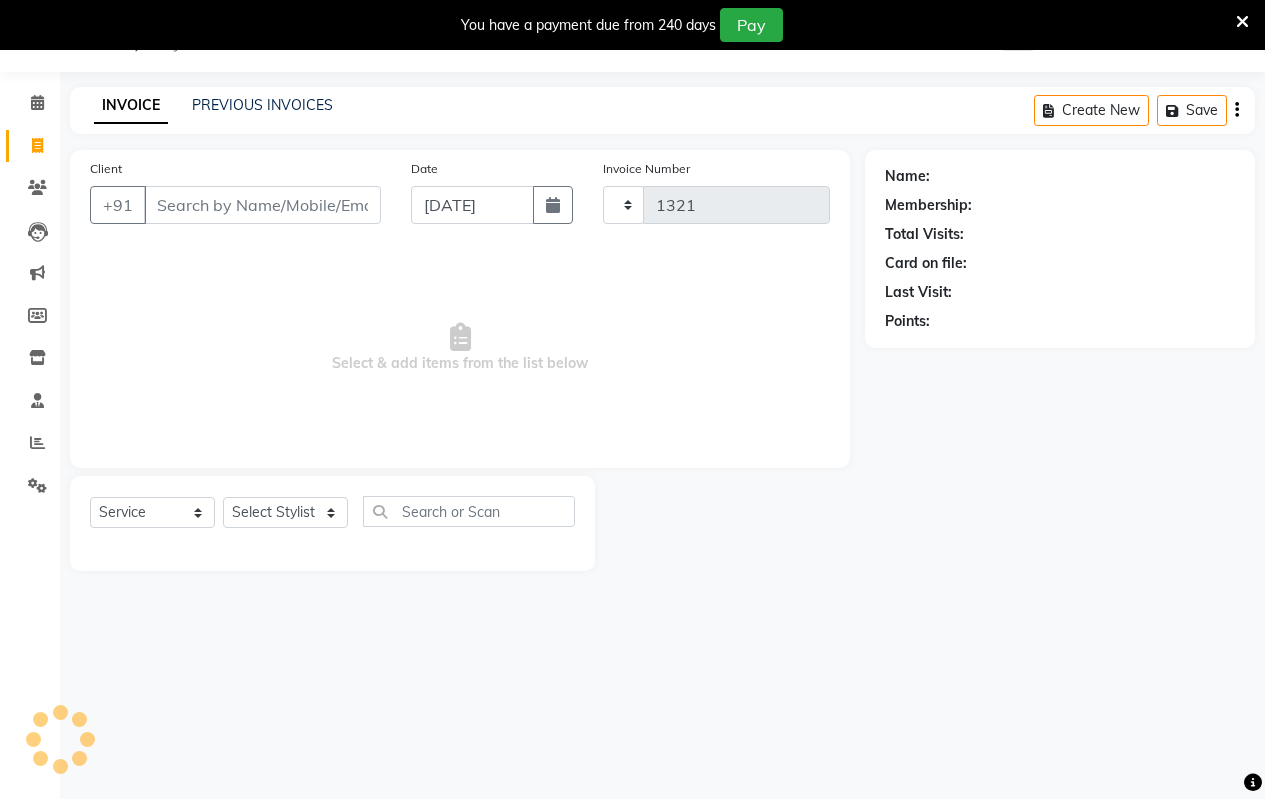 select on "4917" 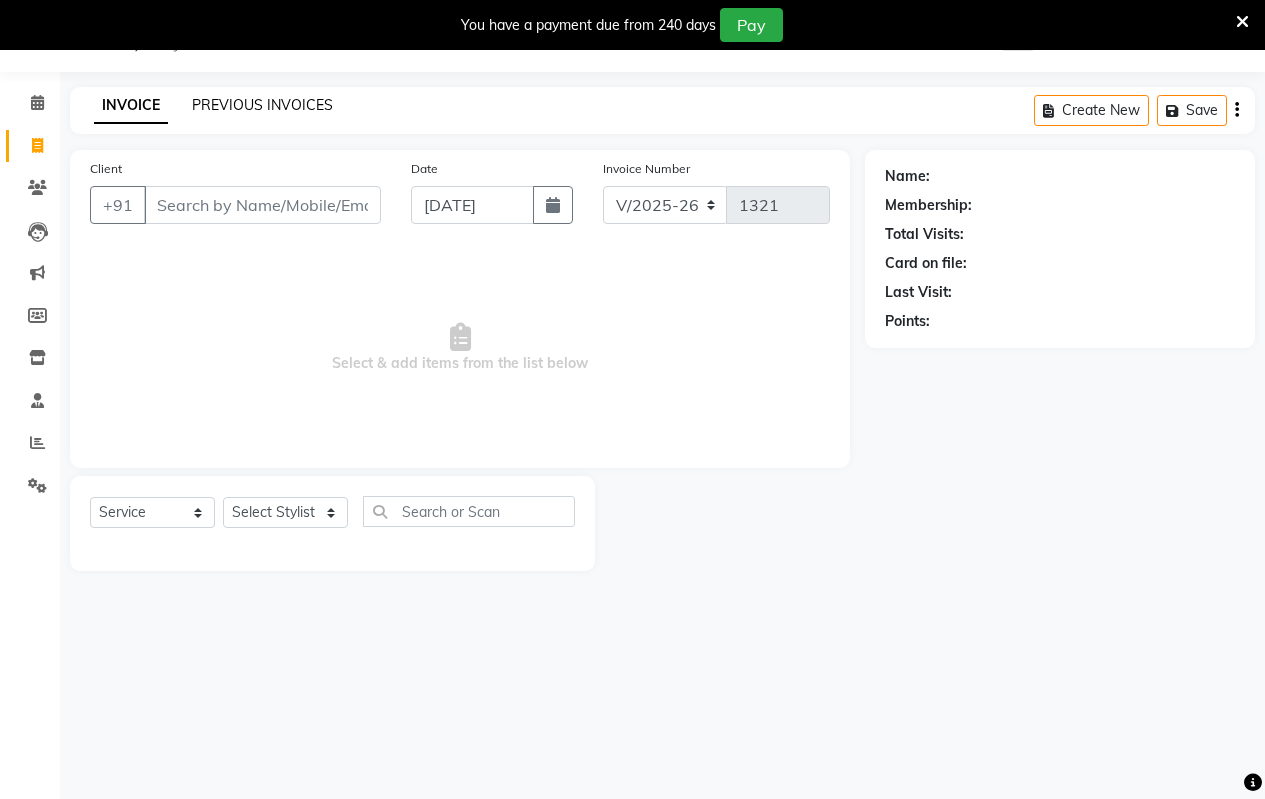 click on "PREVIOUS INVOICES" 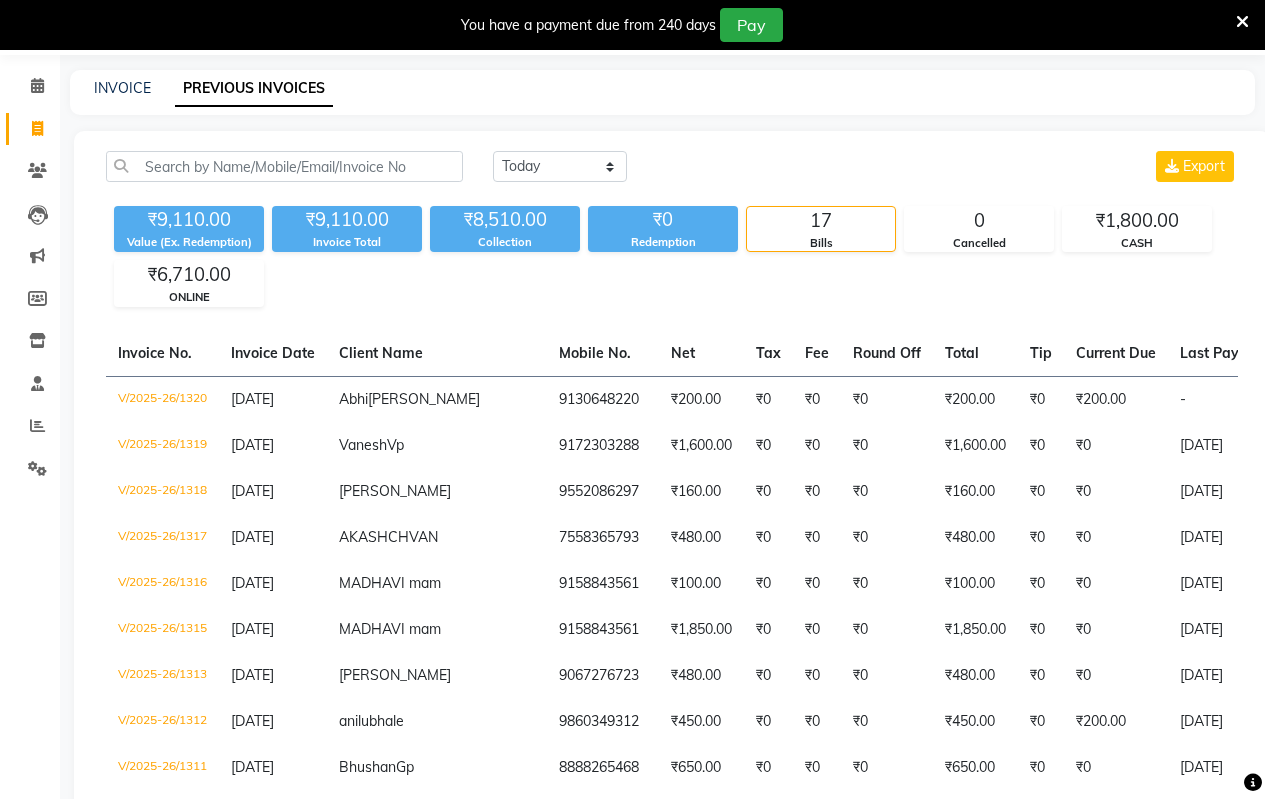 scroll, scrollTop: 0, scrollLeft: 0, axis: both 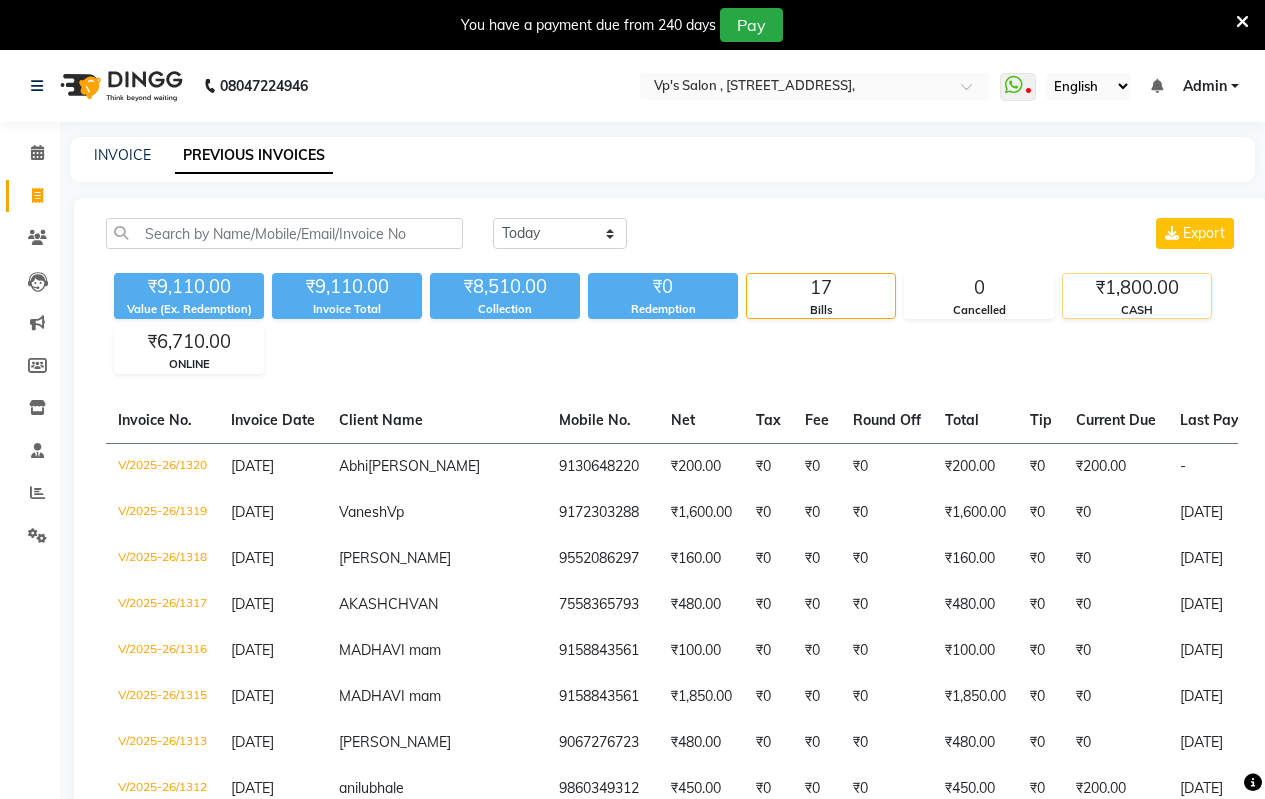 click on "₹1,800.00" 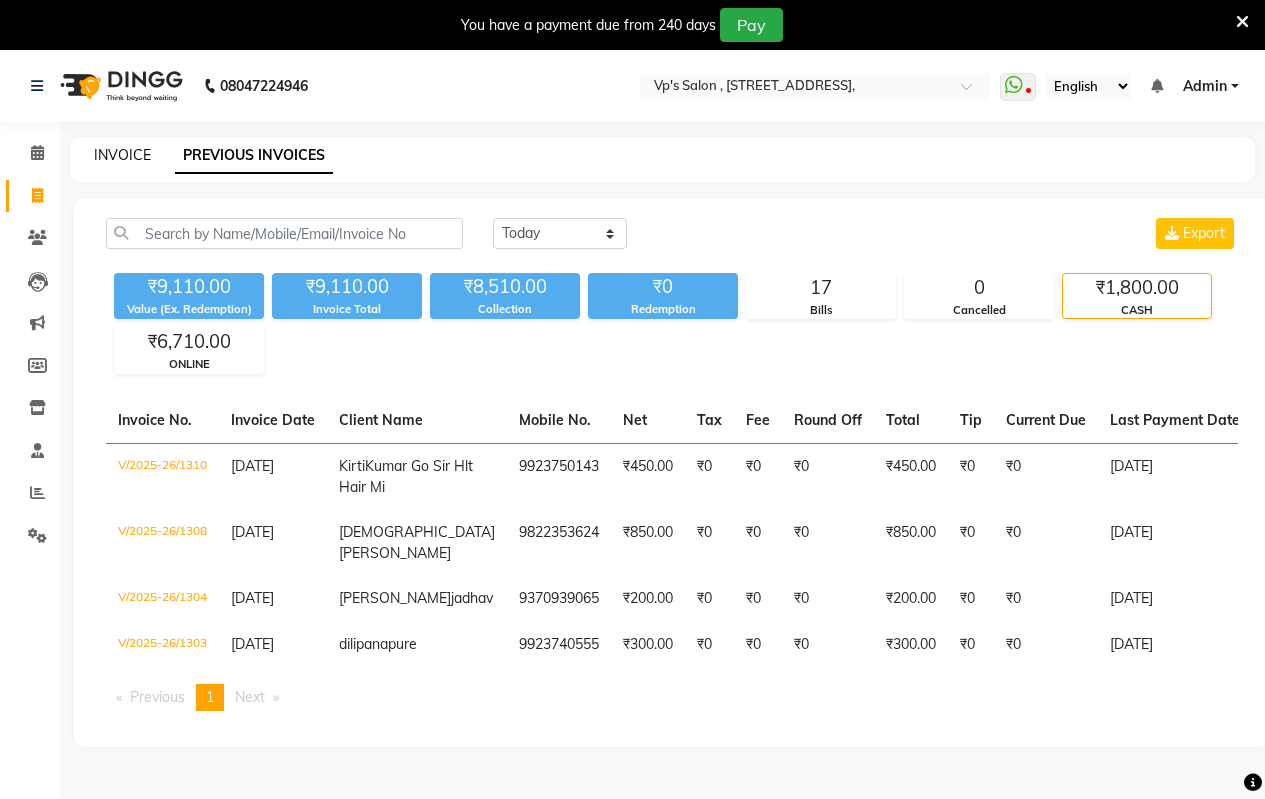 drag, startPoint x: 1094, startPoint y: 311, endPoint x: 117, endPoint y: 152, distance: 989.8535 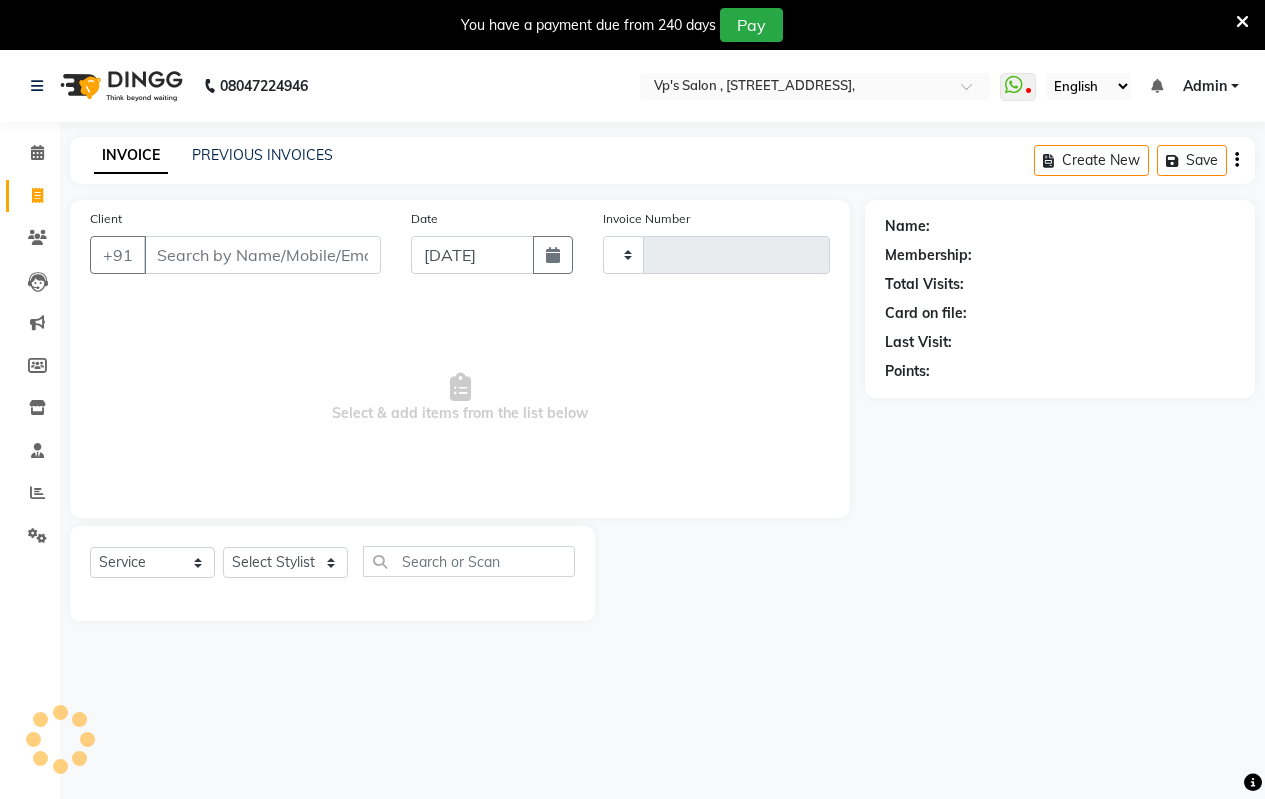 scroll, scrollTop: 50, scrollLeft: 0, axis: vertical 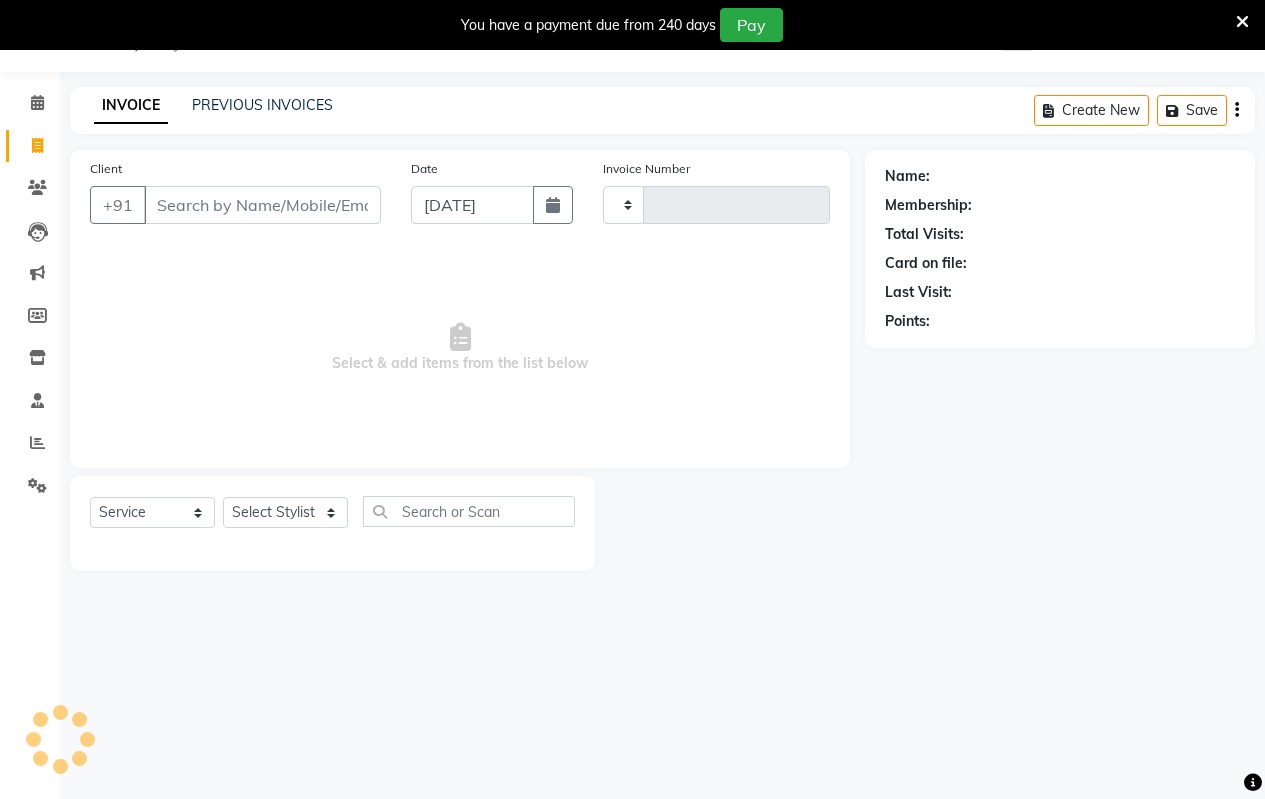 type on "1321" 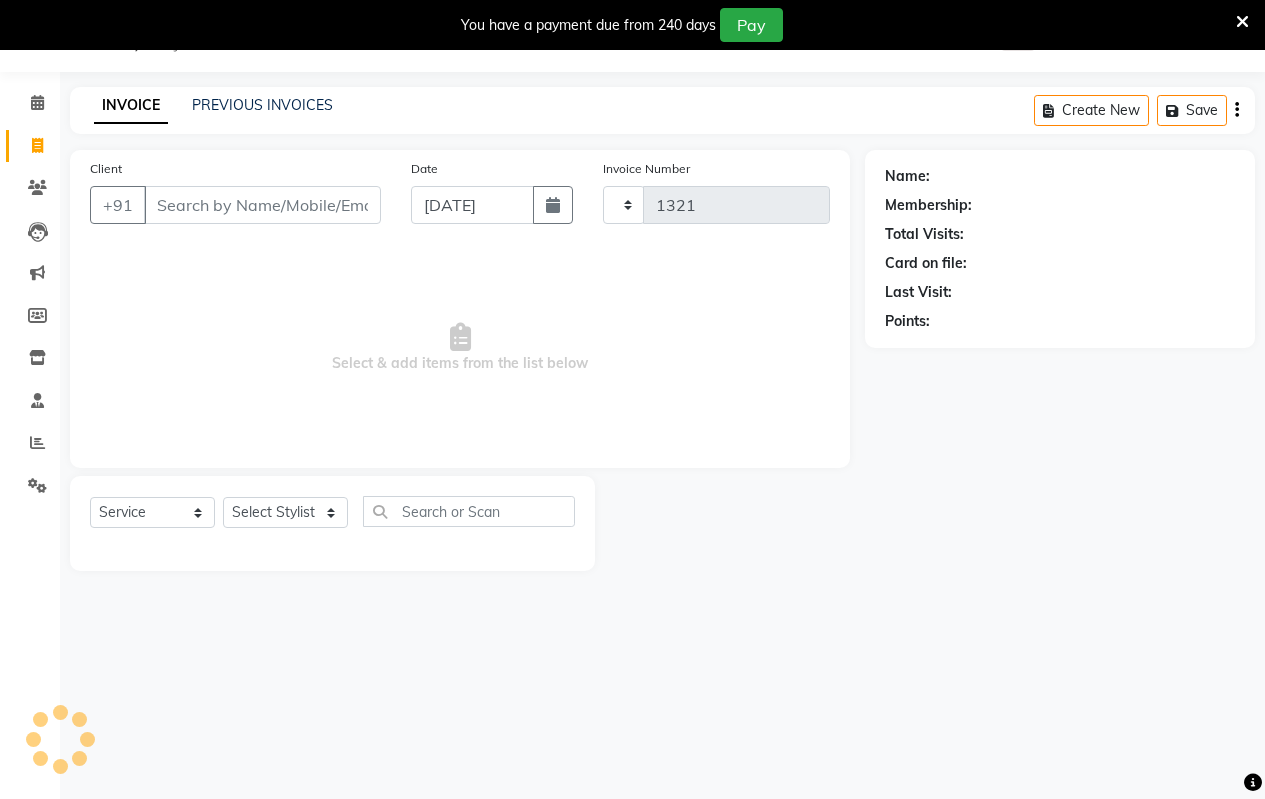 select on "4917" 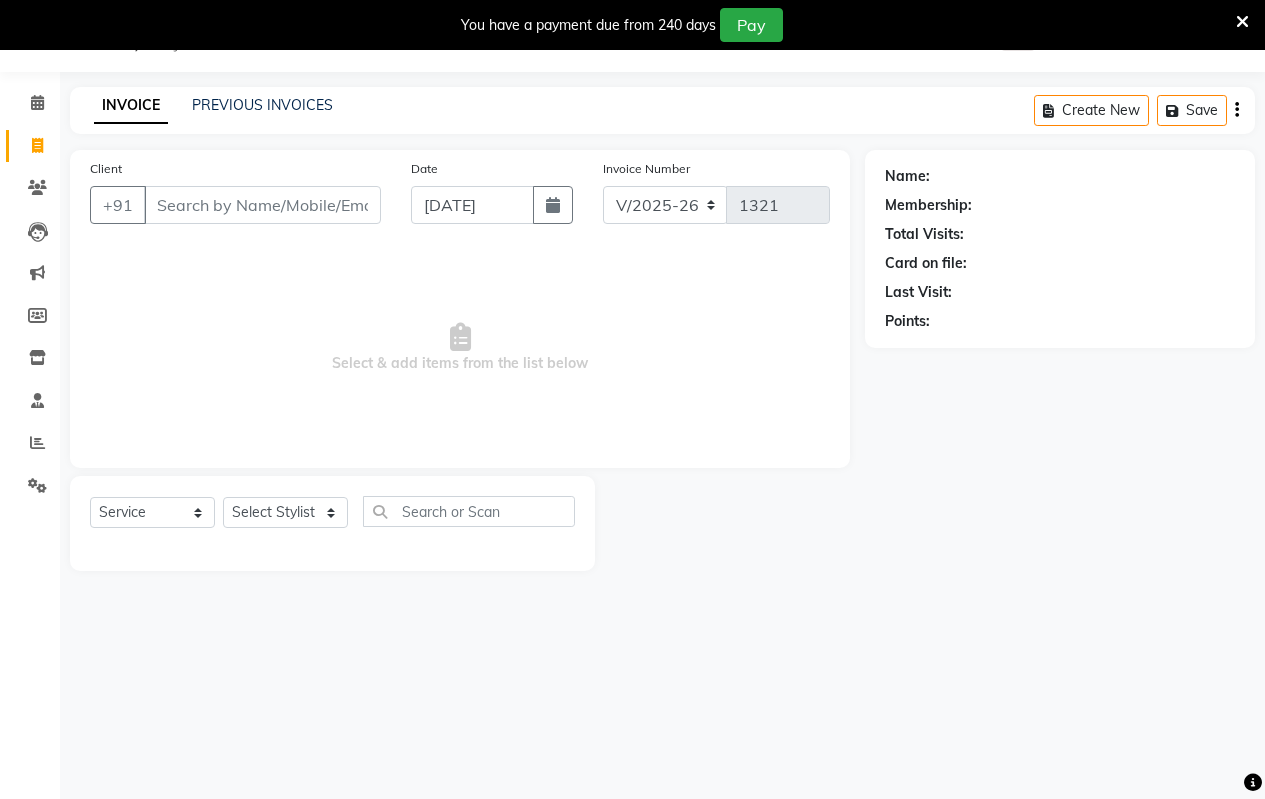 click on "Client" at bounding box center (262, 205) 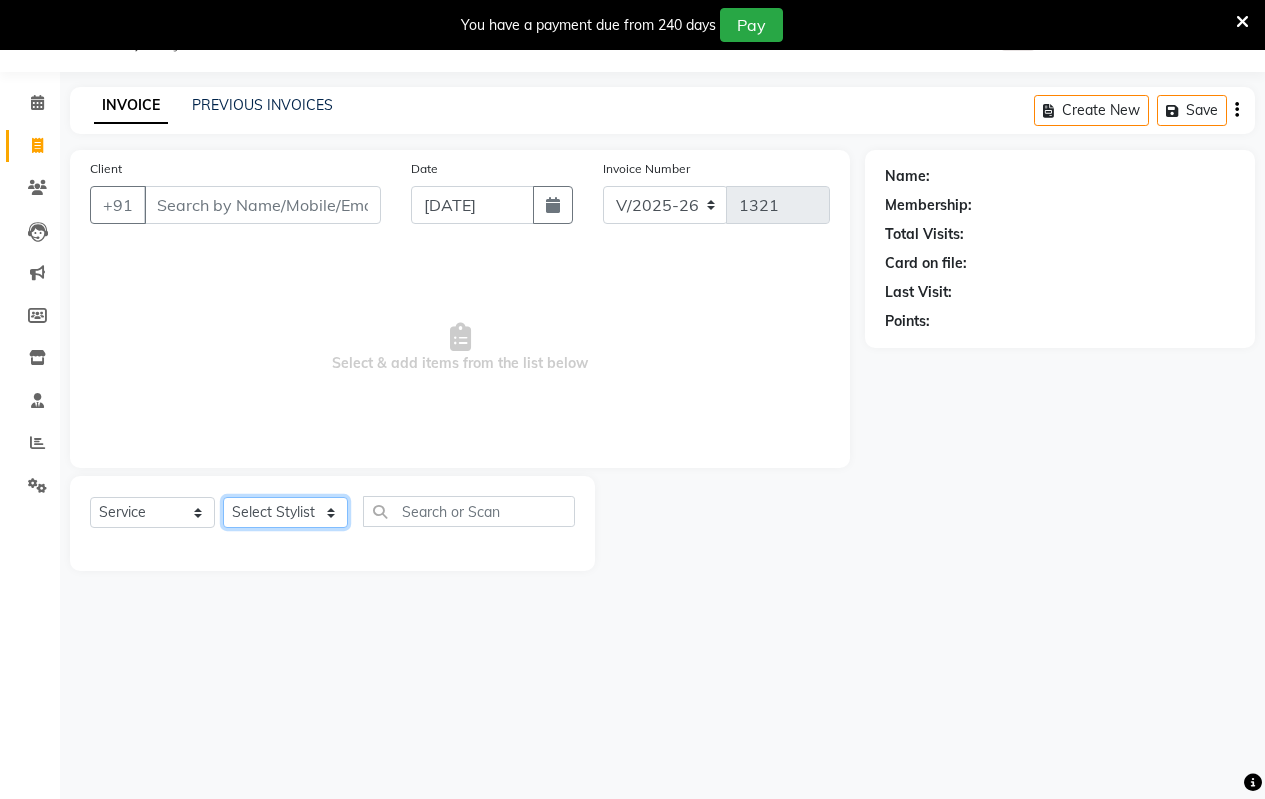 drag, startPoint x: 300, startPoint y: 514, endPoint x: 309, endPoint y: 527, distance: 15.811388 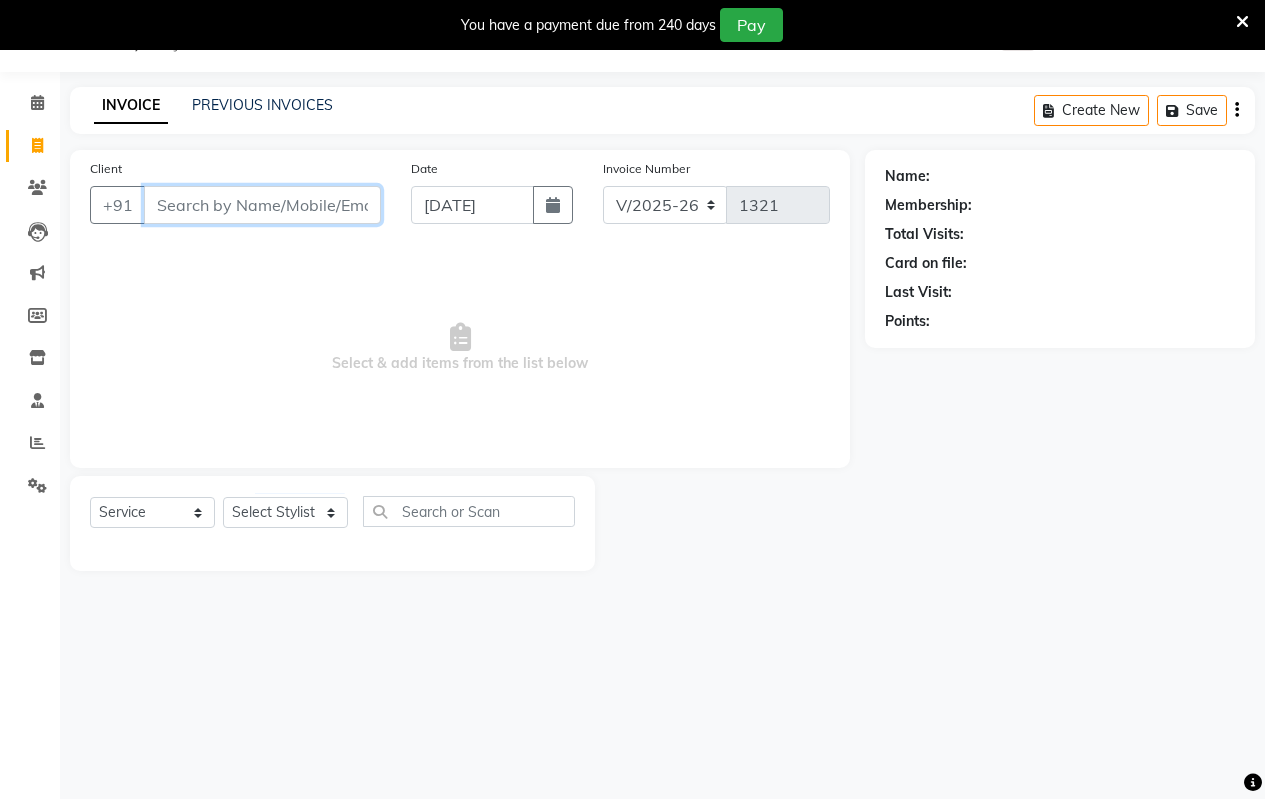 click on "Client" at bounding box center (262, 205) 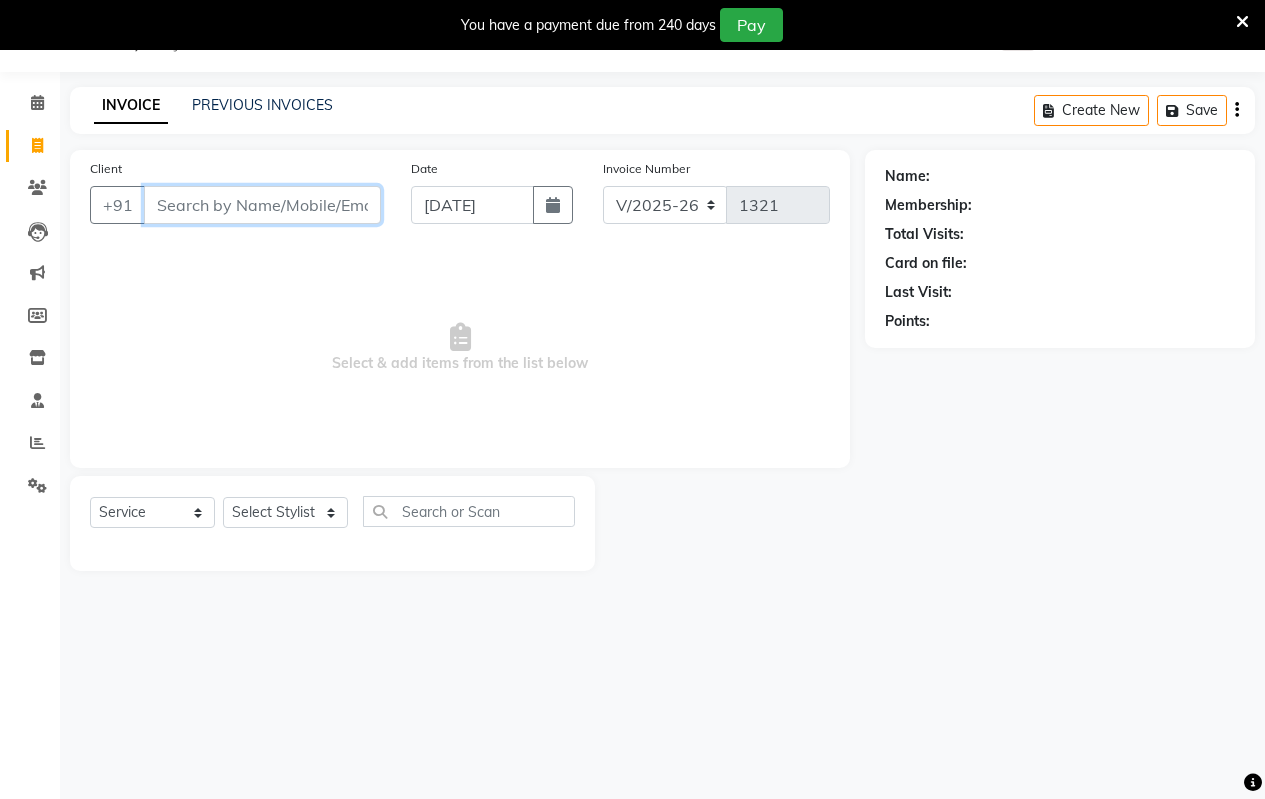 click on "Client" at bounding box center [262, 205] 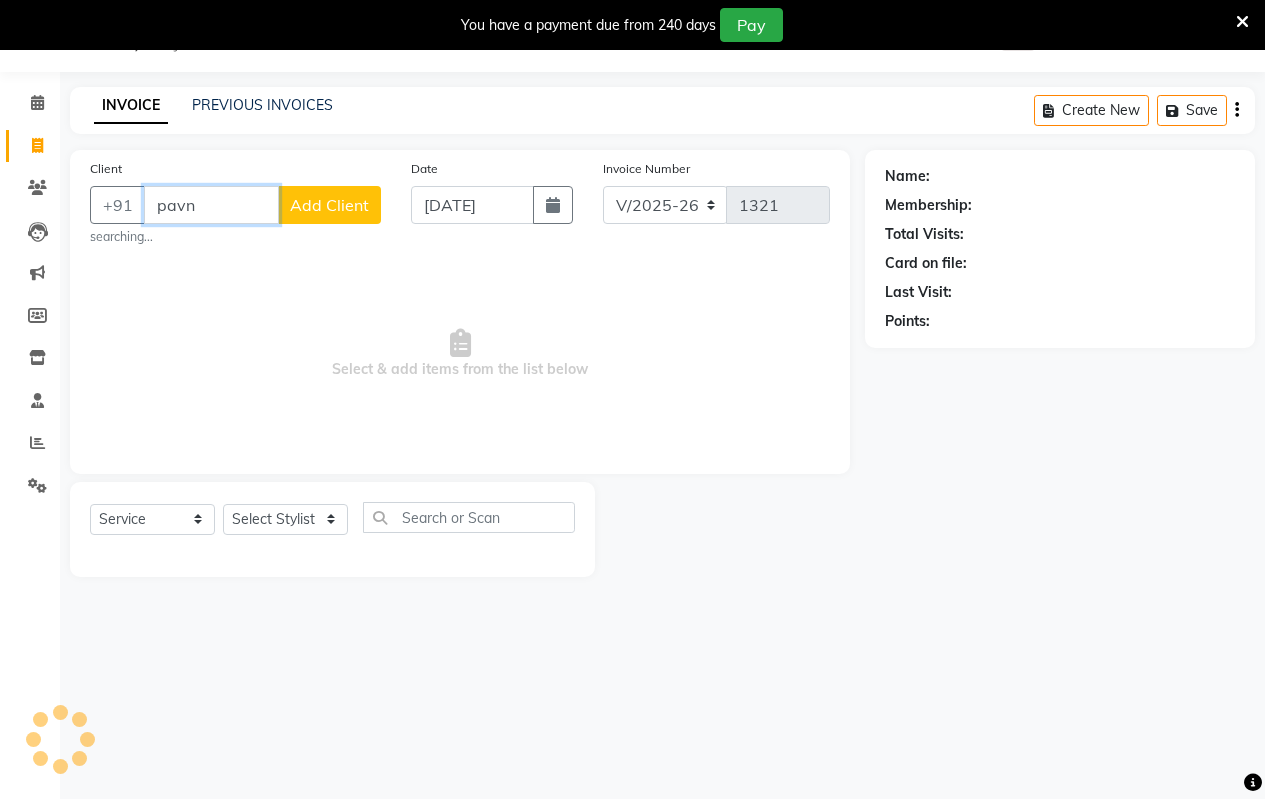 click on "pavn" at bounding box center (211, 205) 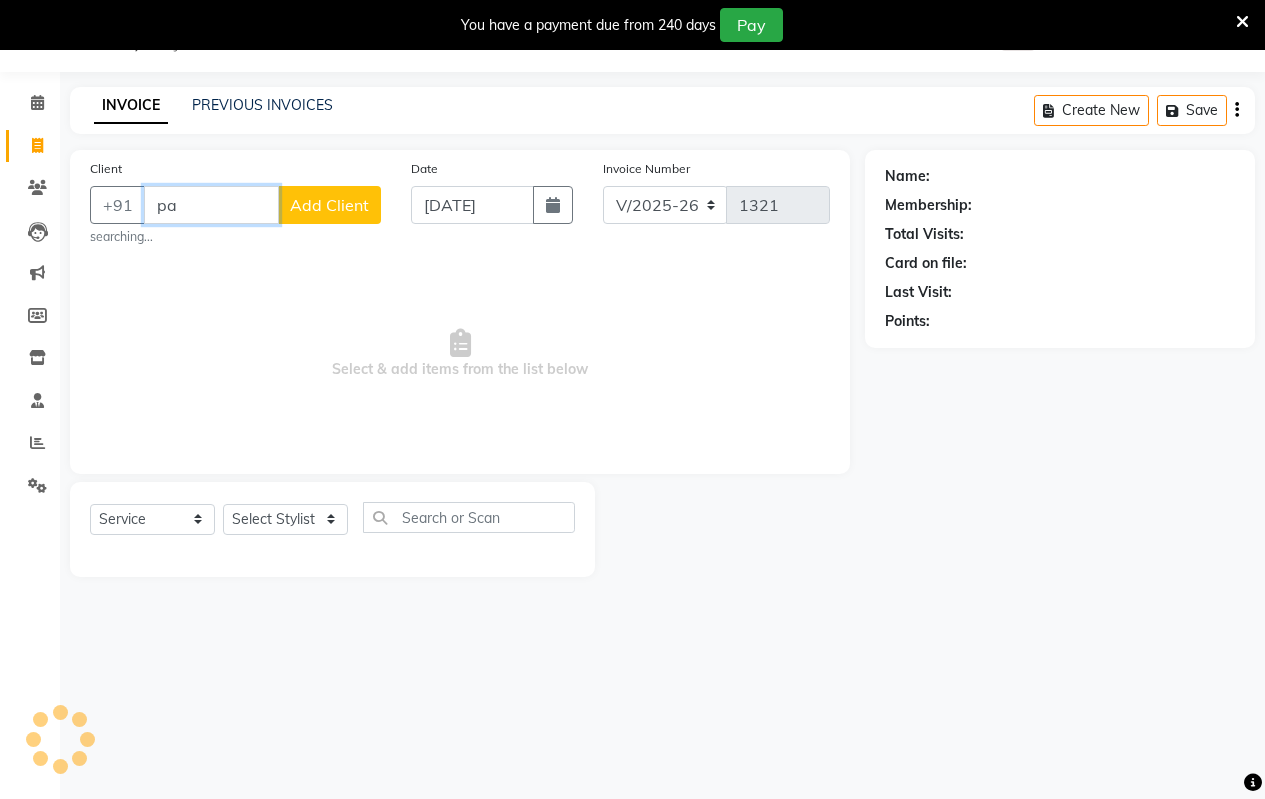 type on "p" 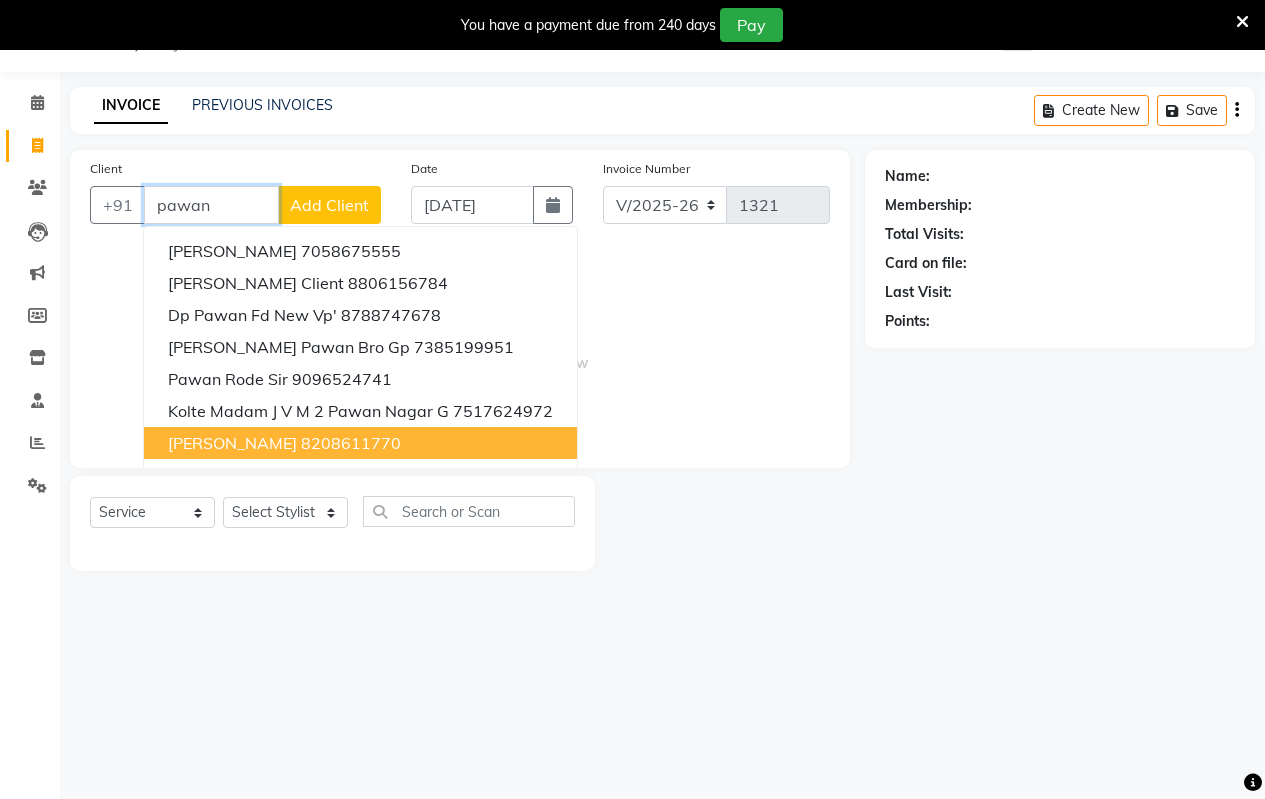 click on "PAWAN RATHOD  8208611770" at bounding box center (360, 443) 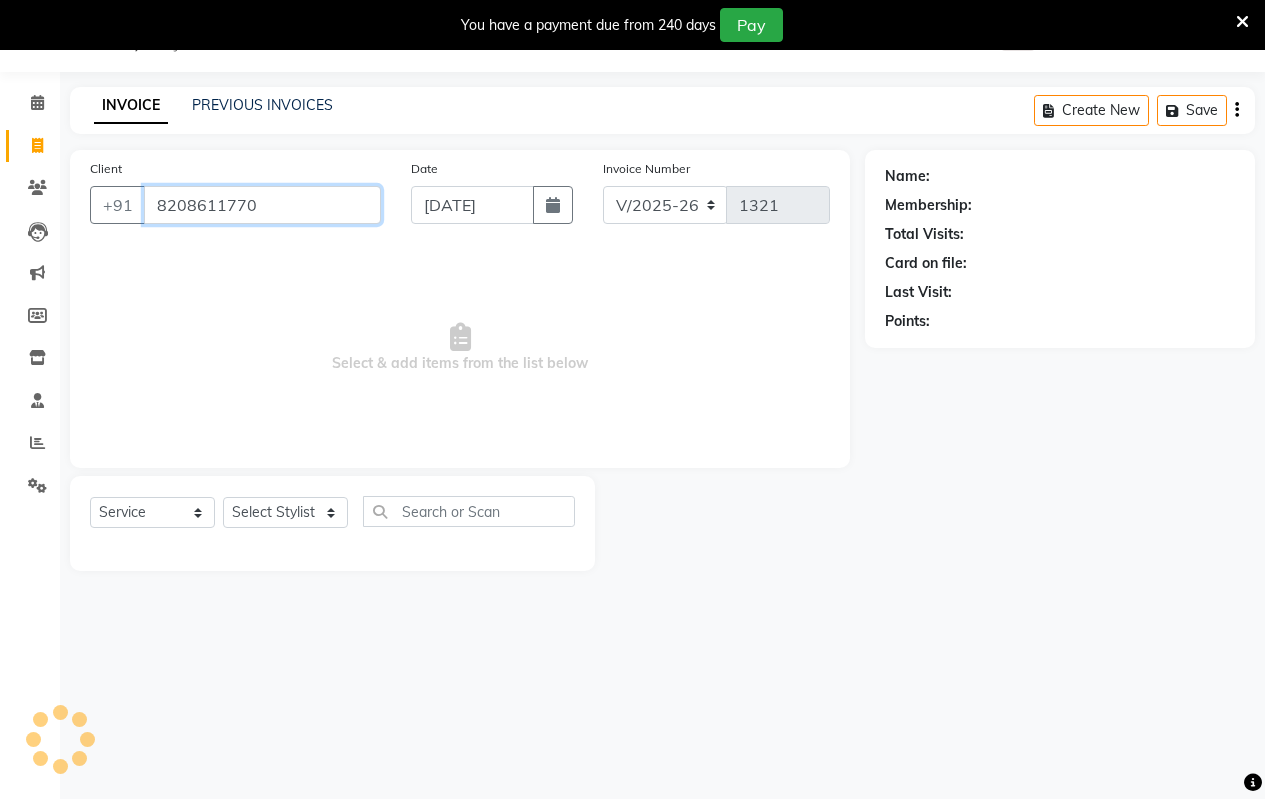 type on "8208611770" 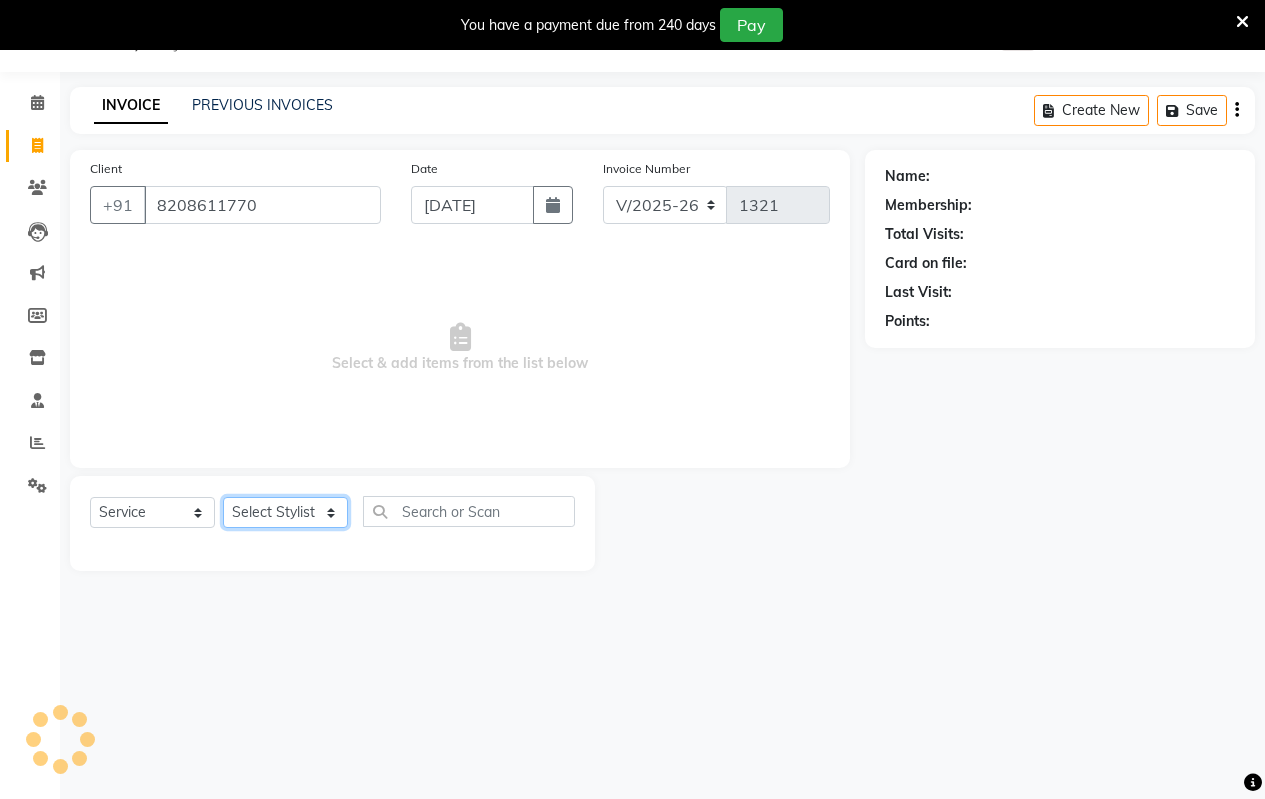 click on "Select Stylist [PERSON_NAME] [PERSON_NAME] b  [PERSON_NAME] [PERSON_NAME] priyanka [PERSON_NAME]  [PERSON_NAME]  Venesh" 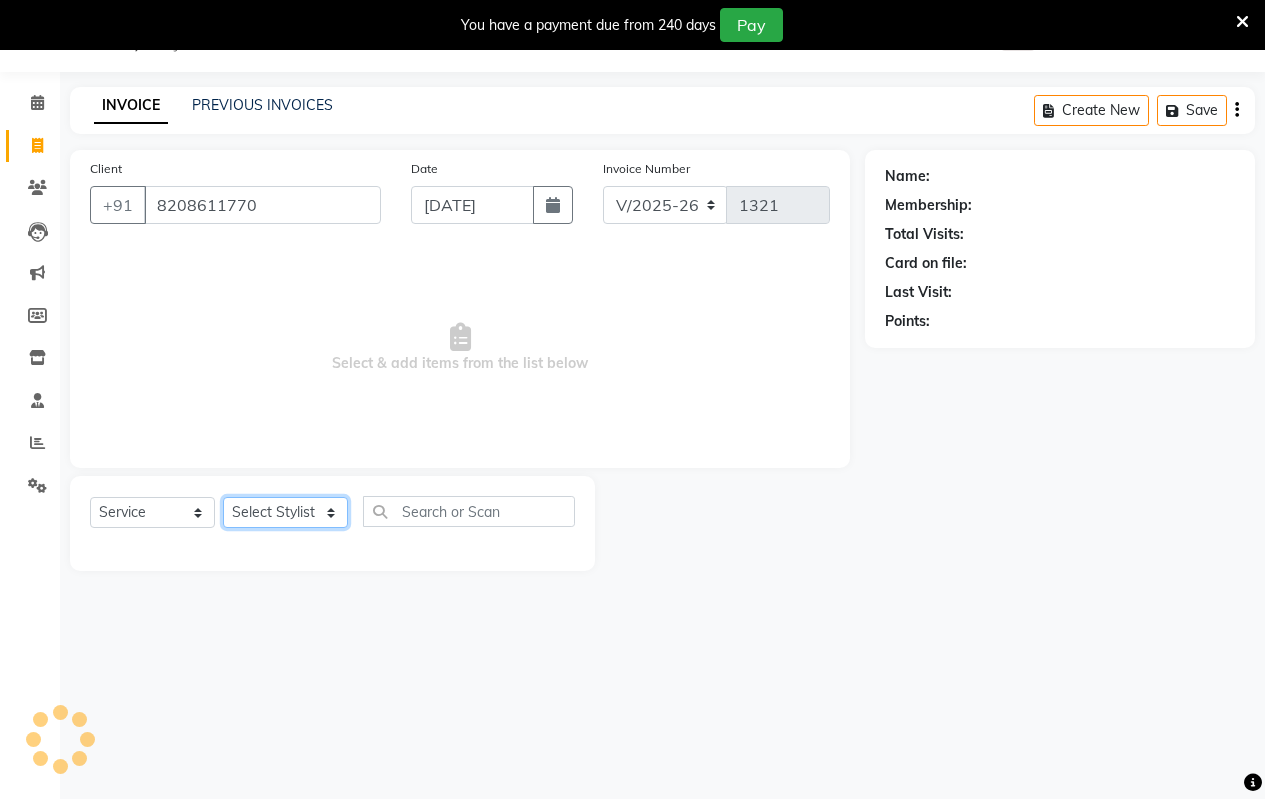 select on "30153" 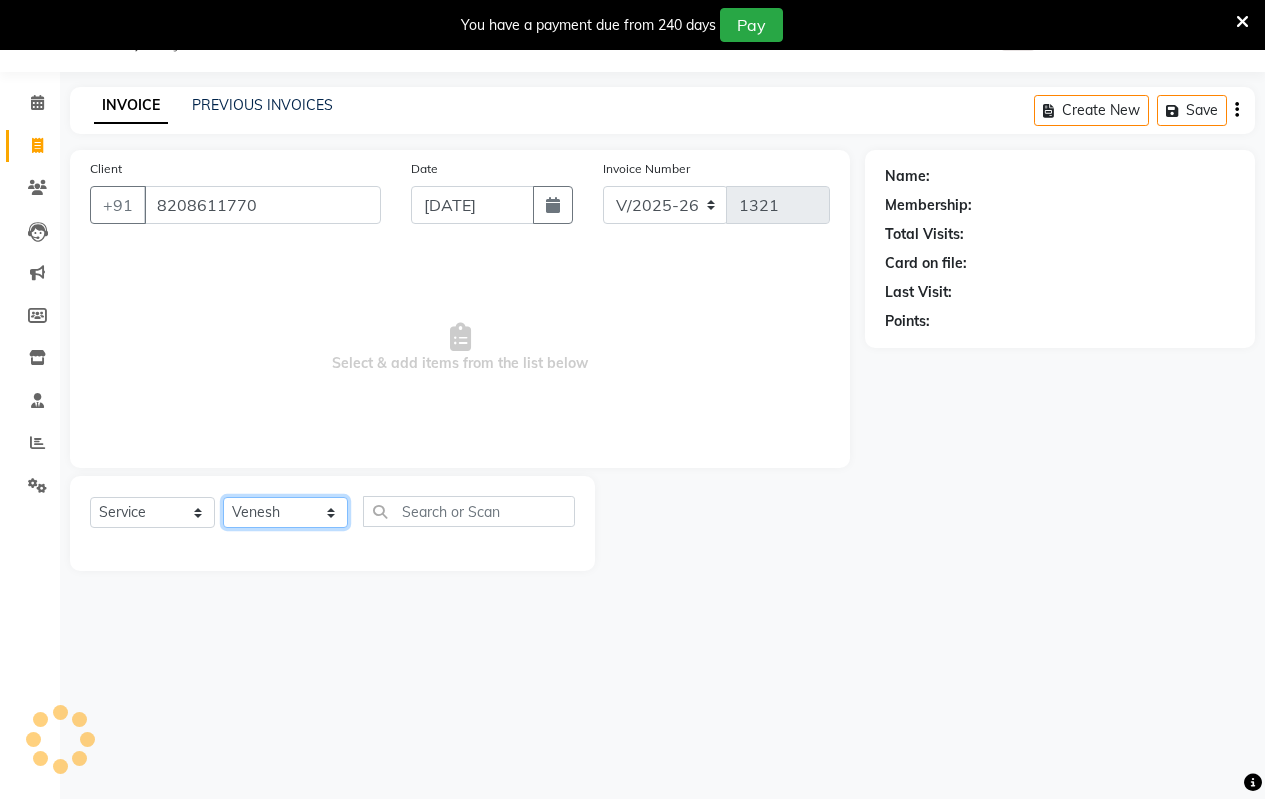 click on "Select Stylist [PERSON_NAME] [PERSON_NAME] b  [PERSON_NAME] [PERSON_NAME] priyanka [PERSON_NAME]  [PERSON_NAME]  Venesh" 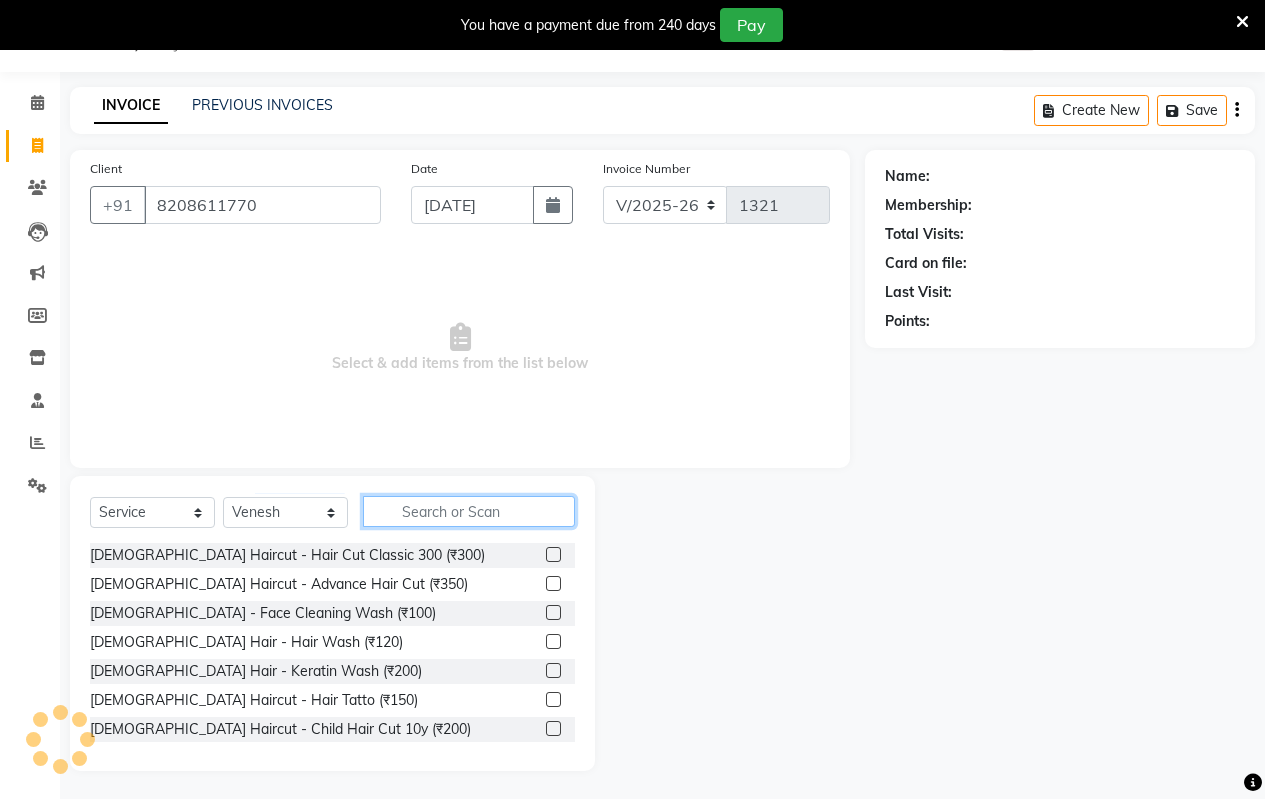click 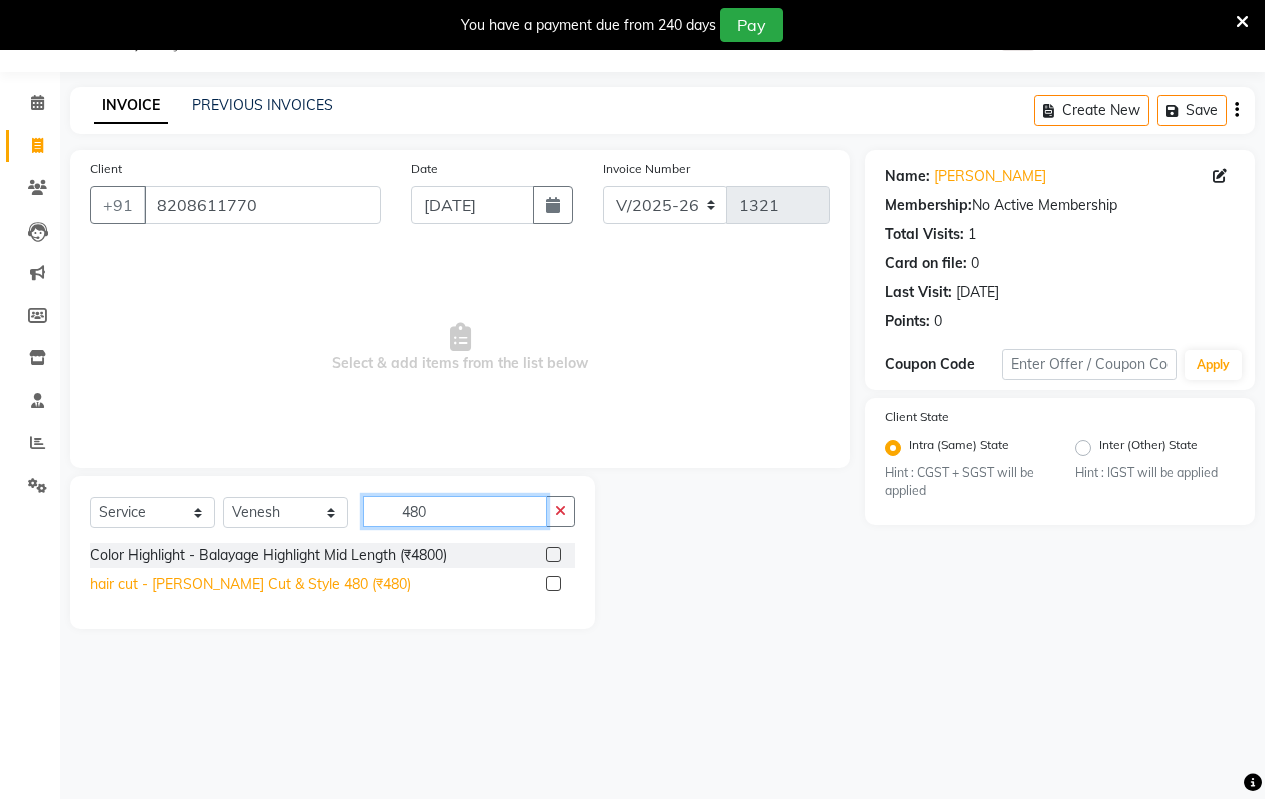 type on "480" 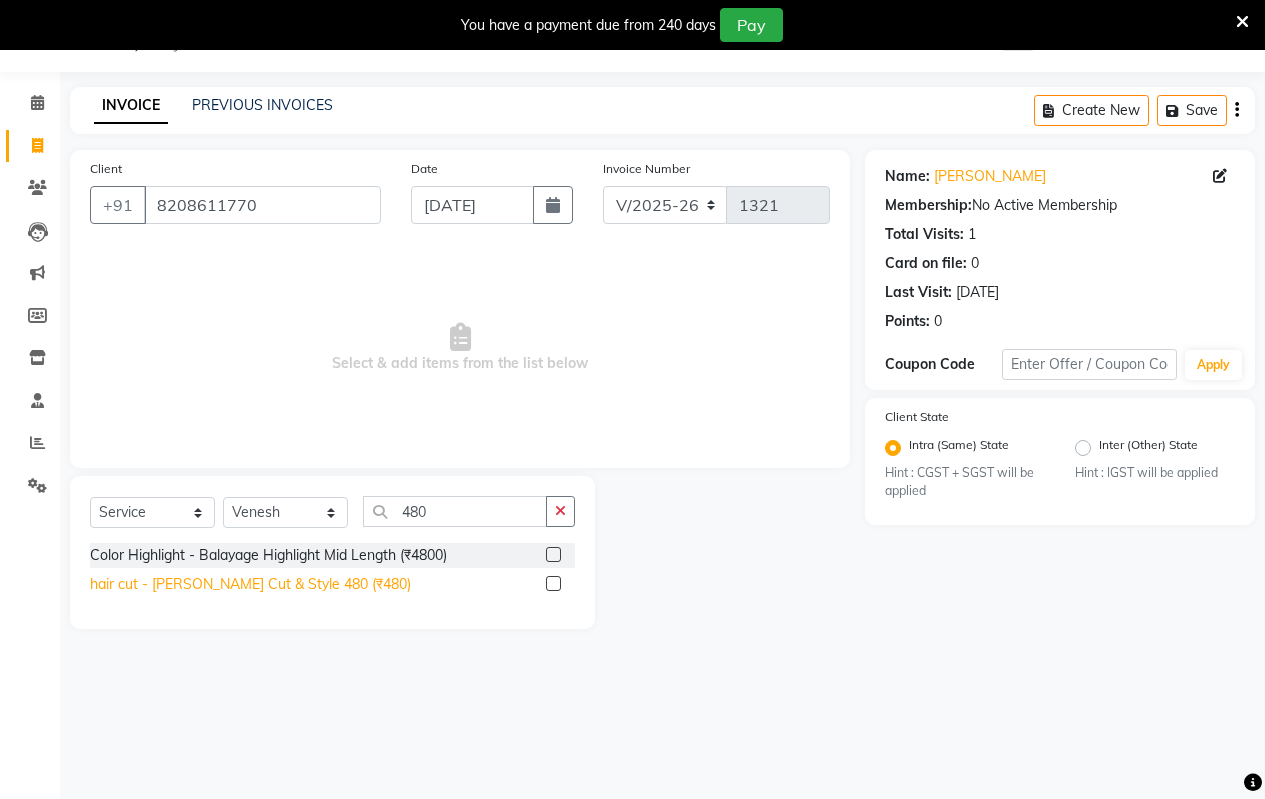 click on "hair cut  - [PERSON_NAME] Cut & Style 480 (₹480)" 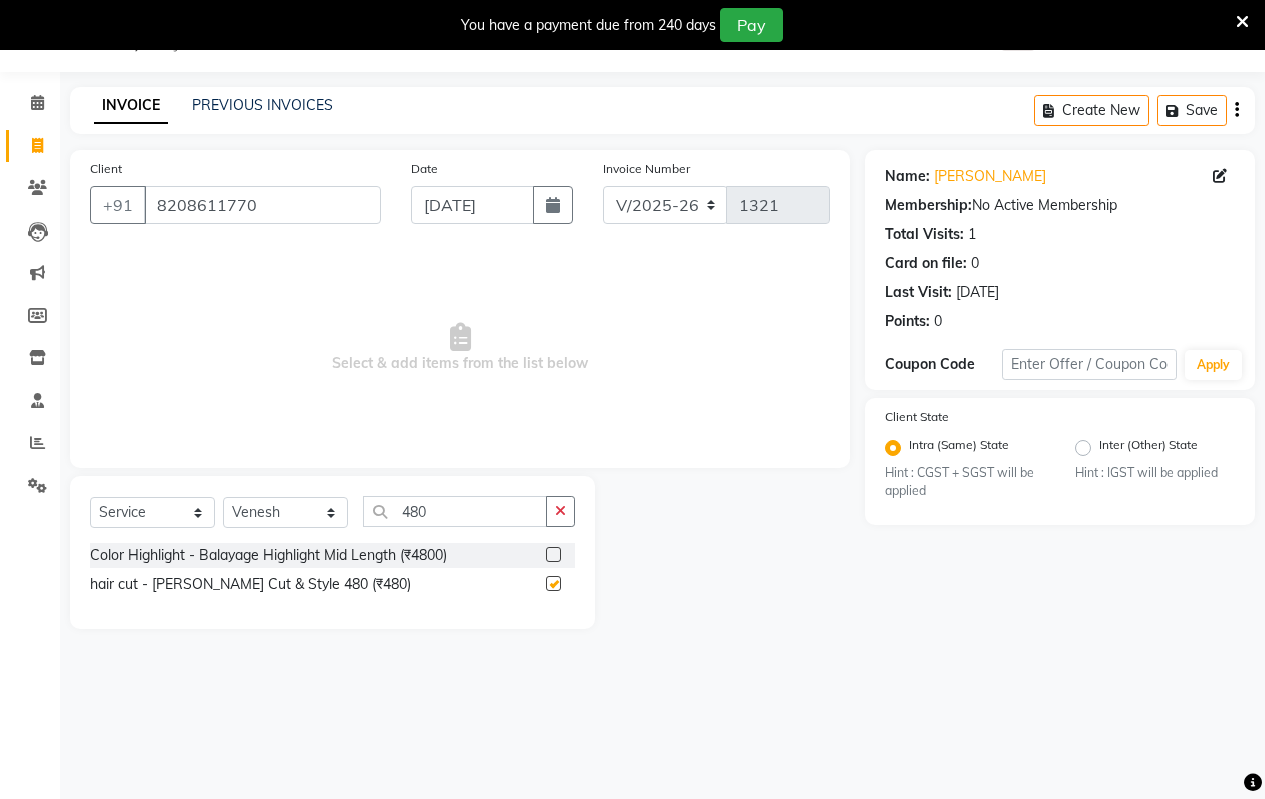 checkbox on "false" 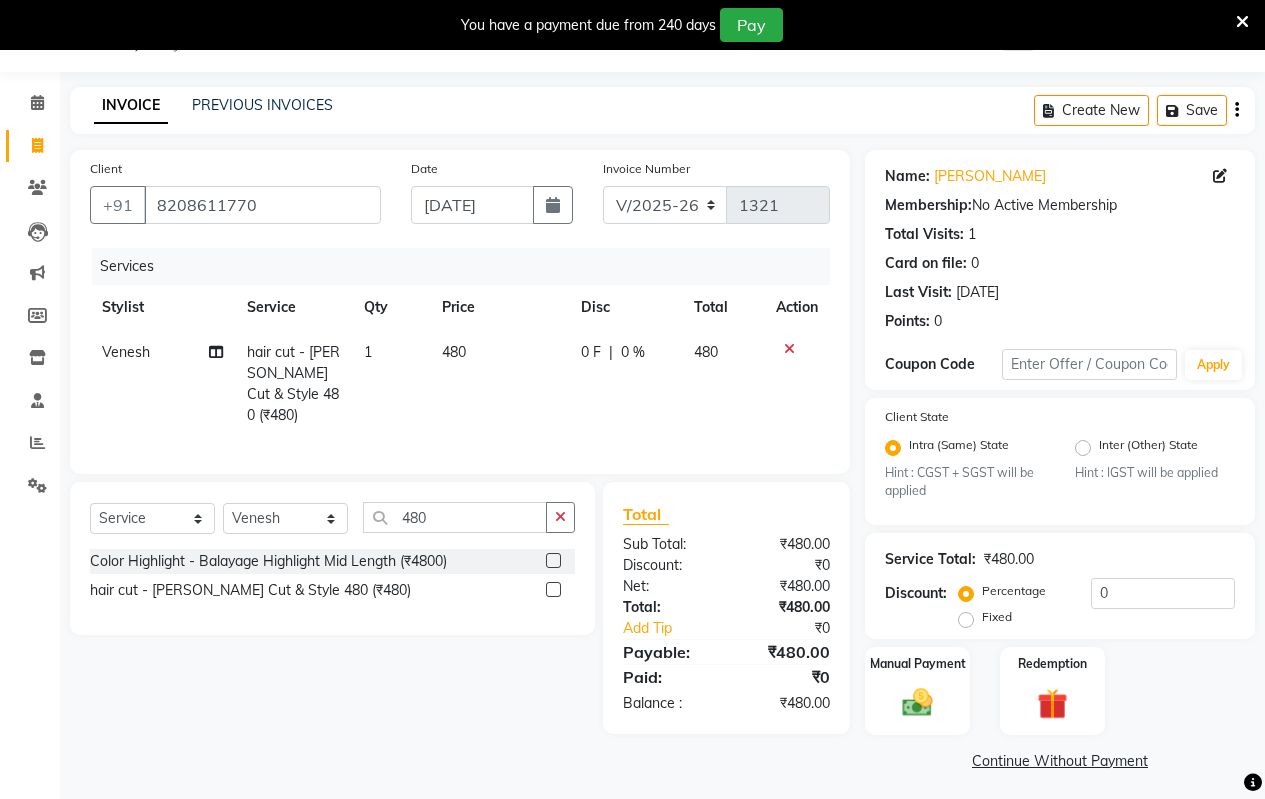 drag, startPoint x: 562, startPoint y: 513, endPoint x: 543, endPoint y: 512, distance: 19.026299 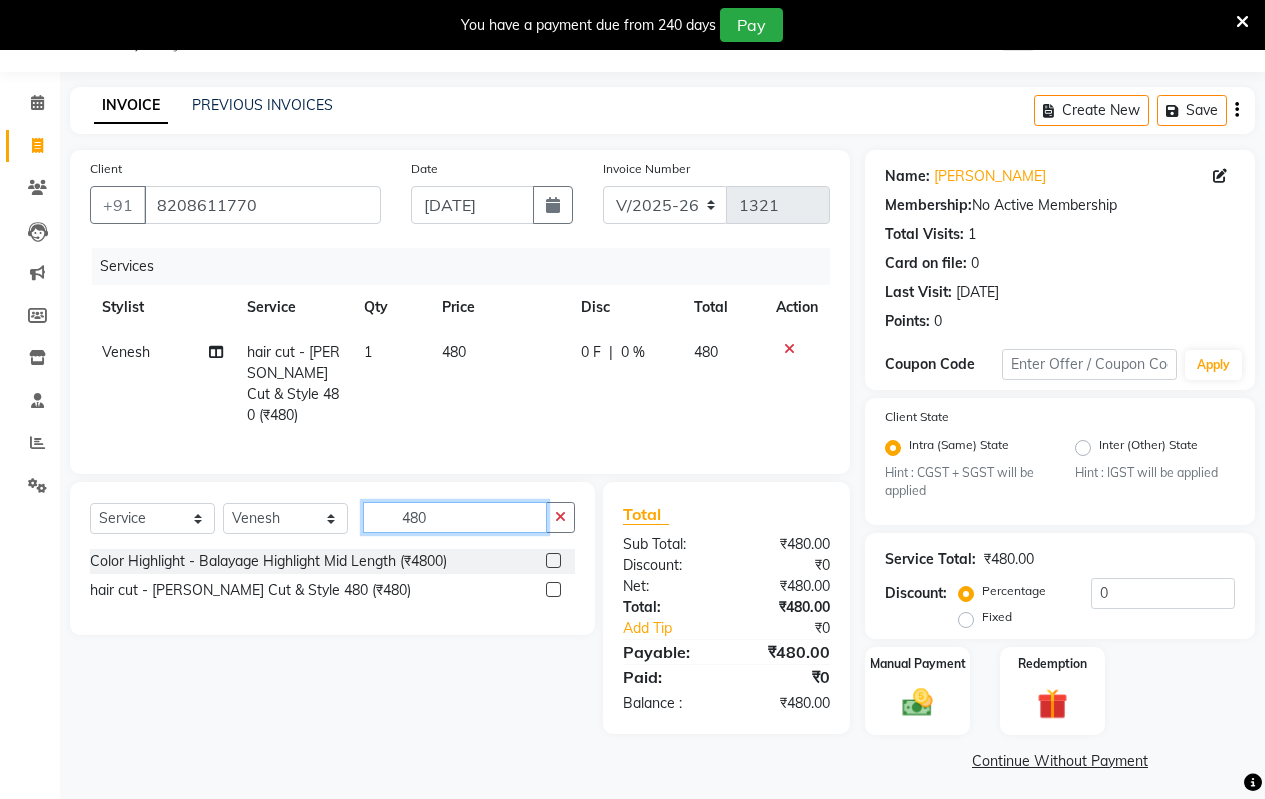 type 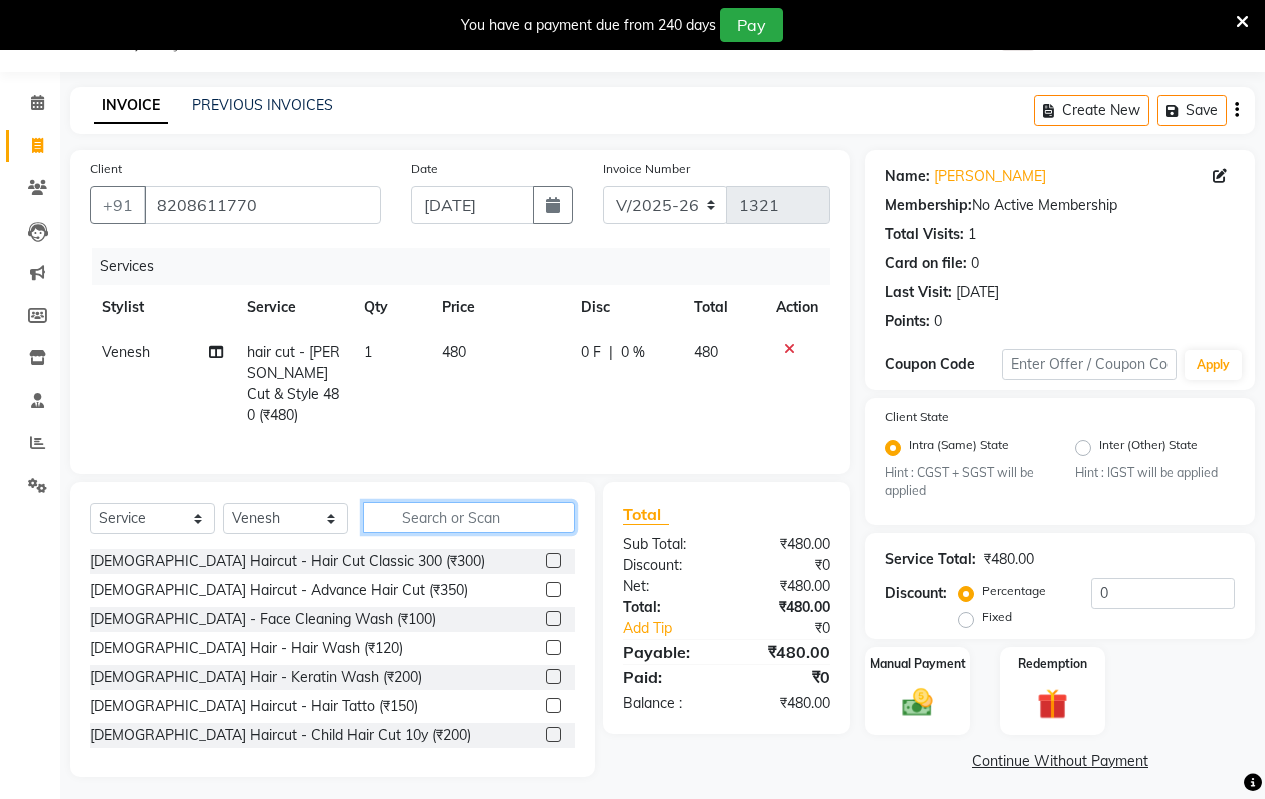 click 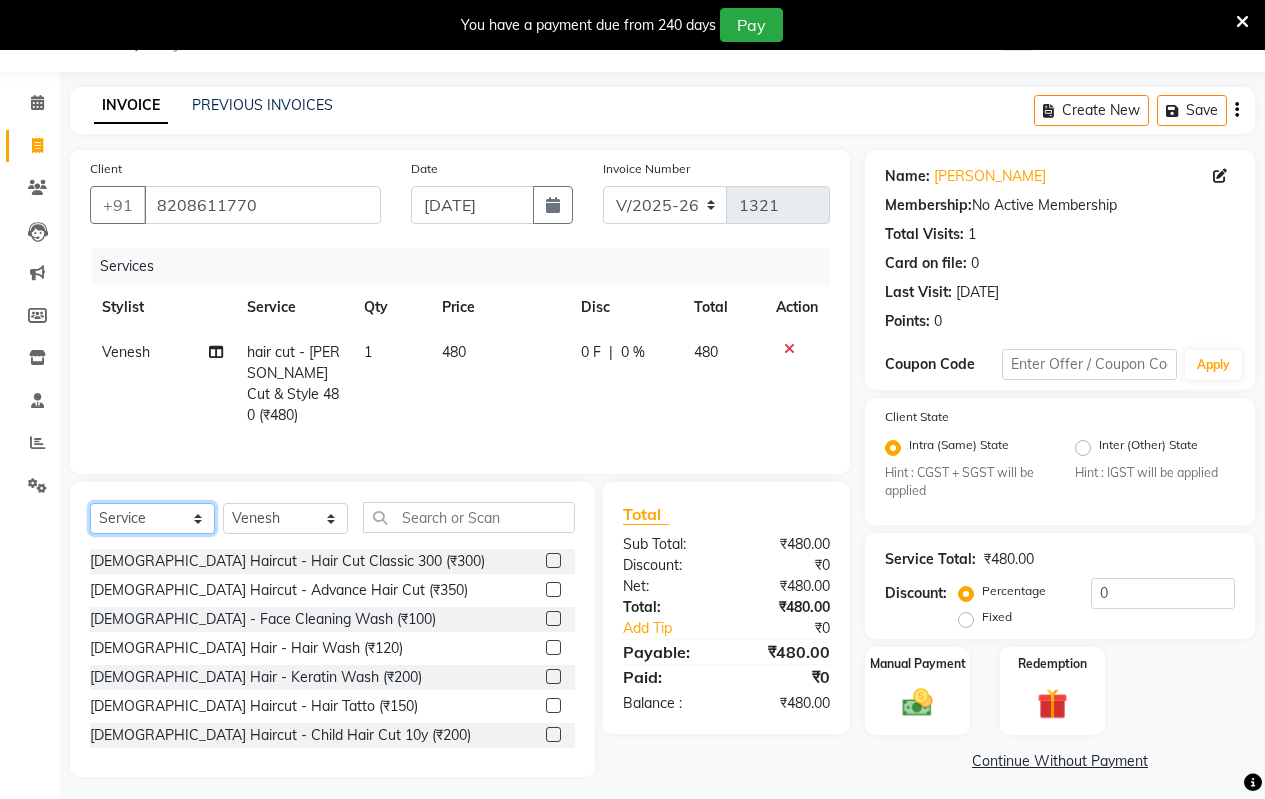 click on "Select  Service  Product  Membership  Package Voucher Prepaid Gift Card" 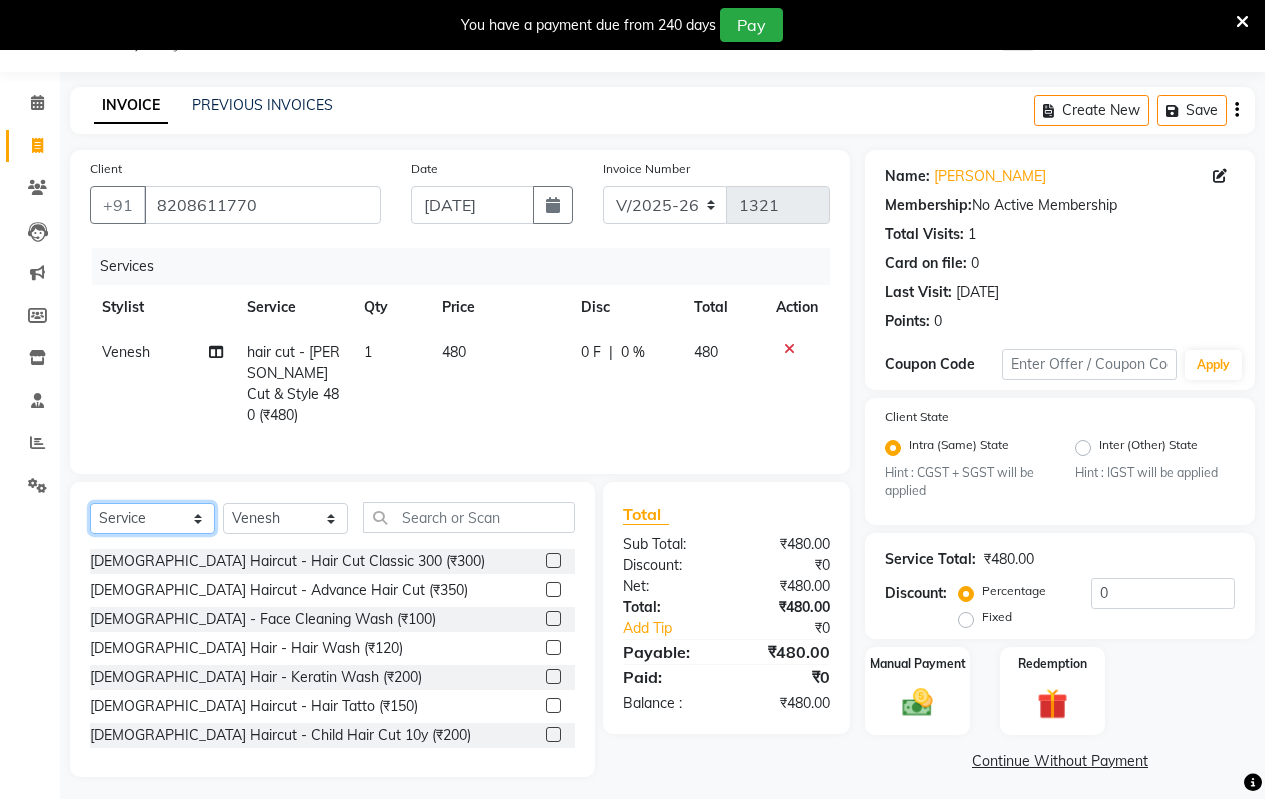 select on "product" 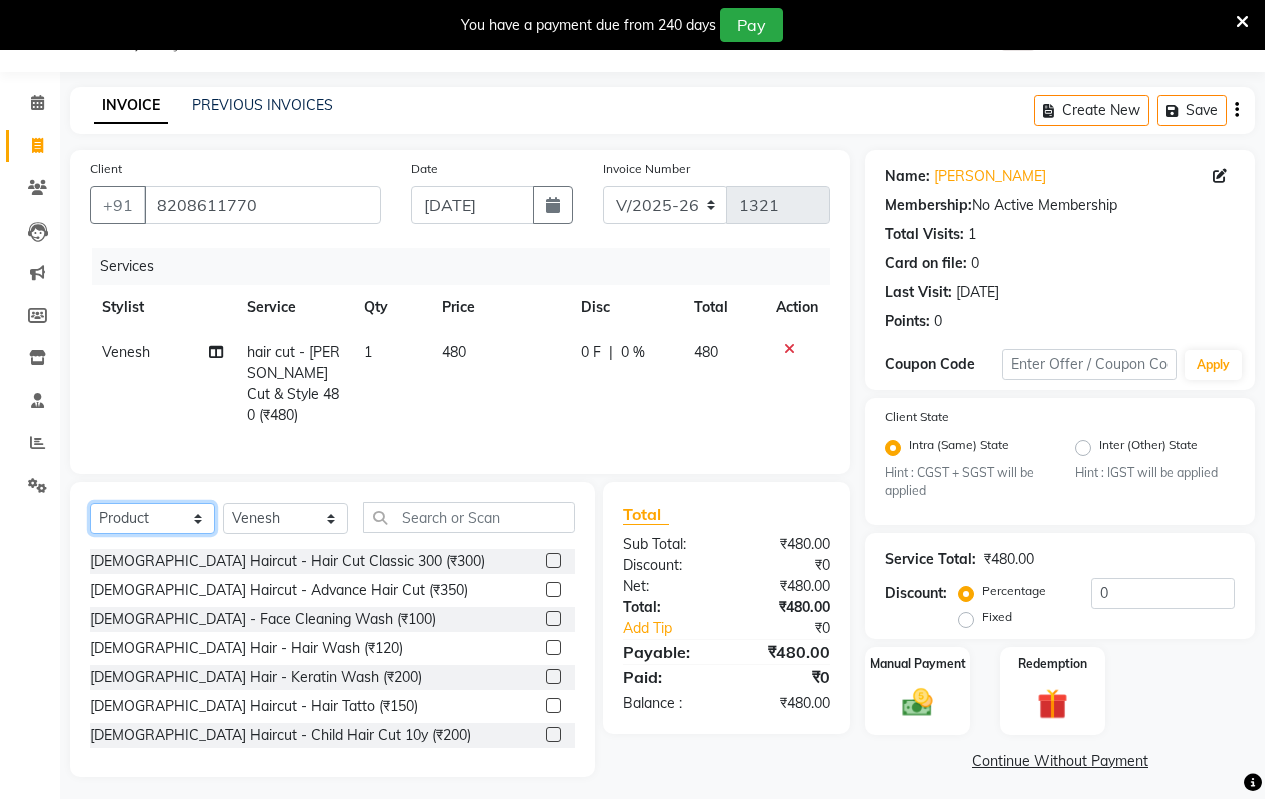 click on "Select  Service  Product  Membership  Package Voucher Prepaid Gift Card" 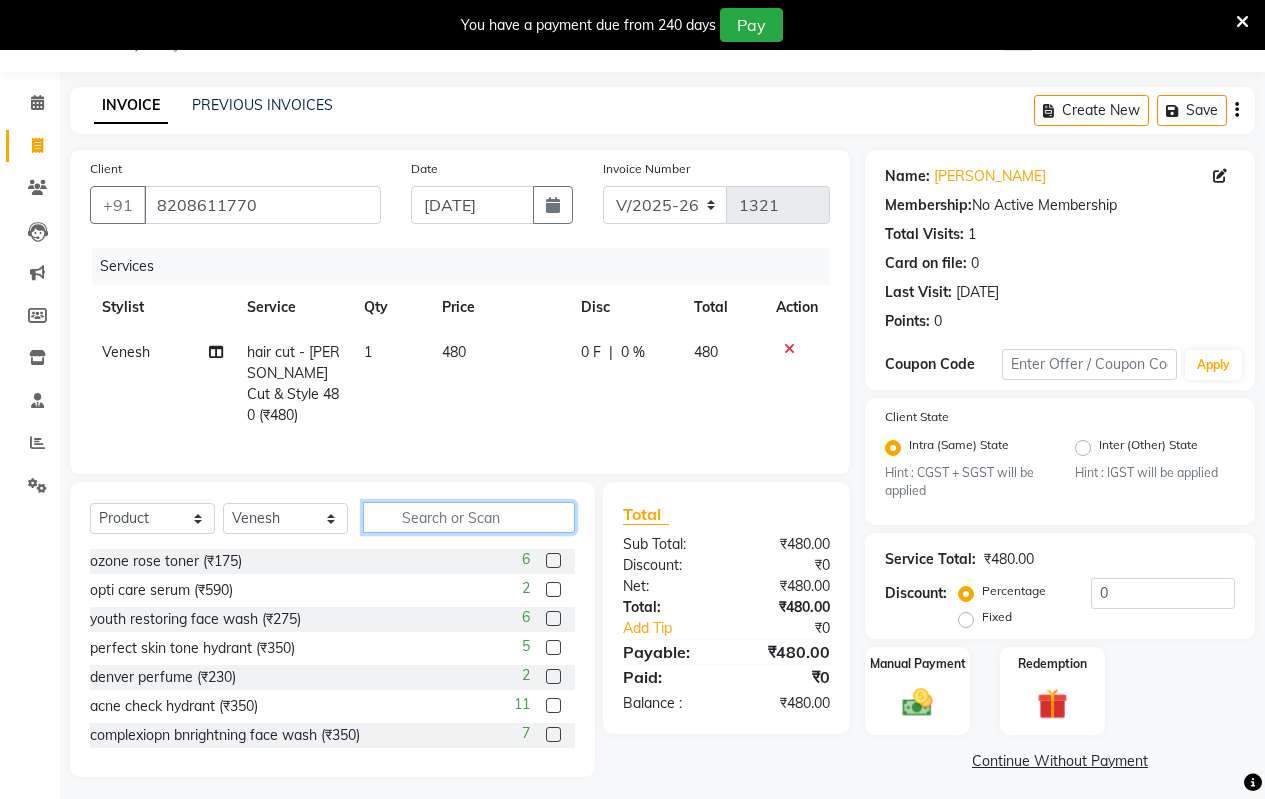 click 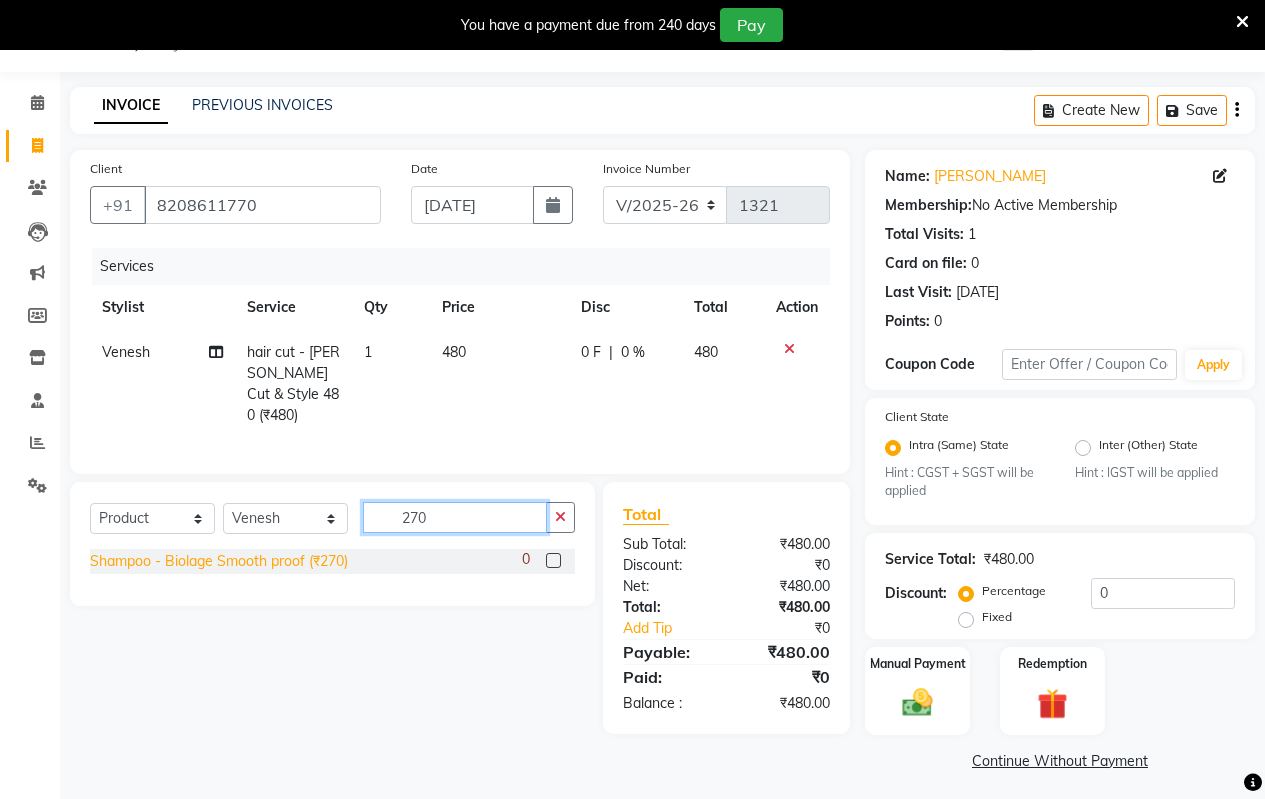 type on "270" 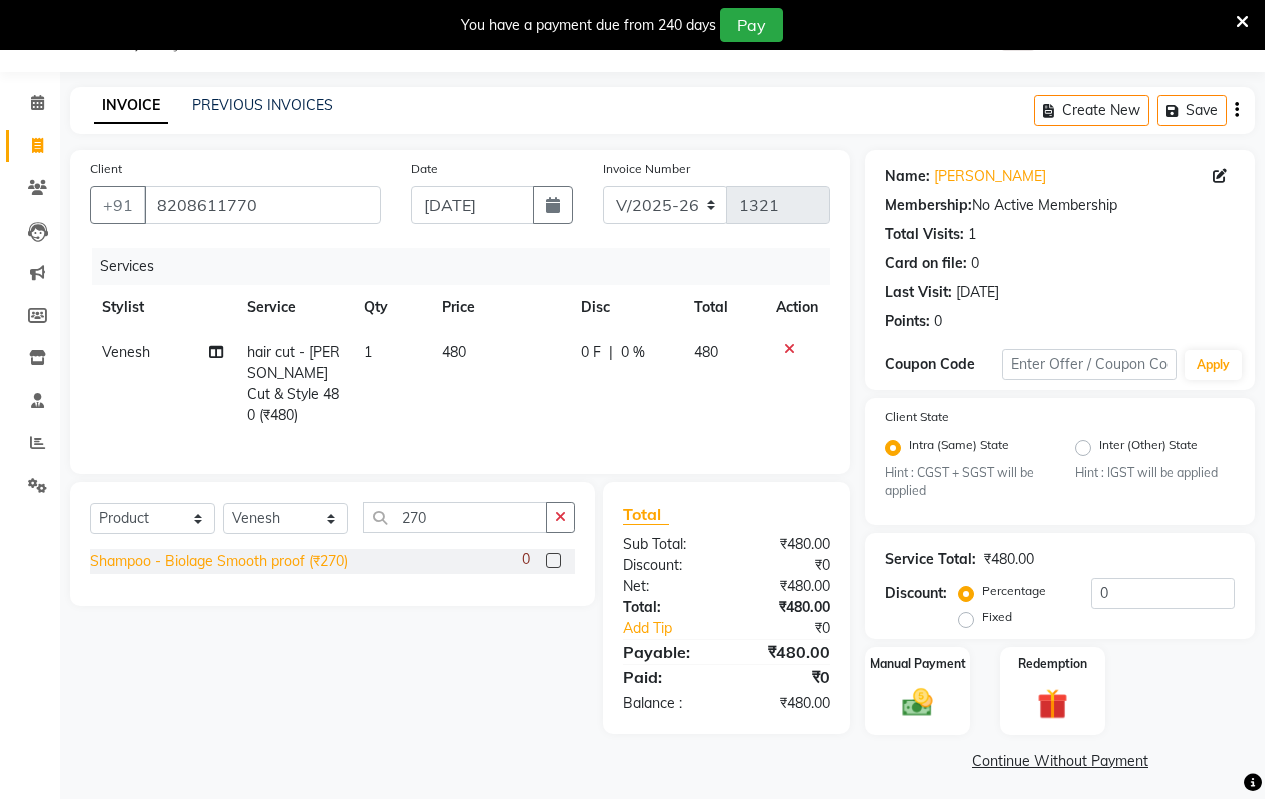 click on "Shampoo - Biolage Smooth proof (₹270)" 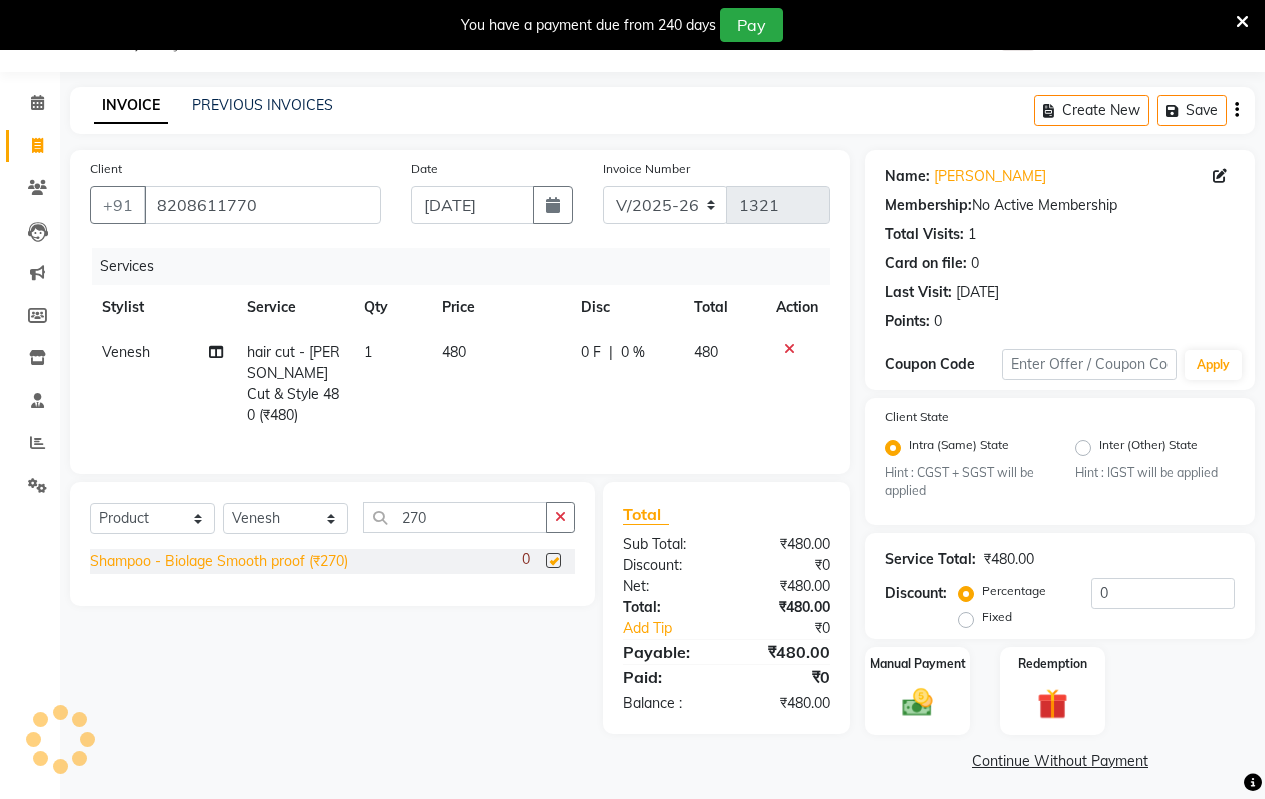 checkbox on "false" 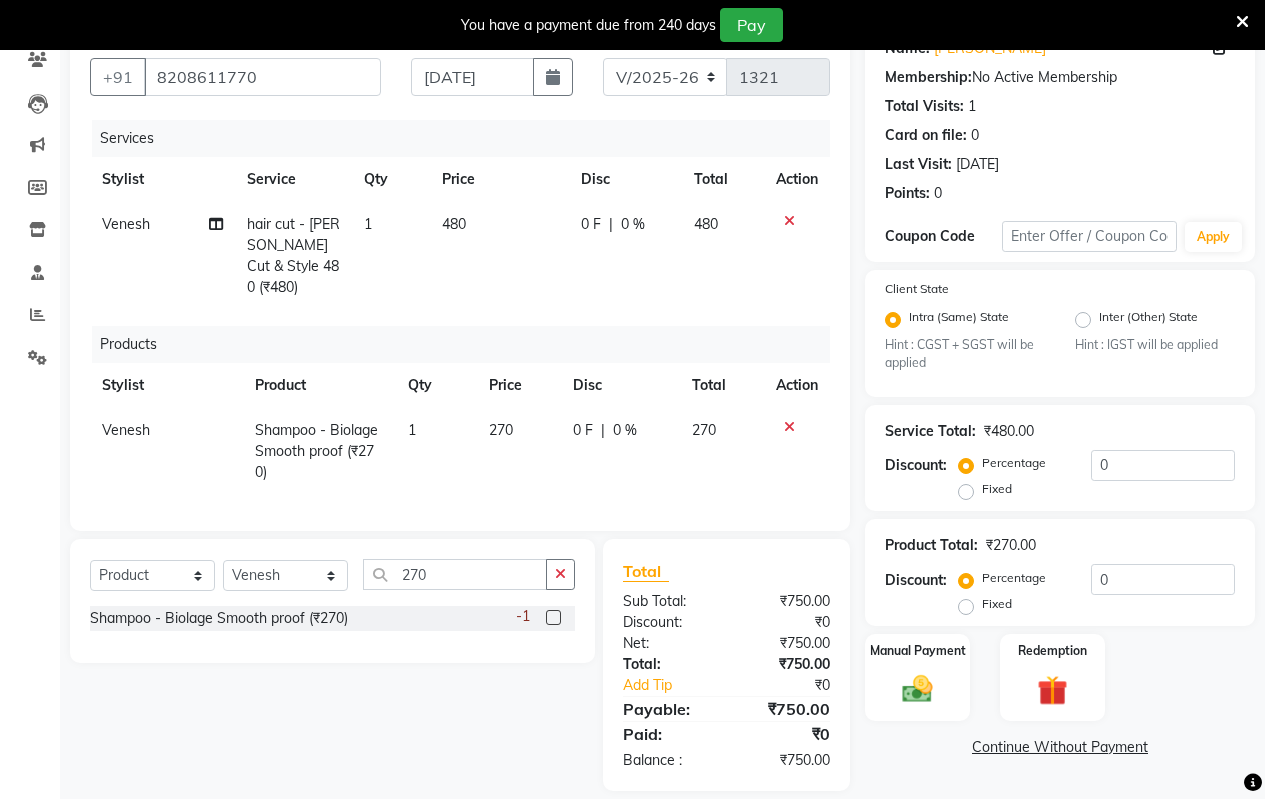 scroll, scrollTop: 194, scrollLeft: 0, axis: vertical 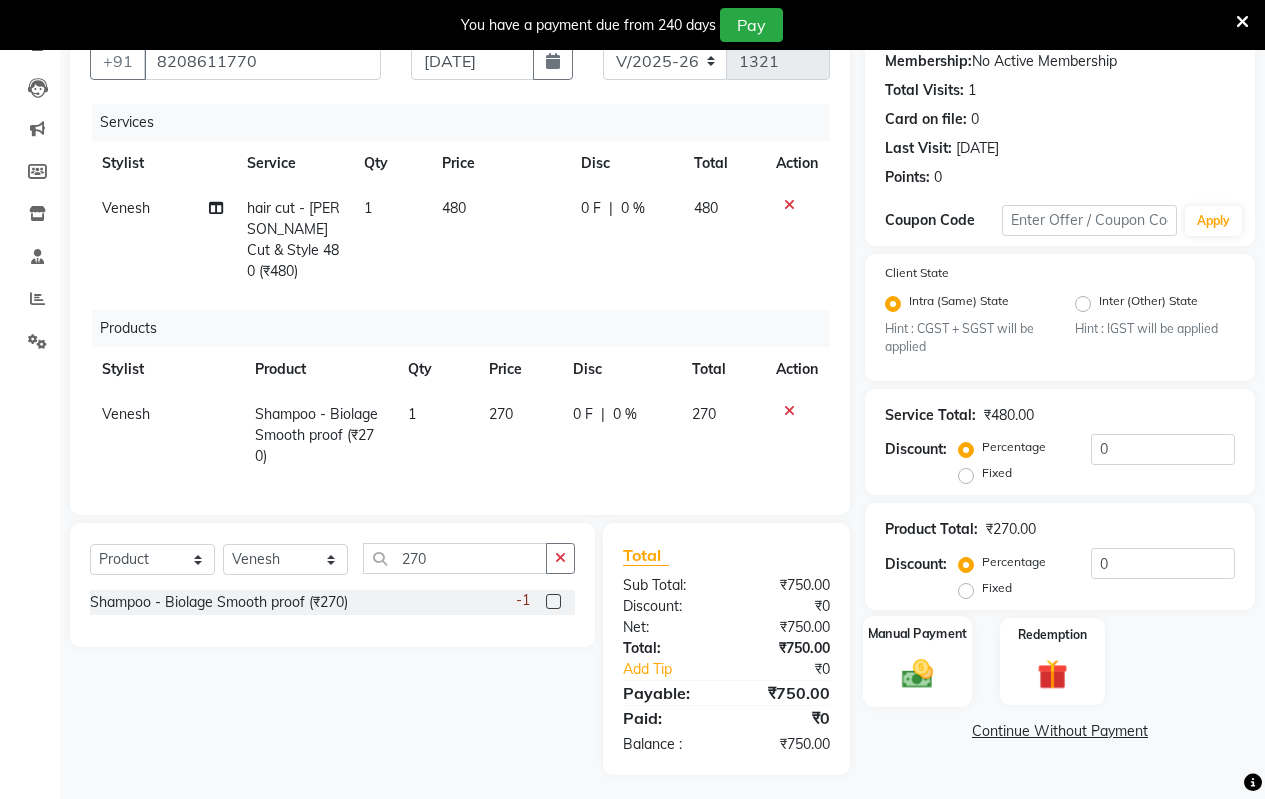 click 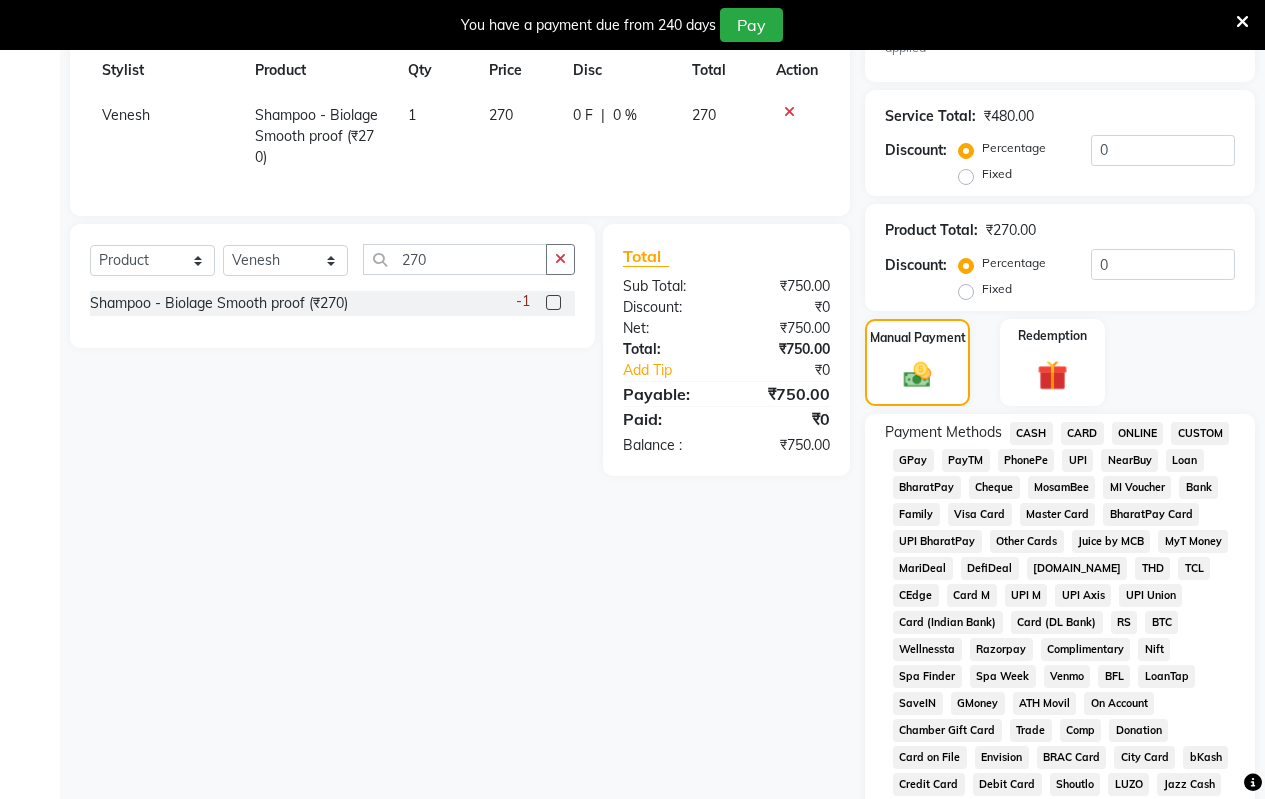 scroll, scrollTop: 494, scrollLeft: 0, axis: vertical 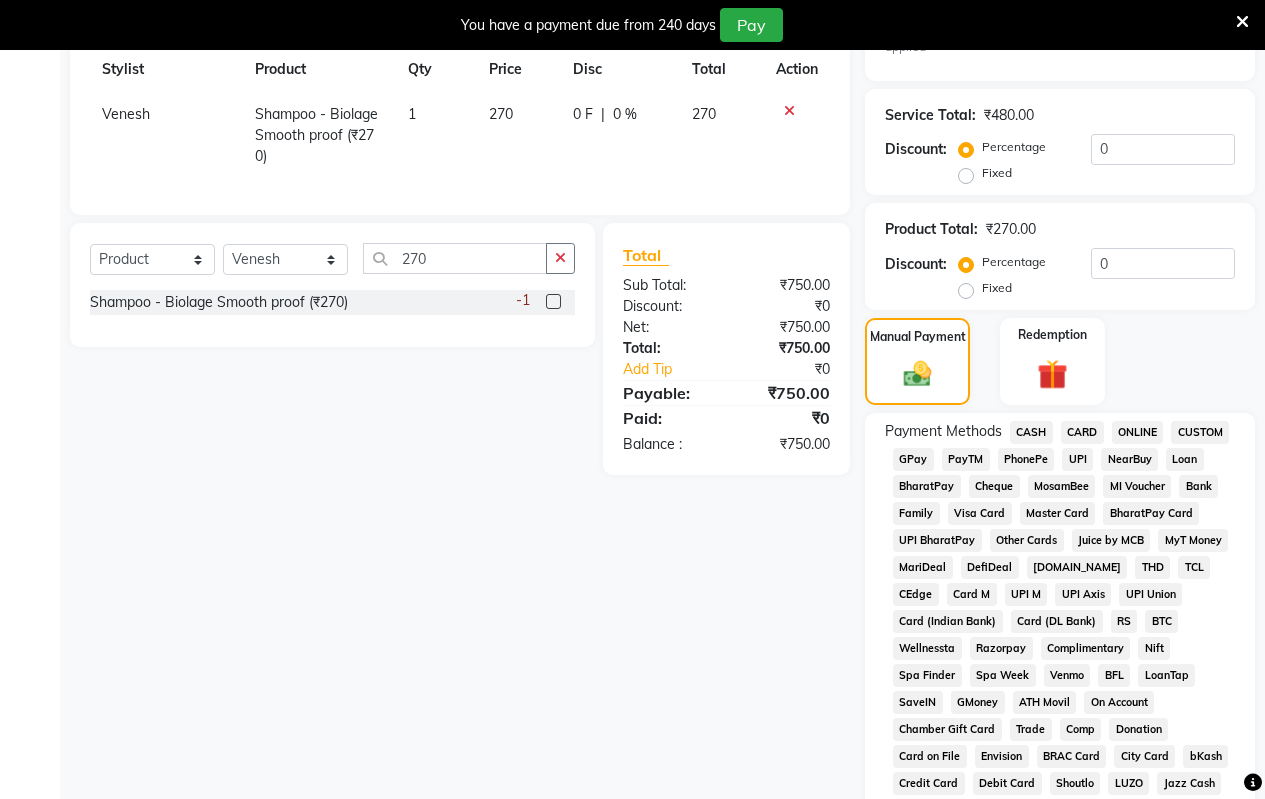 click on "CASH" 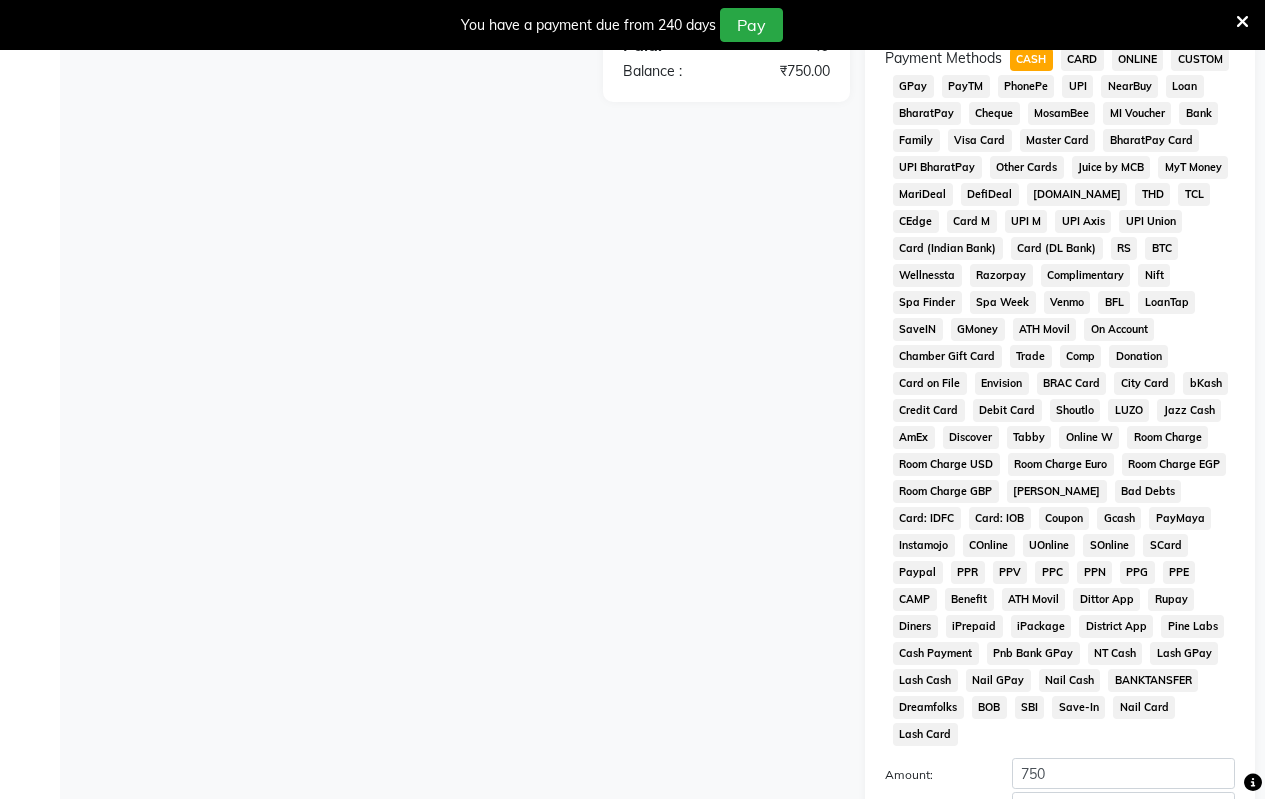 scroll, scrollTop: 994, scrollLeft: 0, axis: vertical 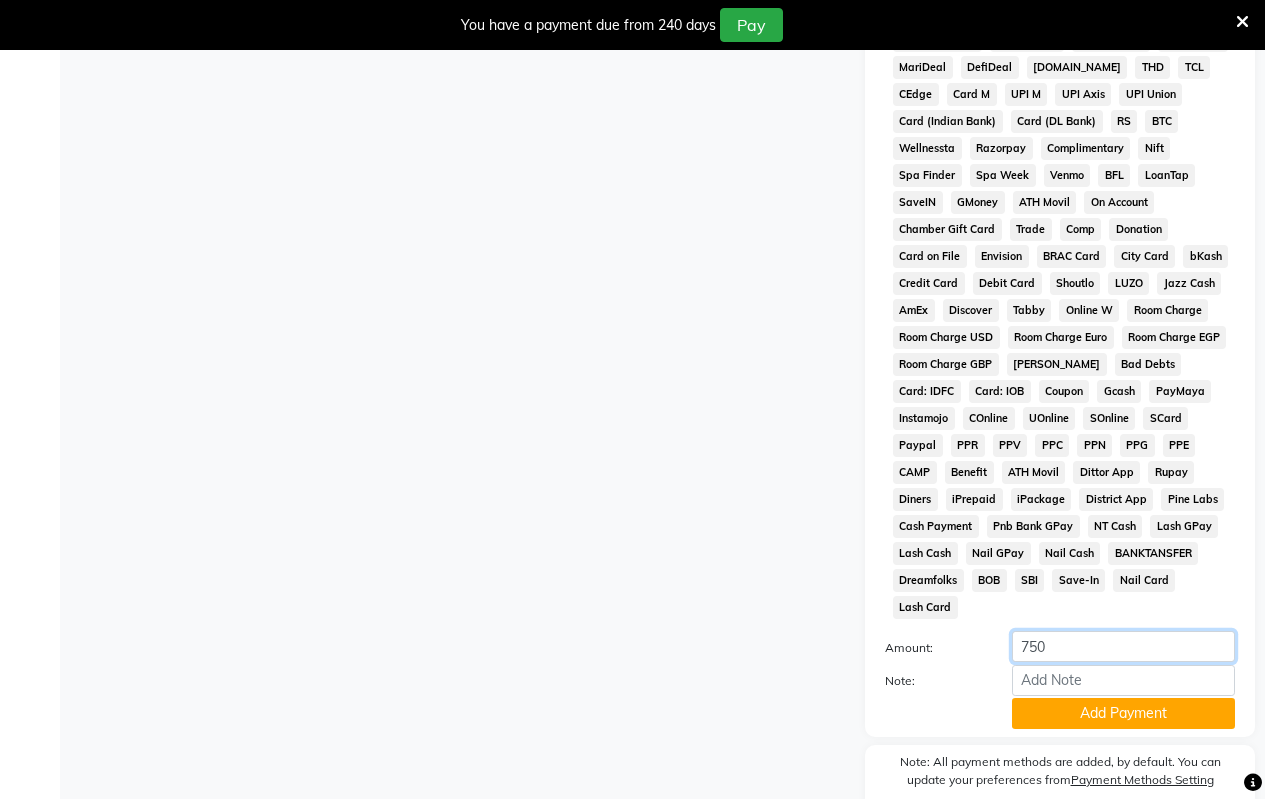 click on "750" 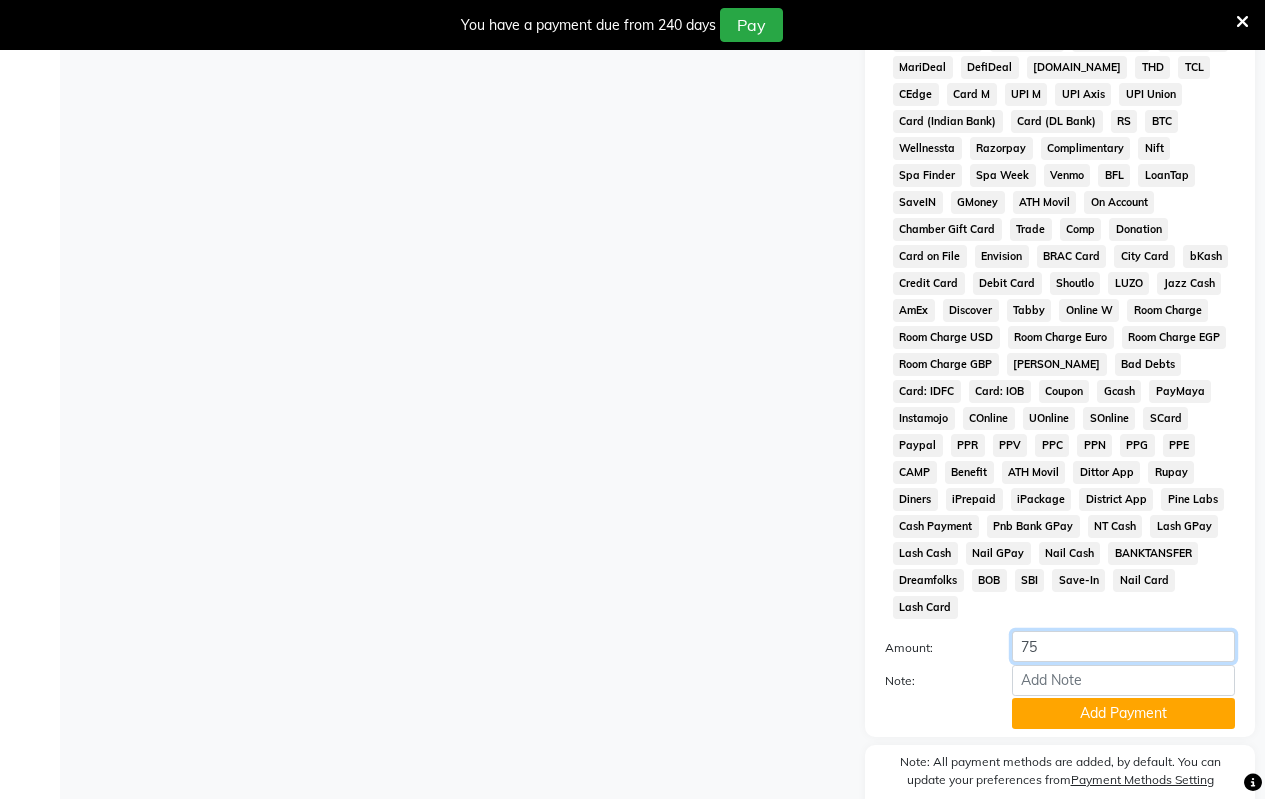 type on "7" 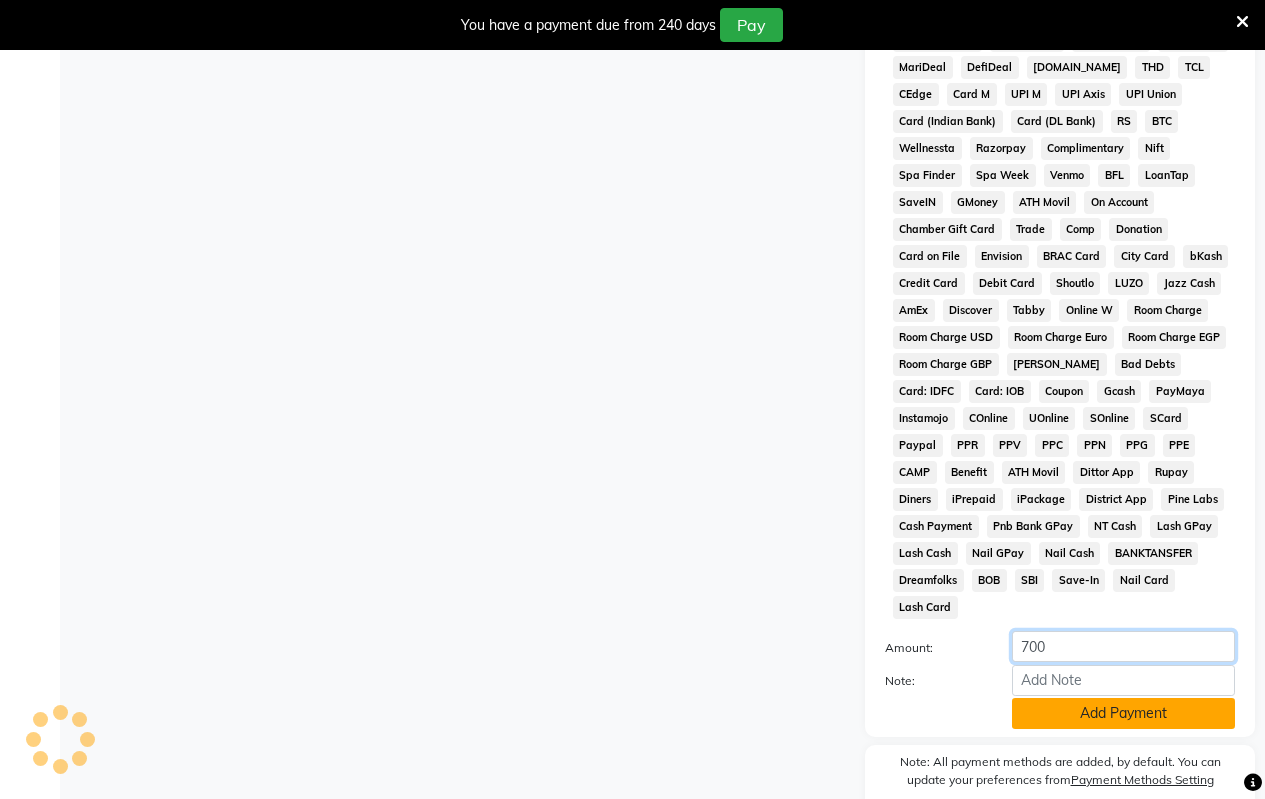 type on "700" 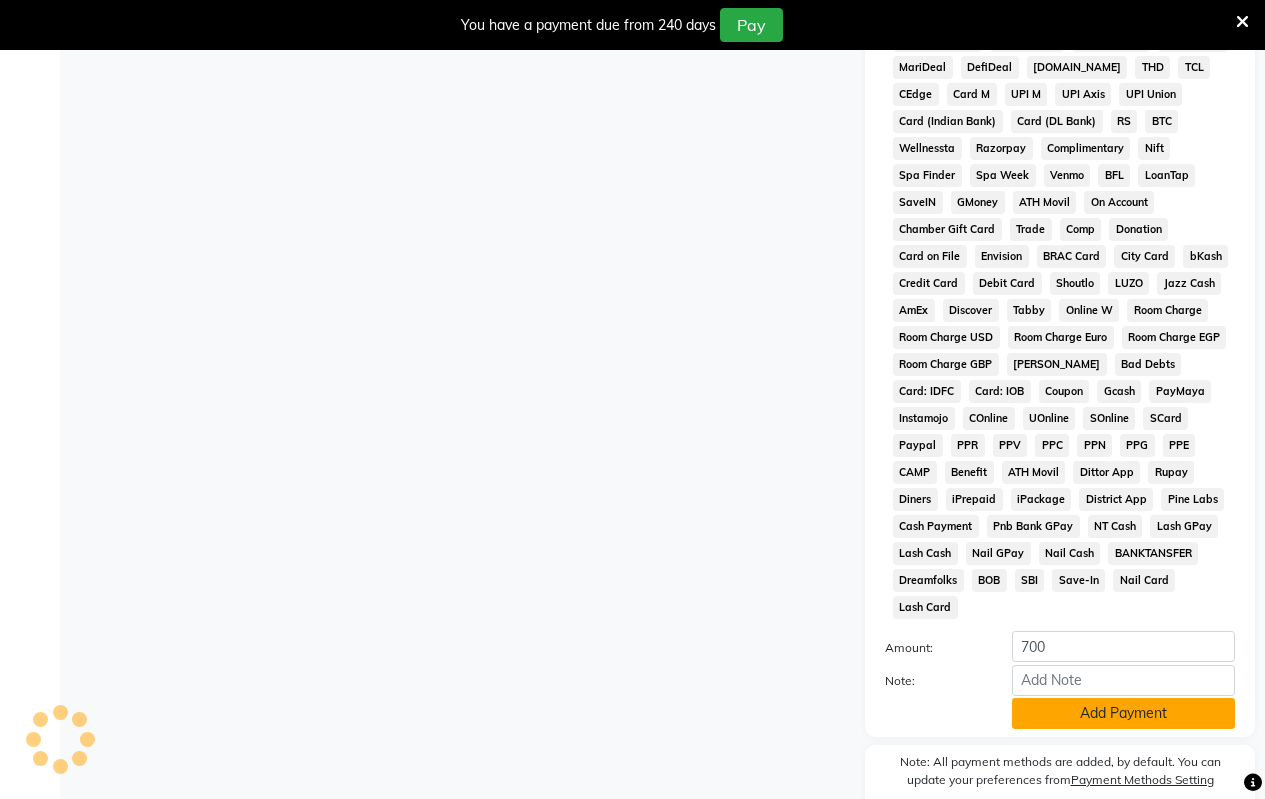 click on "Add Payment" 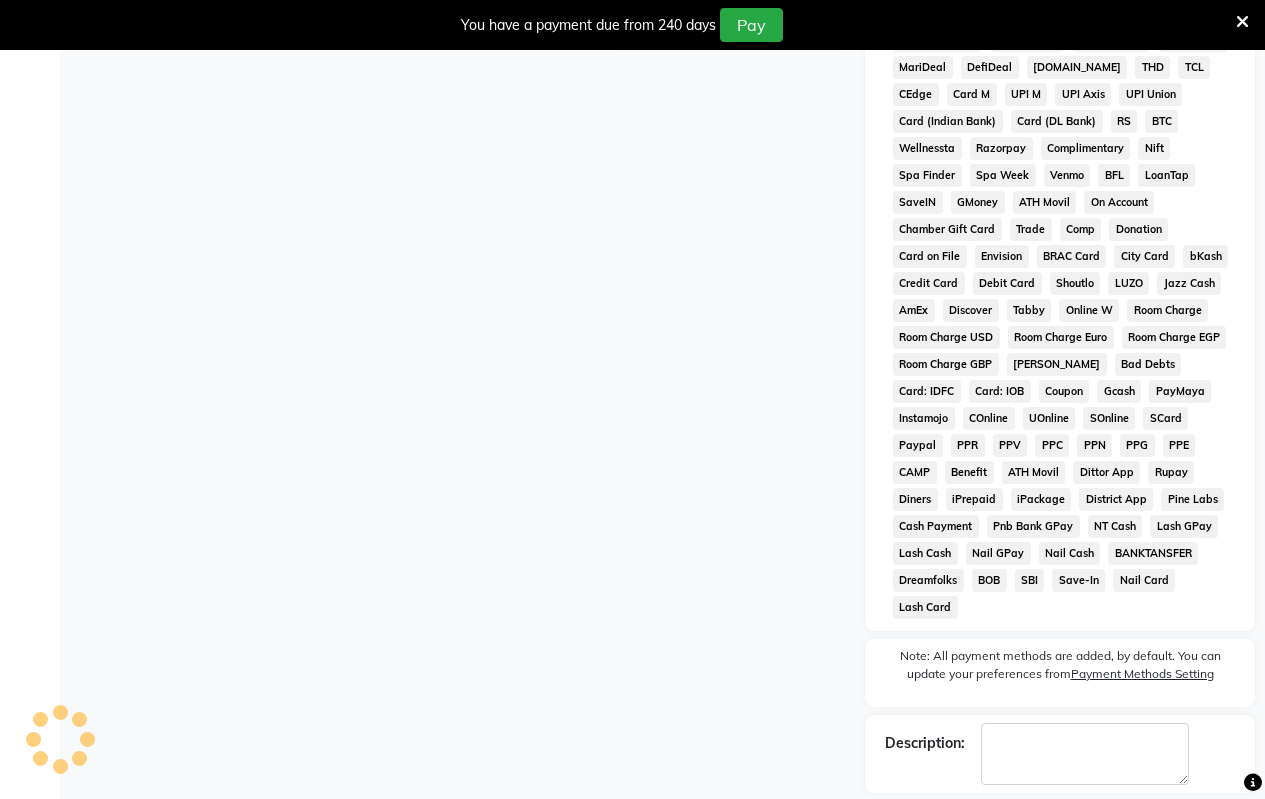 scroll, scrollTop: 1059, scrollLeft: 0, axis: vertical 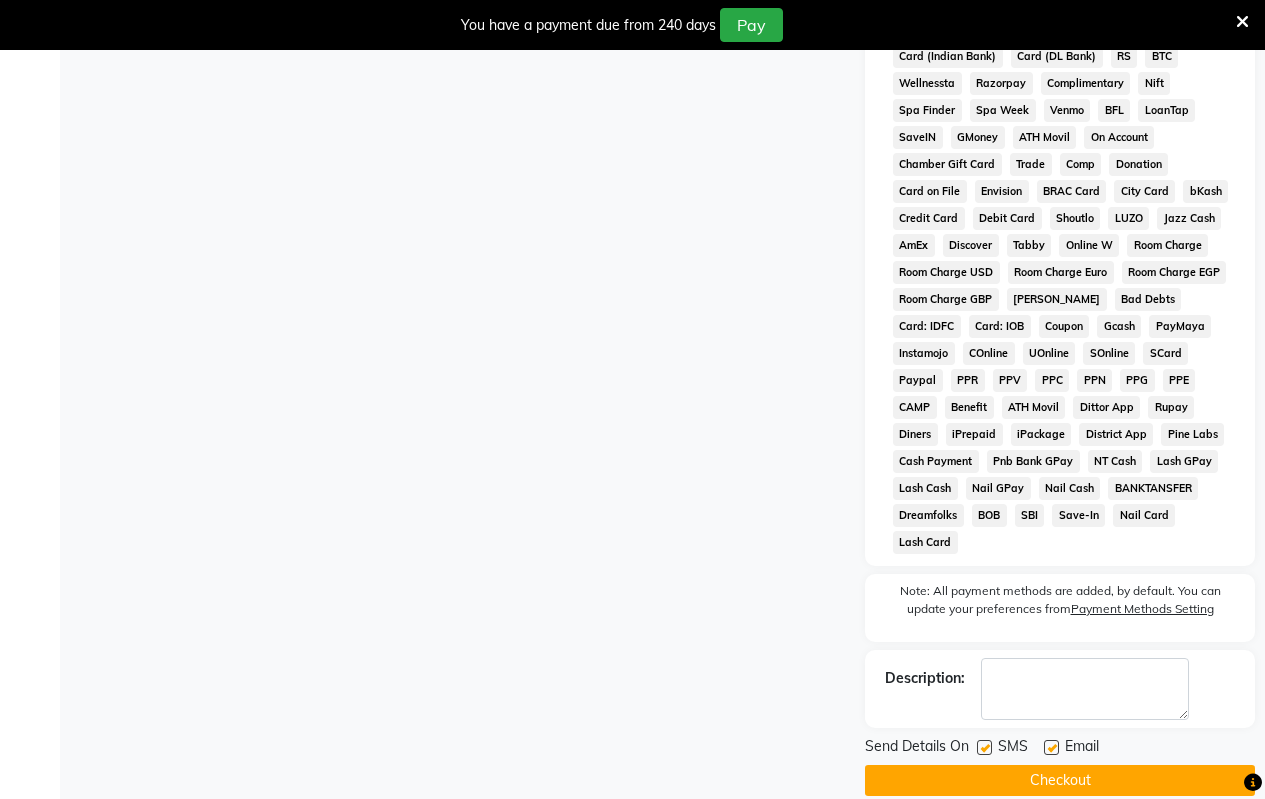 click on "Checkout" 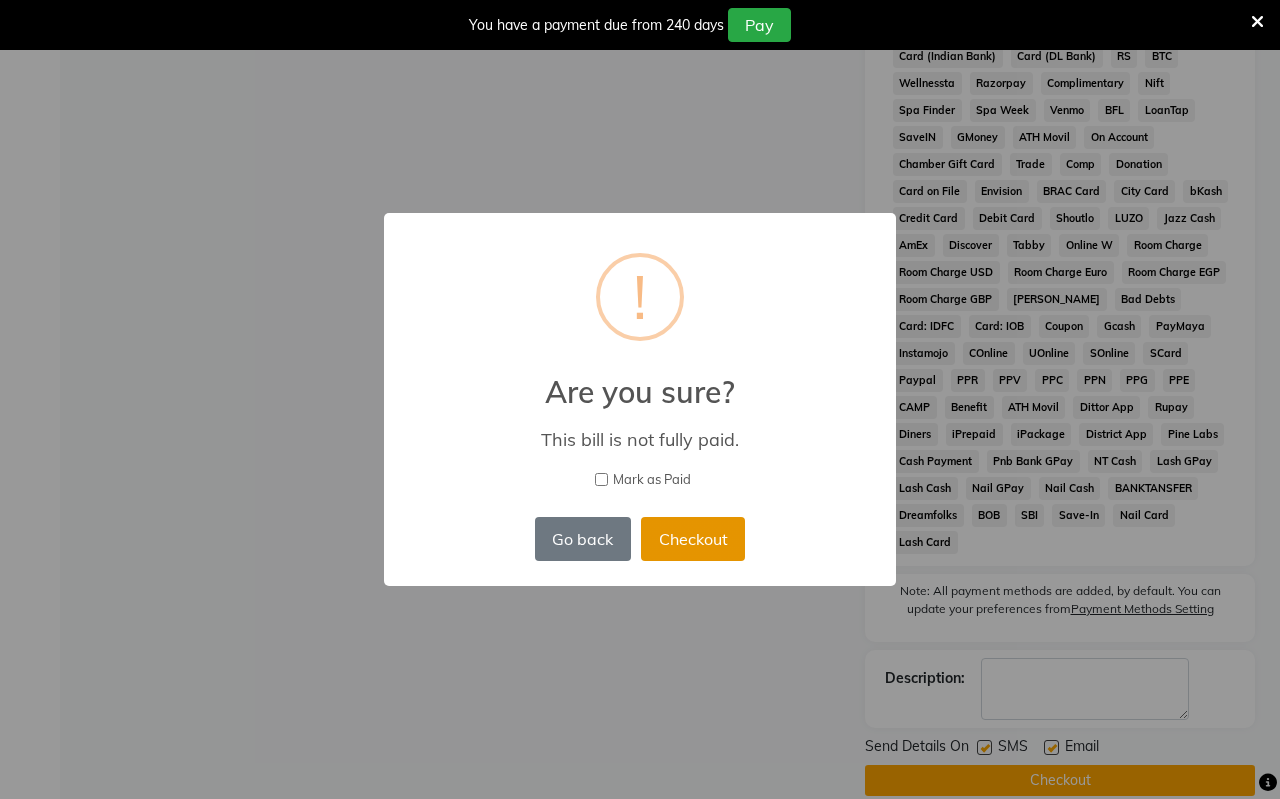 click on "Checkout" at bounding box center [693, 539] 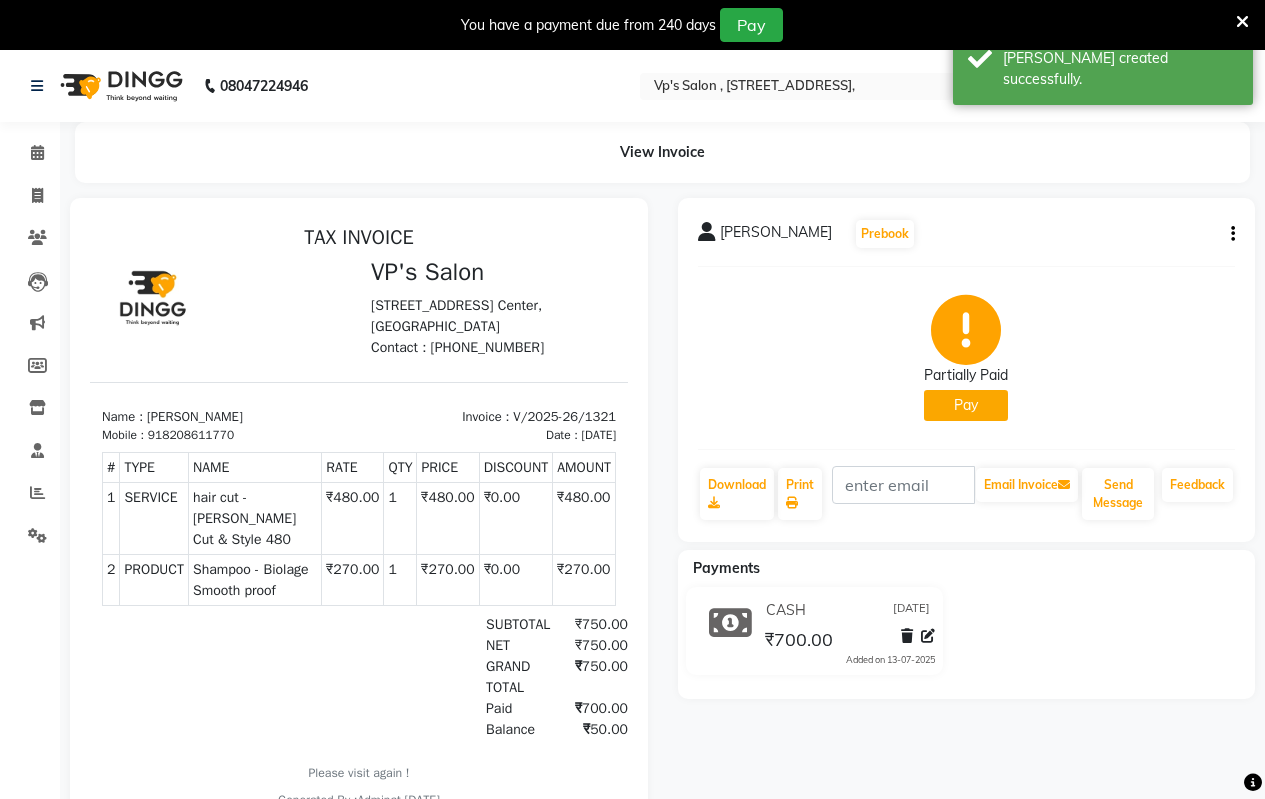 scroll, scrollTop: 0, scrollLeft: 0, axis: both 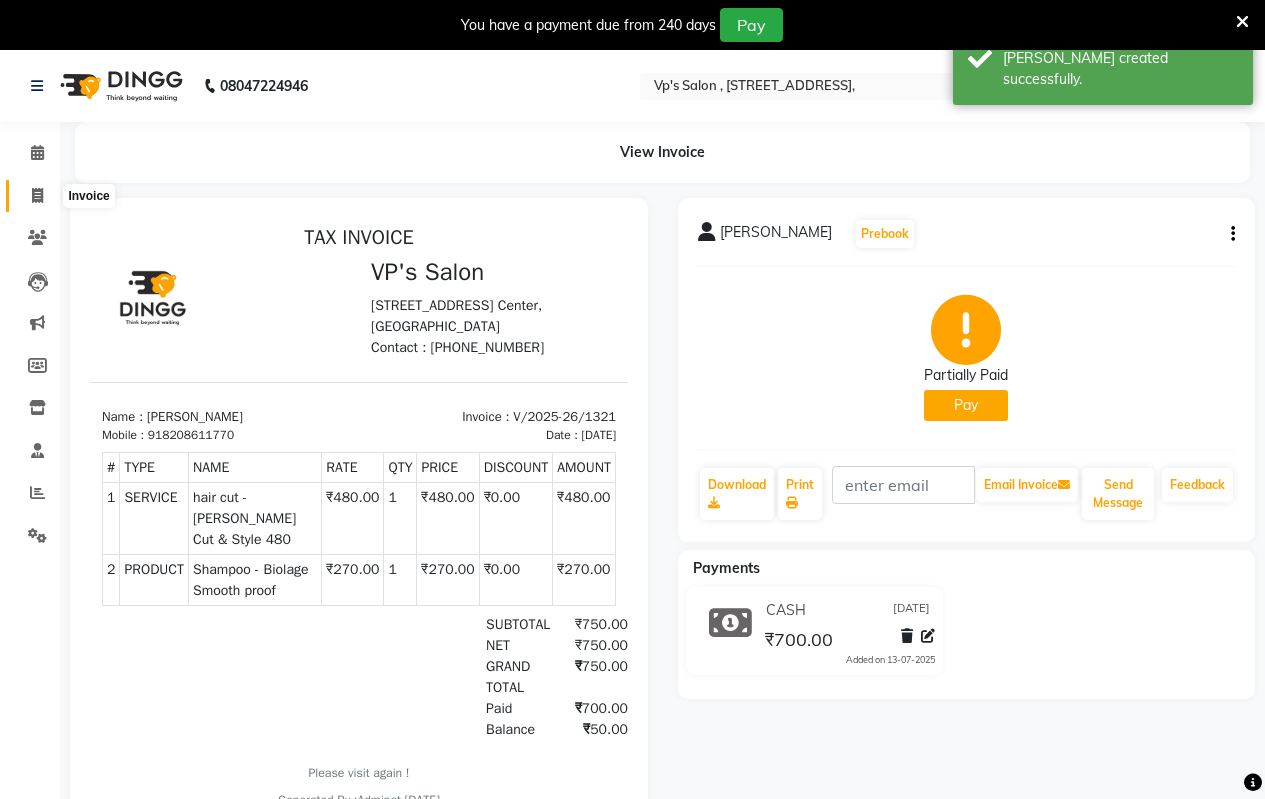 click 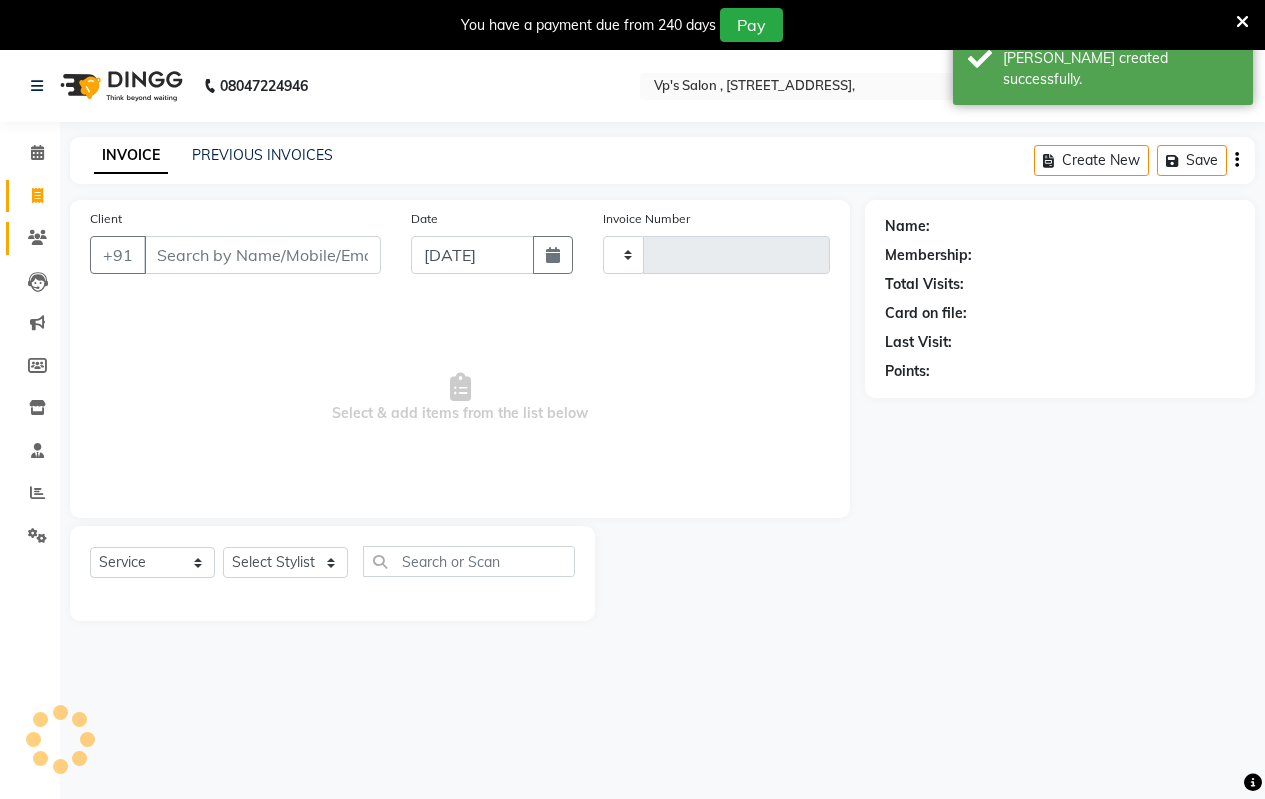 scroll, scrollTop: 50, scrollLeft: 0, axis: vertical 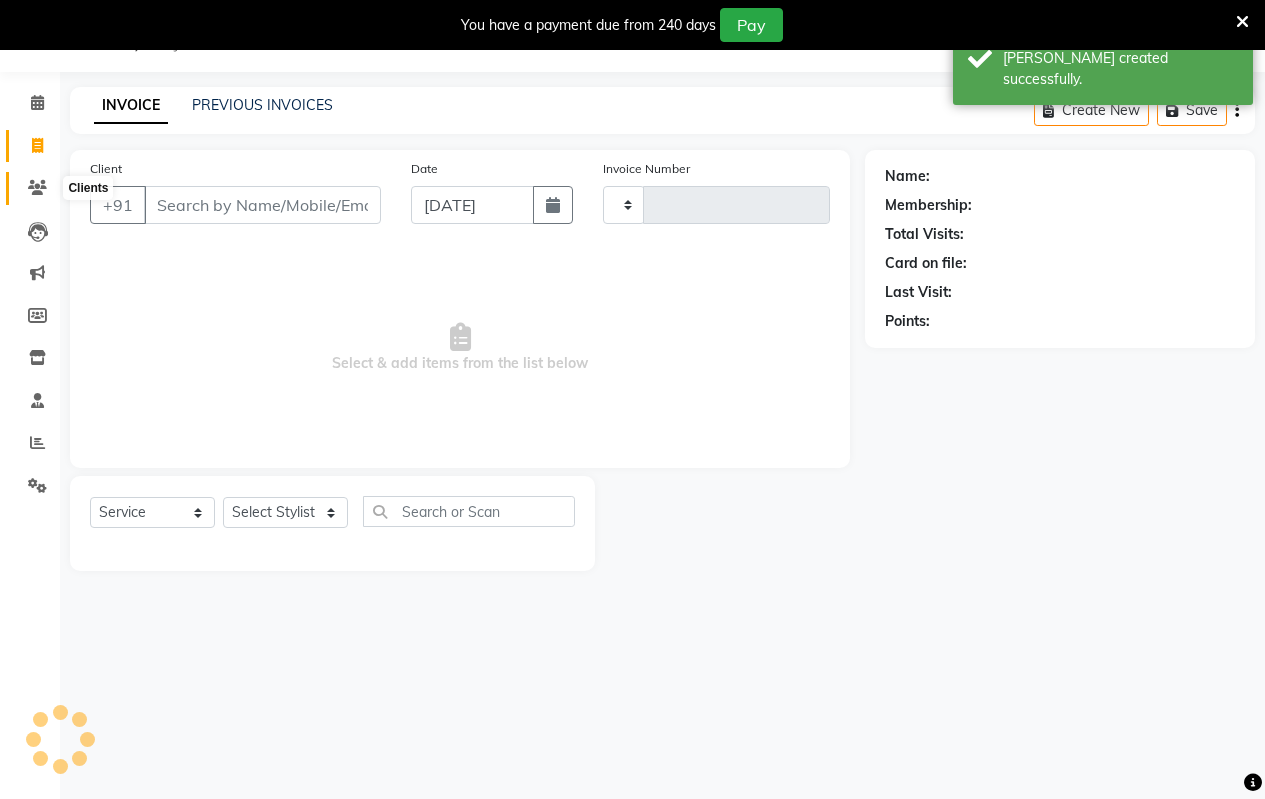 type on "1322" 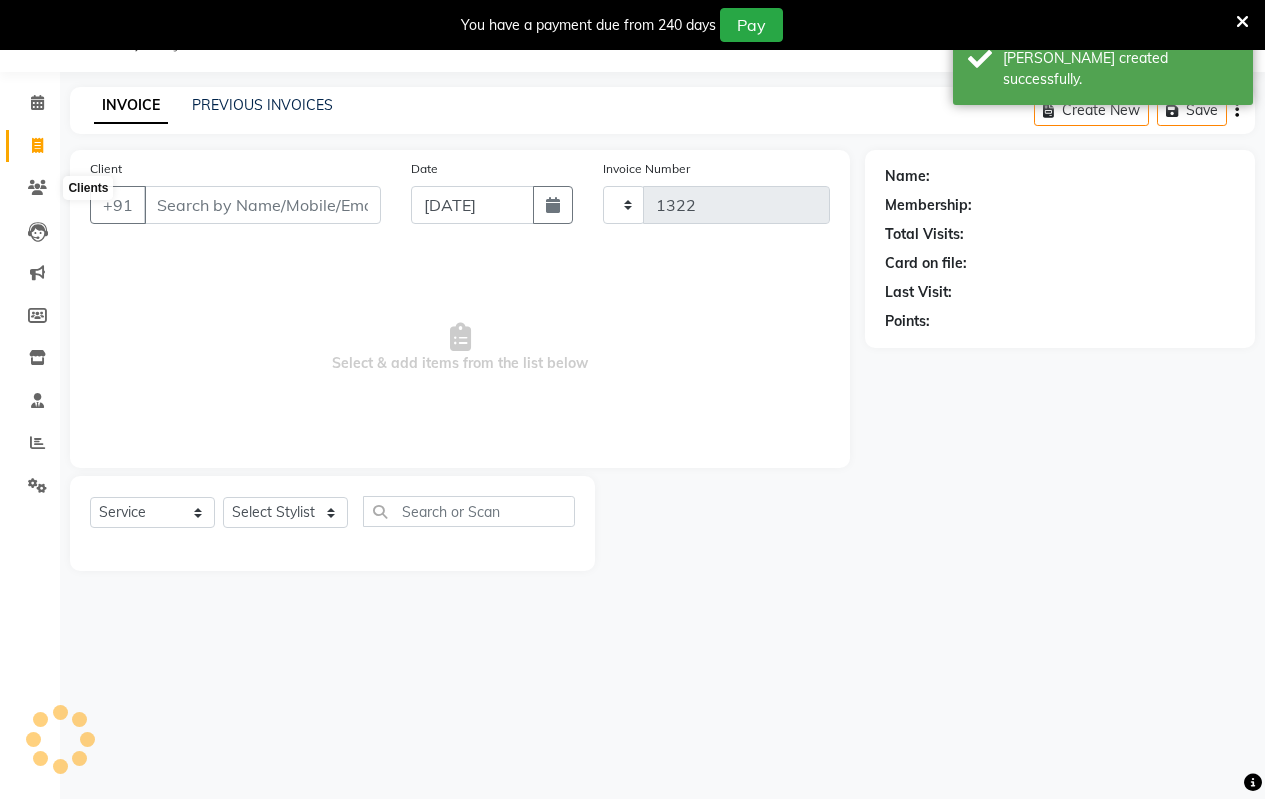 select on "4917" 